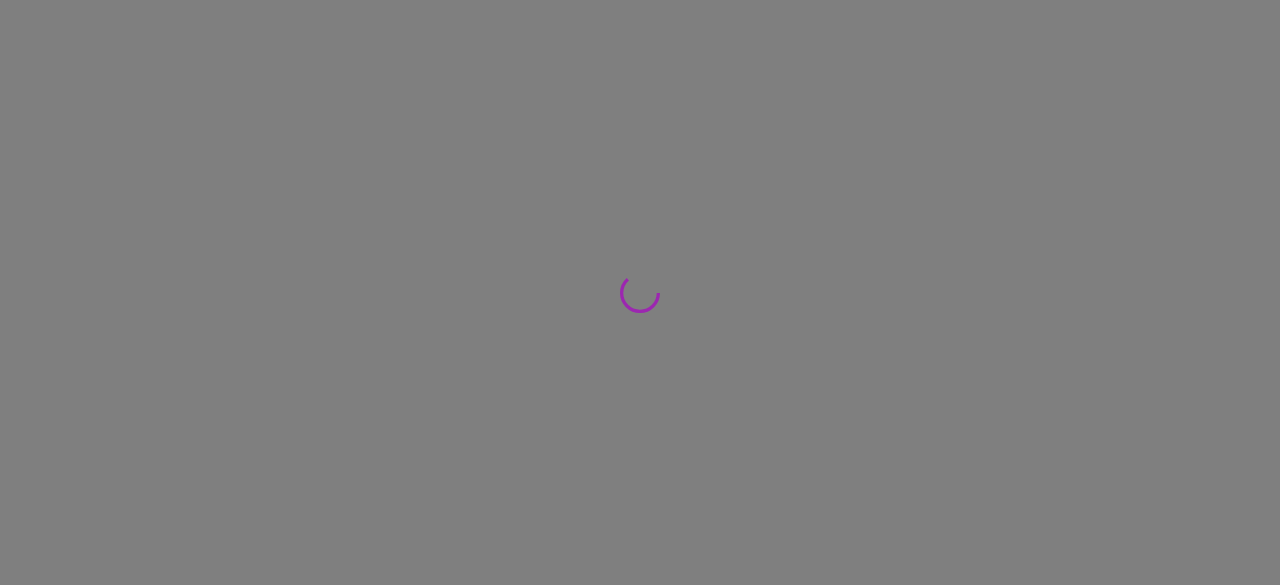 scroll, scrollTop: 0, scrollLeft: 0, axis: both 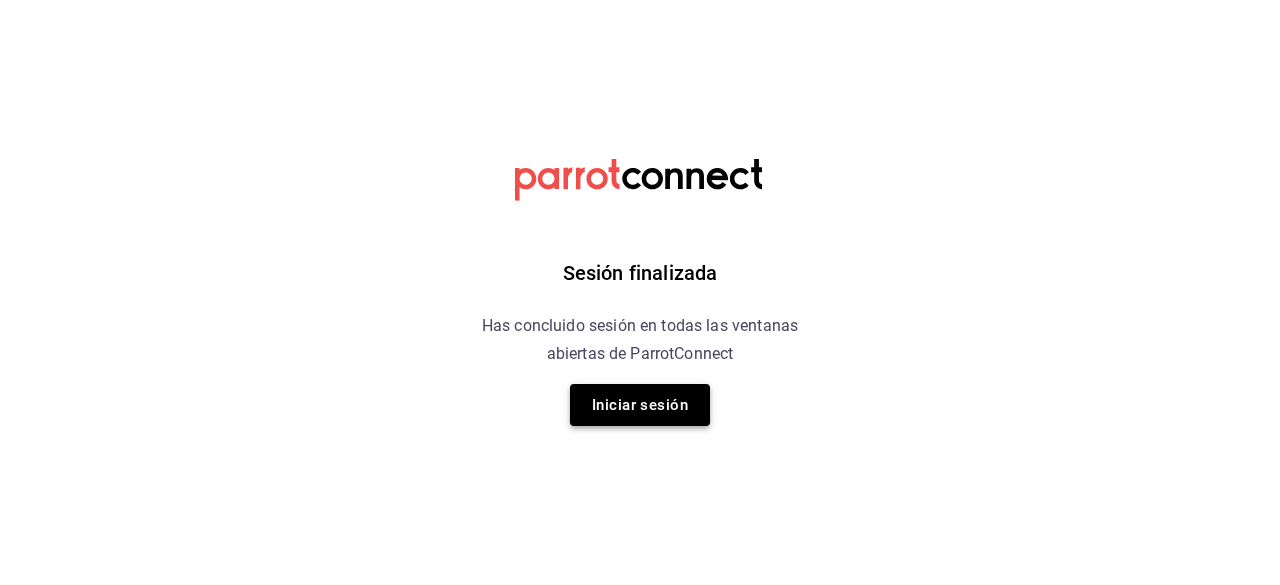 click on "Iniciar sesión" at bounding box center (640, 405) 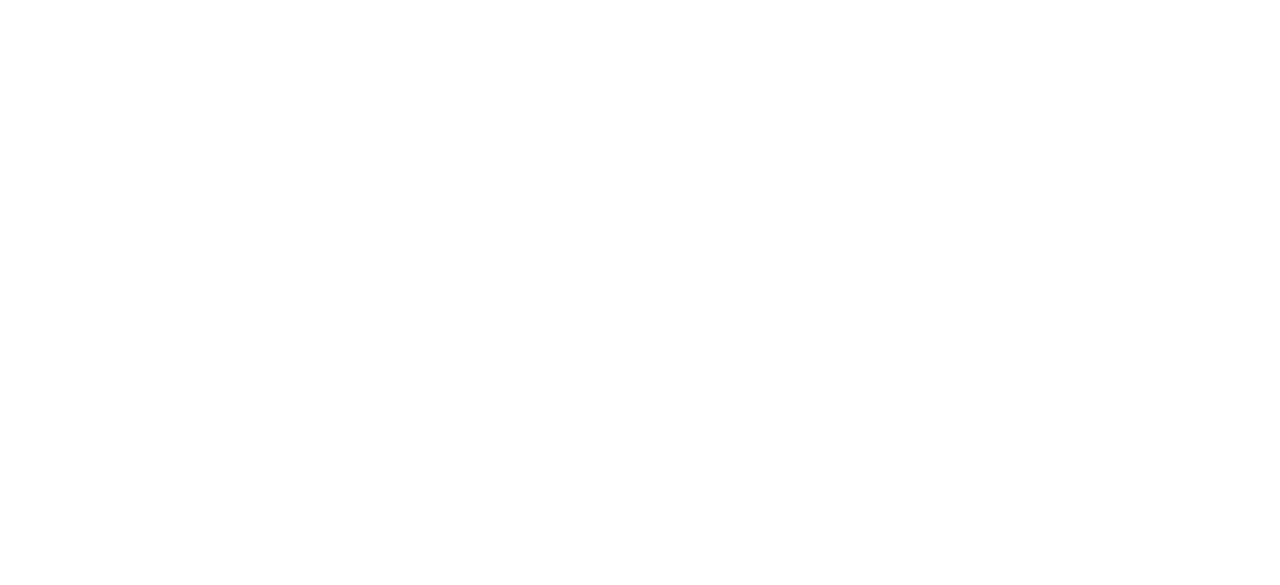 click at bounding box center (640, 0) 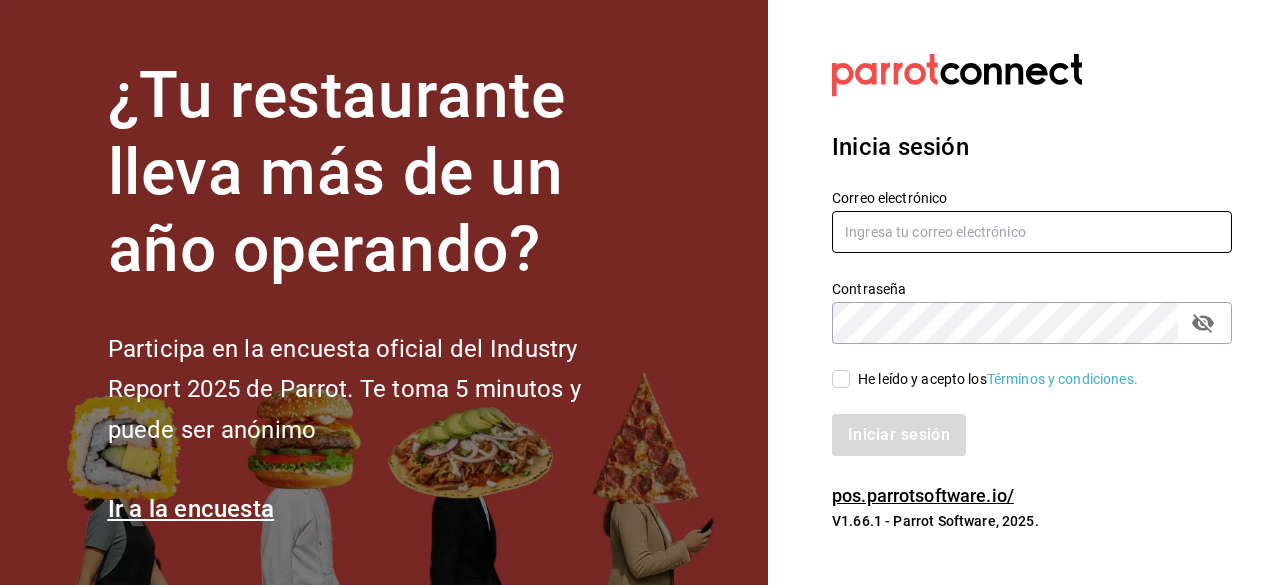 click at bounding box center [1032, 232] 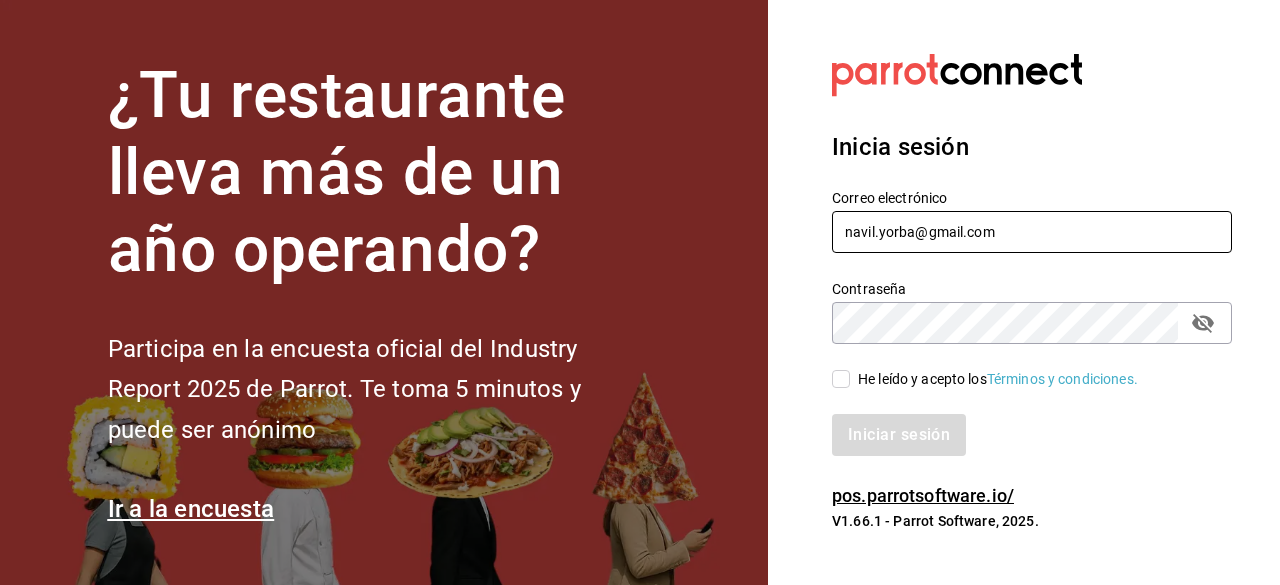 type on "navil.yorba@gmail.com" 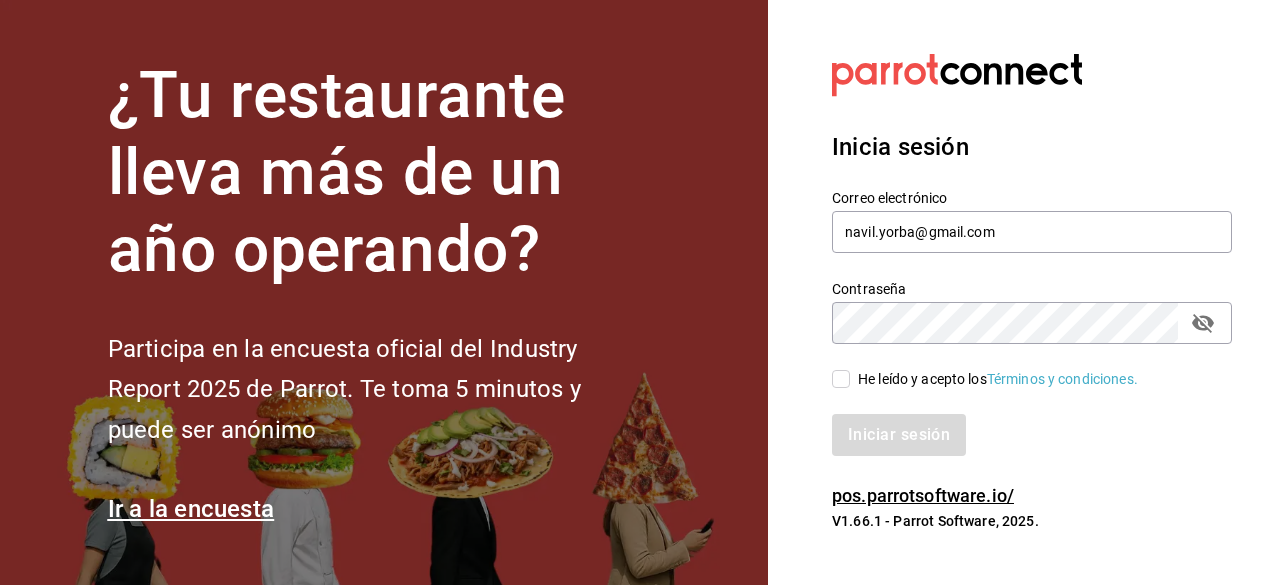 click on "He leído y acepto los  Términos y condiciones." at bounding box center [841, 379] 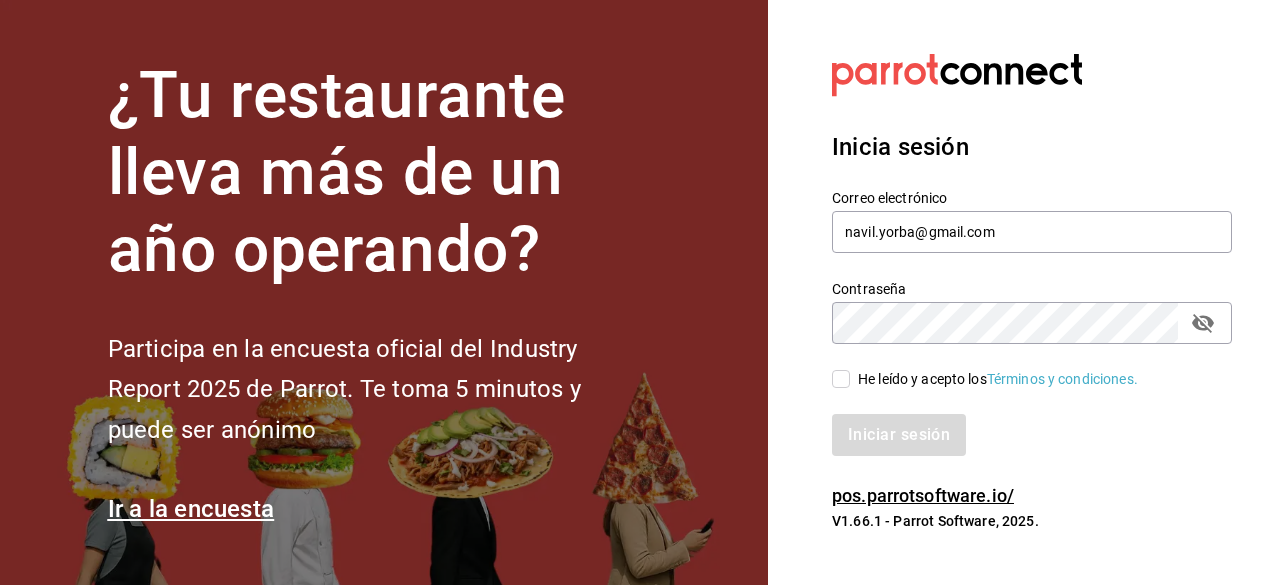 checkbox on "true" 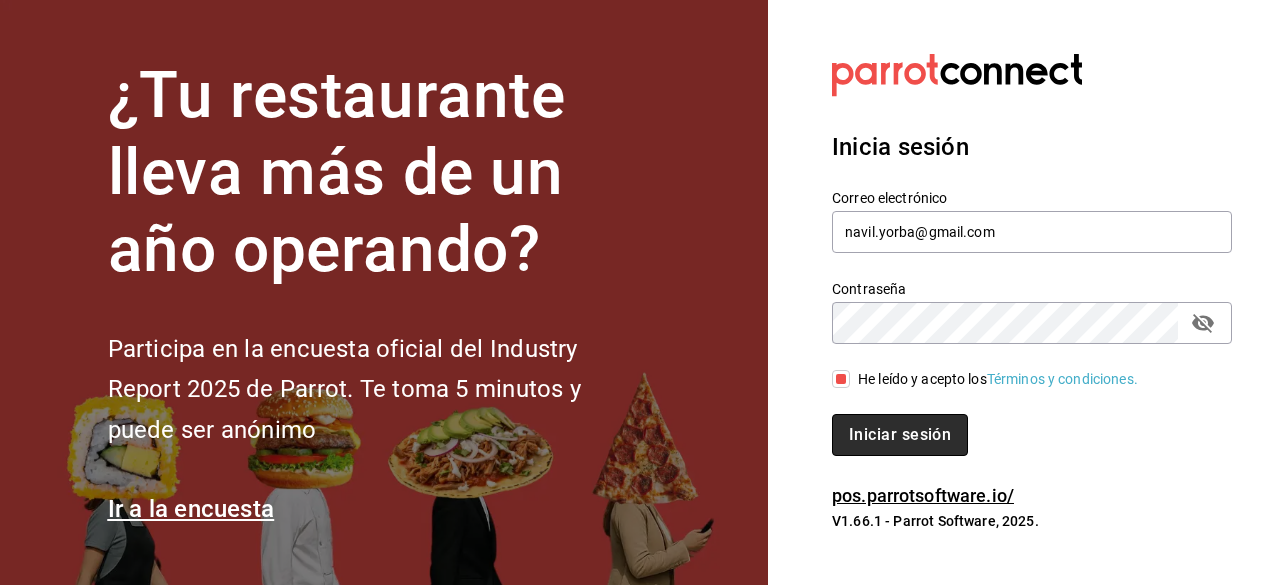 click on "Iniciar sesión" at bounding box center [900, 435] 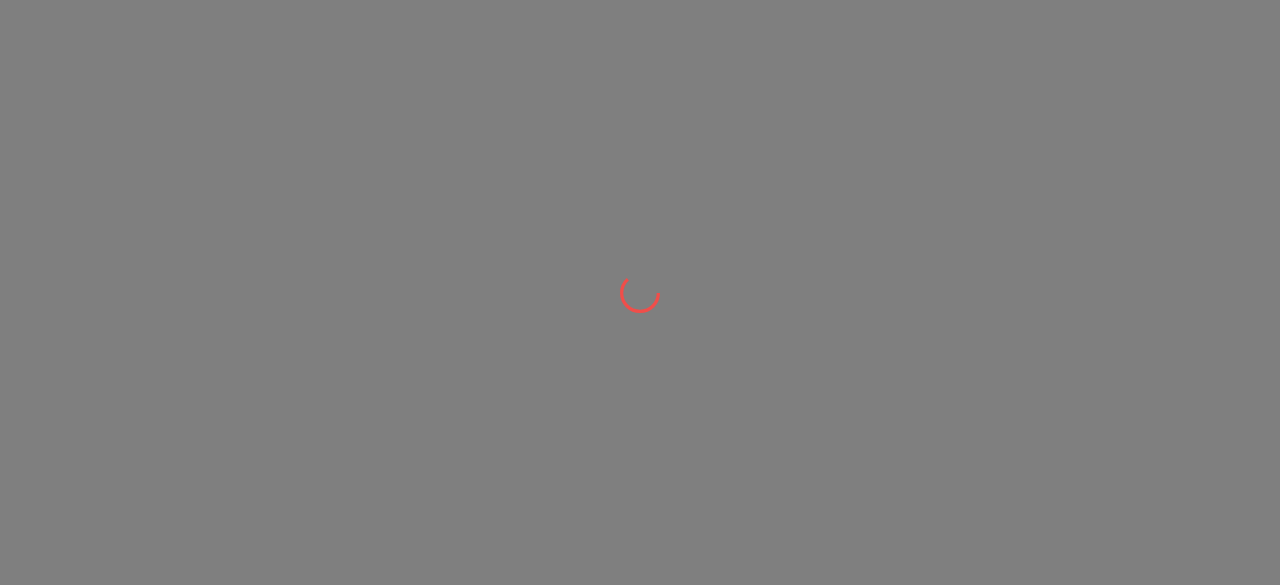 scroll, scrollTop: 0, scrollLeft: 0, axis: both 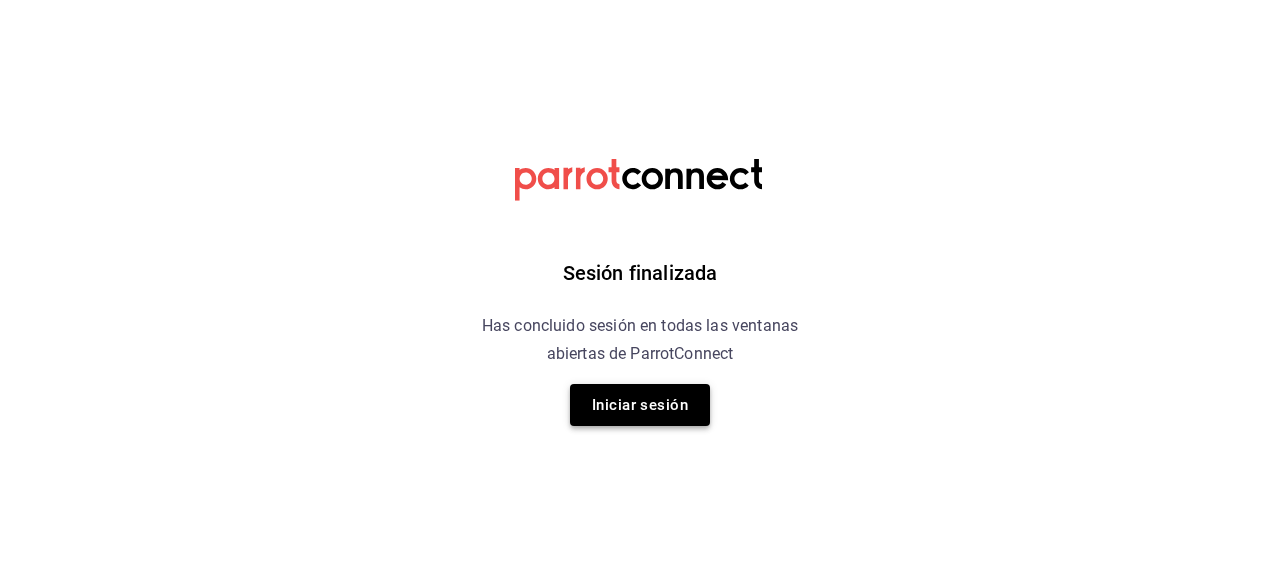 click on "Iniciar sesión" at bounding box center (640, 405) 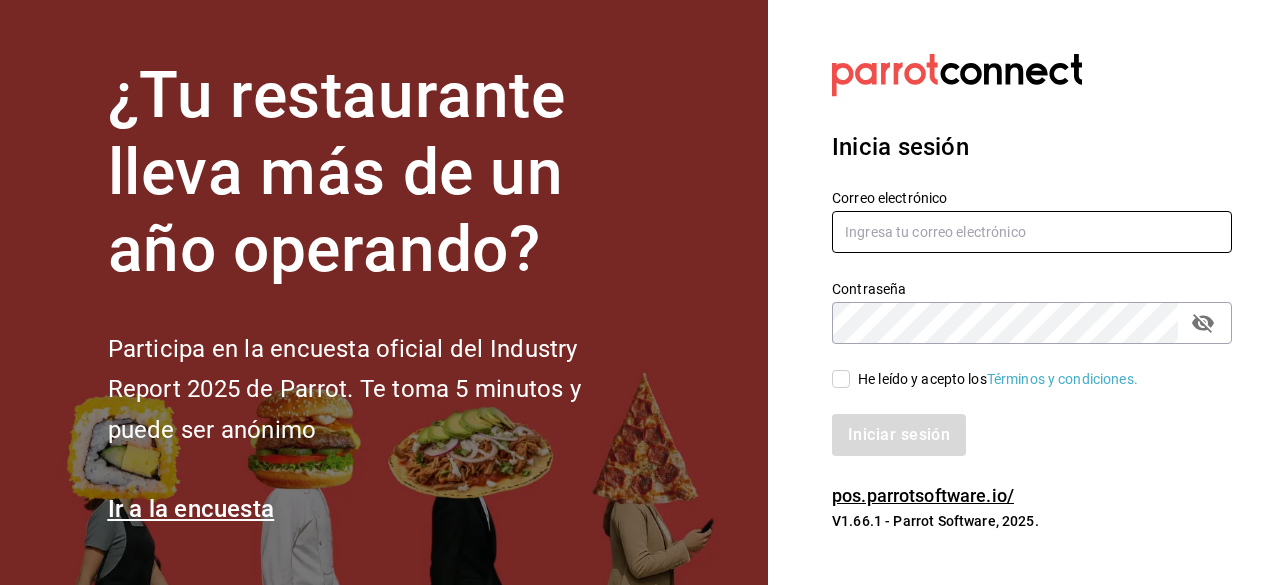 click at bounding box center [1032, 232] 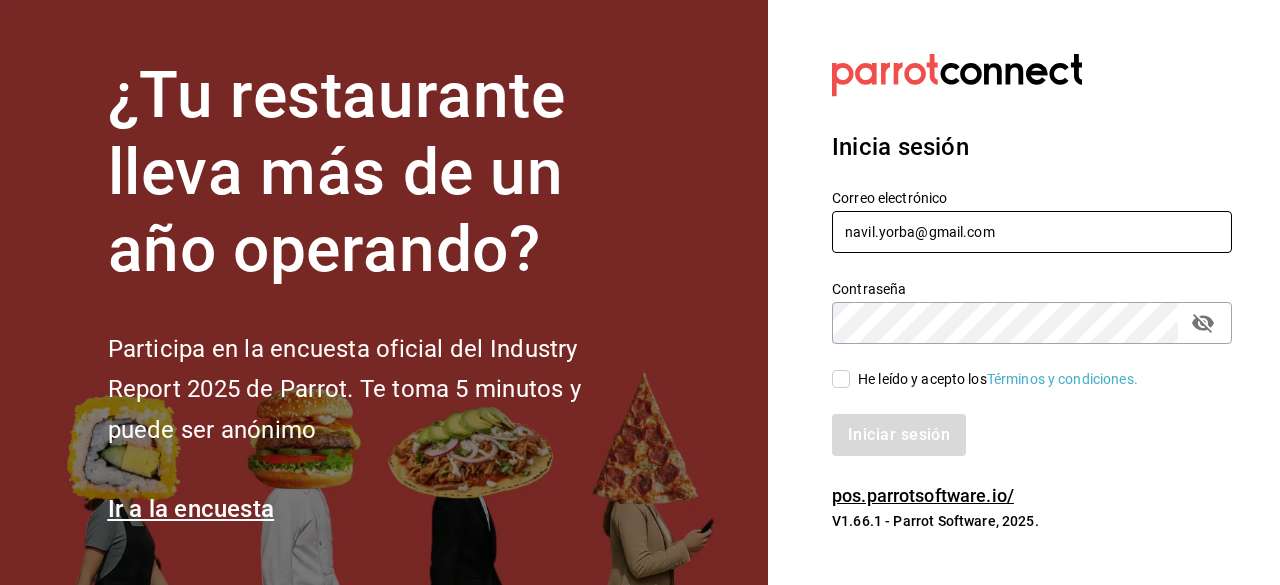 type on "navil.yorba@gmail.com" 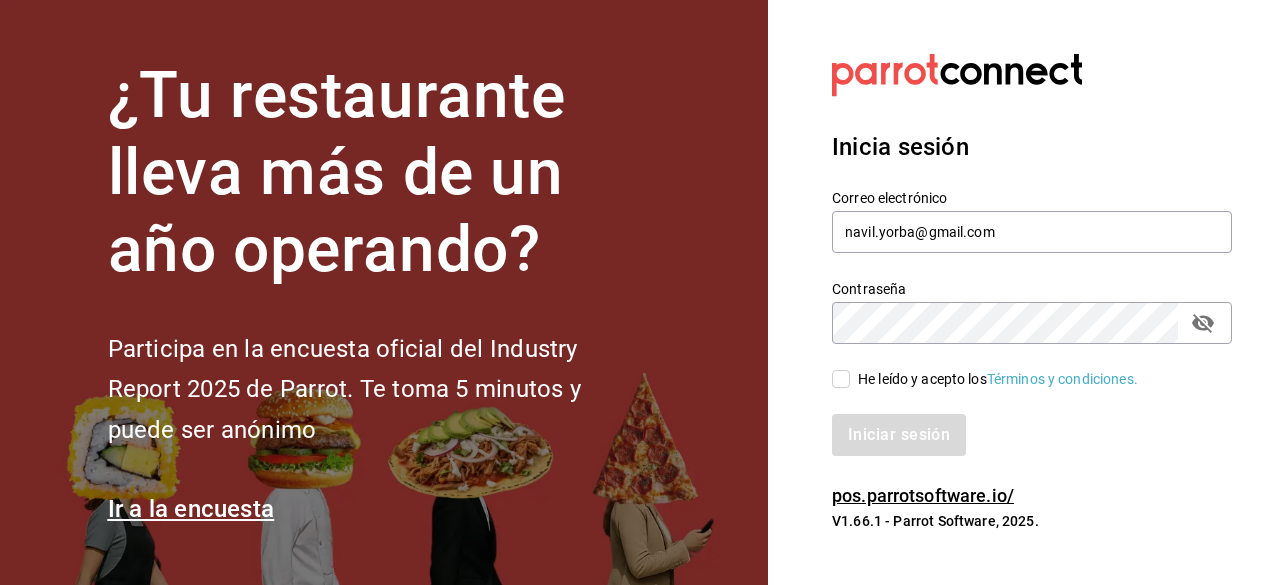 click on "He leído y acepto los  Términos y condiciones." at bounding box center [841, 379] 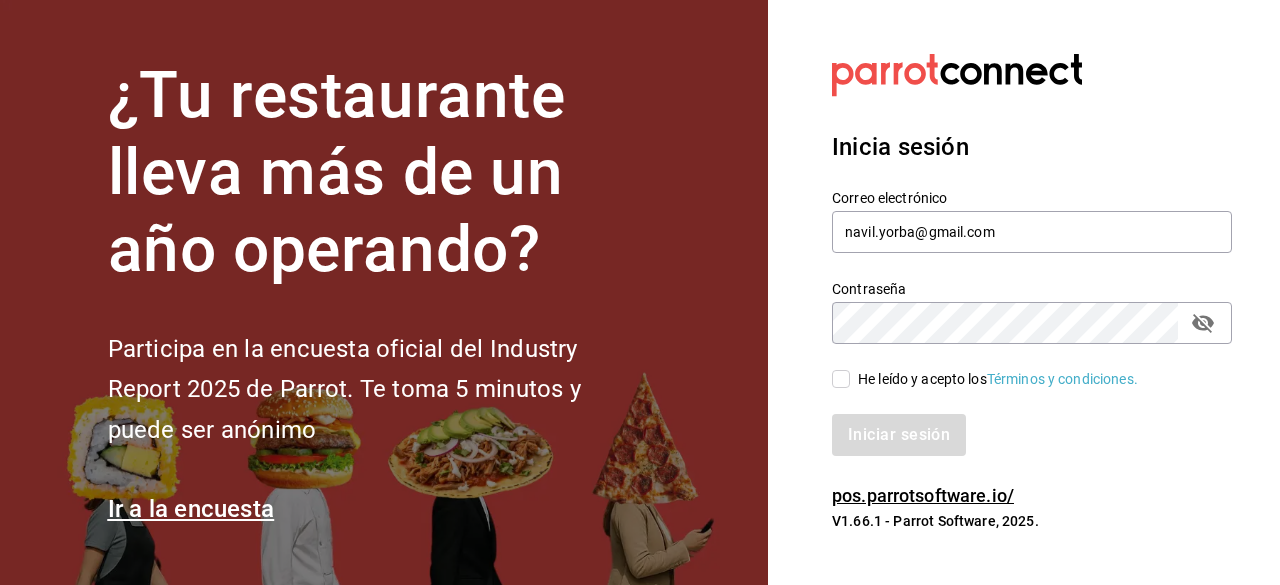 checkbox on "true" 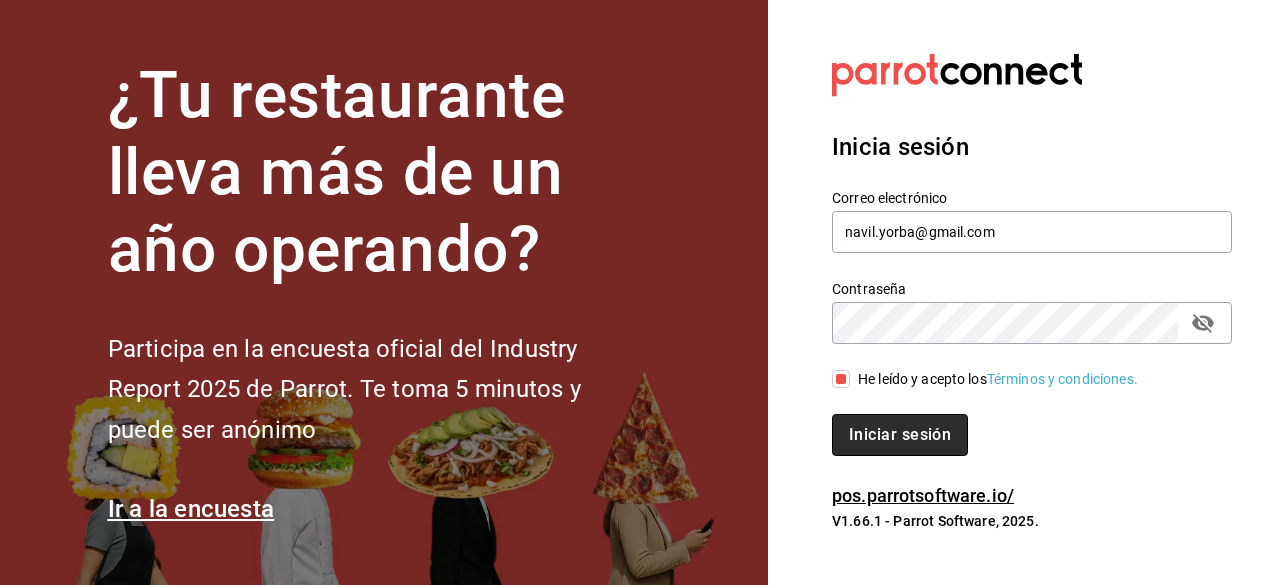 click on "Iniciar sesión" at bounding box center (900, 435) 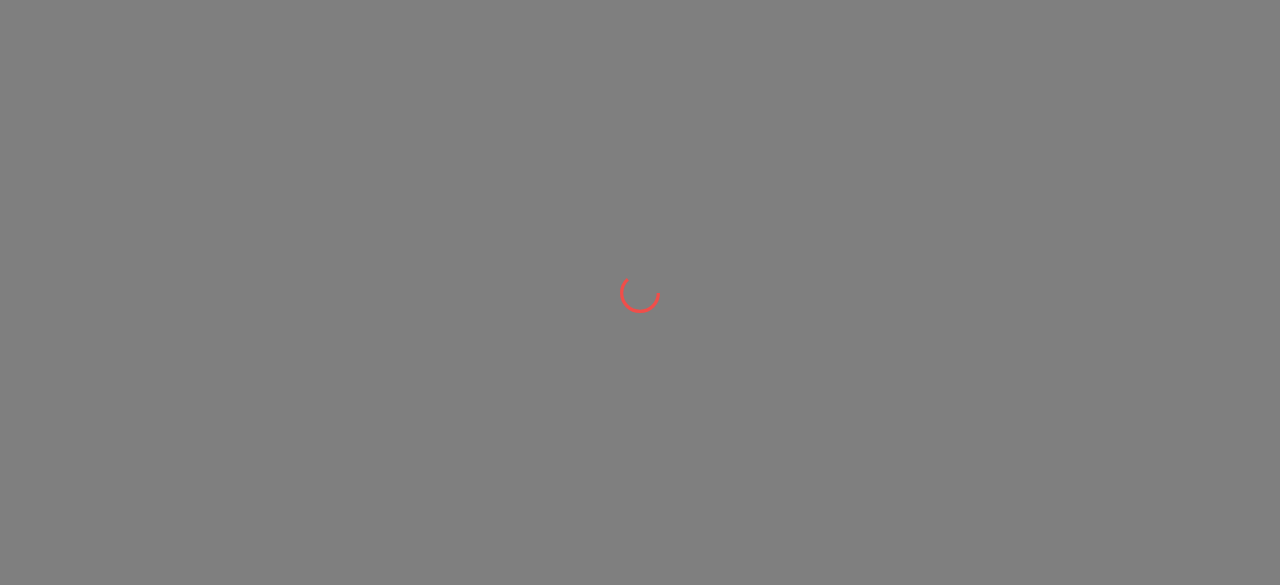 scroll, scrollTop: 0, scrollLeft: 0, axis: both 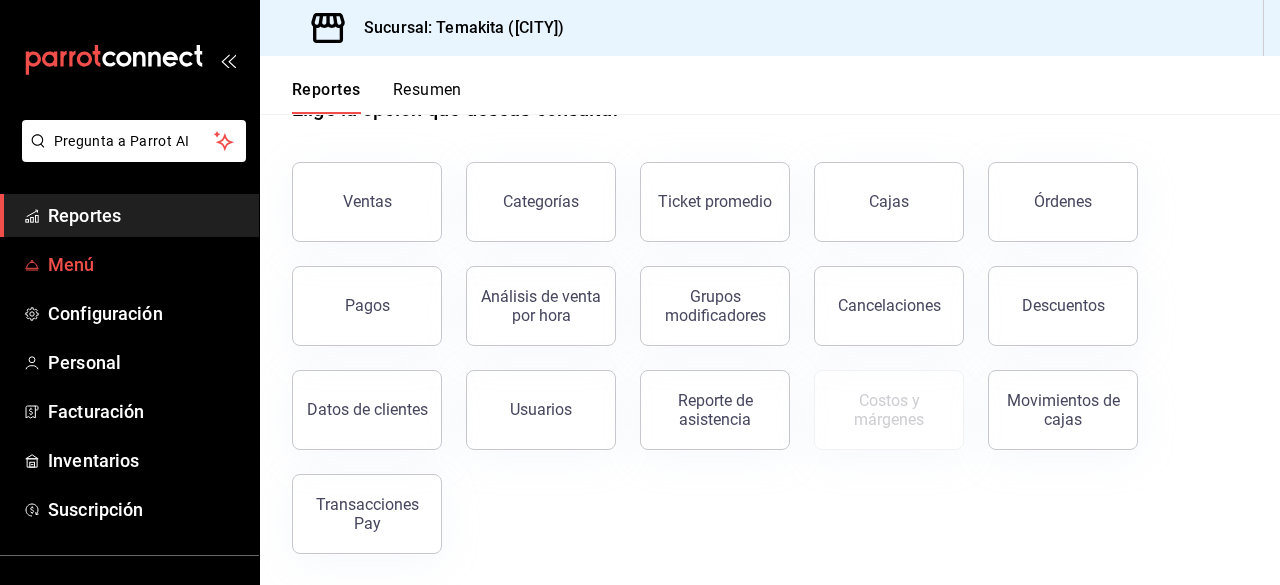 click on "Menú" at bounding box center (145, 264) 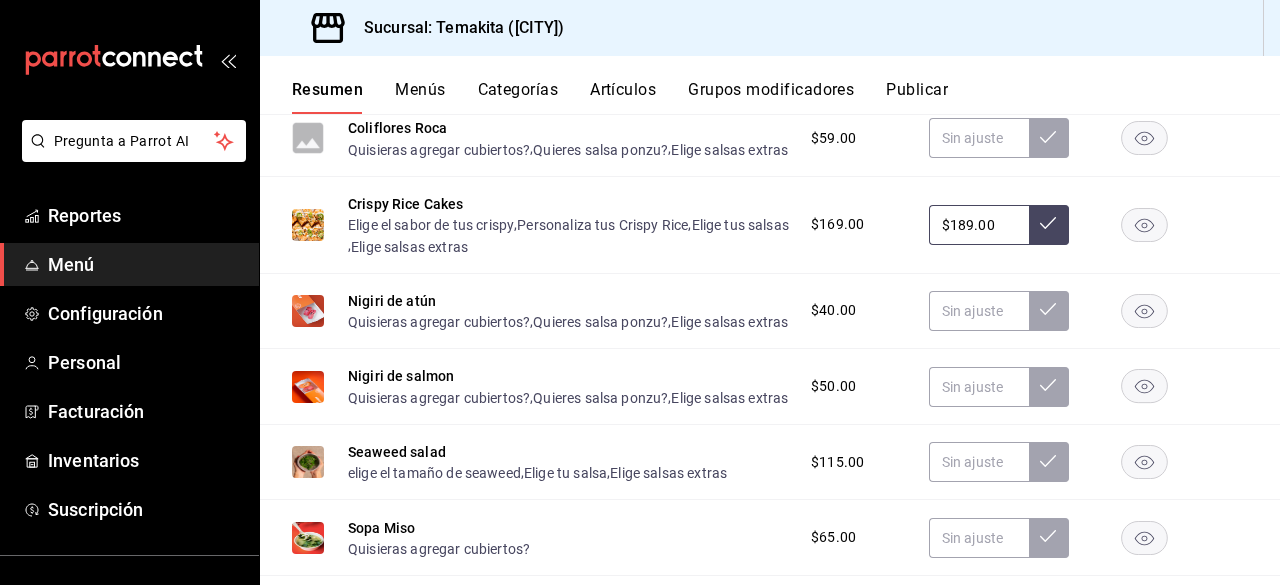 scroll, scrollTop: 1219, scrollLeft: 0, axis: vertical 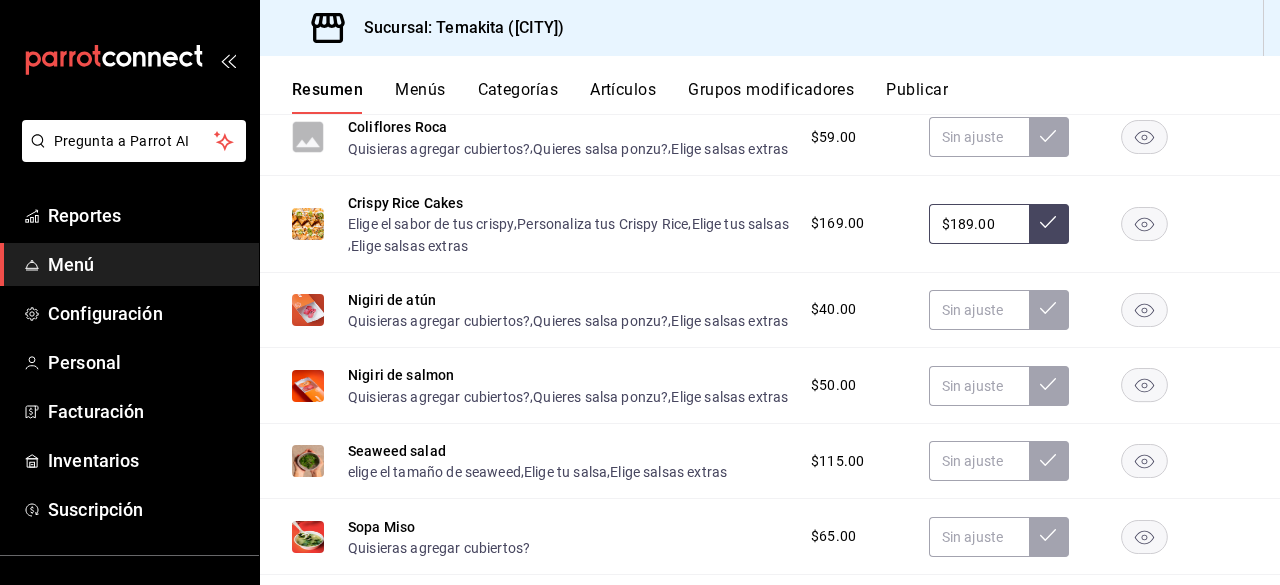 click on "Menús" at bounding box center [420, 97] 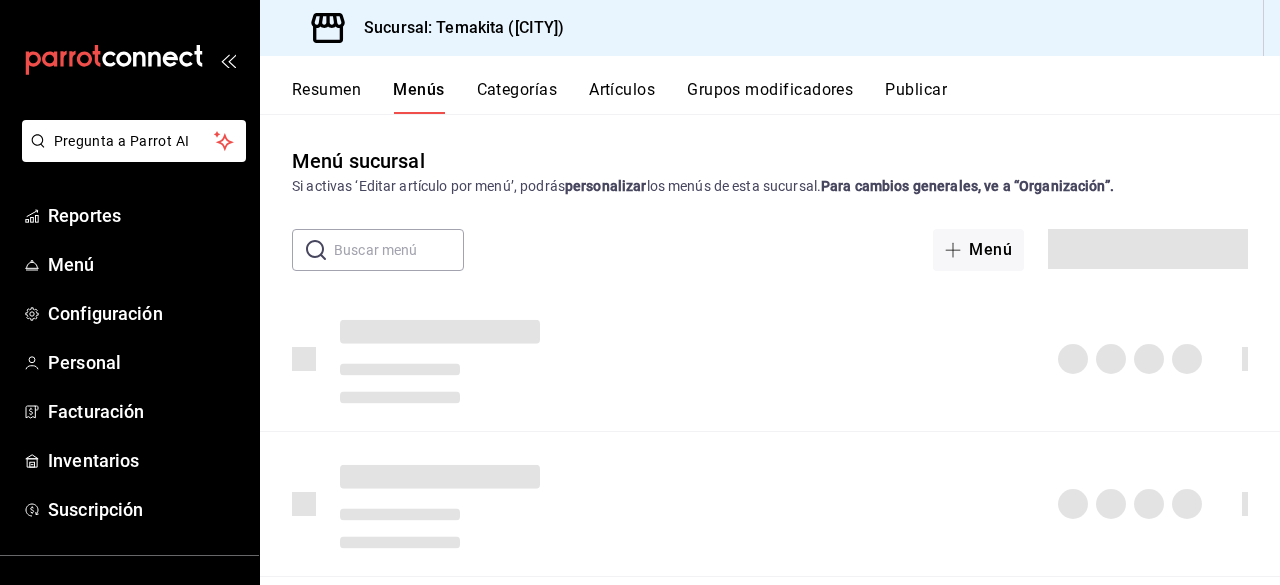 click on "Artículos" at bounding box center (622, 97) 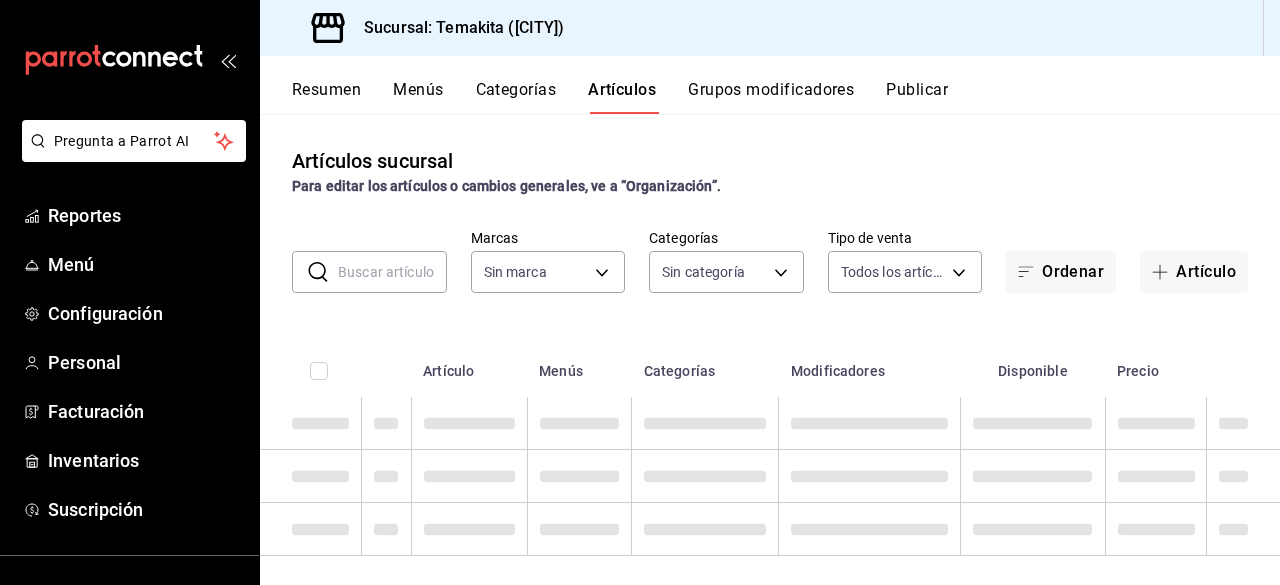 click at bounding box center (392, 272) 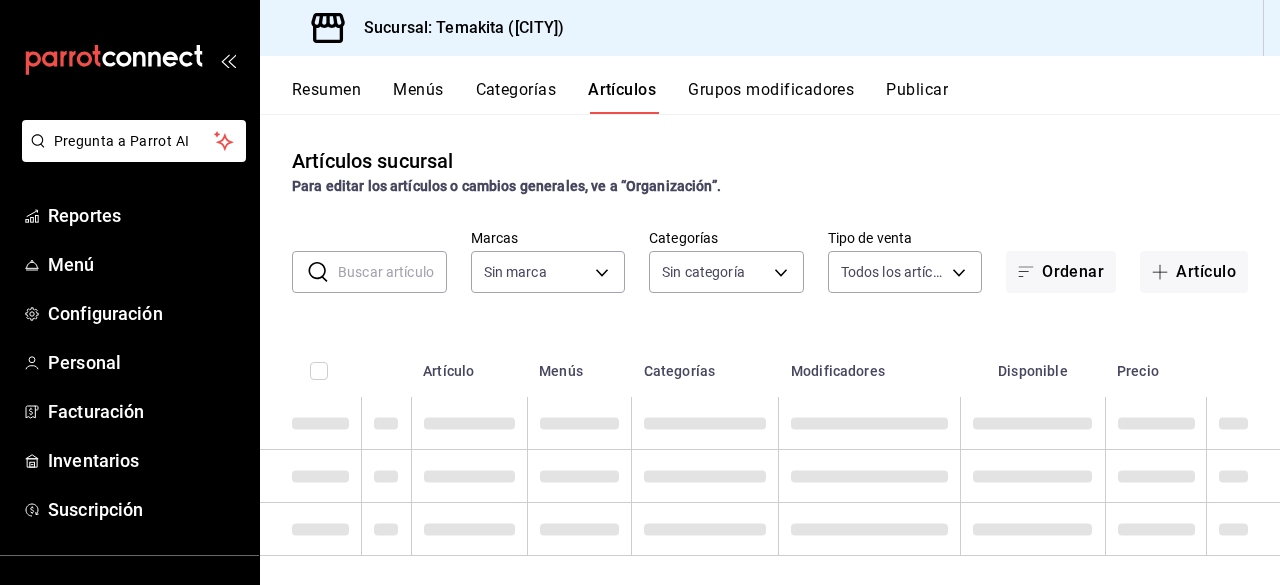 type on "s" 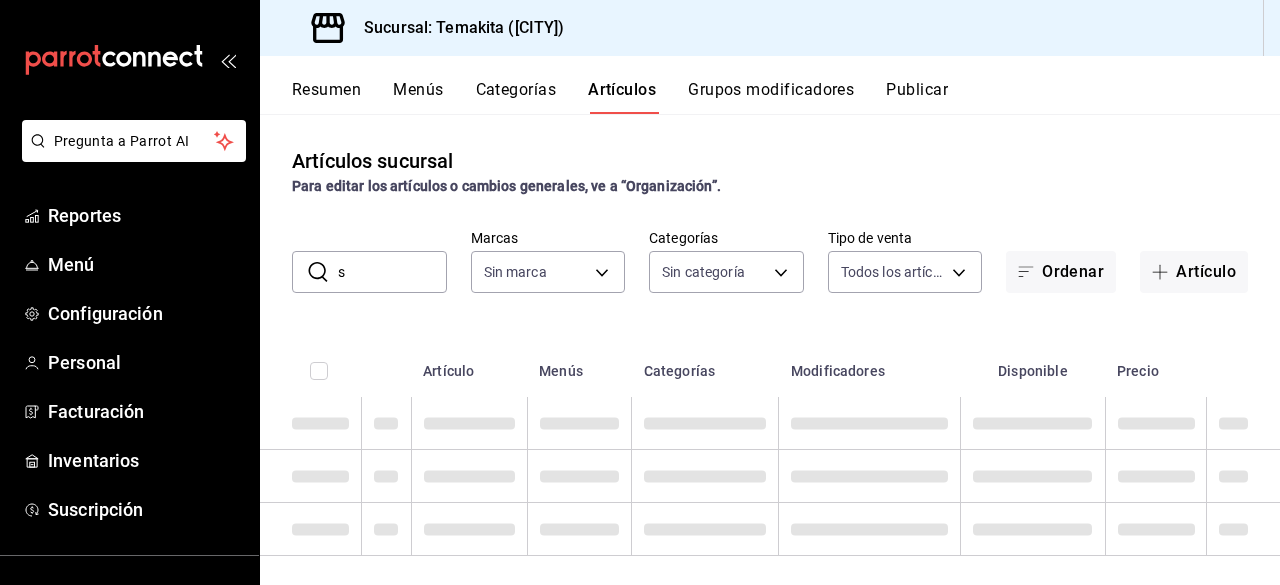type on "e3240b2a-191c-470c-b62a-223b667b9bd8" 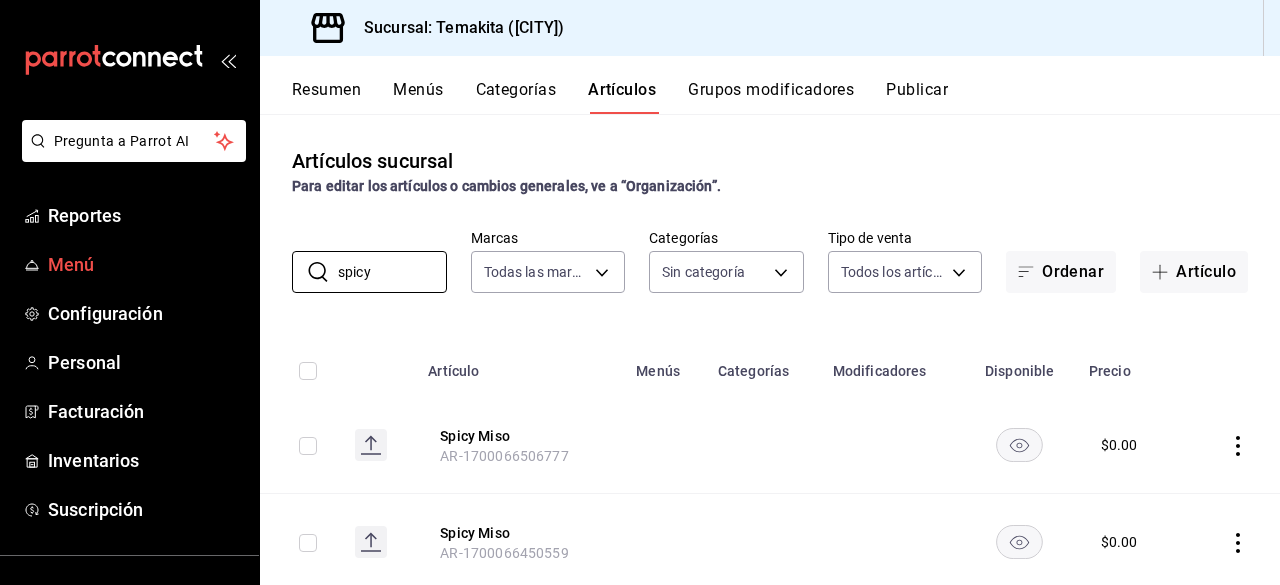 drag, startPoint x: 396, startPoint y: 280, endPoint x: 171, endPoint y: 255, distance: 226.38463 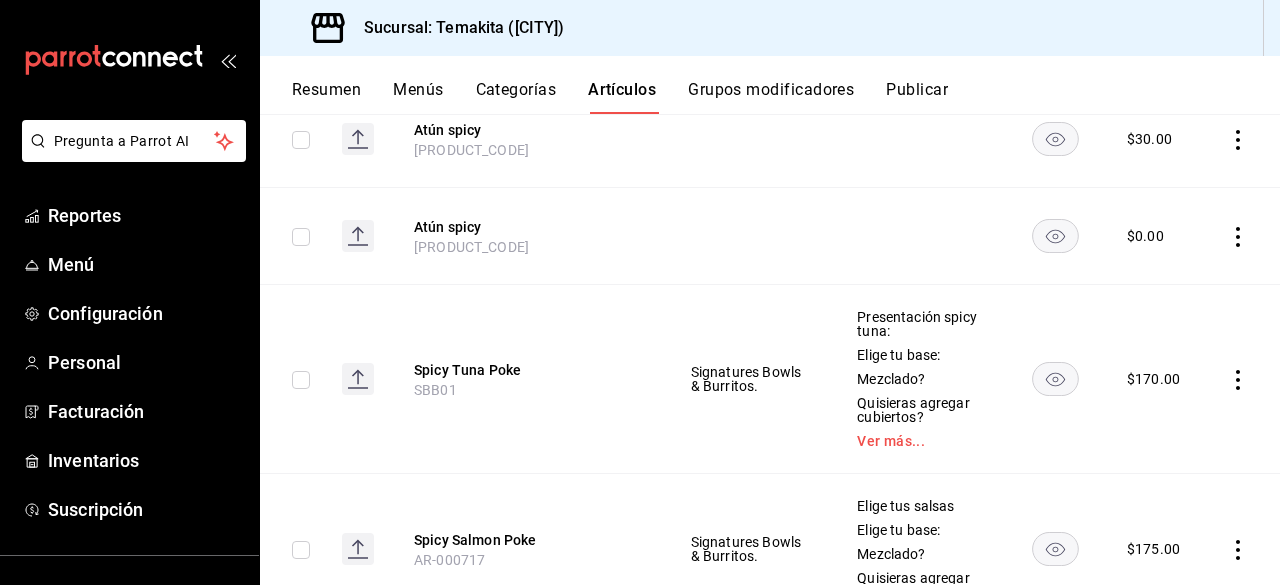 scroll, scrollTop: 2659, scrollLeft: 0, axis: vertical 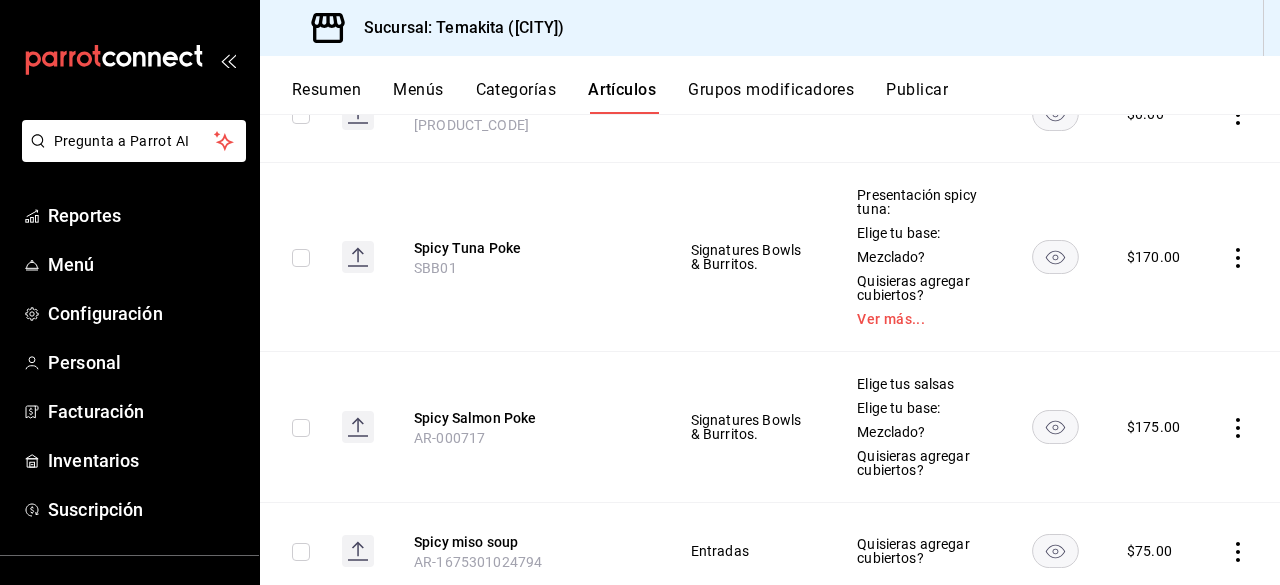 click 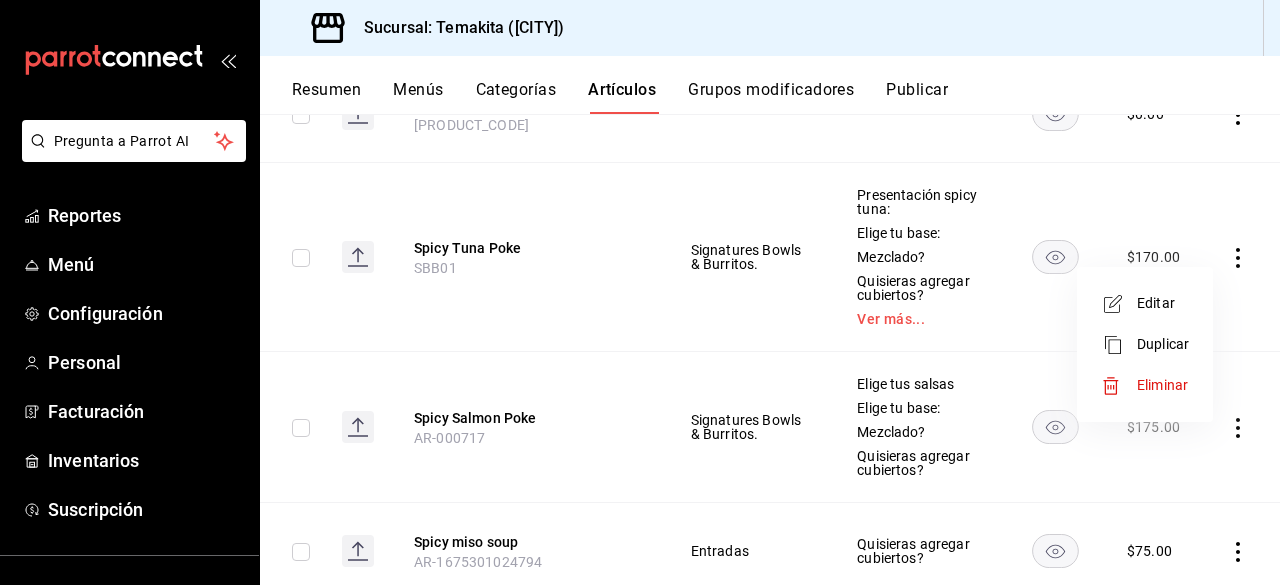 click on "Duplicar" at bounding box center (1163, 344) 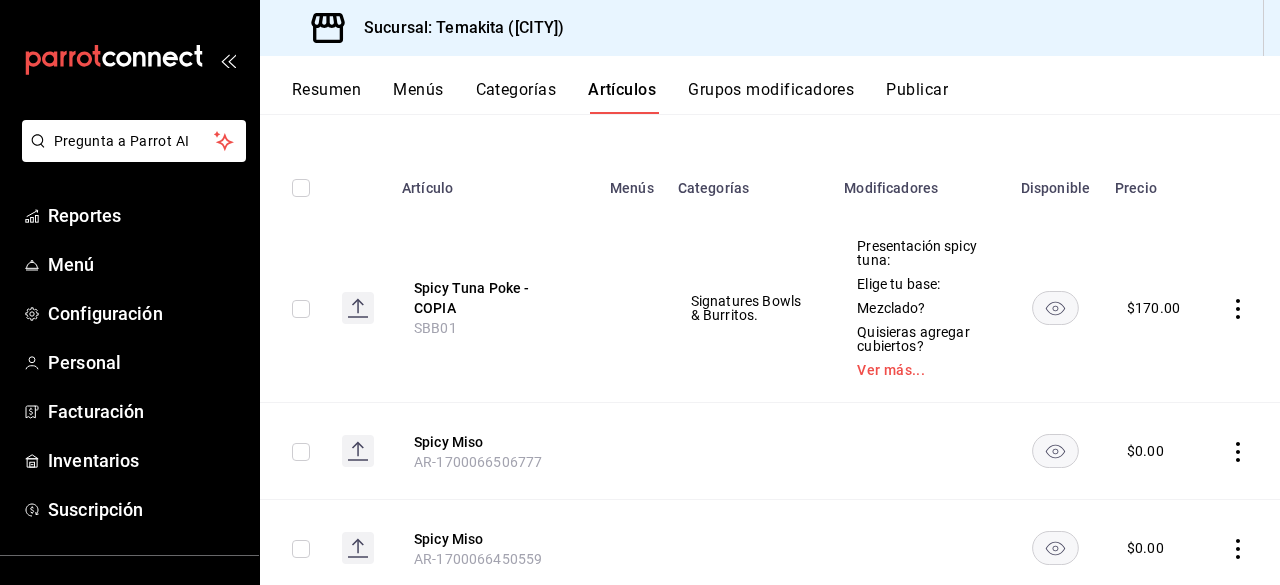 scroll, scrollTop: 0, scrollLeft: 0, axis: both 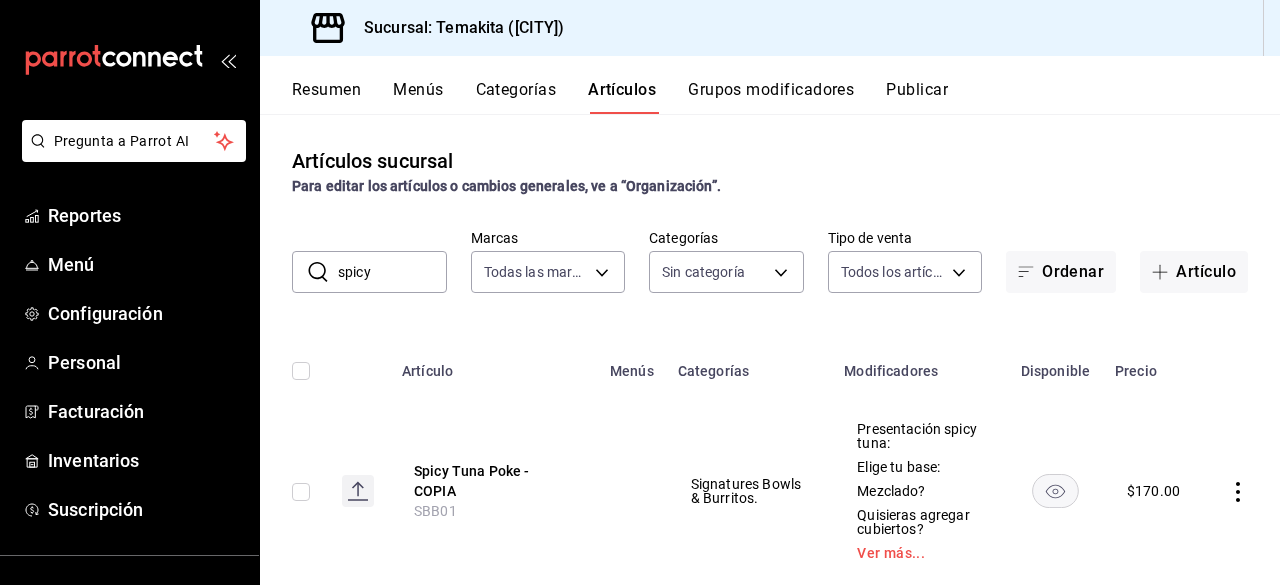click on "spicy" at bounding box center [392, 272] 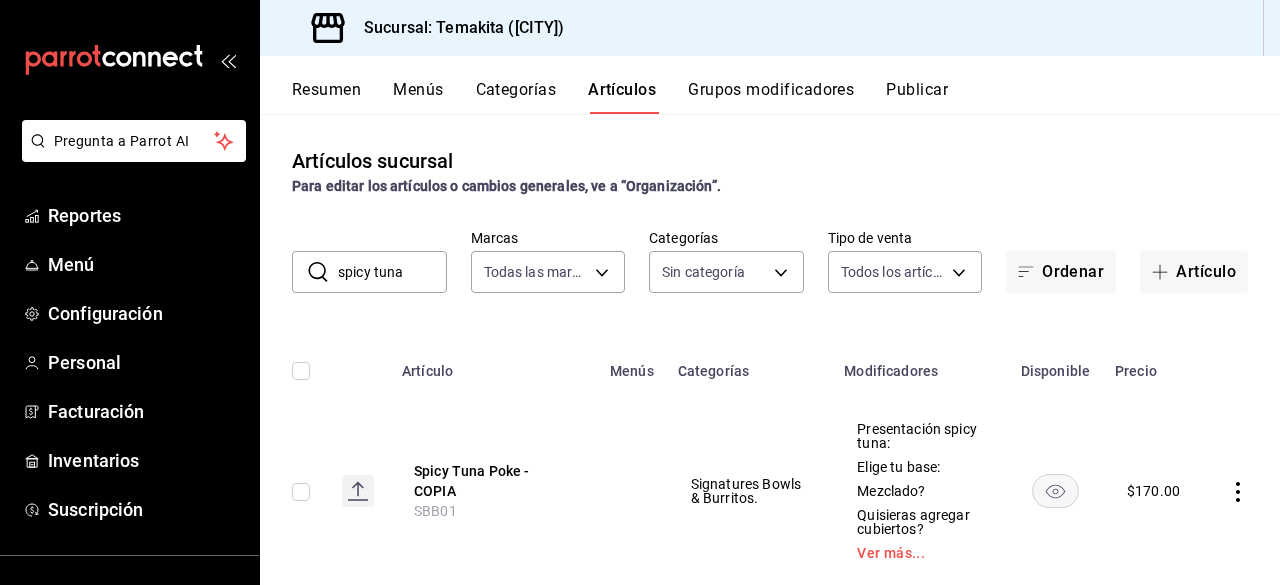 scroll, scrollTop: 7, scrollLeft: 0, axis: vertical 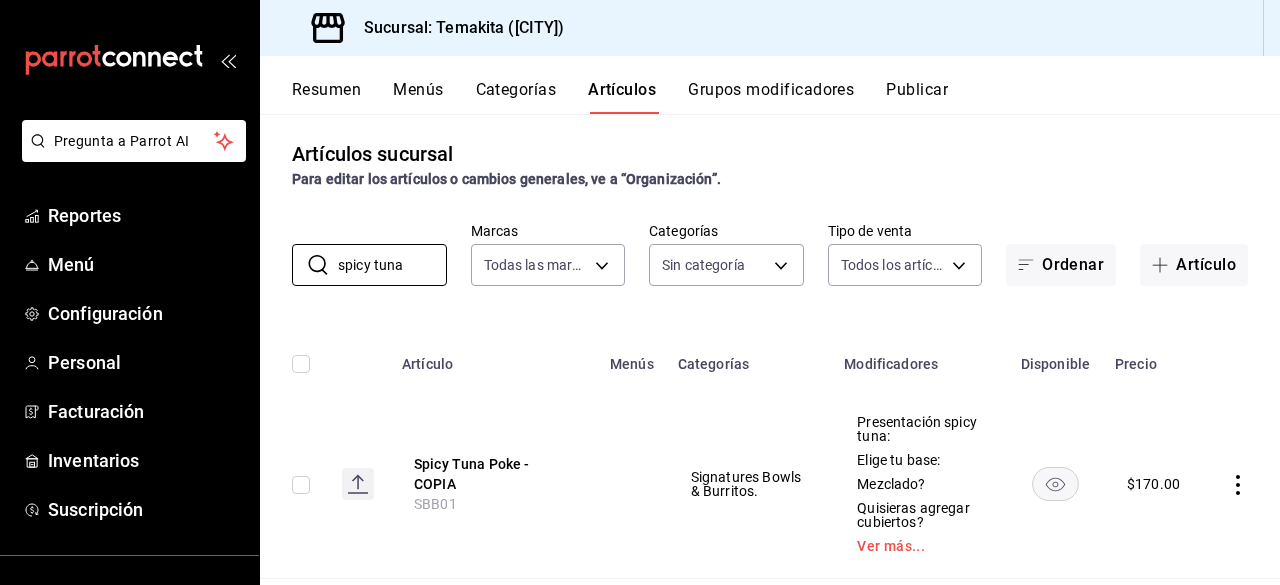 type on "spicy tuna" 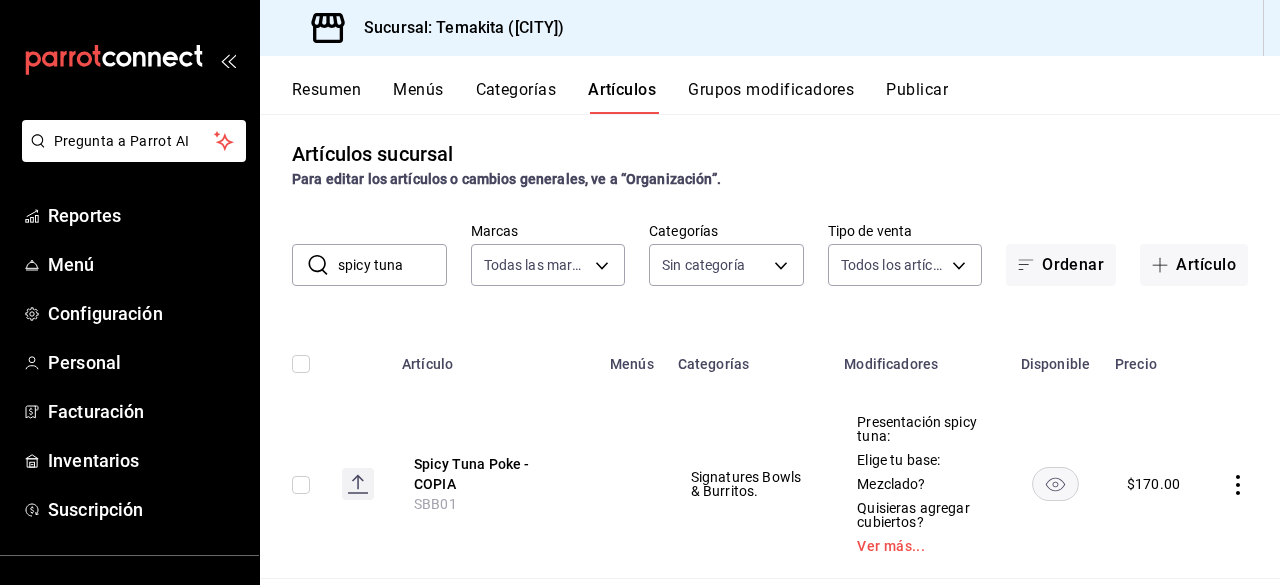 click 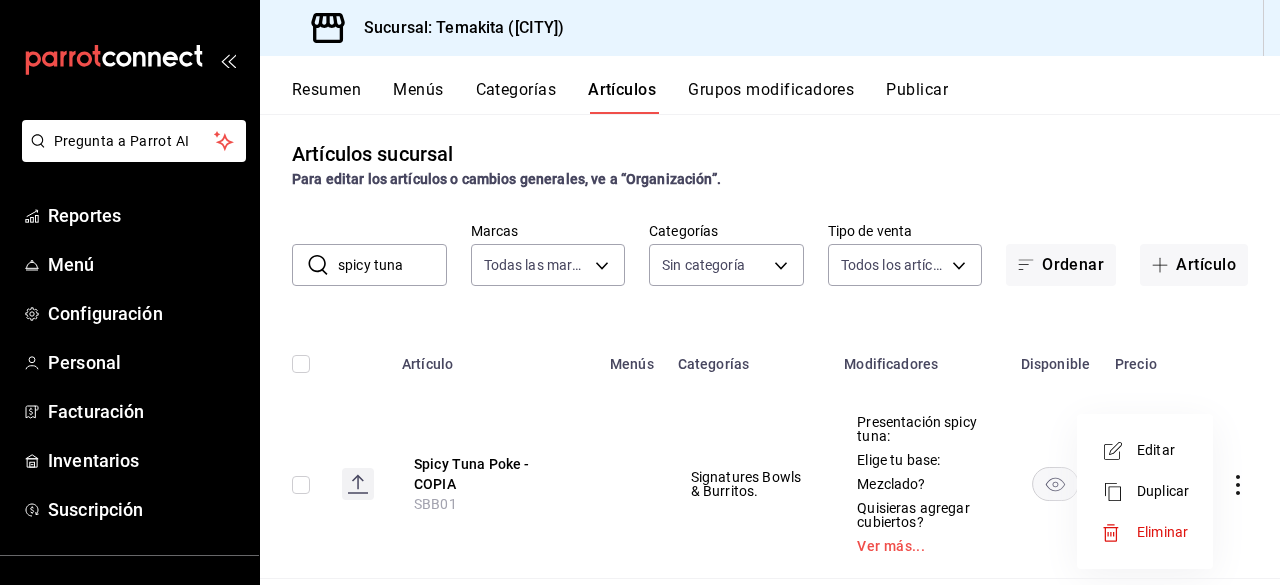 click on "Editar" at bounding box center [1163, 450] 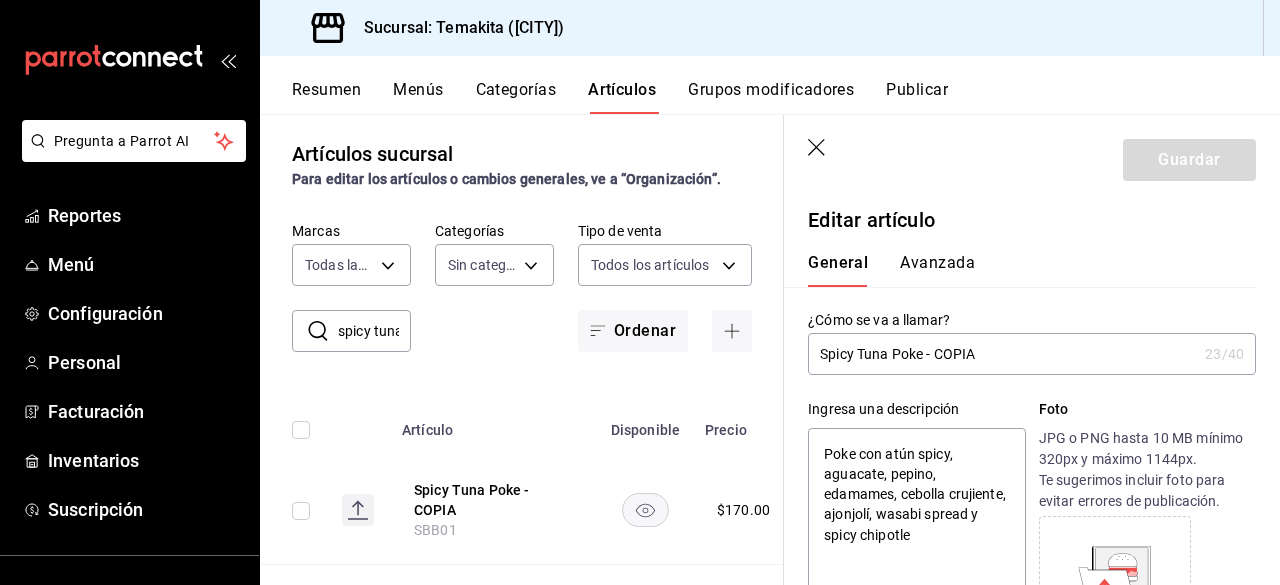 type on "x" 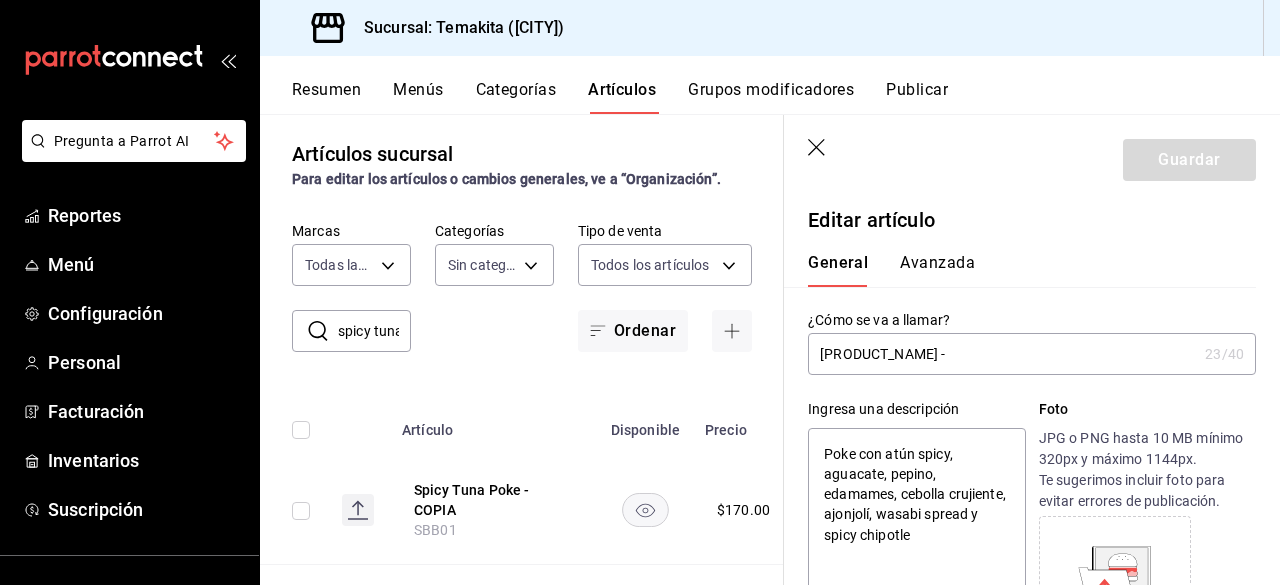 type on "x" 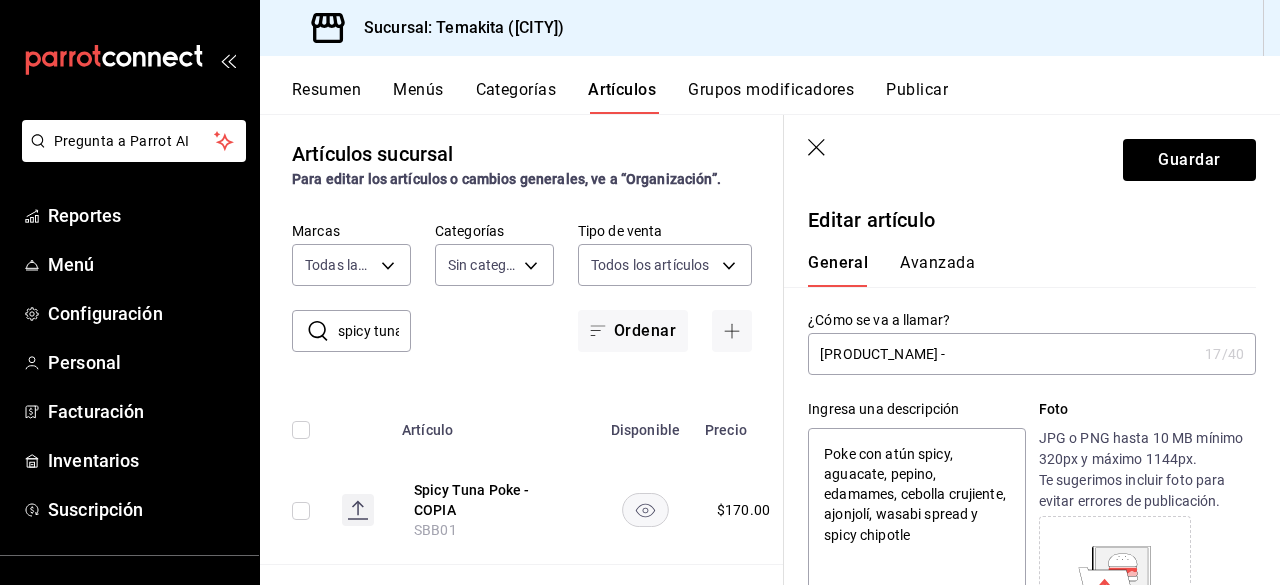 type on "x" 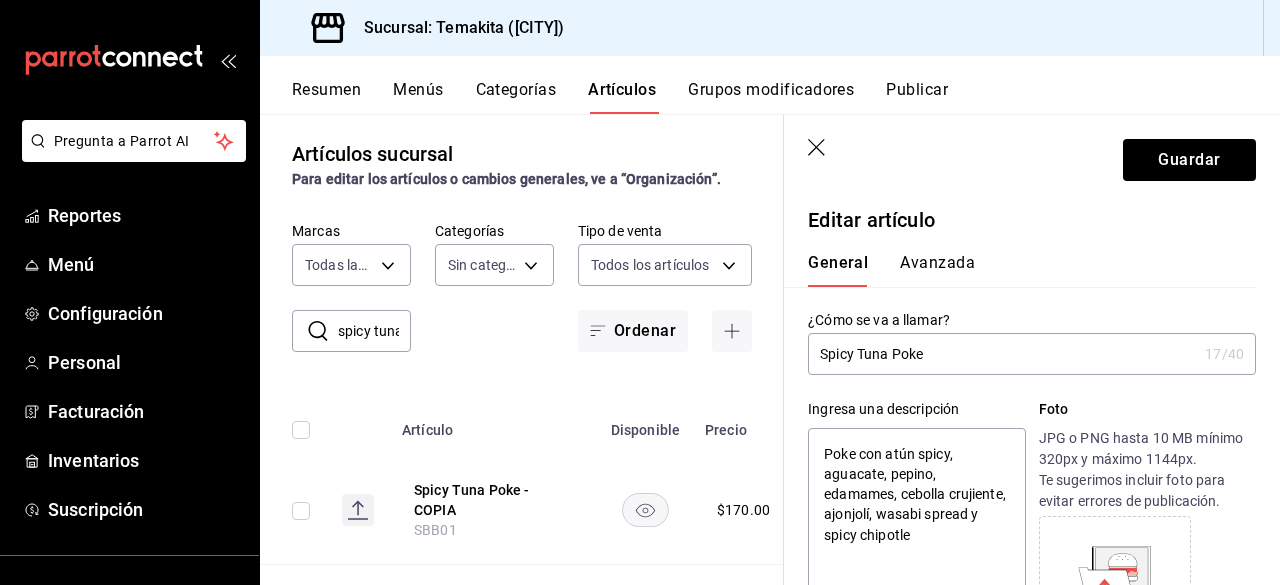 type on "x" 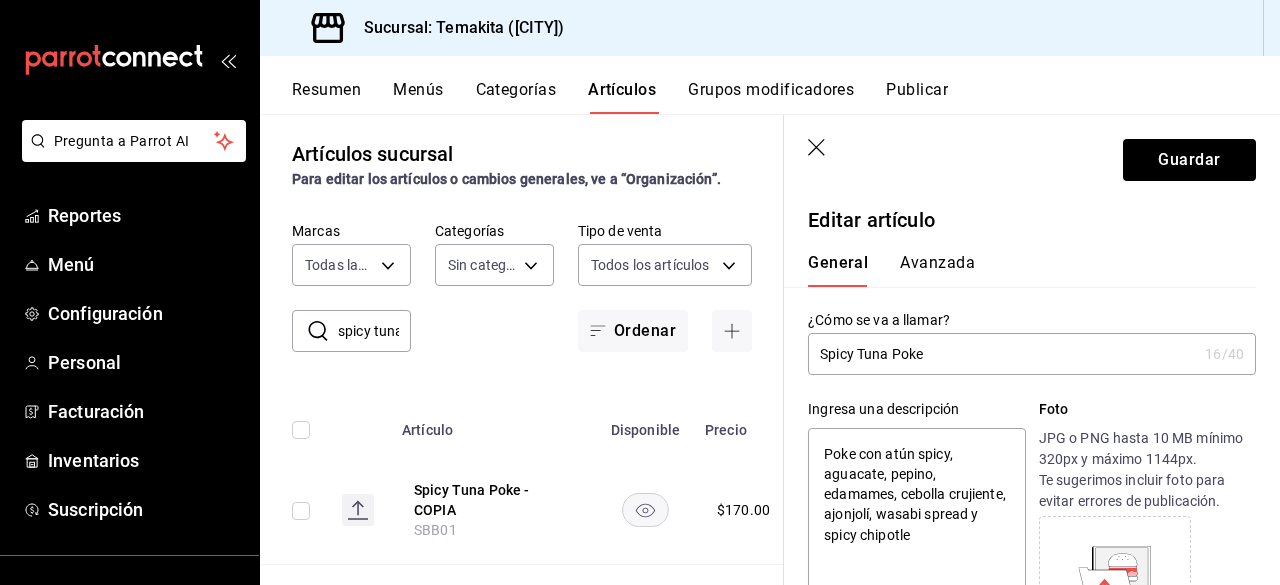 type on "Spicy Tuna Poke" 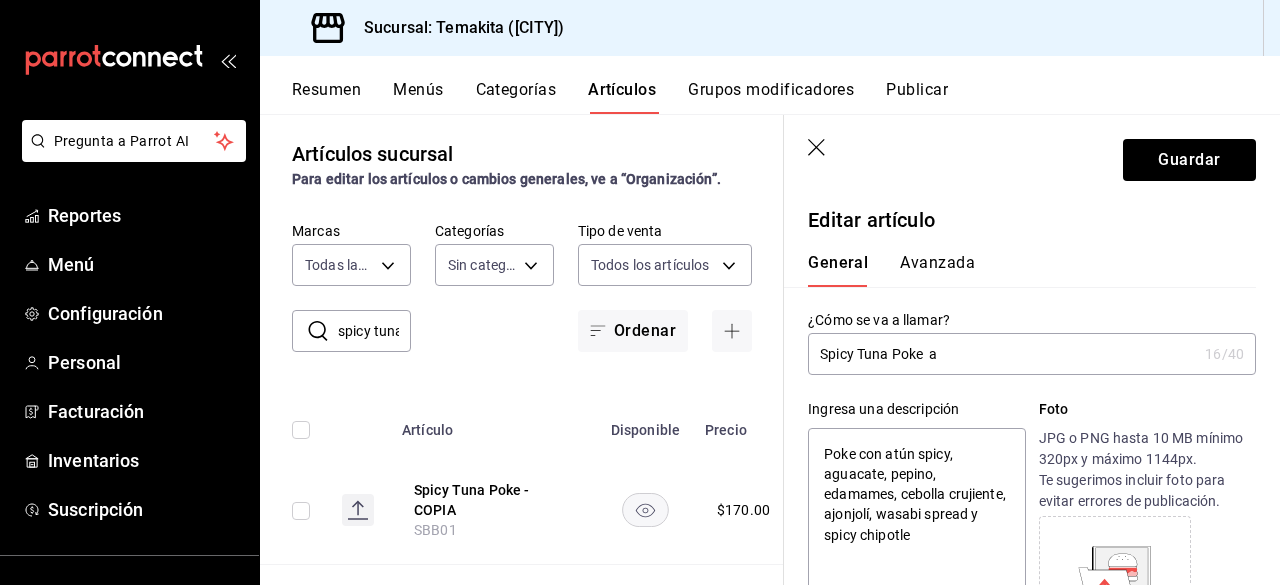 type on "x" 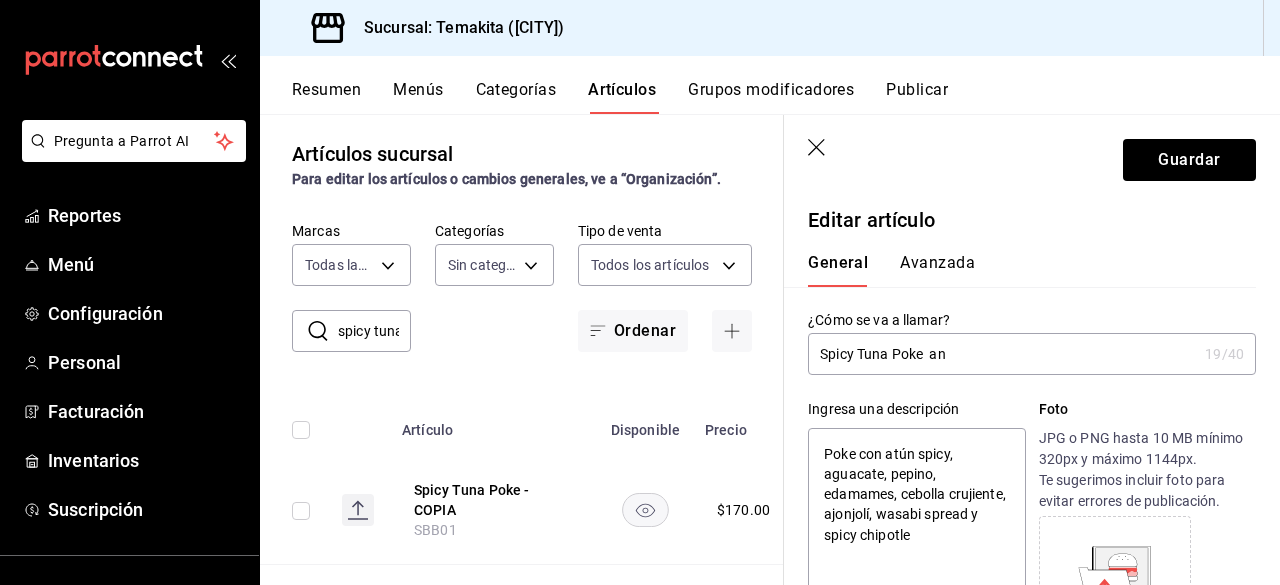 type on "x" 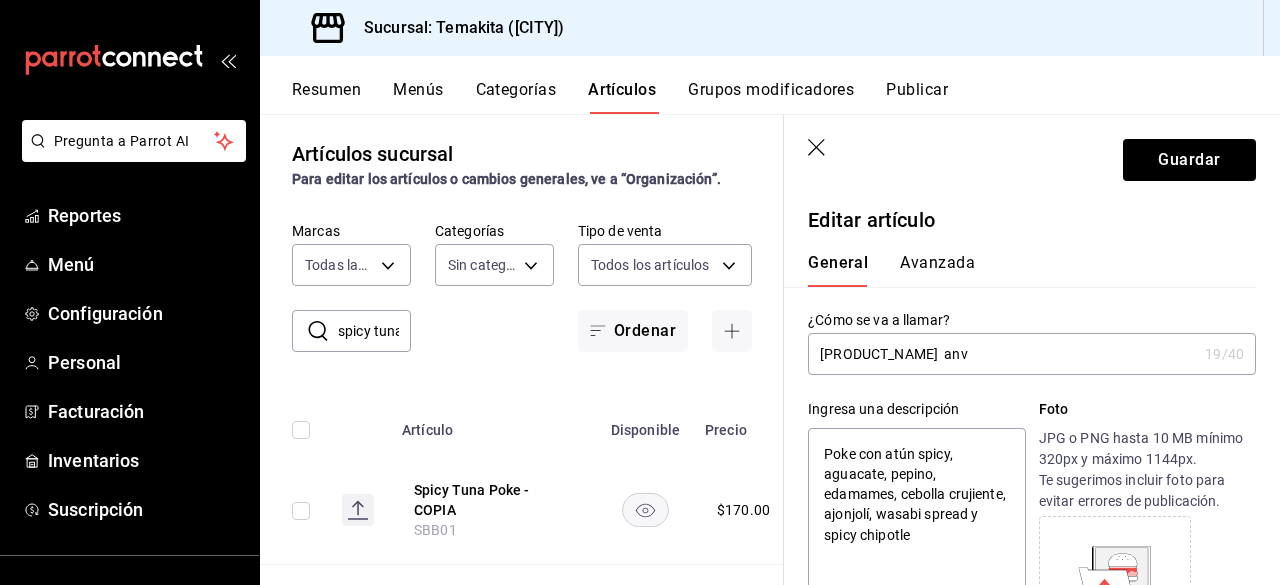 type on "[PRODUCT_NAME]  anvi" 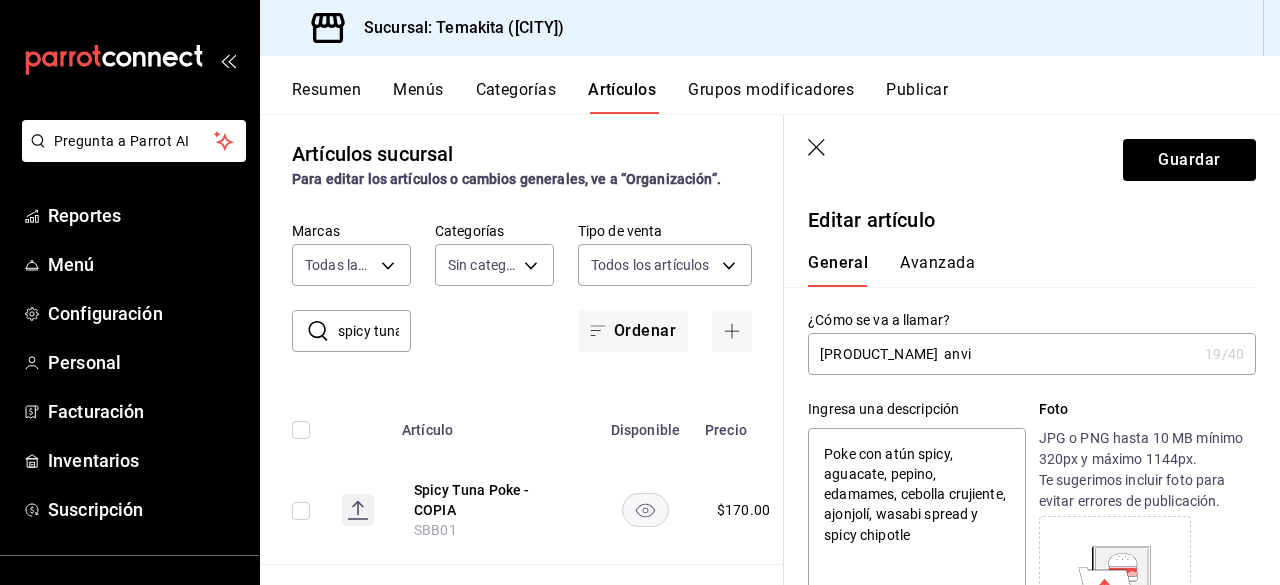 type on "x" 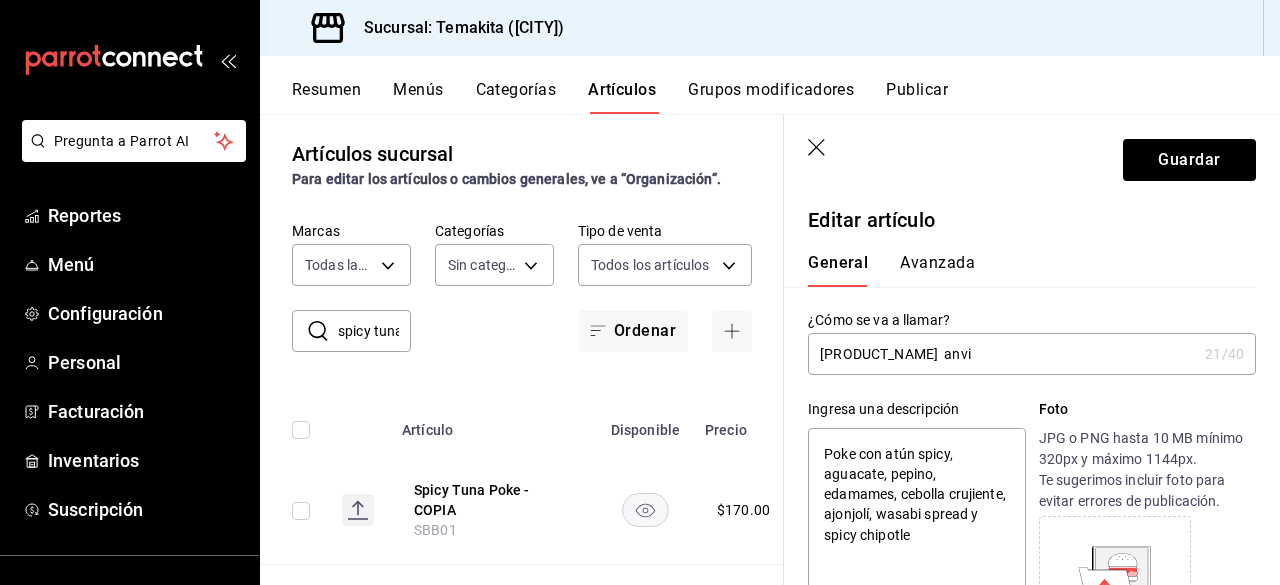 type on "Spicy Tuna Poke  anvie" 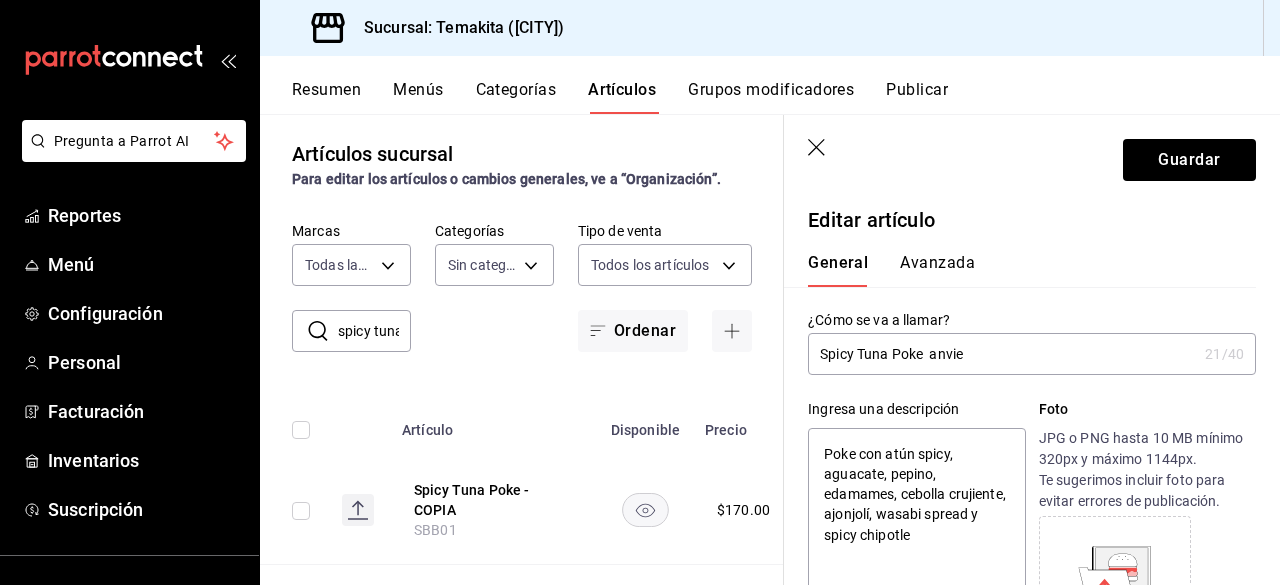 type on "x" 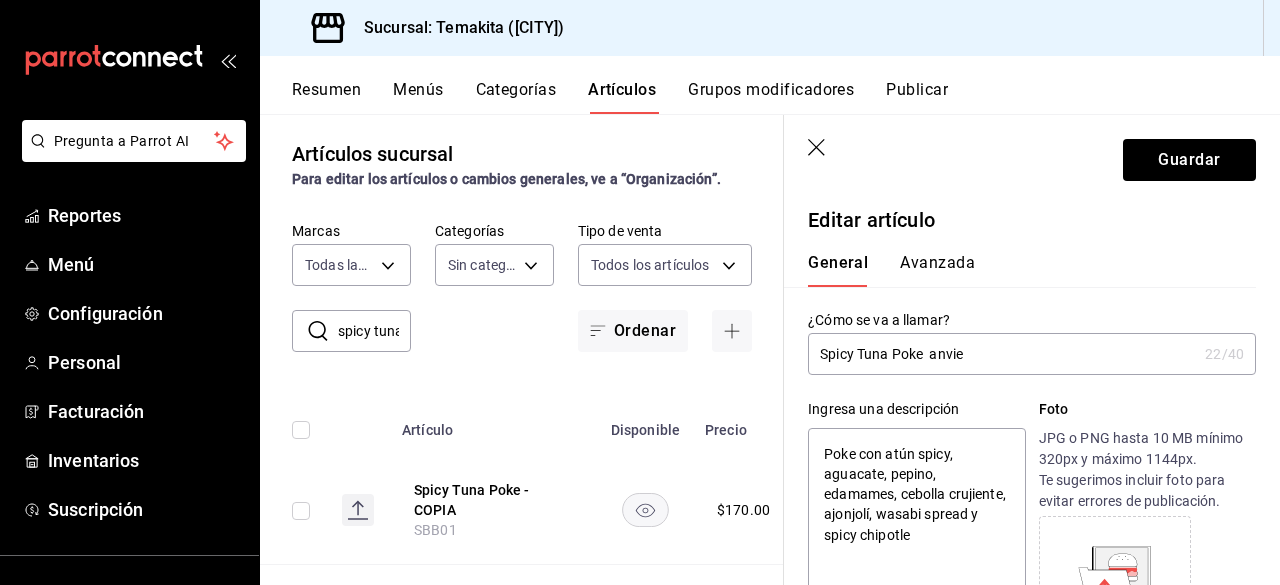 type on "[PRODUCT_NAME]  anvier" 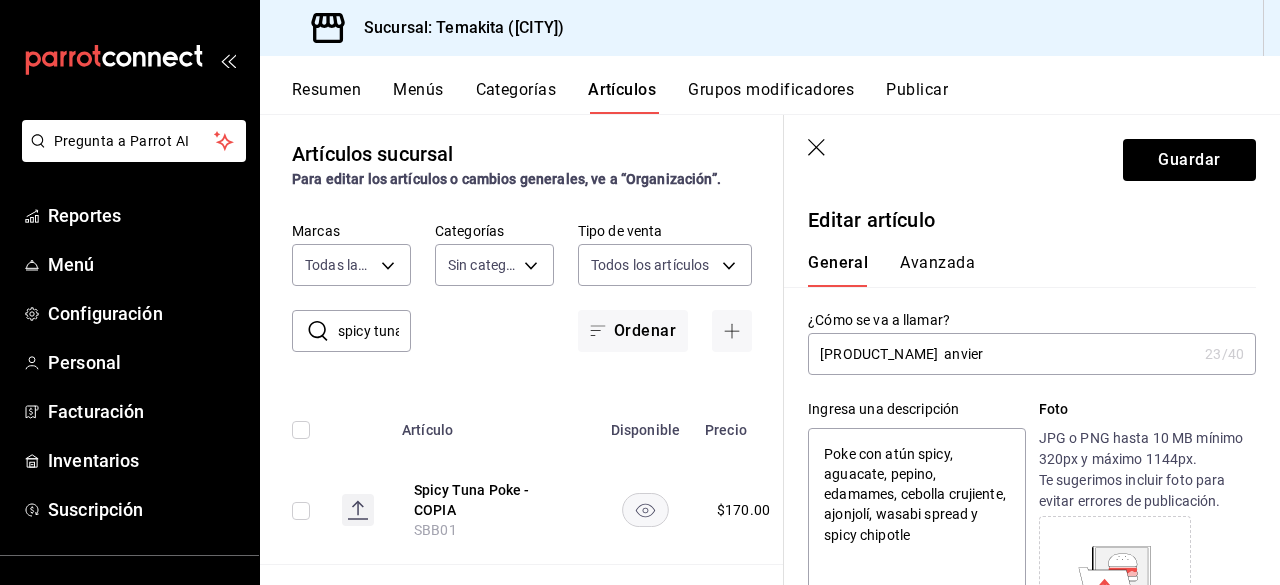 type on "Spicy Tuna Poke  anvie" 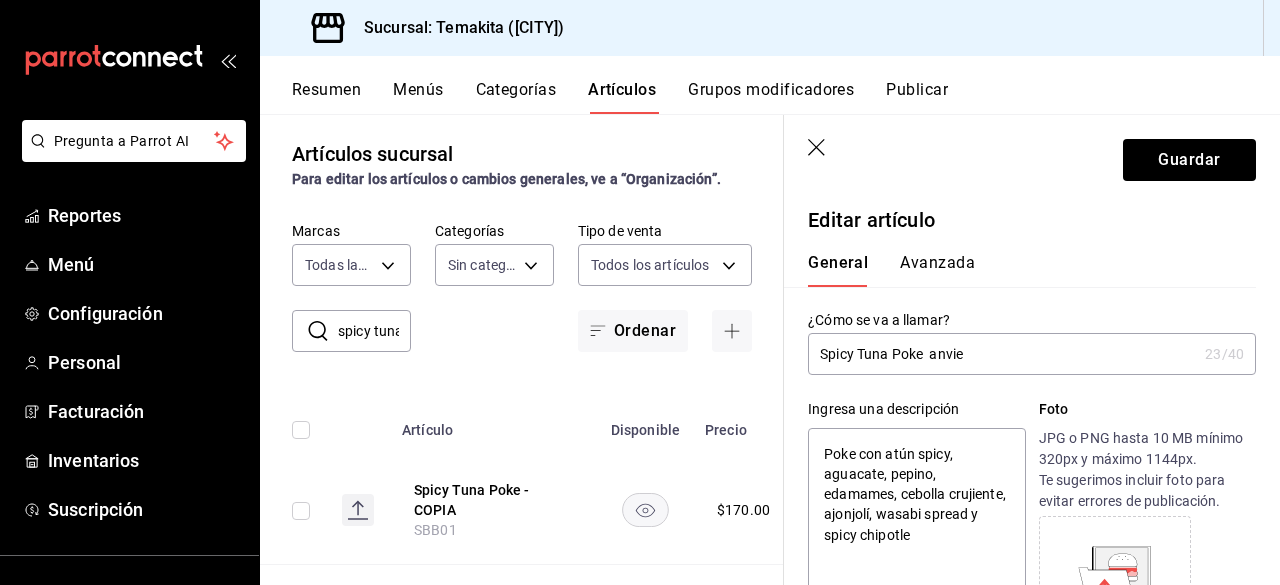 type on "x" 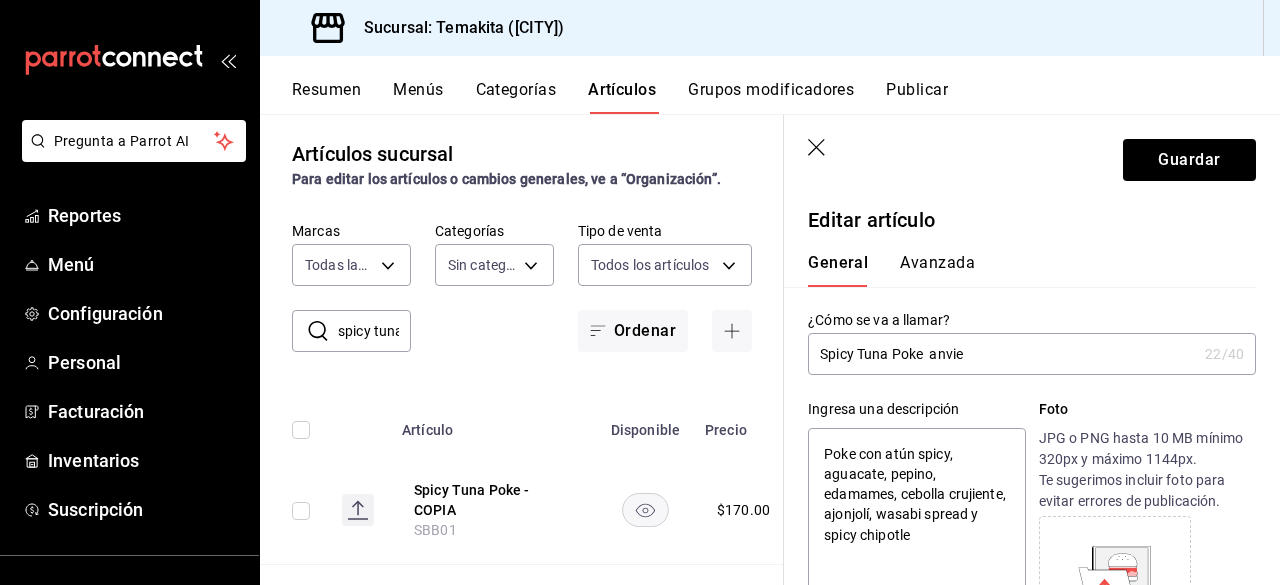 type on "[PRODUCT_NAME]  anvi" 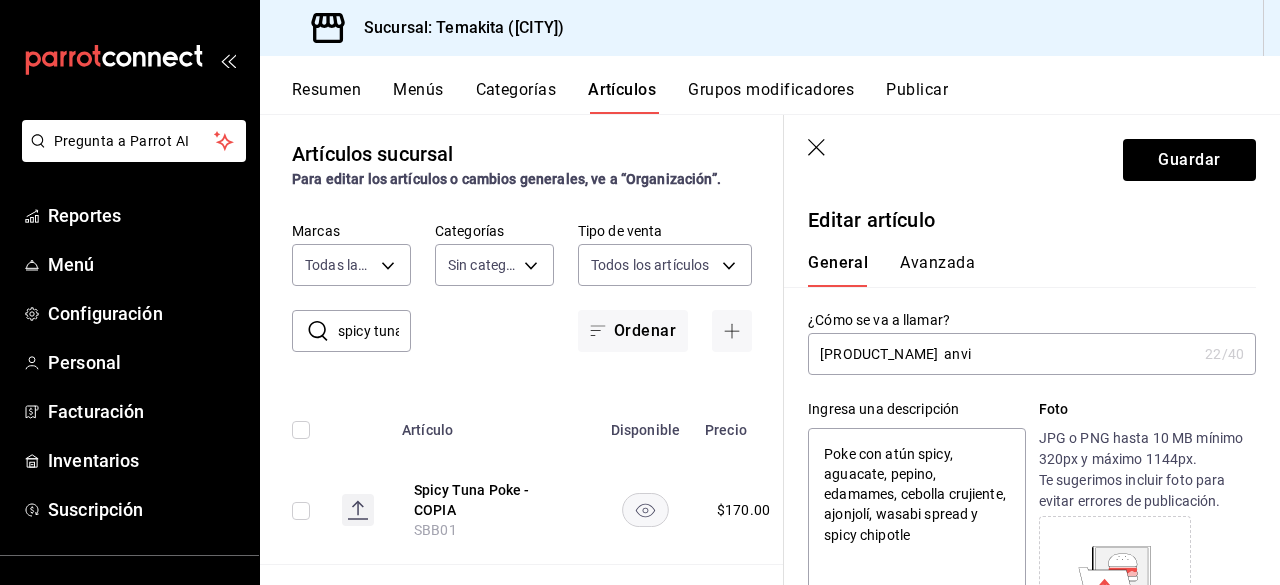 type on "x" 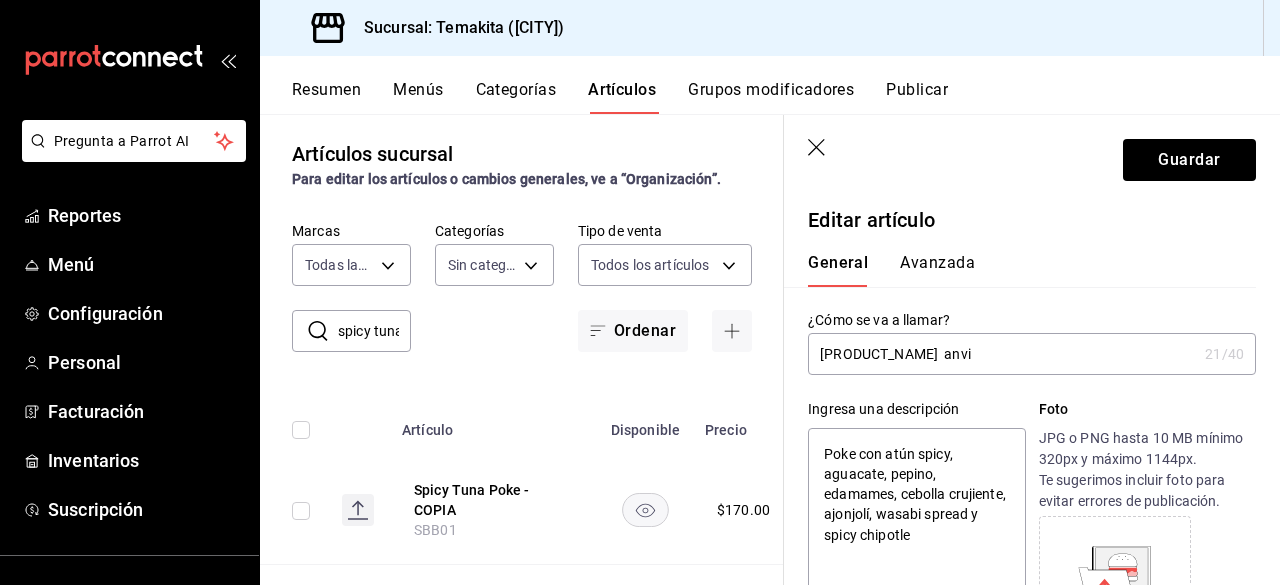 type on "[PRODUCT_NAME]  anv" 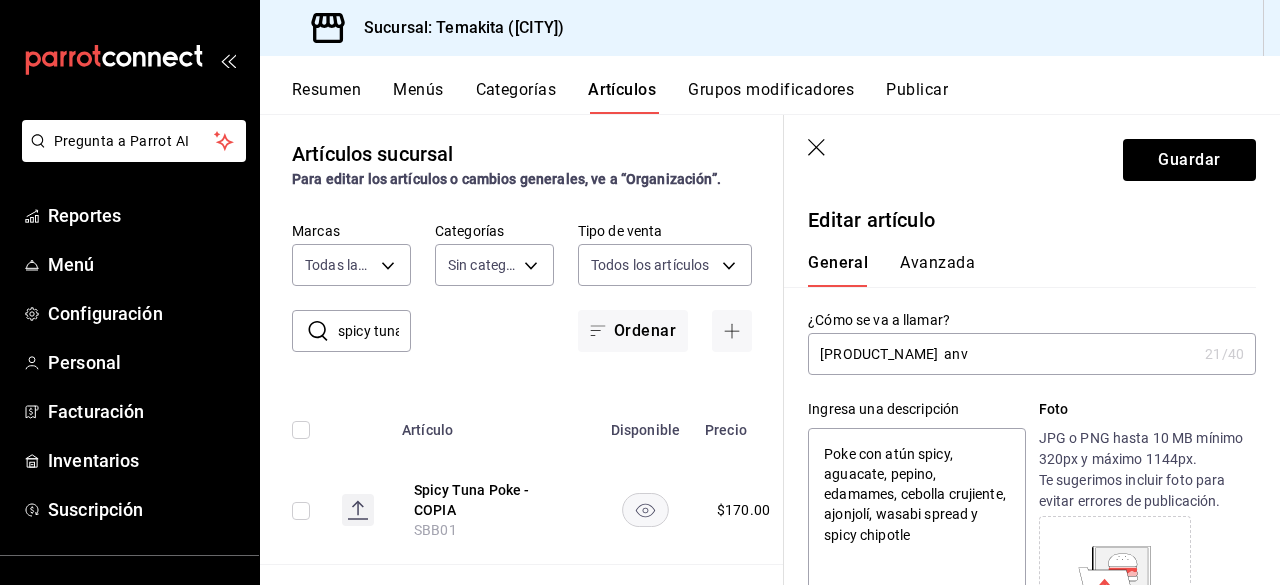 type on "x" 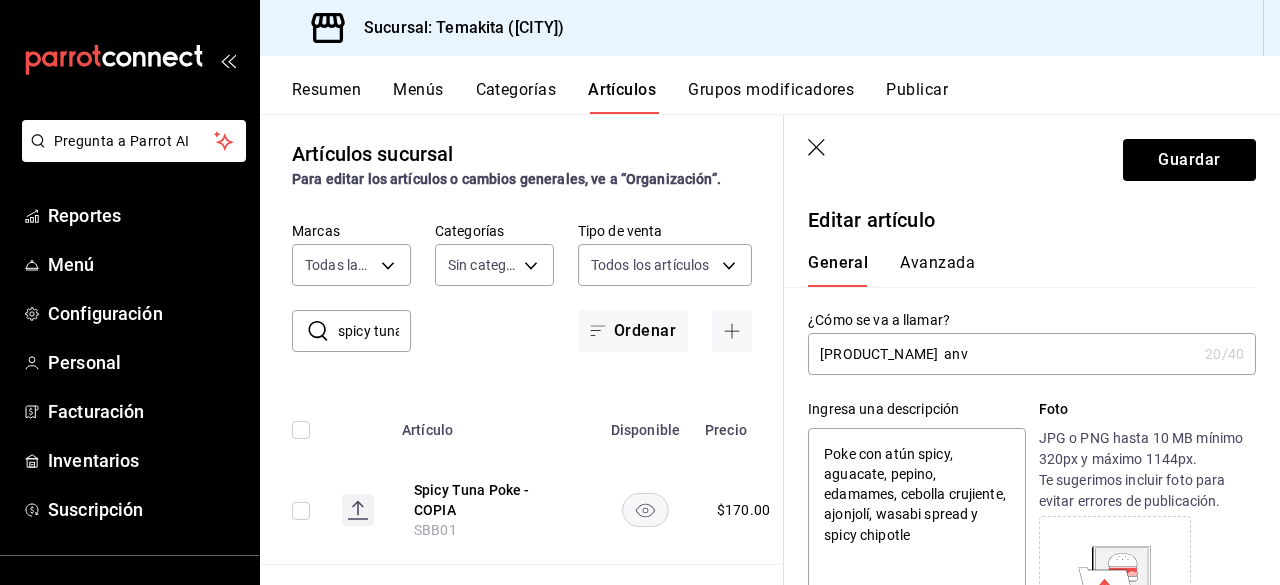 type on "Spicy Tuna Poke  an" 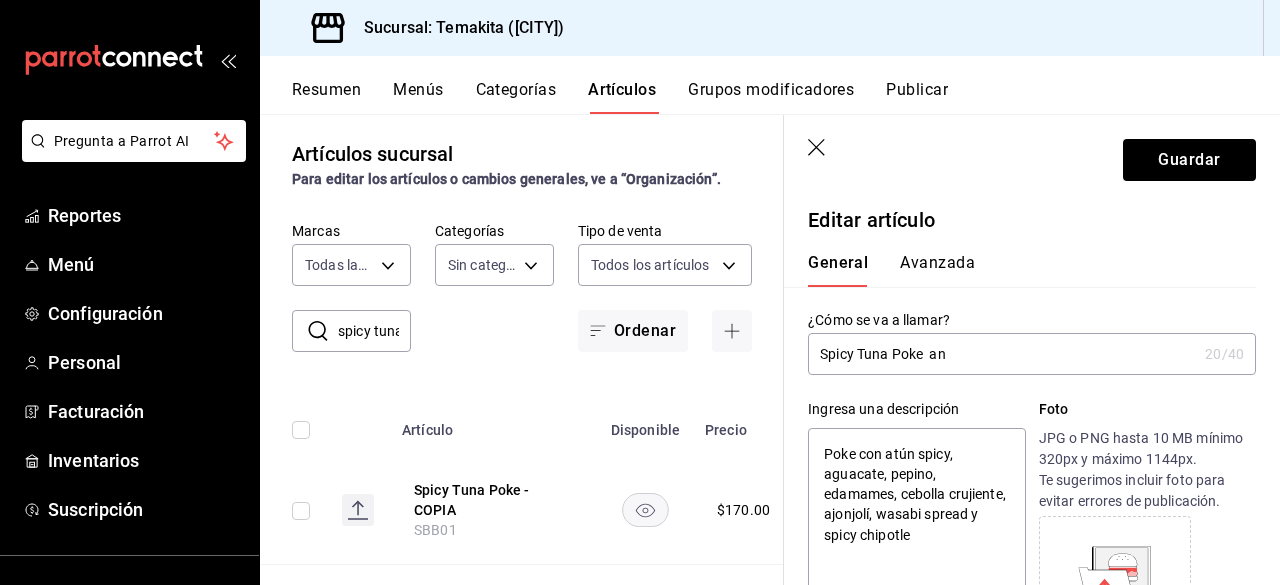 type on "x" 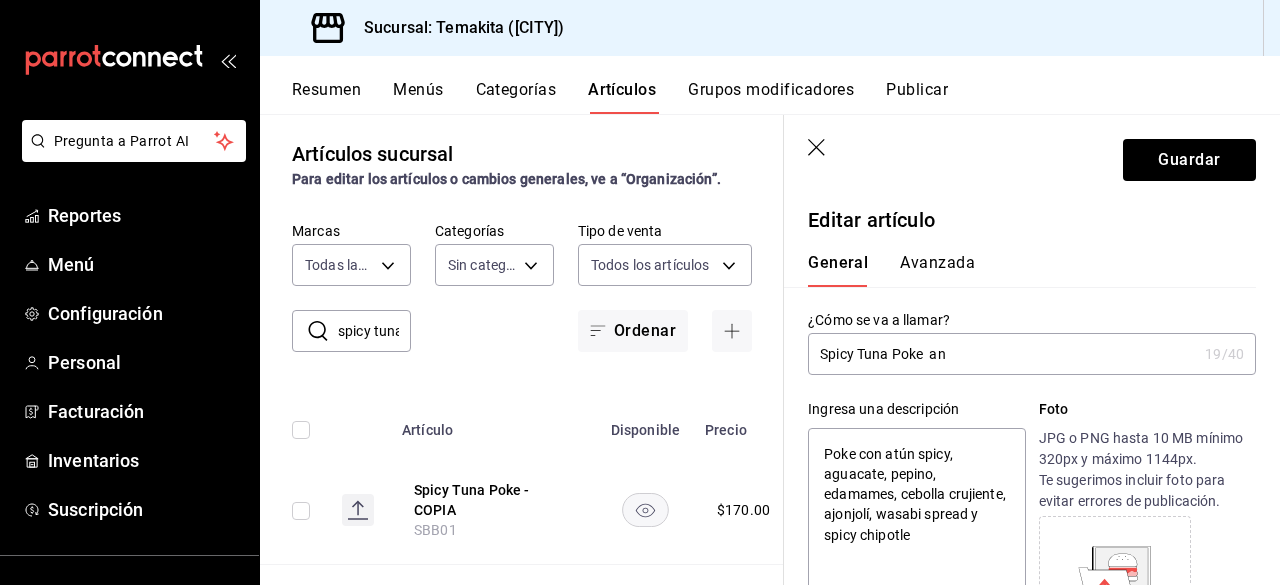 type on "Spicy Tuna Poke  ani" 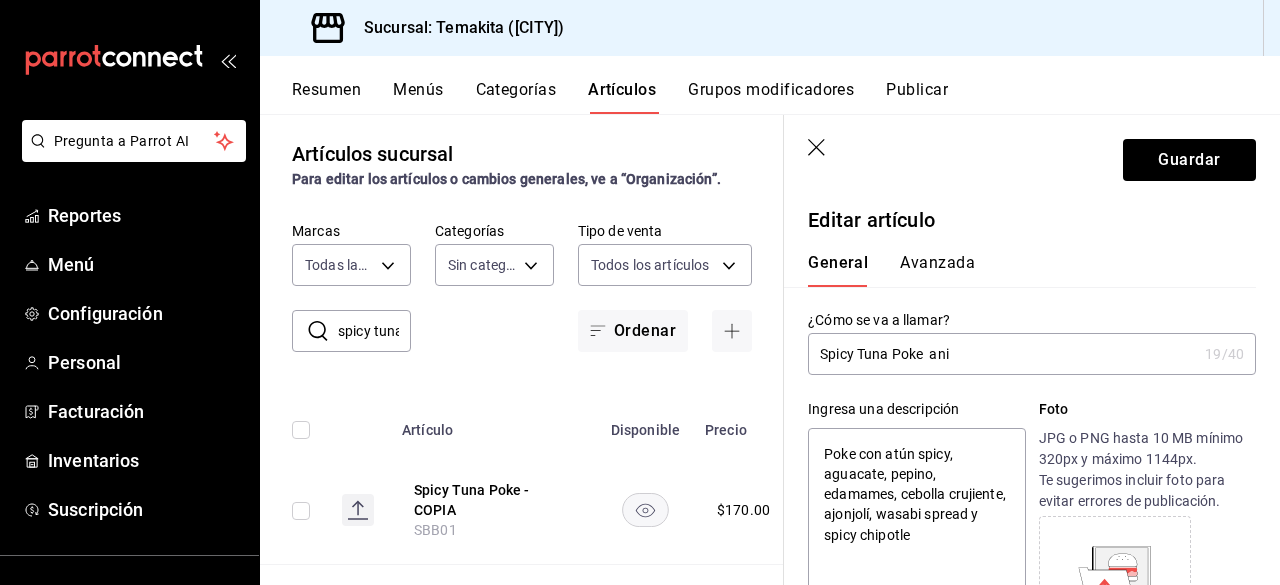 type on "[PRODUCT_NAME]  aniv" 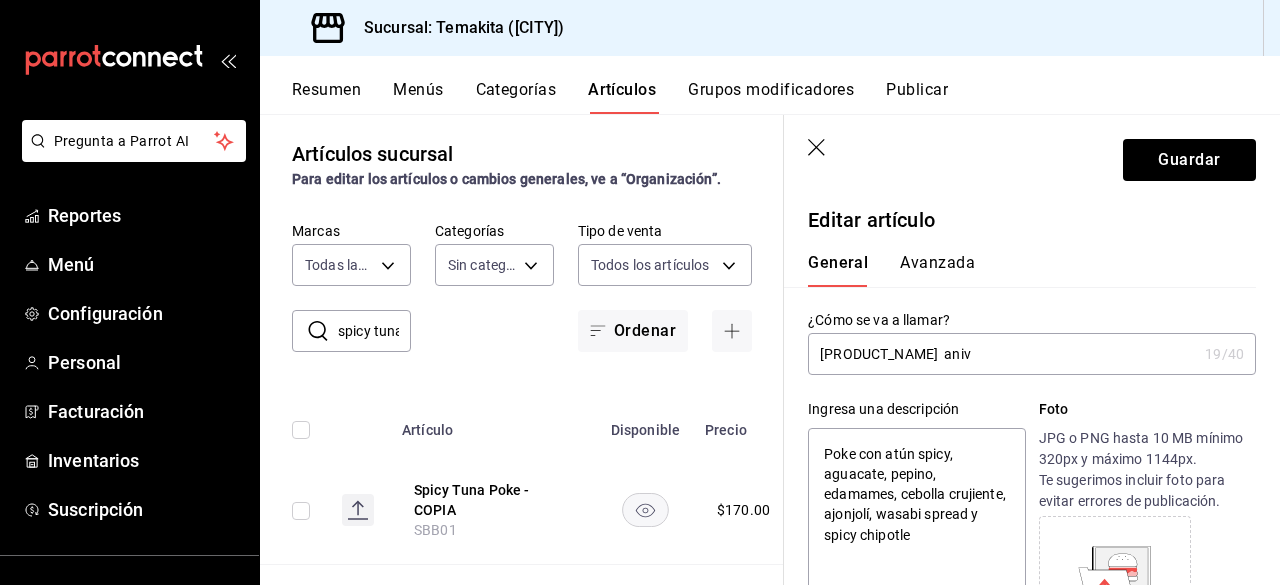 type on "x" 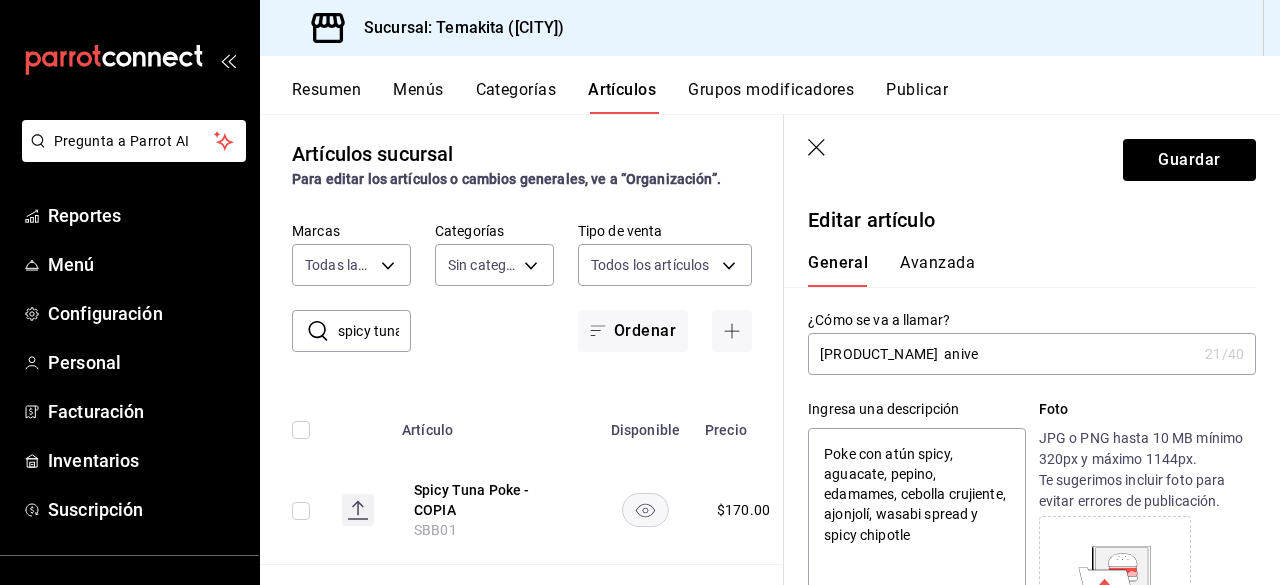 type on "Spicy Tuna Poke  aniver" 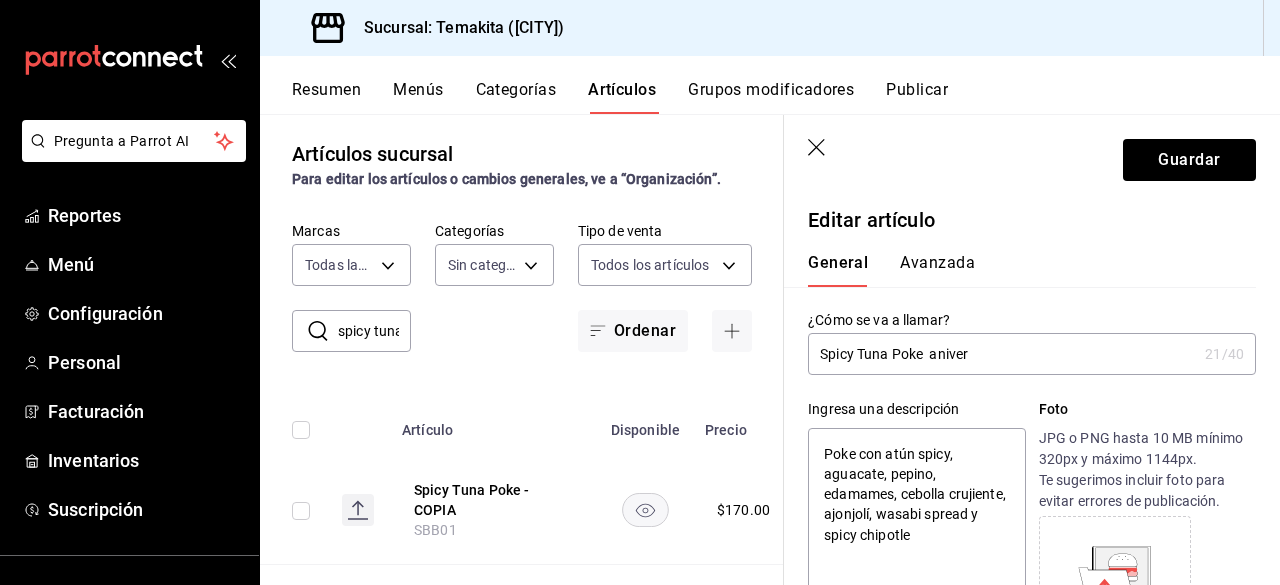type on "x" 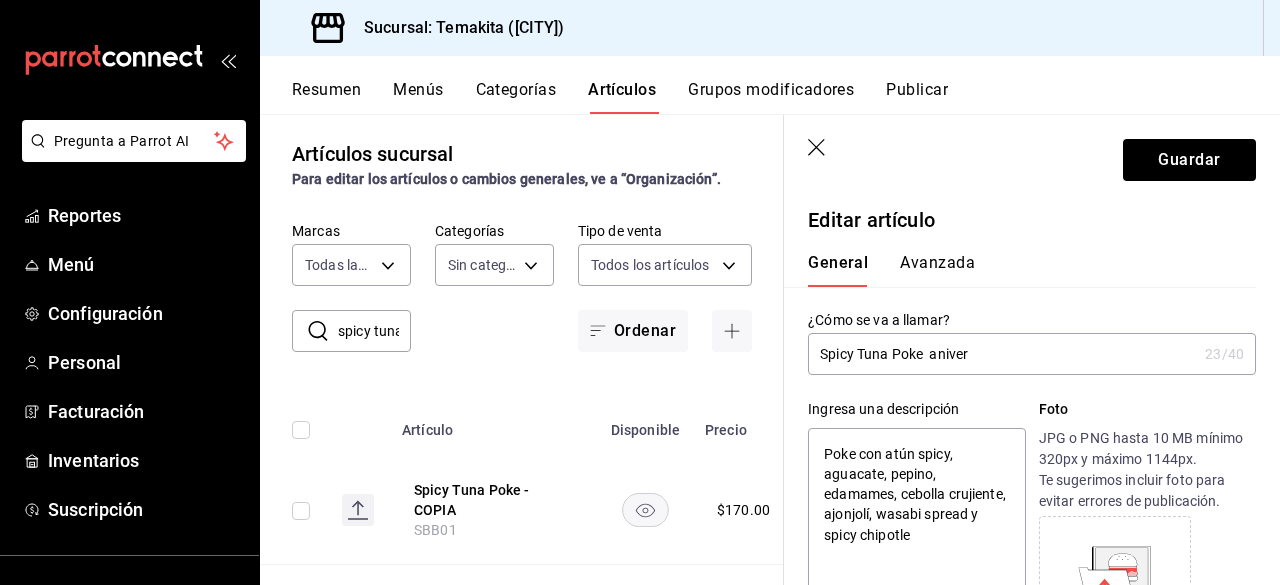 type on "[PRODUCT_NAME]  anivers" 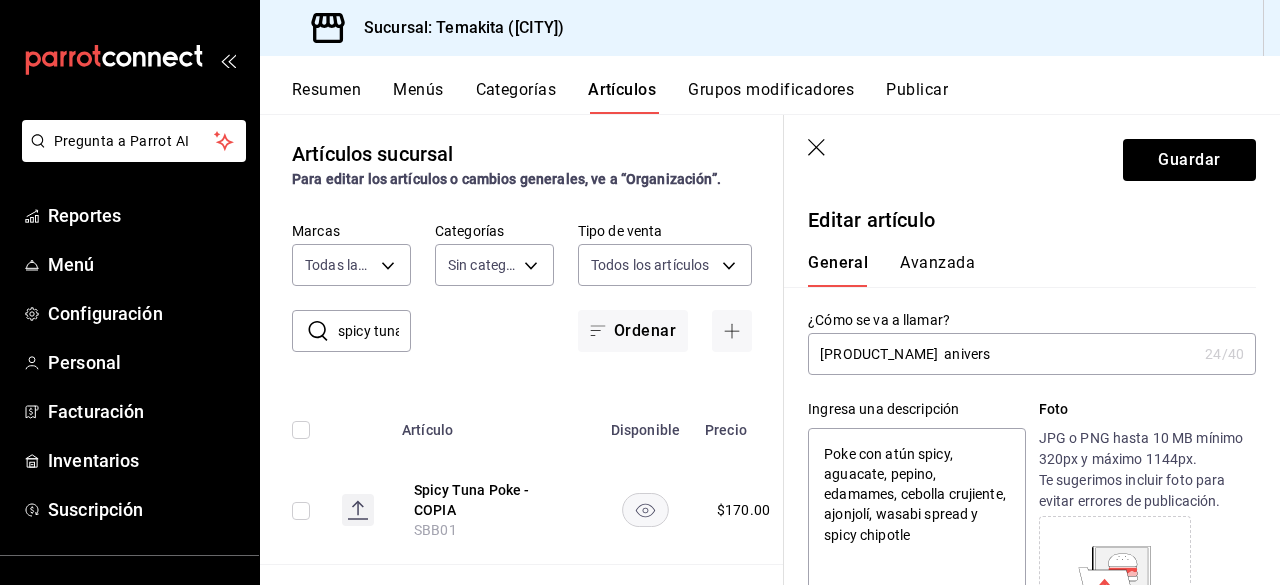 type on "Spicy Tuna Poke  aniversa" 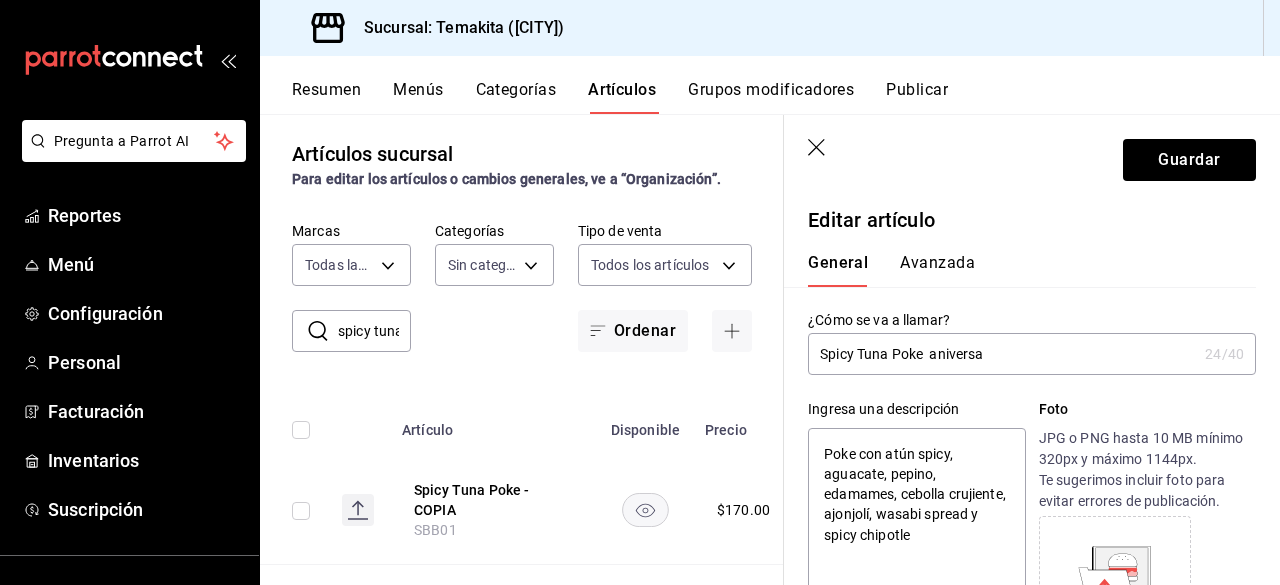 type on "x" 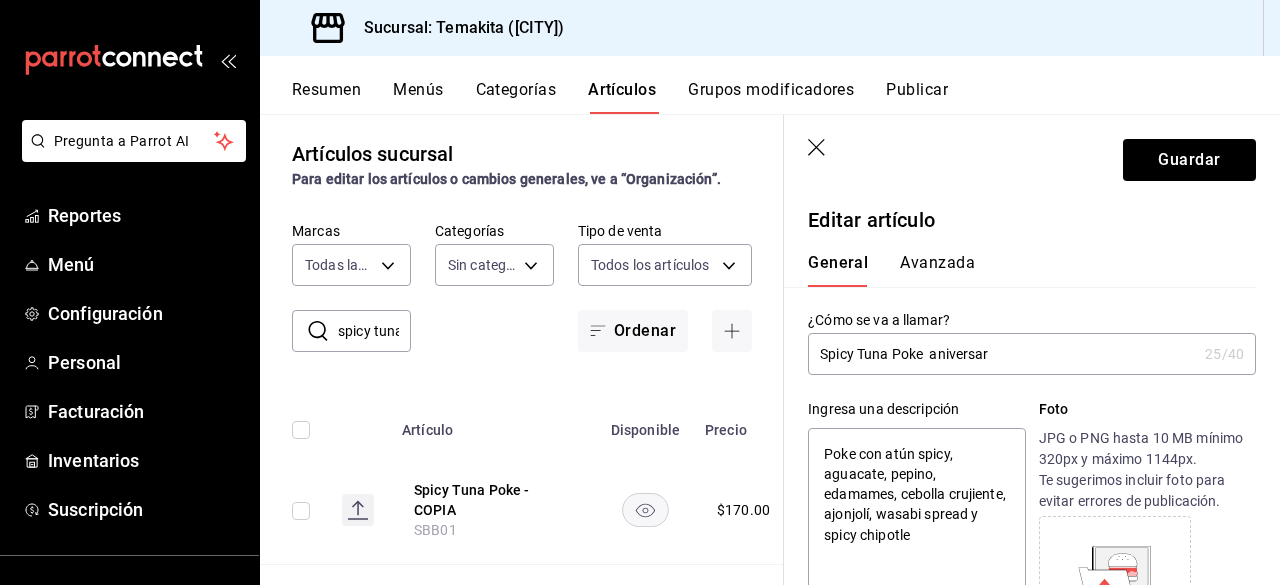 type on "Spicy Tuna Poke  aniversari" 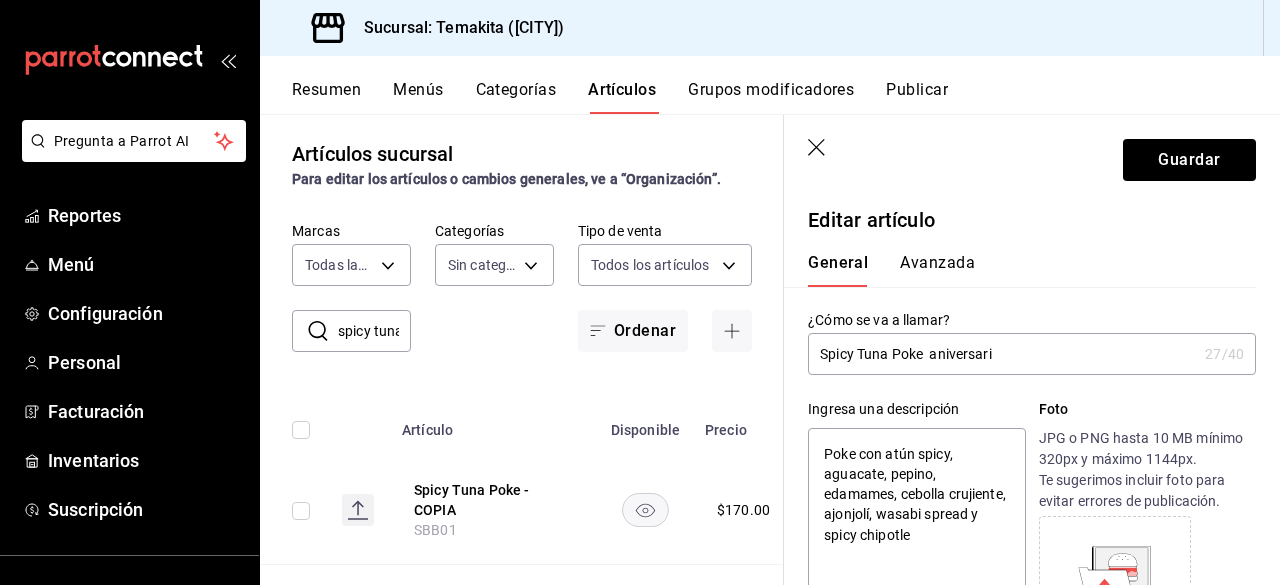 type on "Spicy Tuna Poke  aniversario" 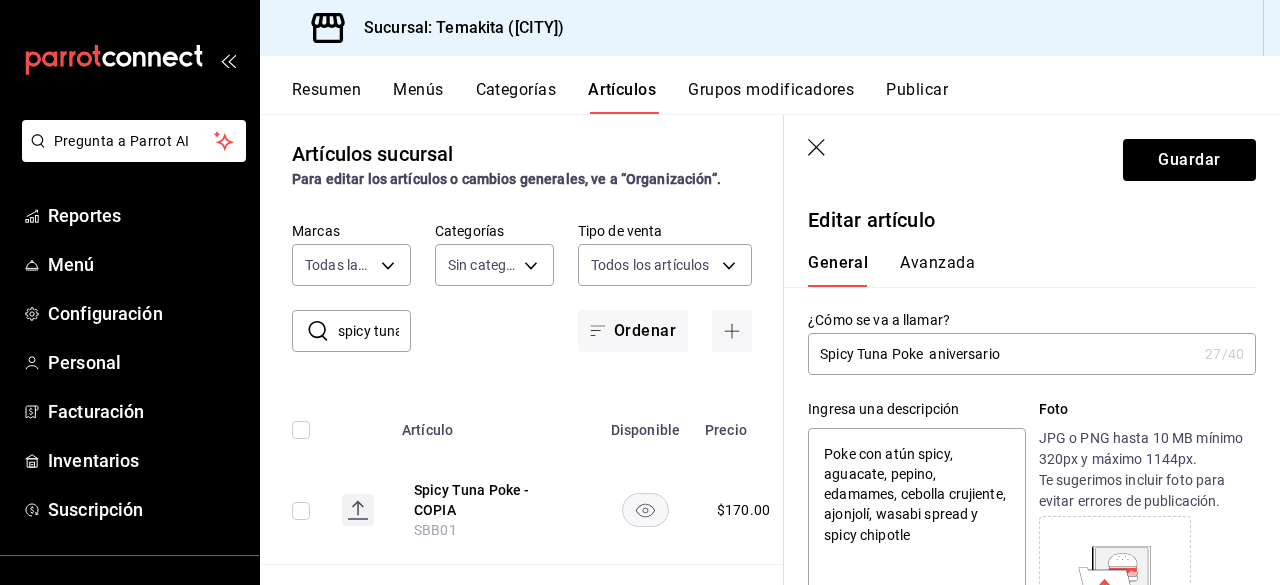 type on "x" 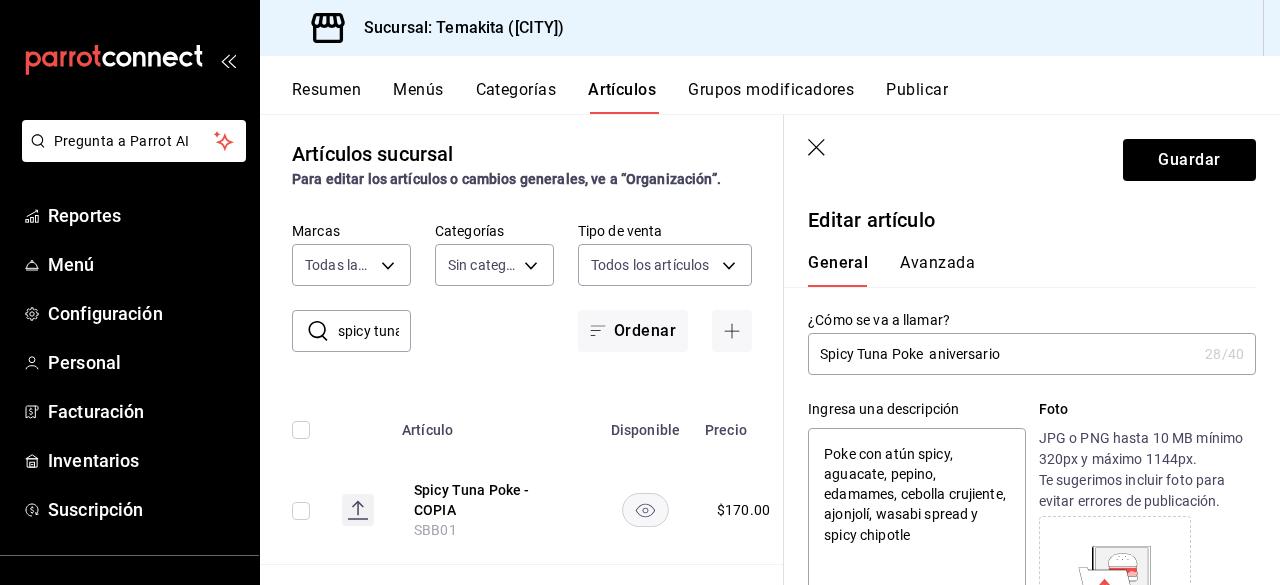 click on "Spicy Tuna Poke  aniversario" at bounding box center (1002, 354) 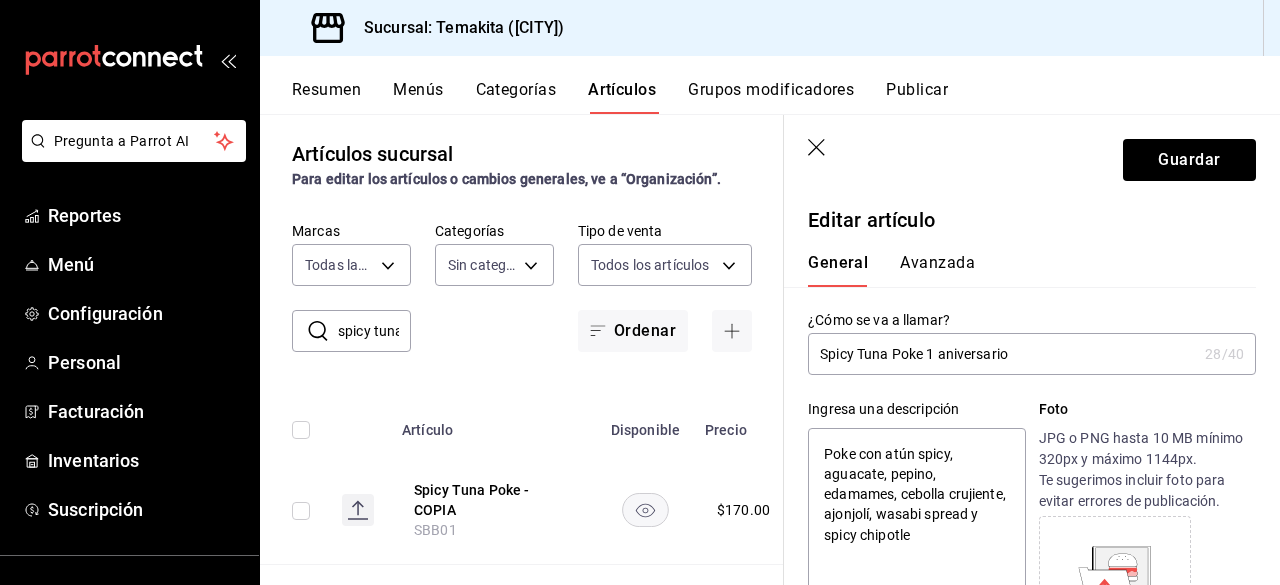type on "x" 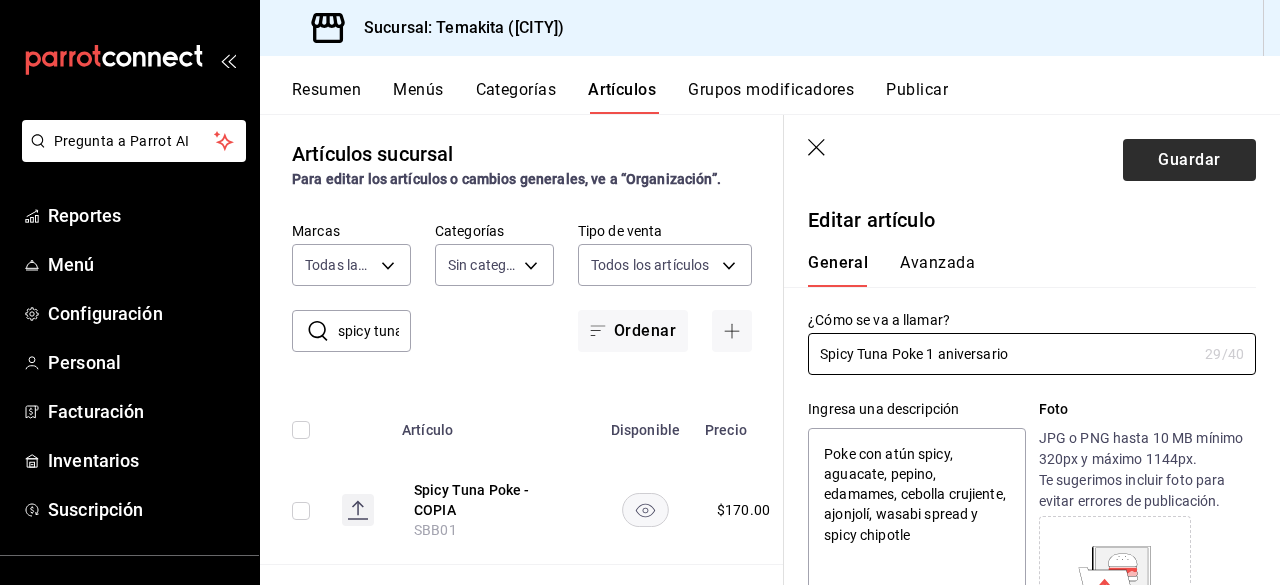 type on "Spicy Tuna Poke 1 aniversario" 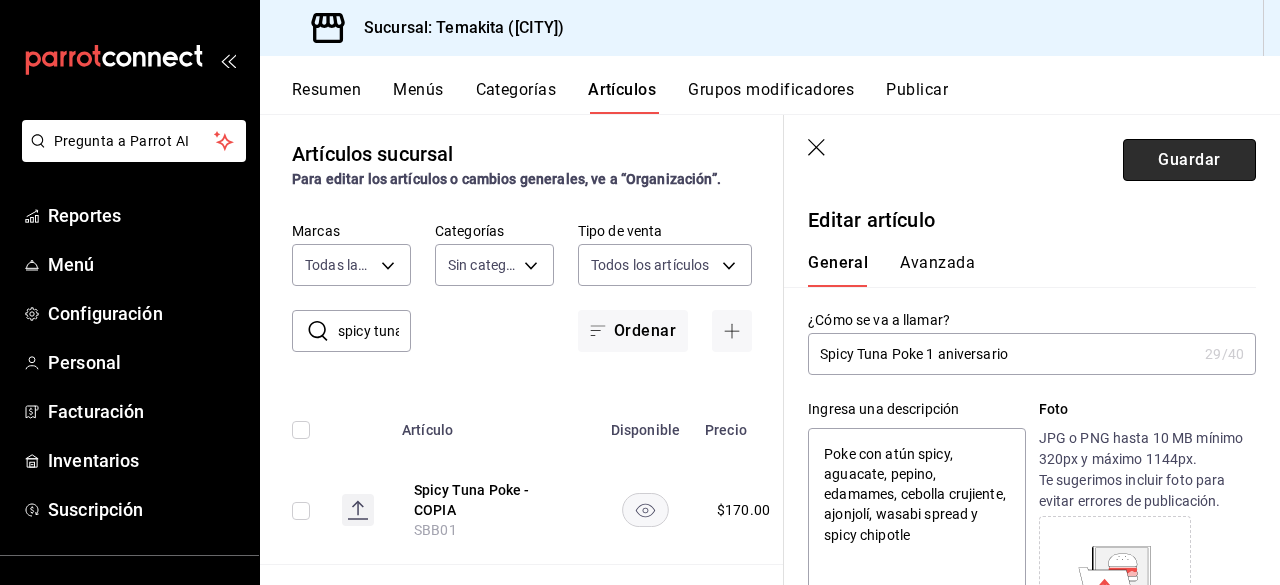 click on "Guardar" at bounding box center [1189, 160] 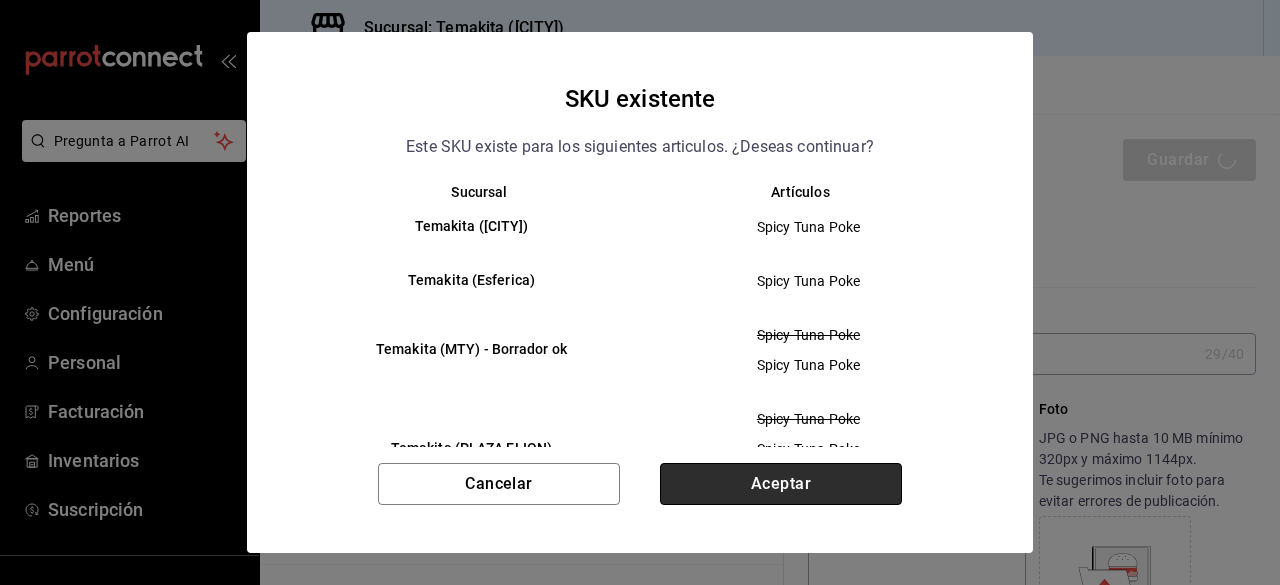 click on "Aceptar" at bounding box center [781, 484] 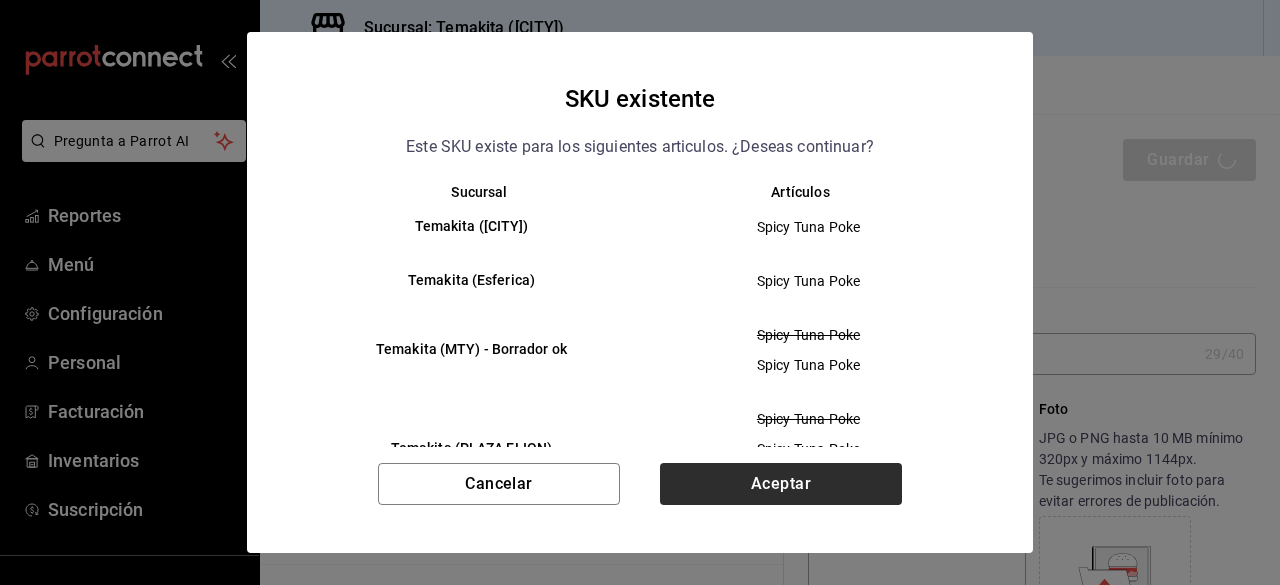 type on "x" 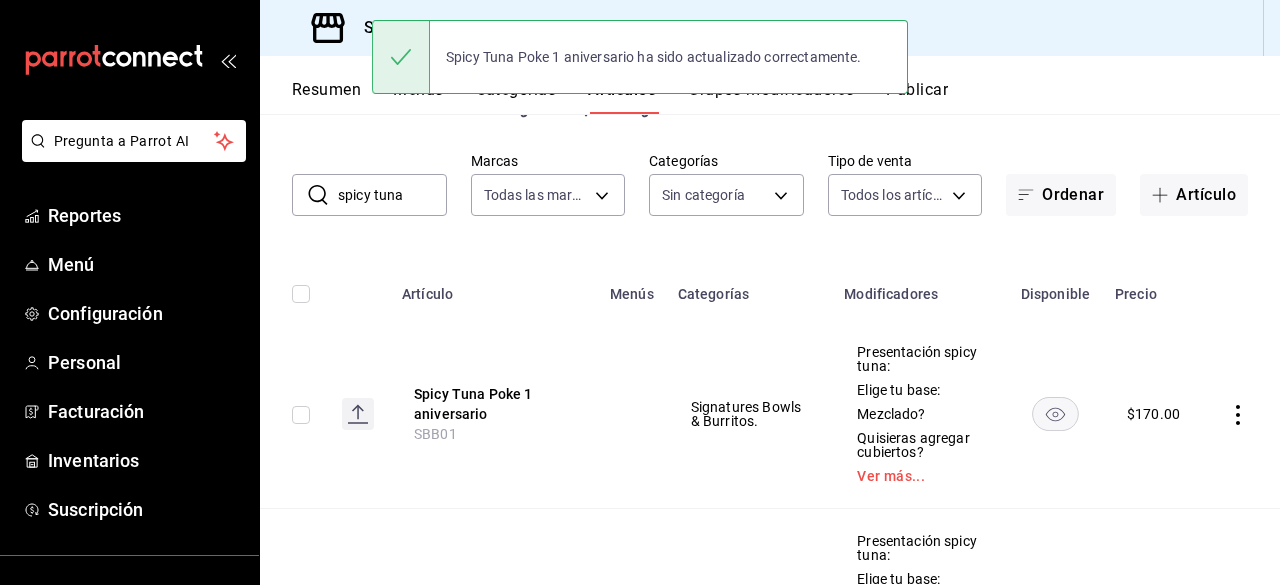 scroll, scrollTop: 78, scrollLeft: 0, axis: vertical 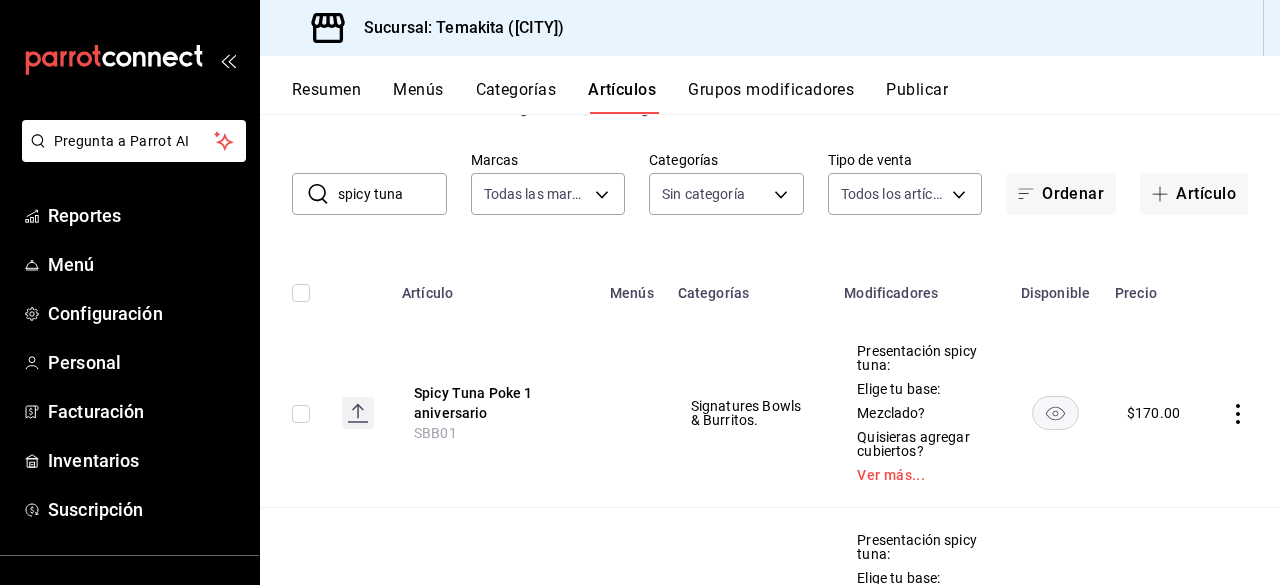 click 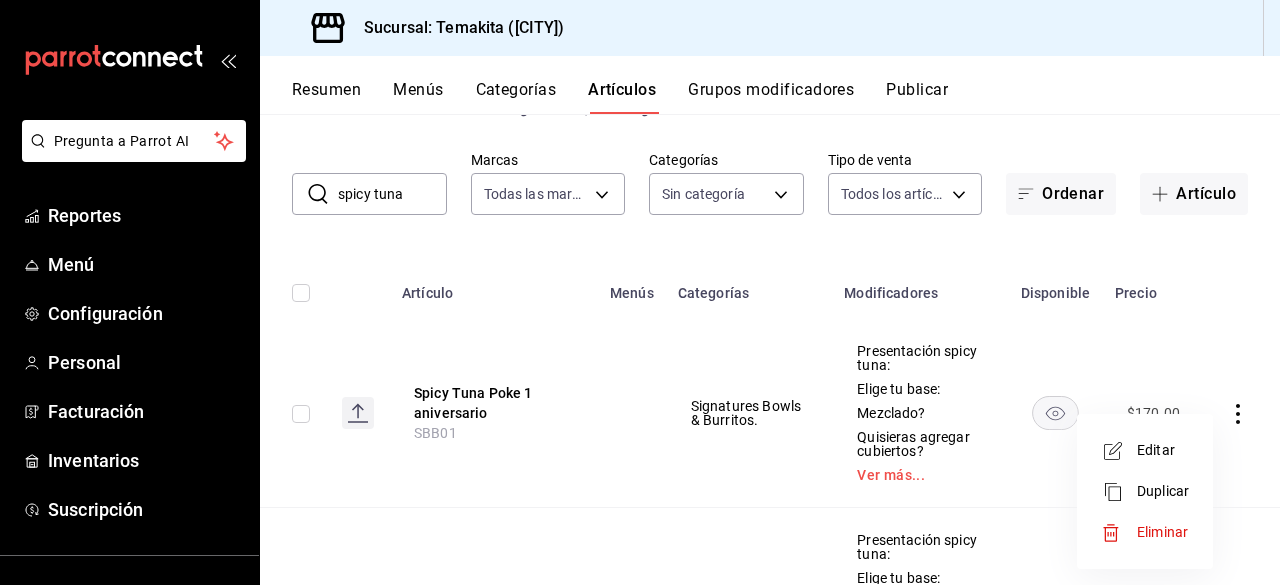 click on "Duplicar" at bounding box center [1163, 491] 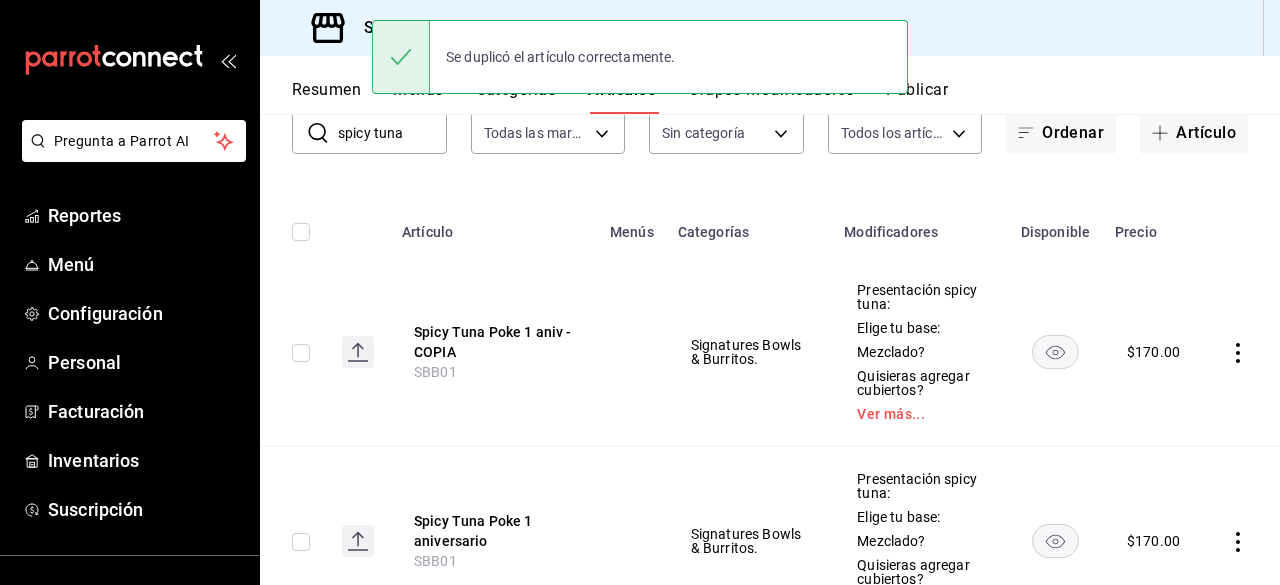 scroll, scrollTop: 142, scrollLeft: 0, axis: vertical 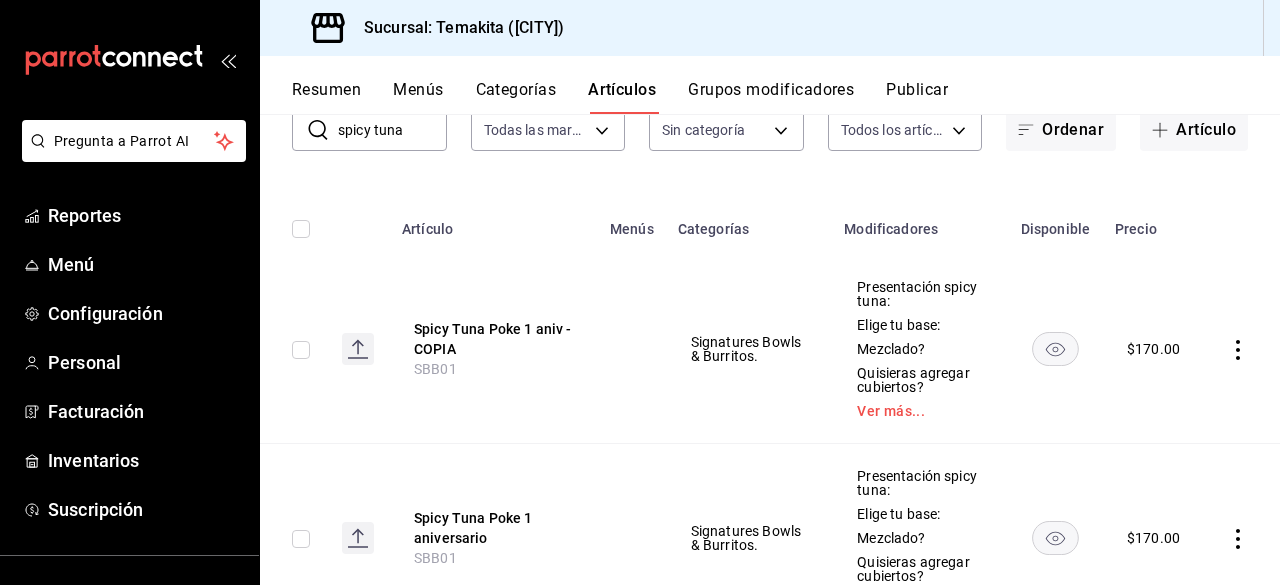 click 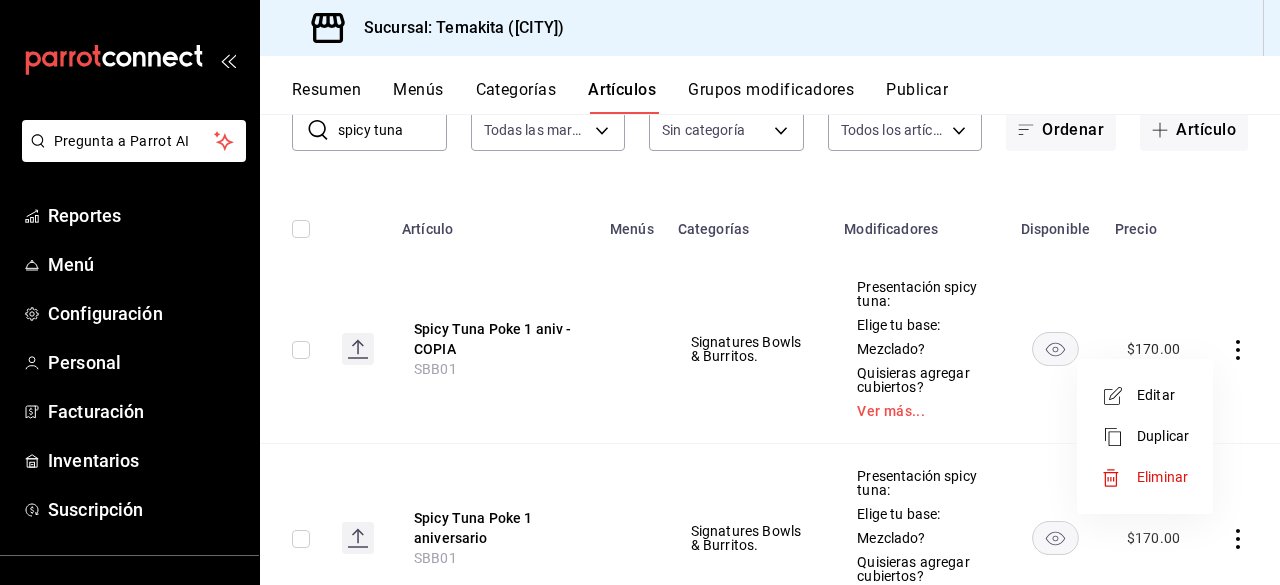 click on "Editar" at bounding box center (1163, 395) 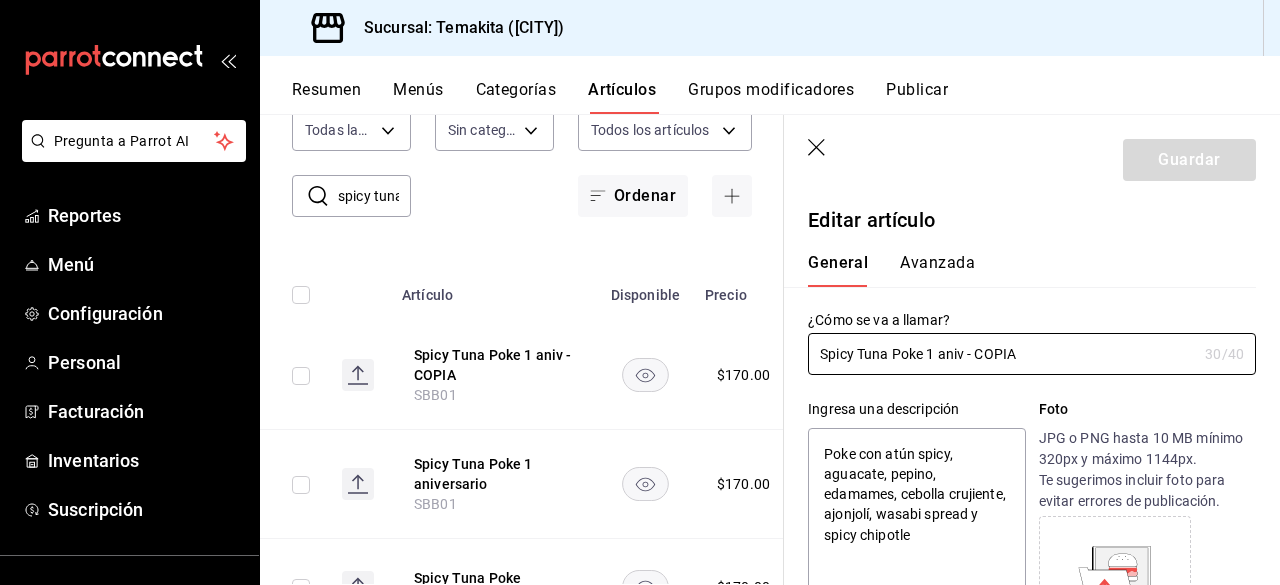 type on "x" 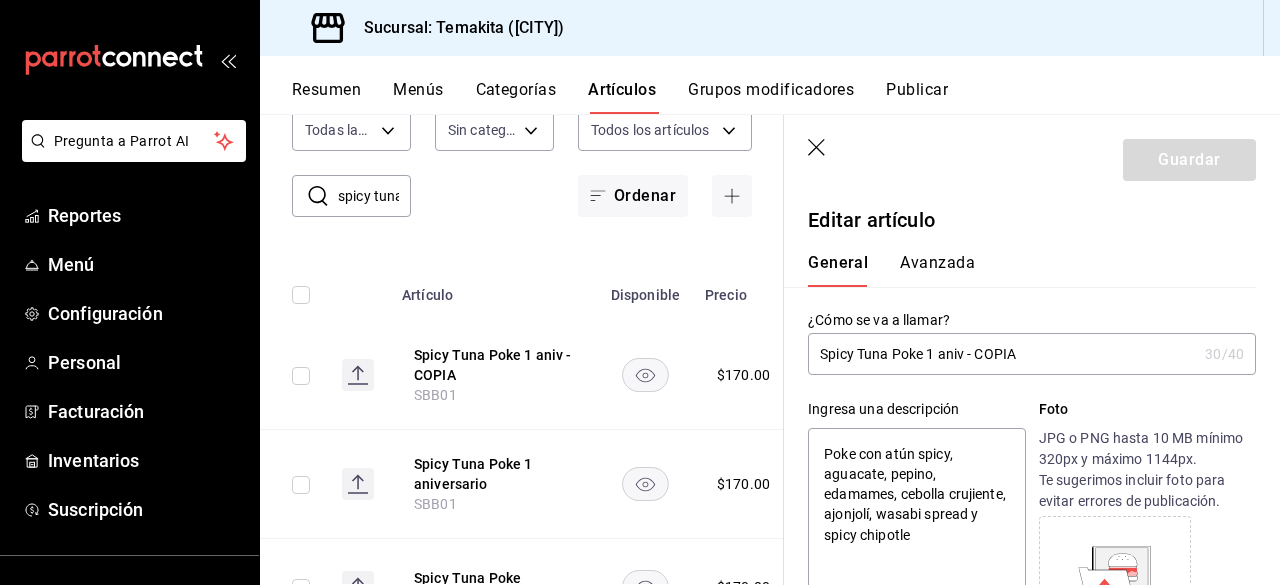 click on "Spicy Tuna Poke 1 aniv - COPIA" at bounding box center [1002, 354] 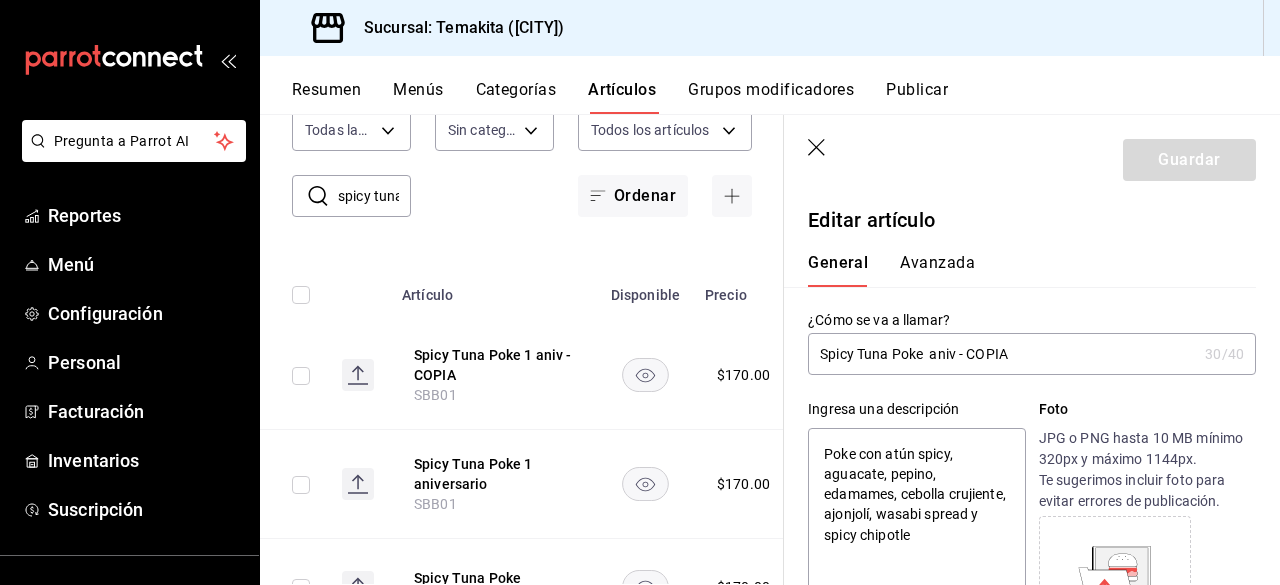 type on "x" 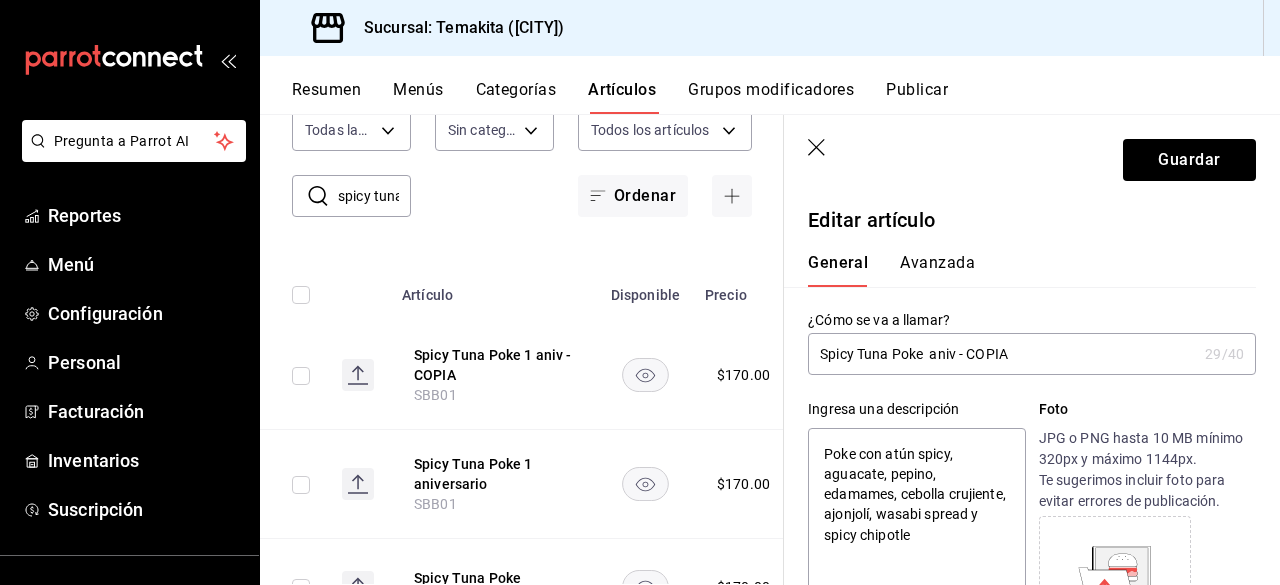 type on "Spicy Tuna Poke 2 aniv - COPIA" 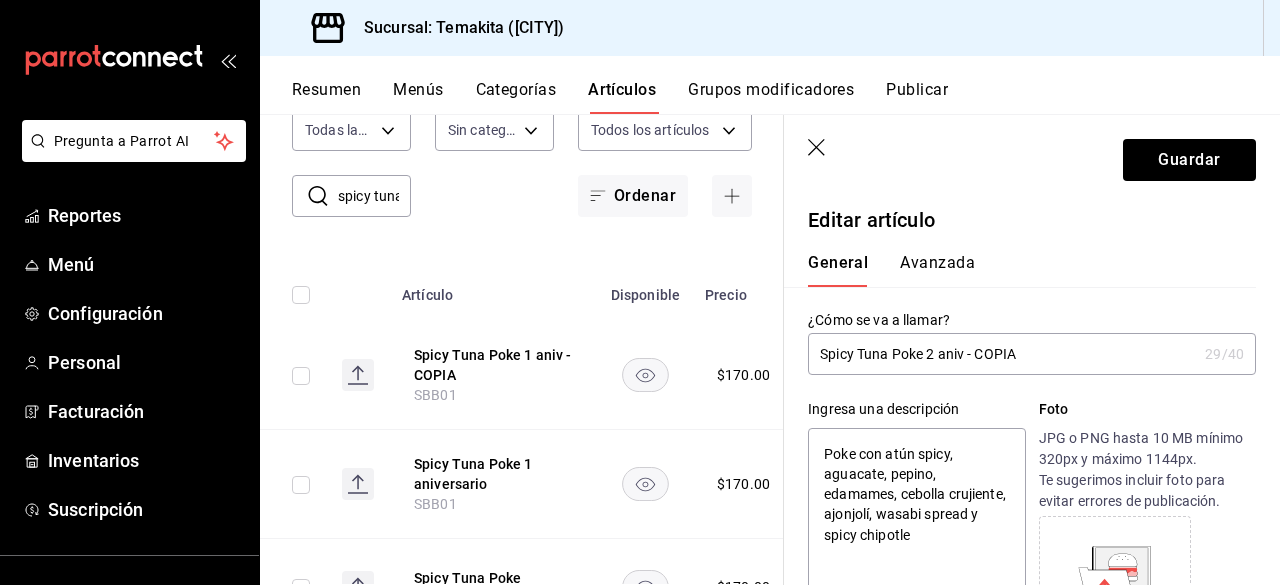 type on "x" 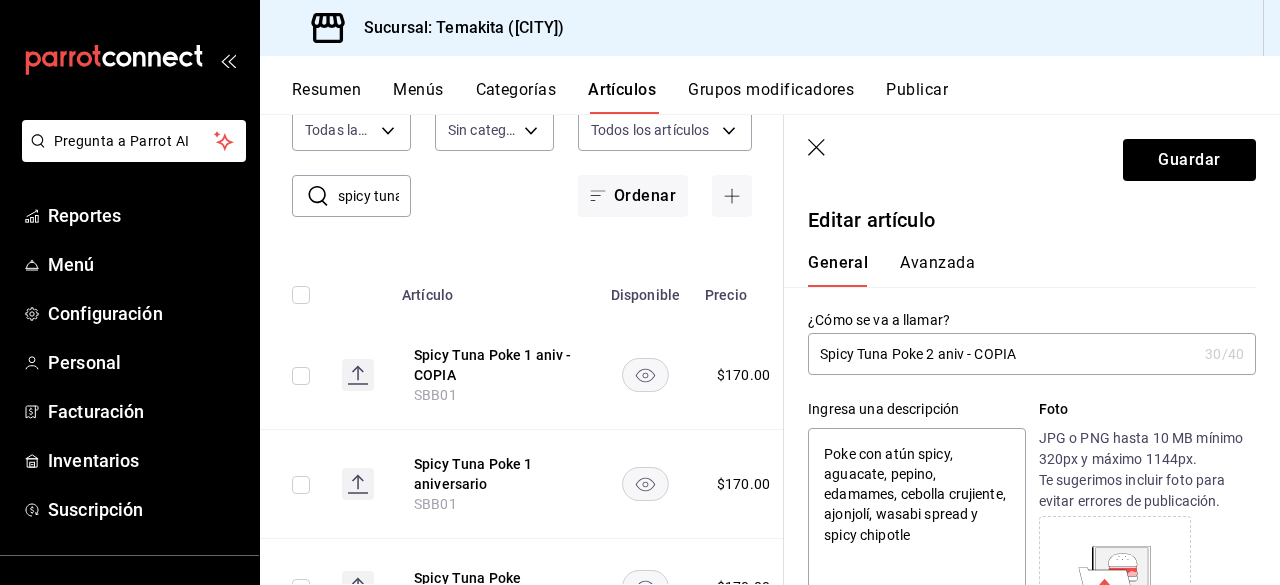 drag, startPoint x: 1025, startPoint y: 352, endPoint x: 967, endPoint y: 352, distance: 58 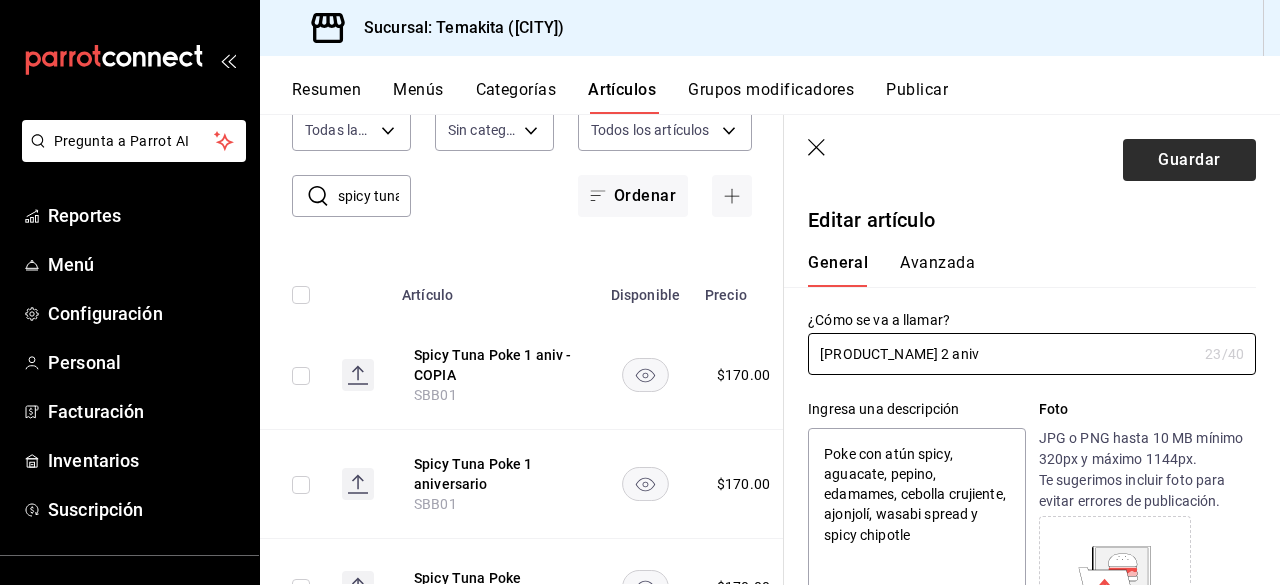 type on "[PRODUCT_NAME] 2 aniv" 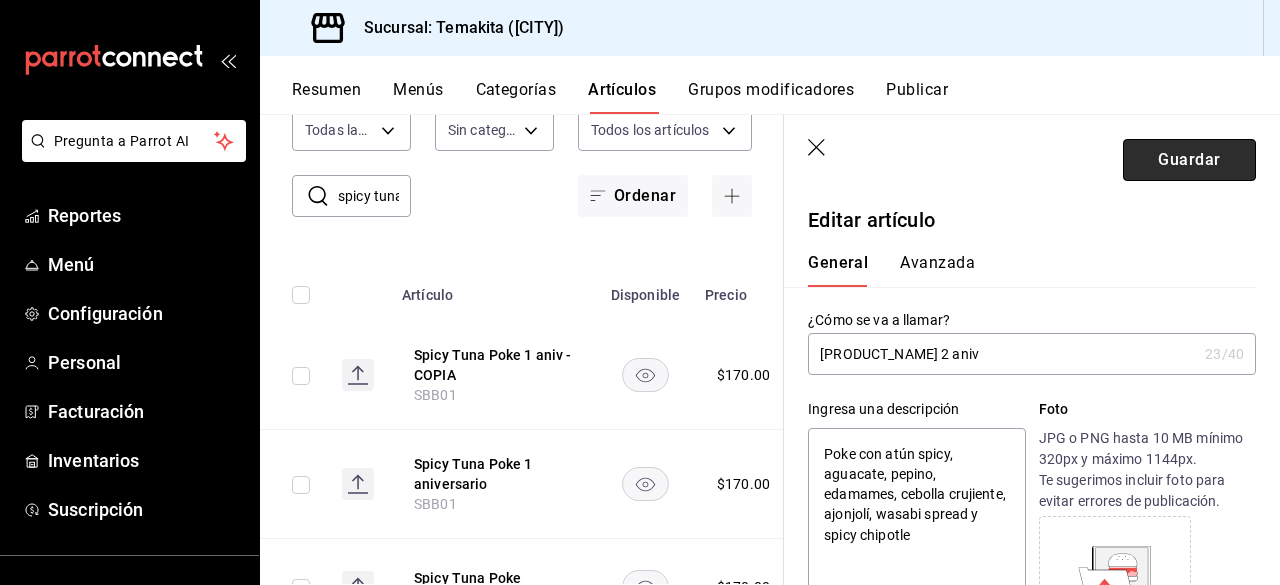 click on "Guardar" at bounding box center [1189, 160] 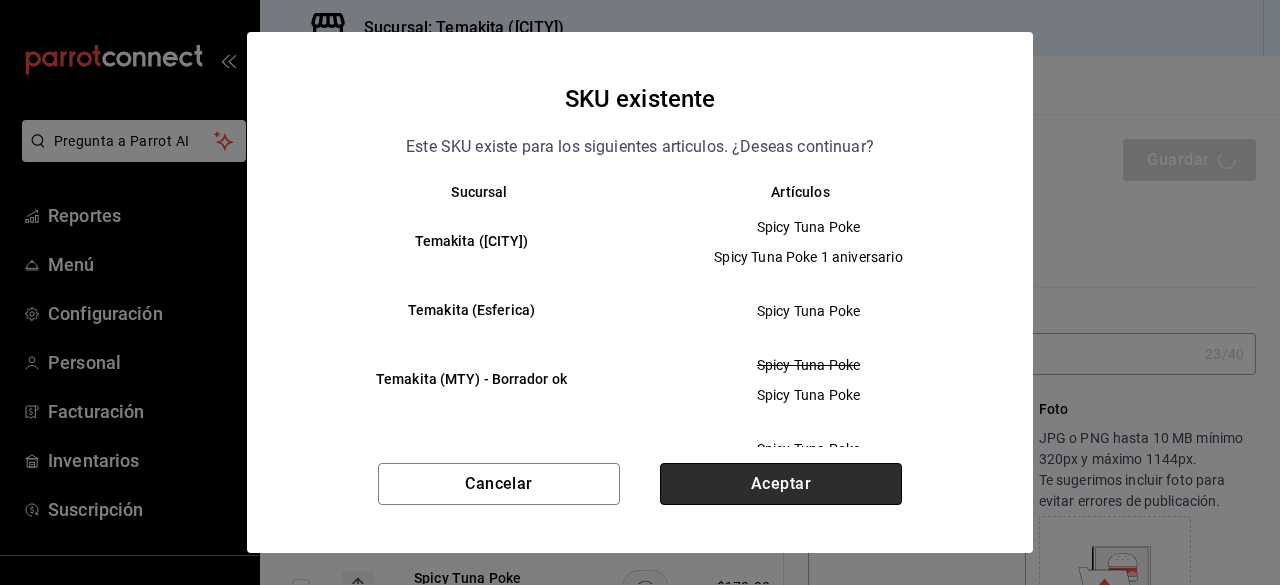 click on "Aceptar" at bounding box center [781, 484] 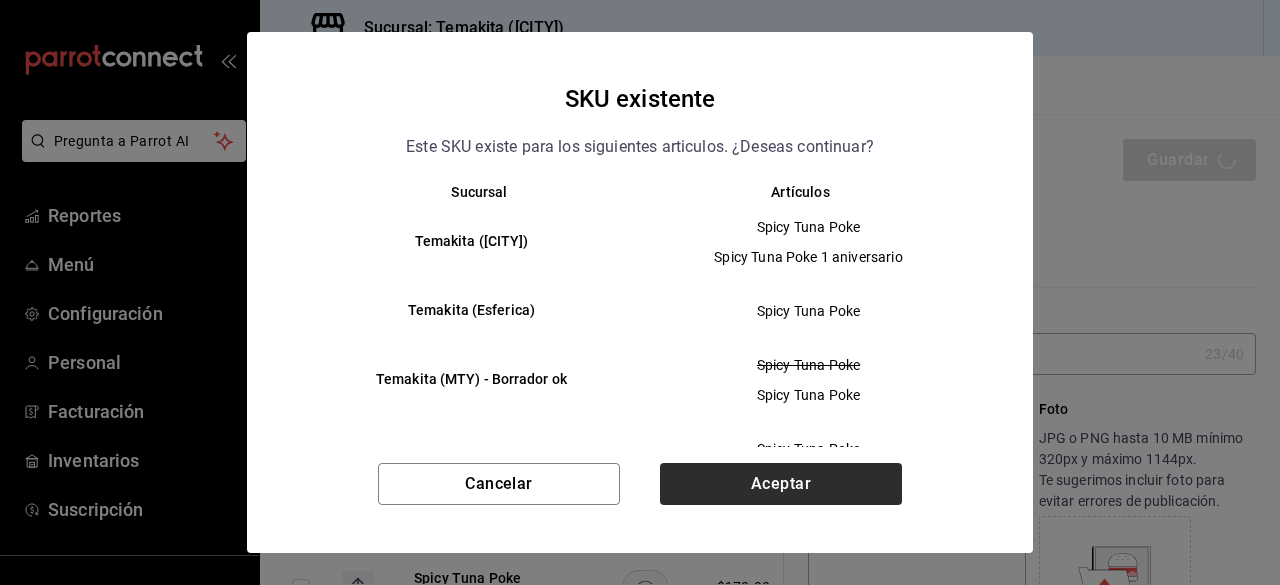 type on "x" 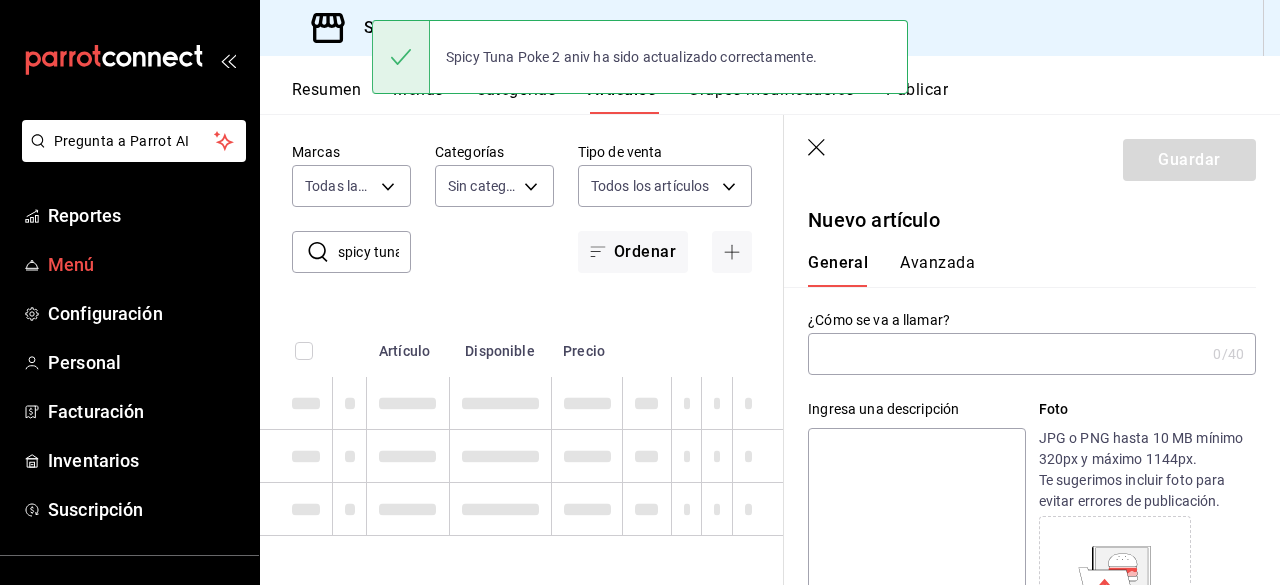 scroll, scrollTop: 20, scrollLeft: 0, axis: vertical 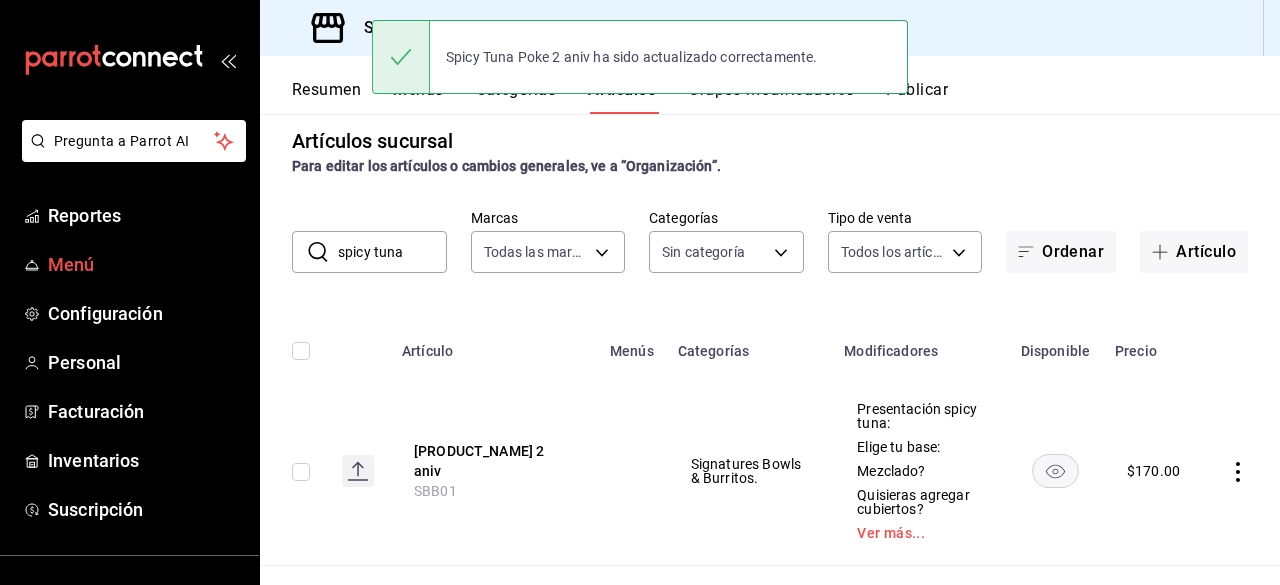 click on "Menú" at bounding box center (145, 264) 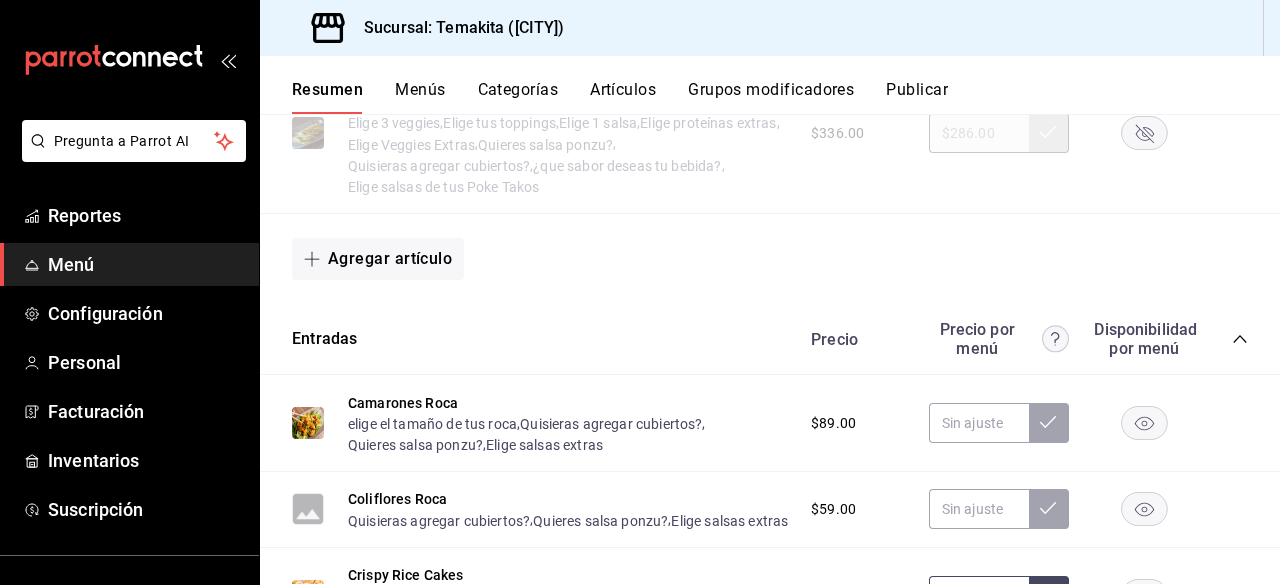 scroll, scrollTop: 763, scrollLeft: 0, axis: vertical 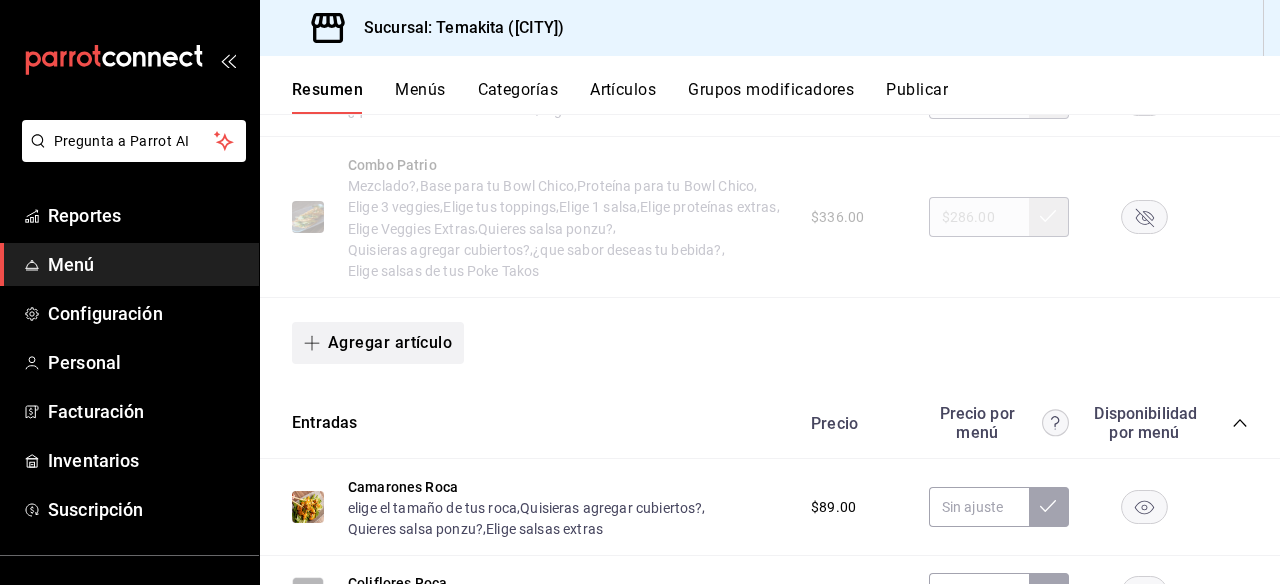 click on "Agregar artículo" at bounding box center (378, 343) 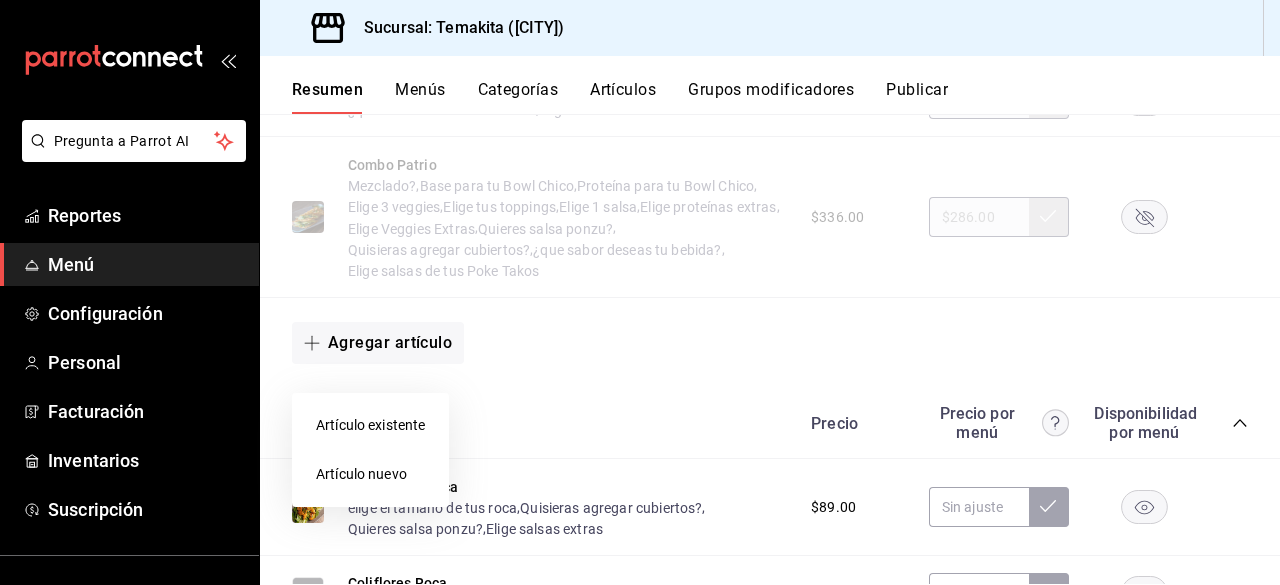 click at bounding box center [640, 292] 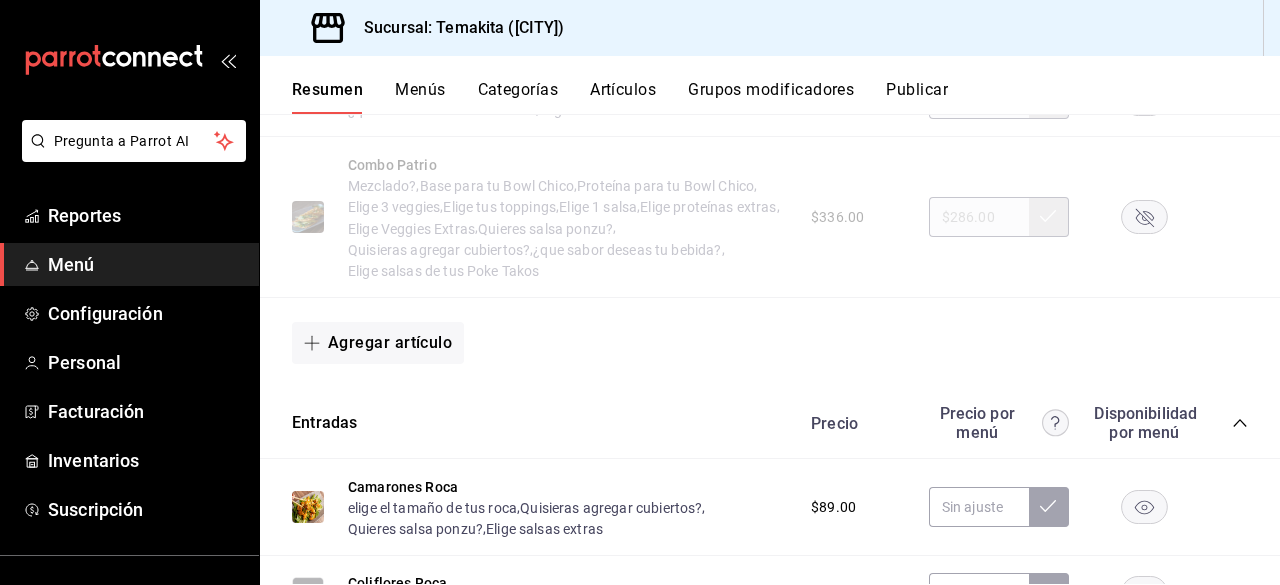 click on "Artículos" at bounding box center (623, 97) 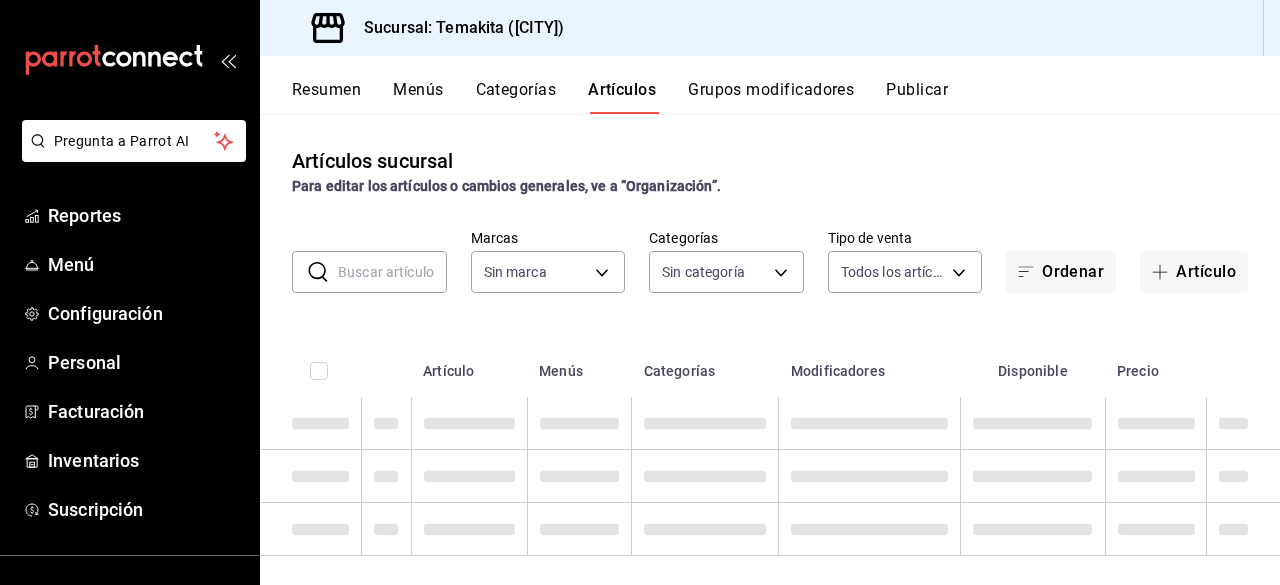 type on "e3240b2a-191c-470c-b62a-223b667b9bd8" 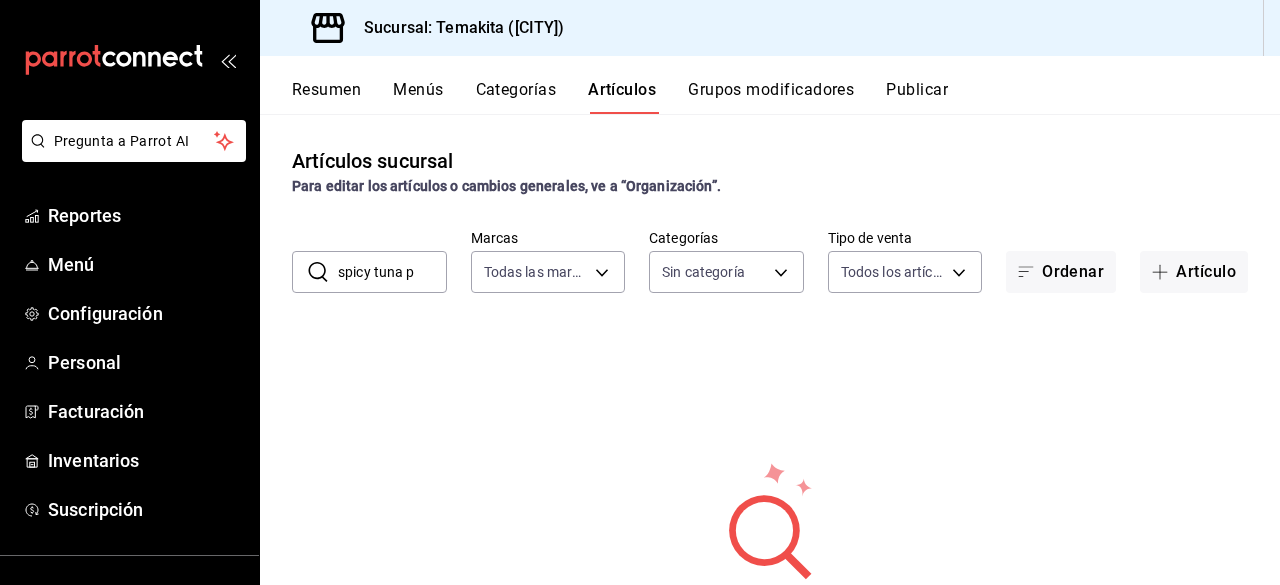 click on "spicy tuna p" at bounding box center (392, 272) 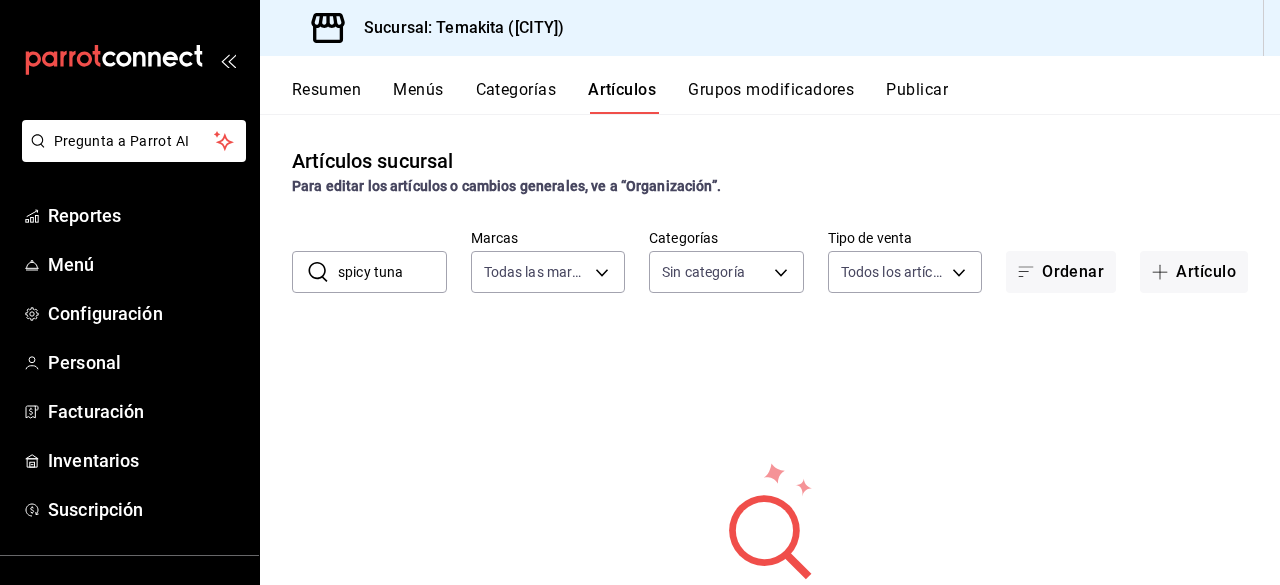 drag, startPoint x: 429, startPoint y: 273, endPoint x: 410, endPoint y: 271, distance: 19.104973 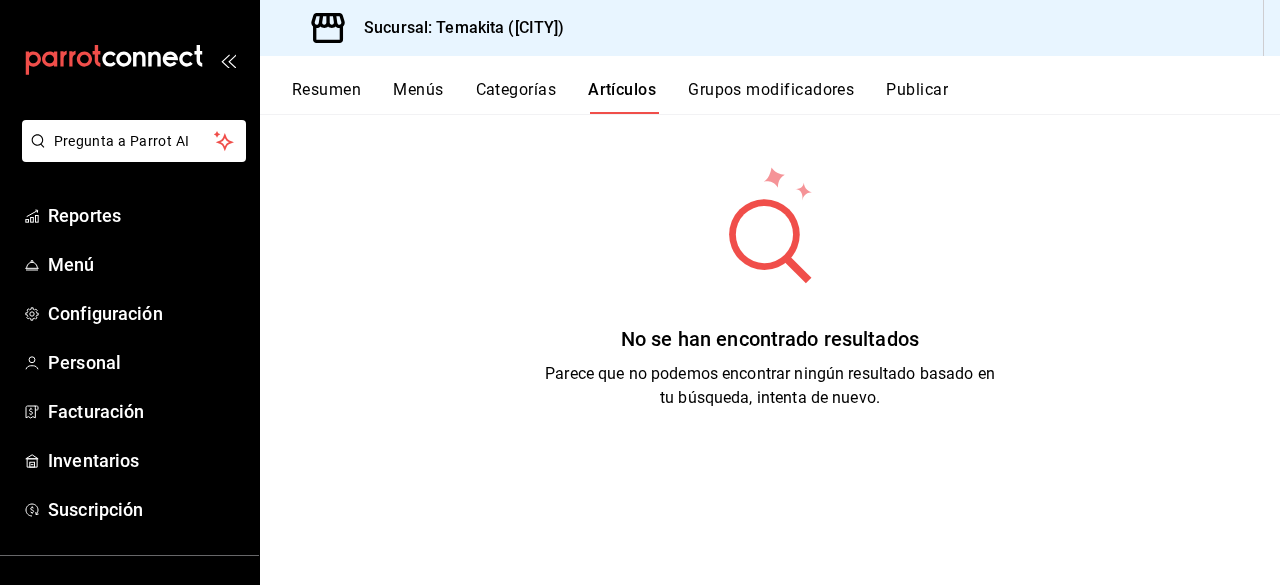 scroll, scrollTop: 0, scrollLeft: 0, axis: both 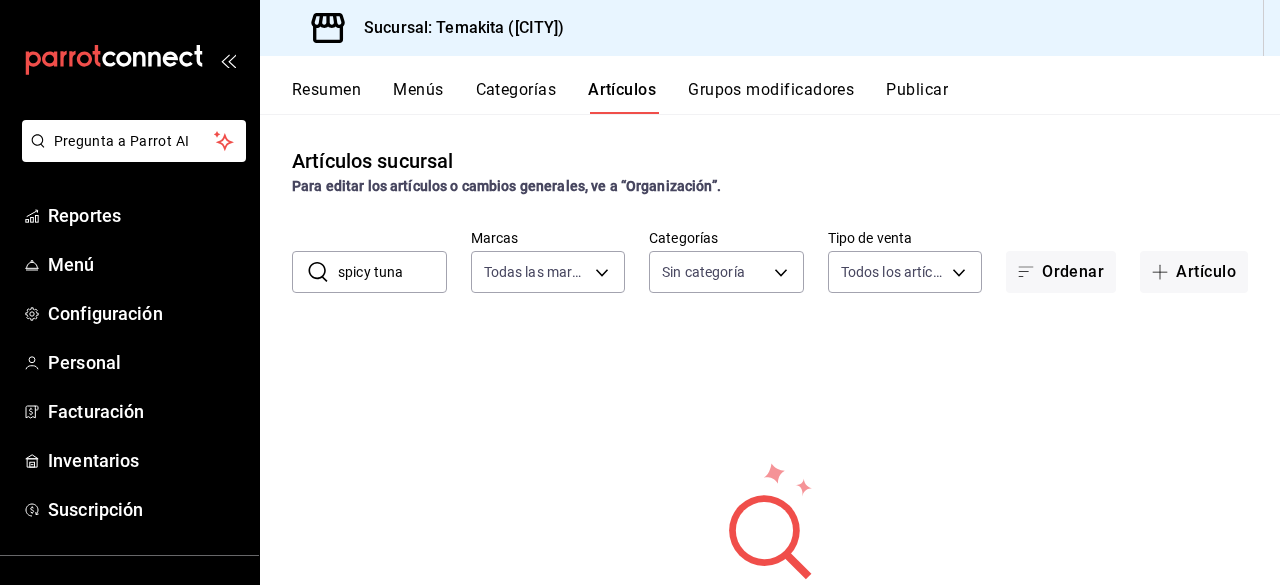 click on "Artículos" at bounding box center (622, 97) 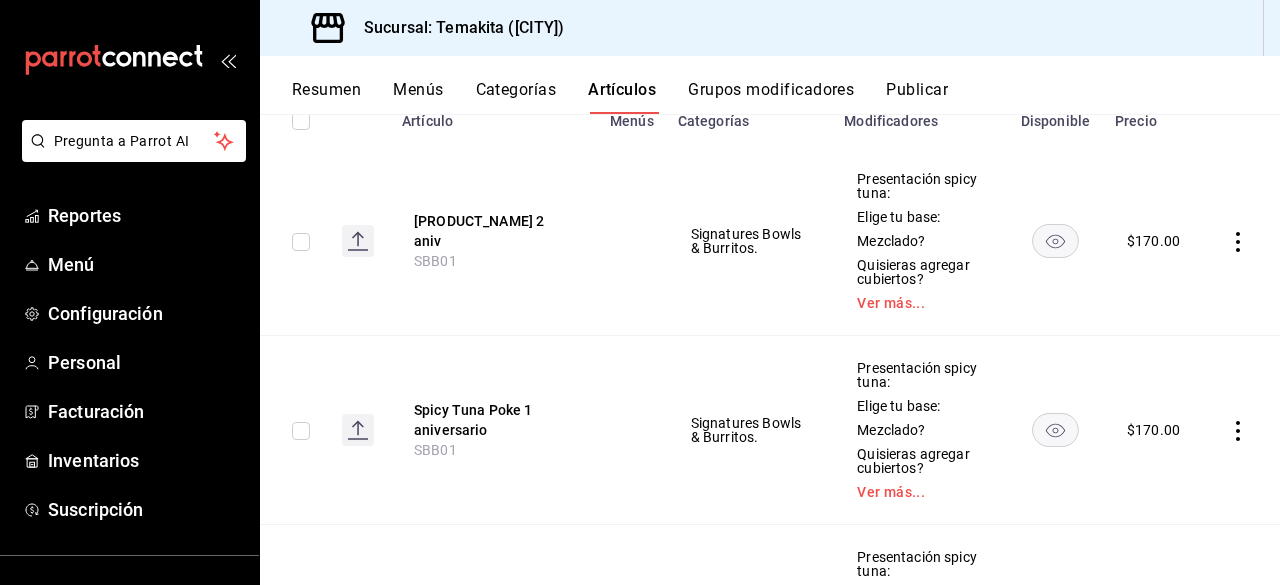 scroll, scrollTop: 212, scrollLeft: 0, axis: vertical 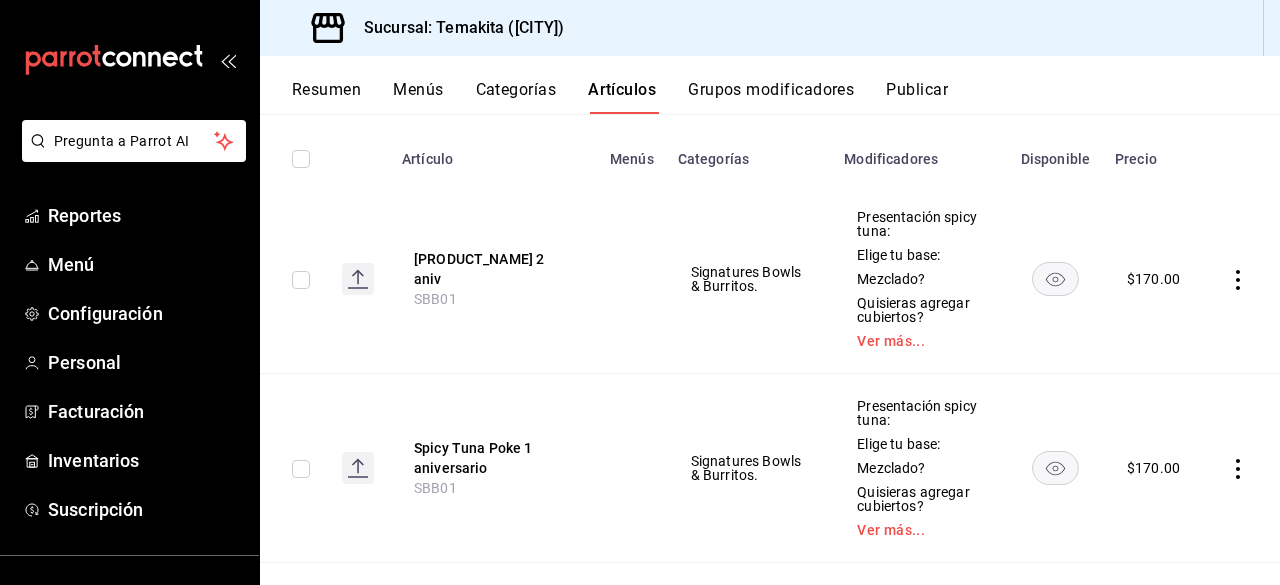 click 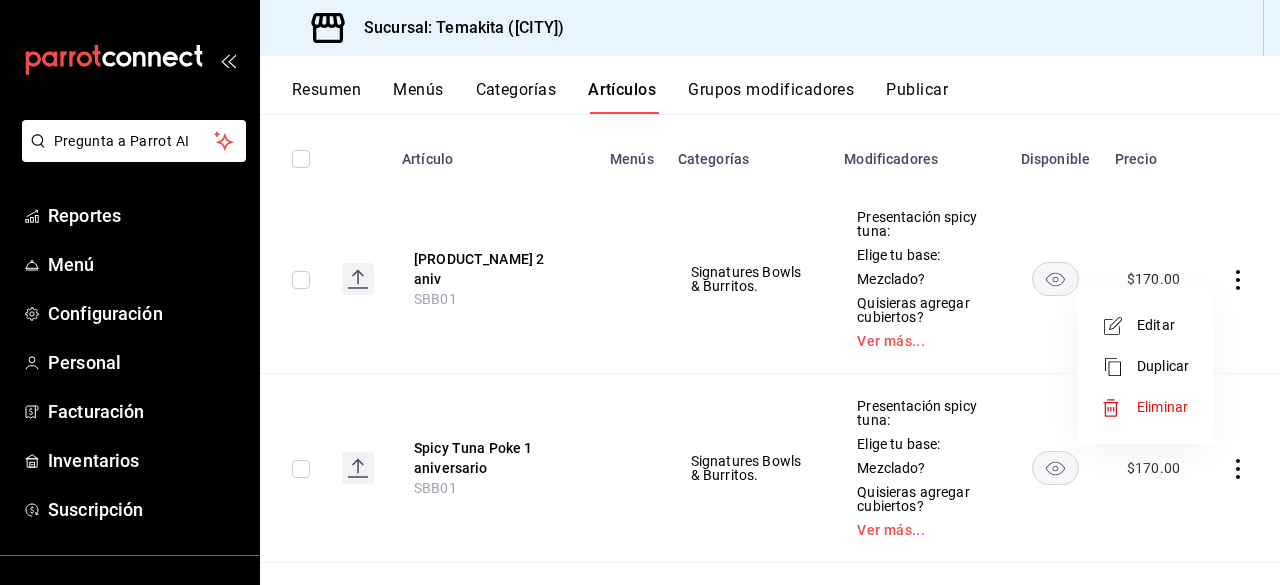 click on "Eliminar" at bounding box center [1162, 407] 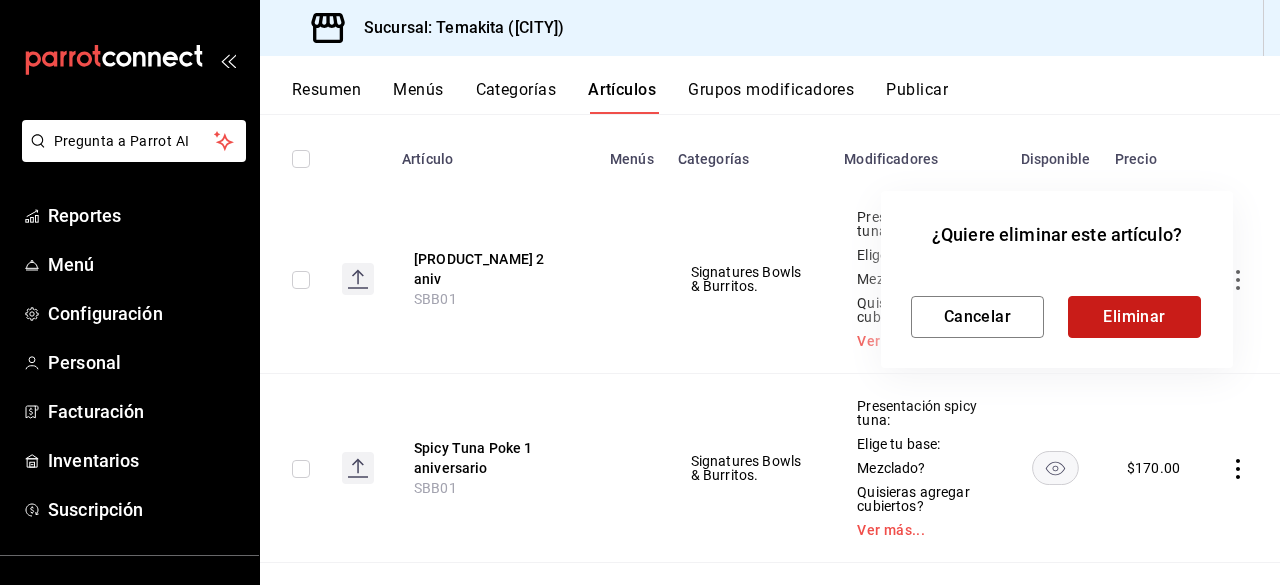 click on "Eliminar" at bounding box center [1134, 317] 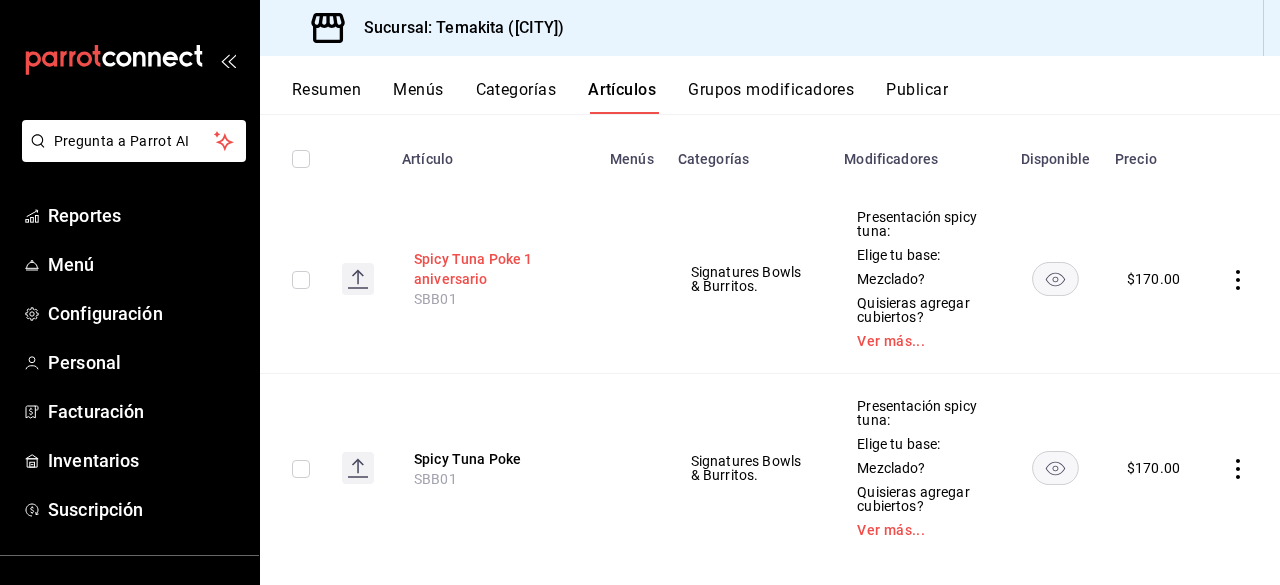 click on "Spicy Tuna Poke 1 aniversario" at bounding box center [494, 269] 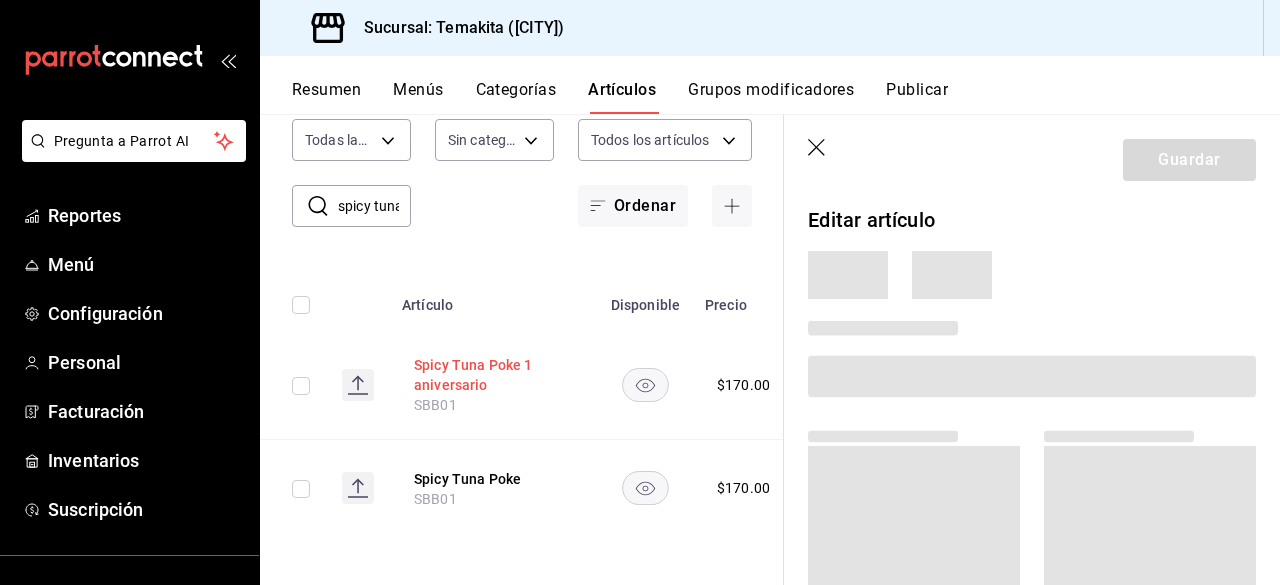 scroll, scrollTop: 66, scrollLeft: 0, axis: vertical 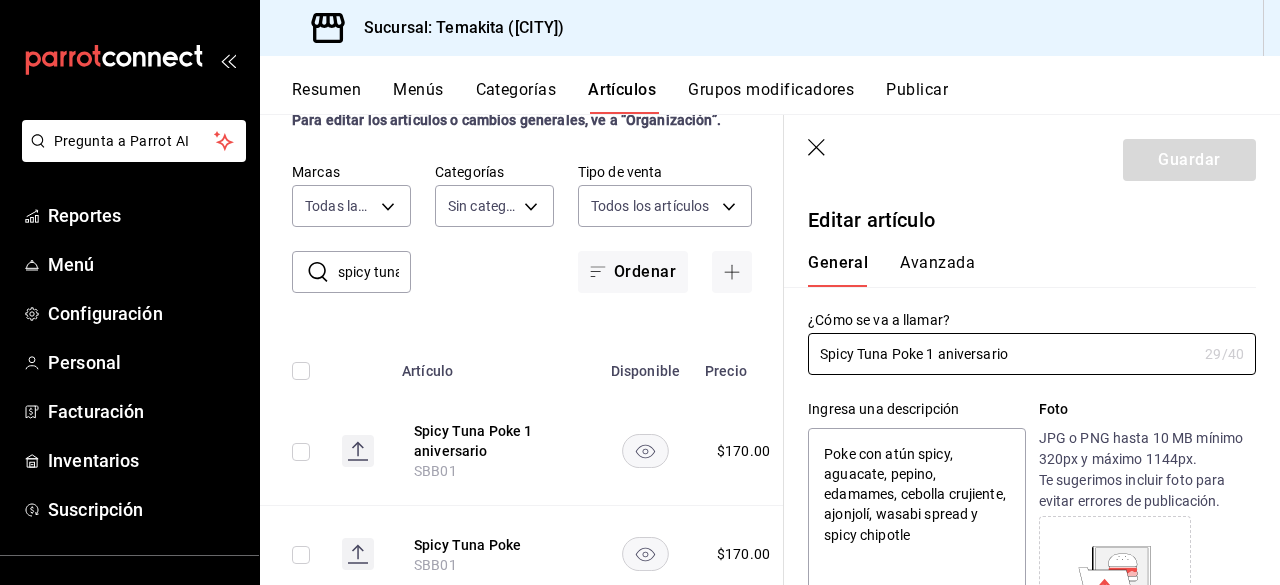 type on "x" 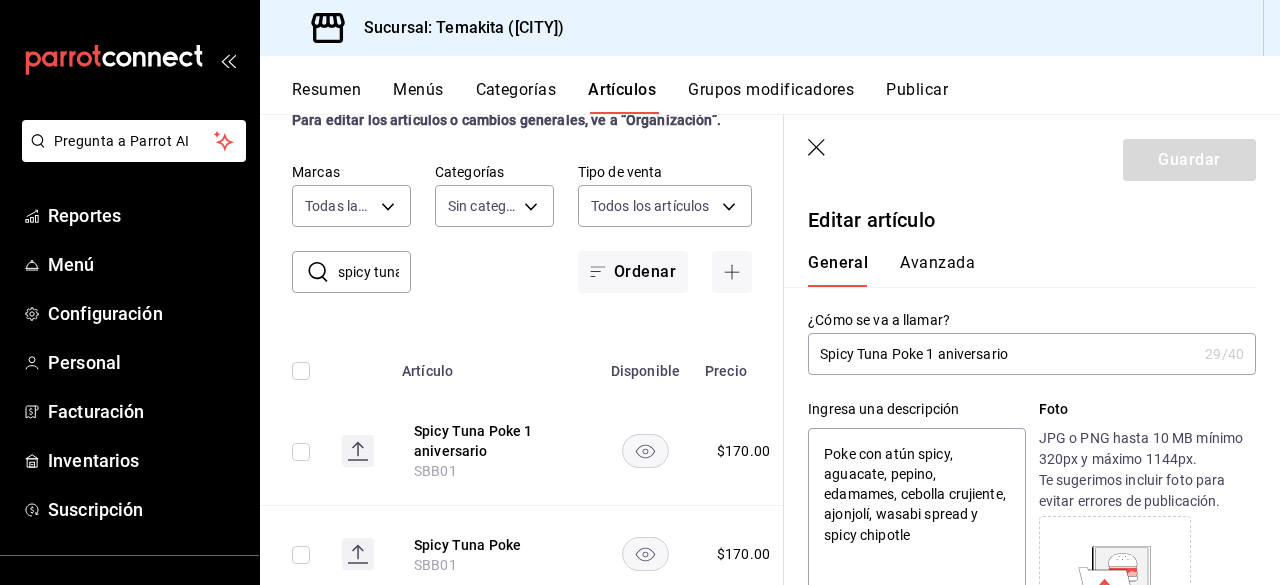 click on "Spicy Tuna Poke 1 aniversario" at bounding box center [1002, 354] 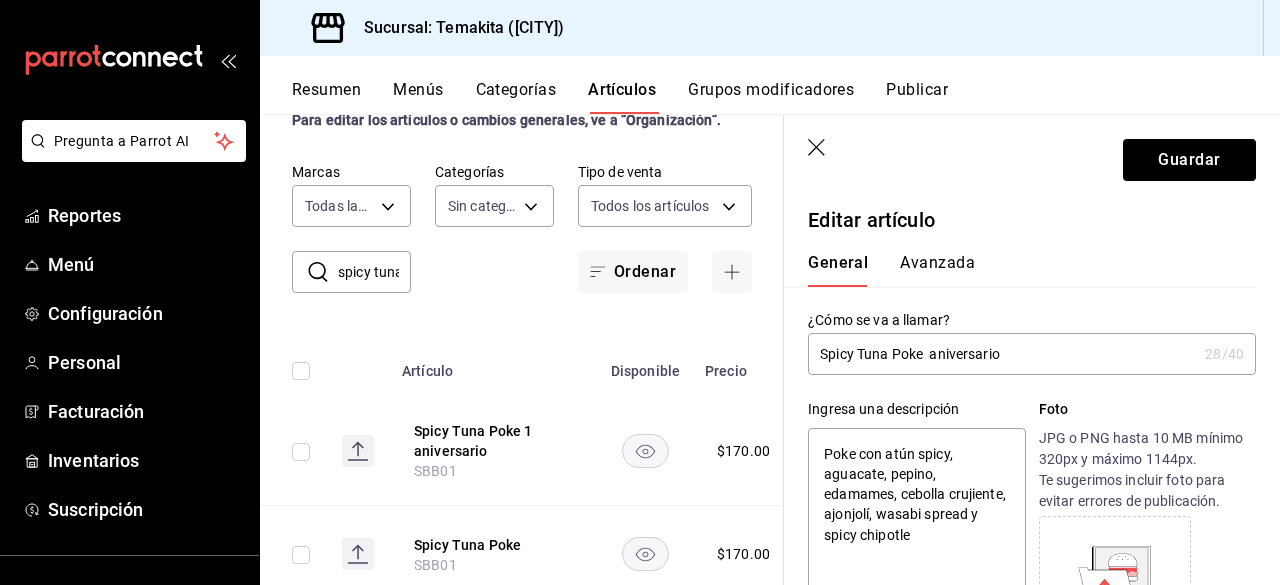 type on "x" 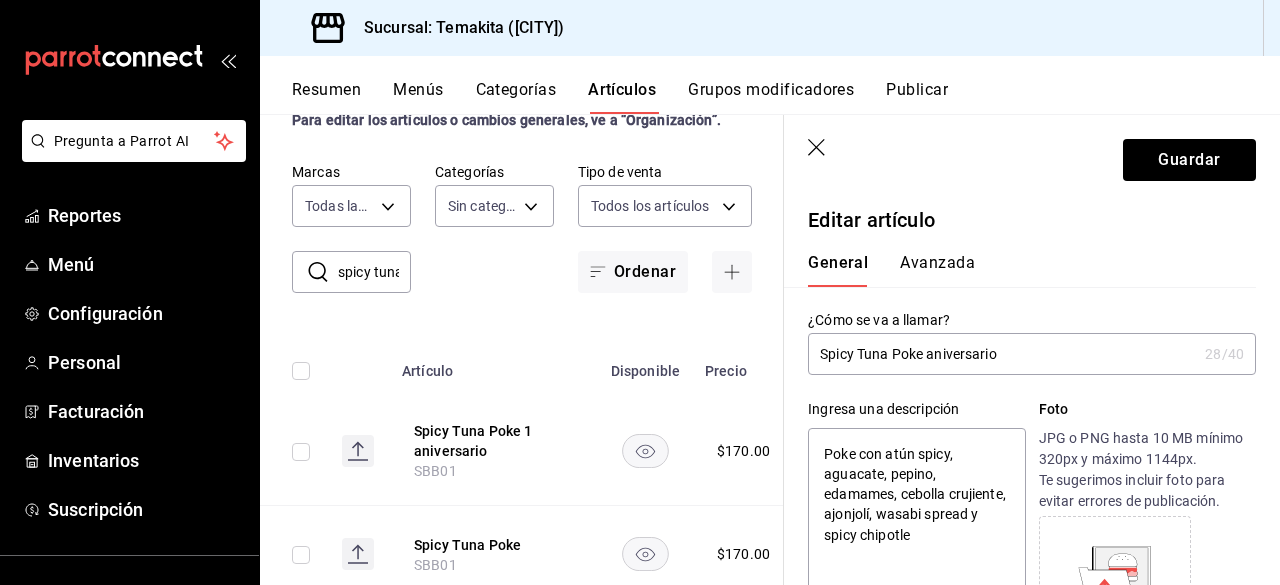 type on "x" 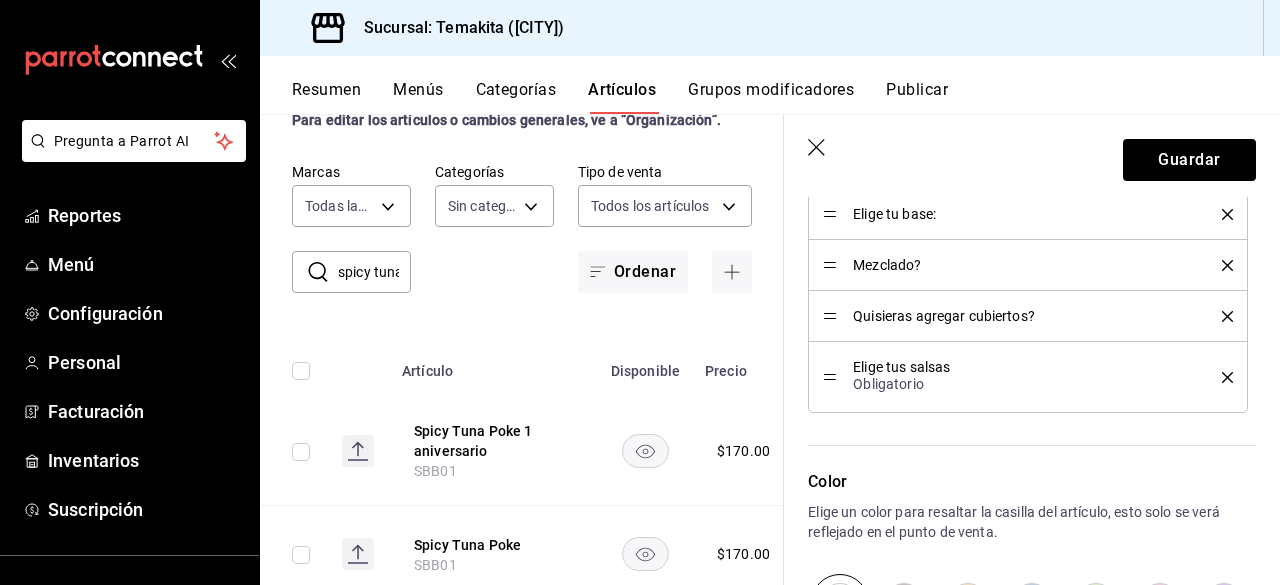 scroll, scrollTop: 1390, scrollLeft: 0, axis: vertical 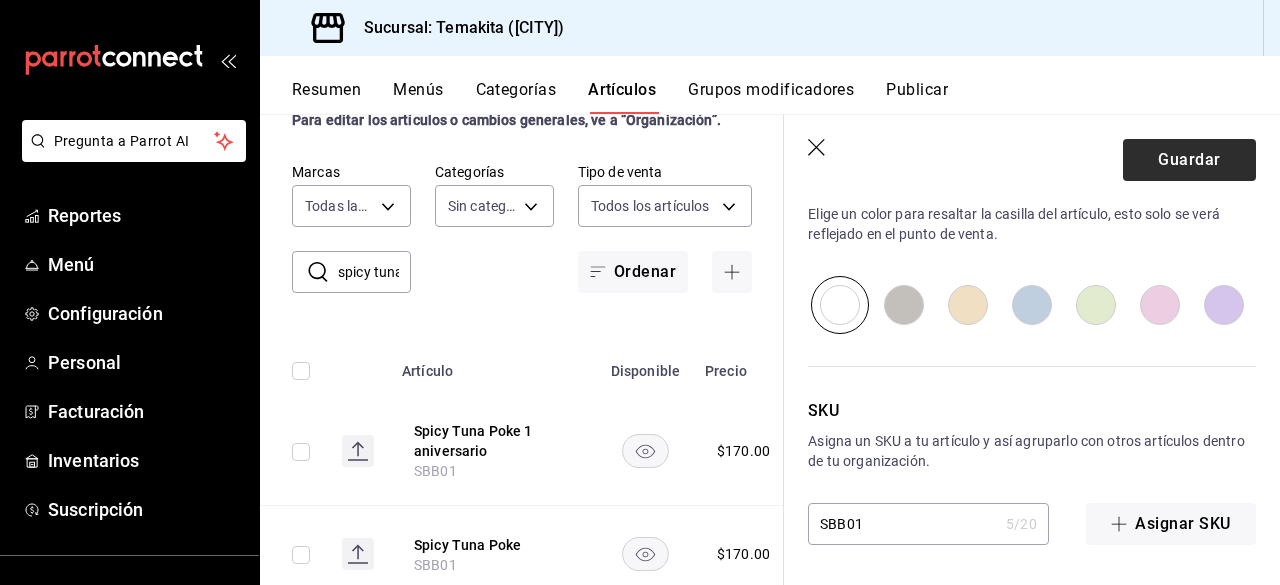 type on "Spicy Tuna Poke aniversario" 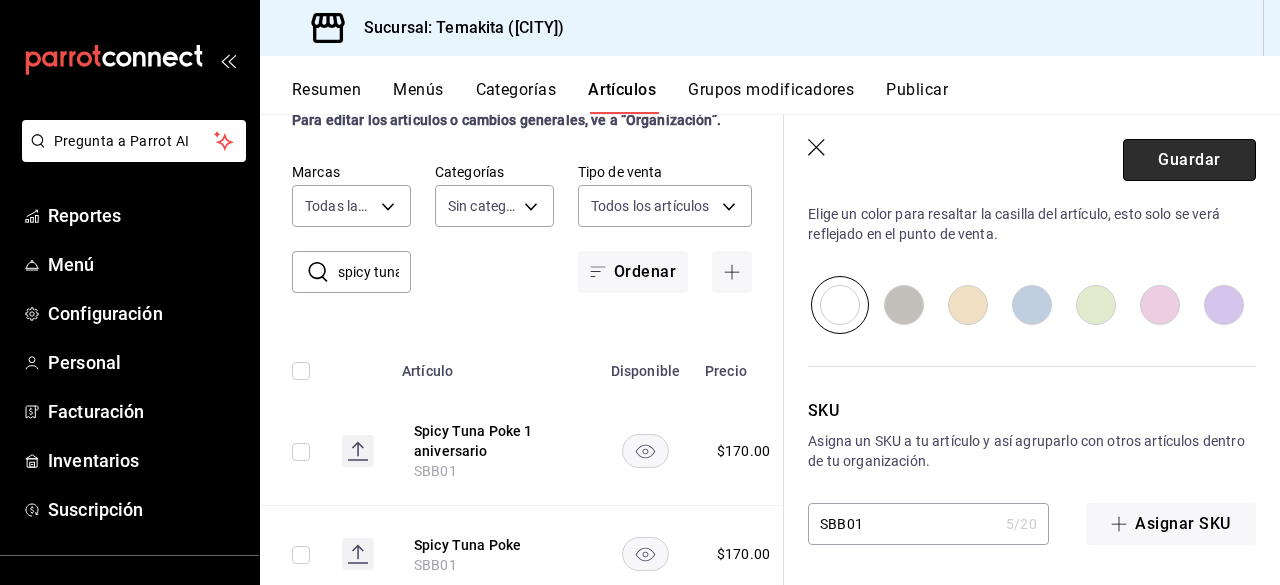 click on "Guardar" at bounding box center (1189, 160) 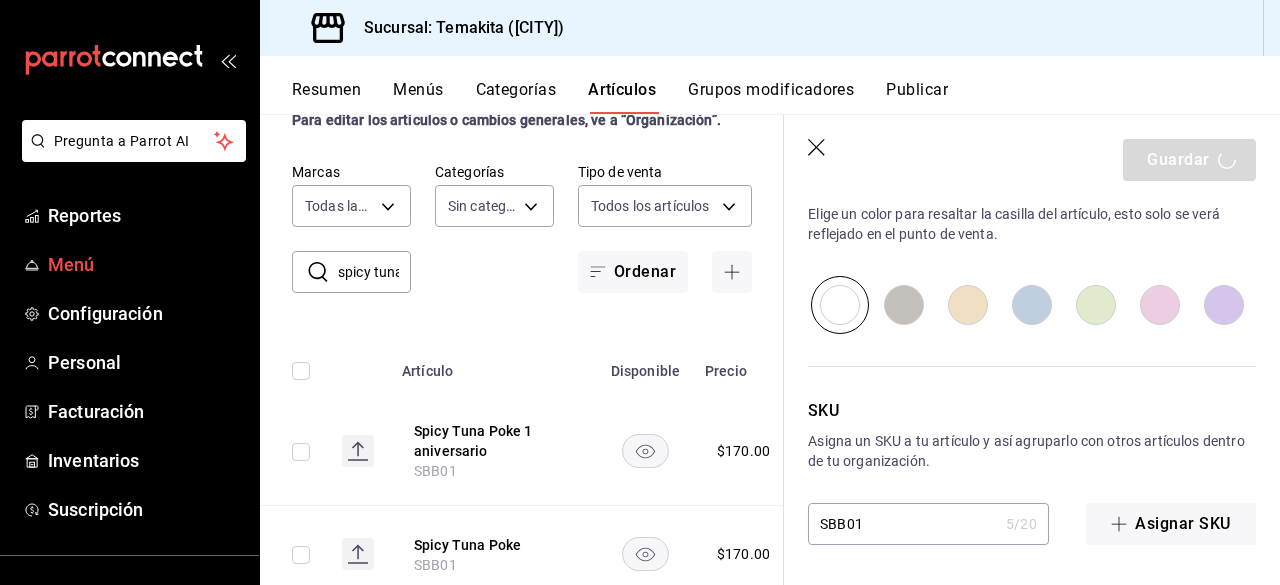 click on "Menú" at bounding box center [145, 264] 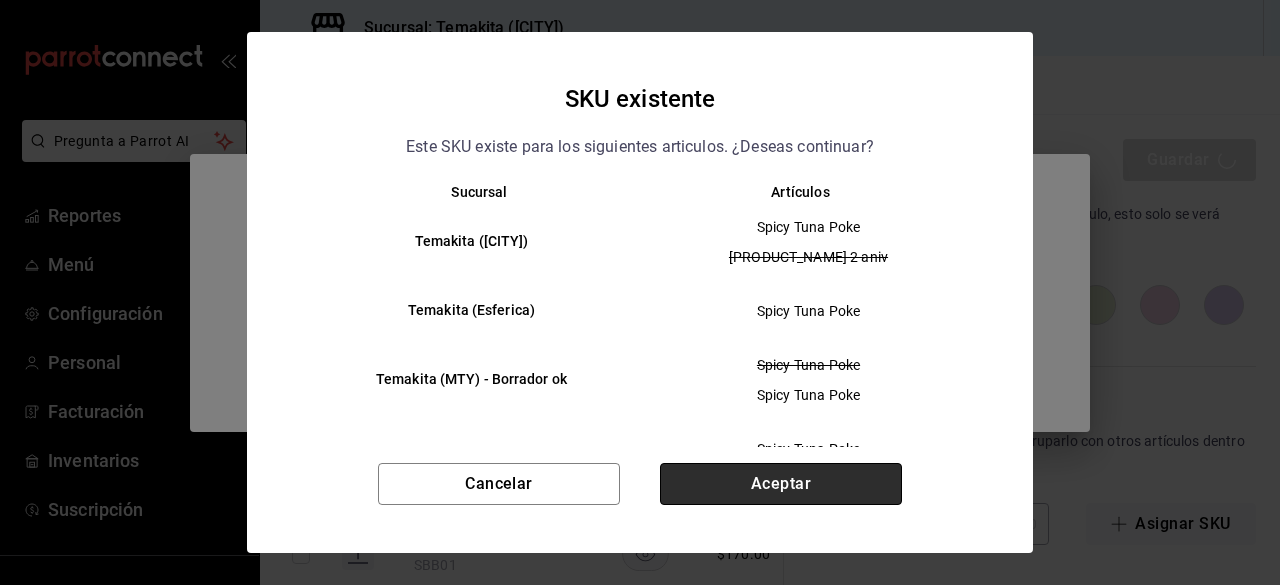 click on "Aceptar" at bounding box center (781, 484) 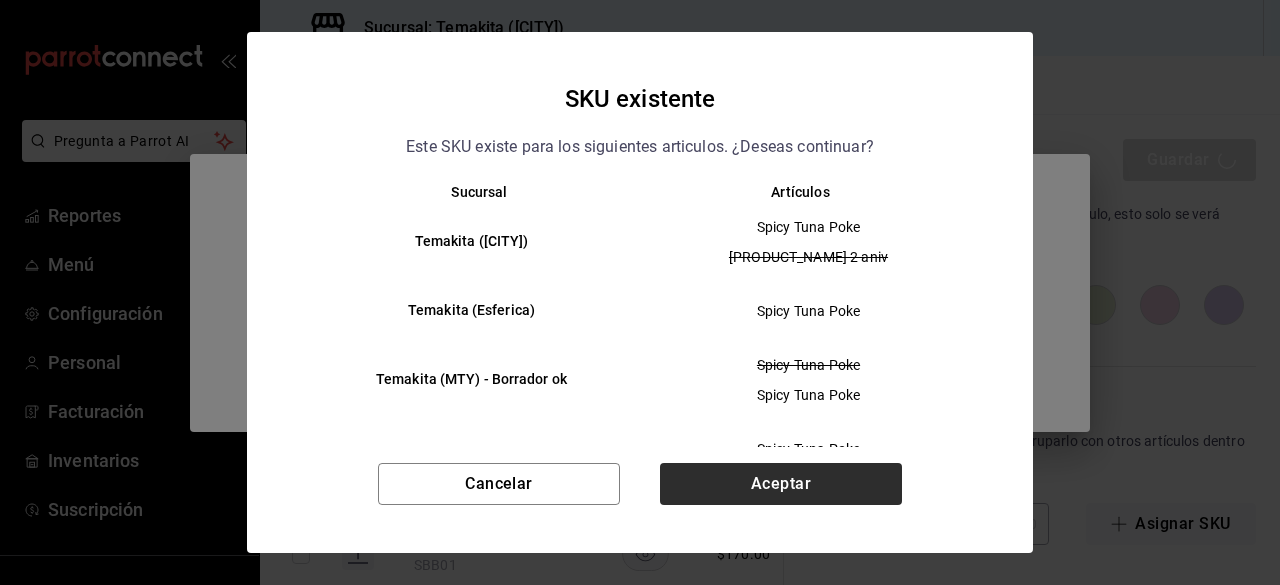 type on "x" 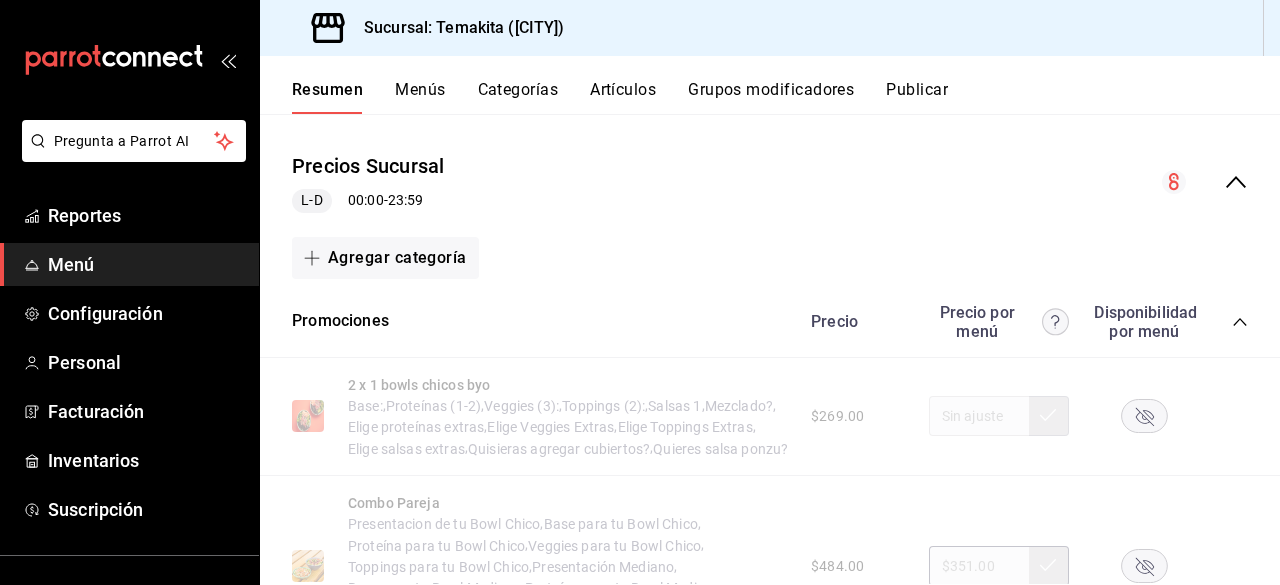 scroll, scrollTop: 168, scrollLeft: 0, axis: vertical 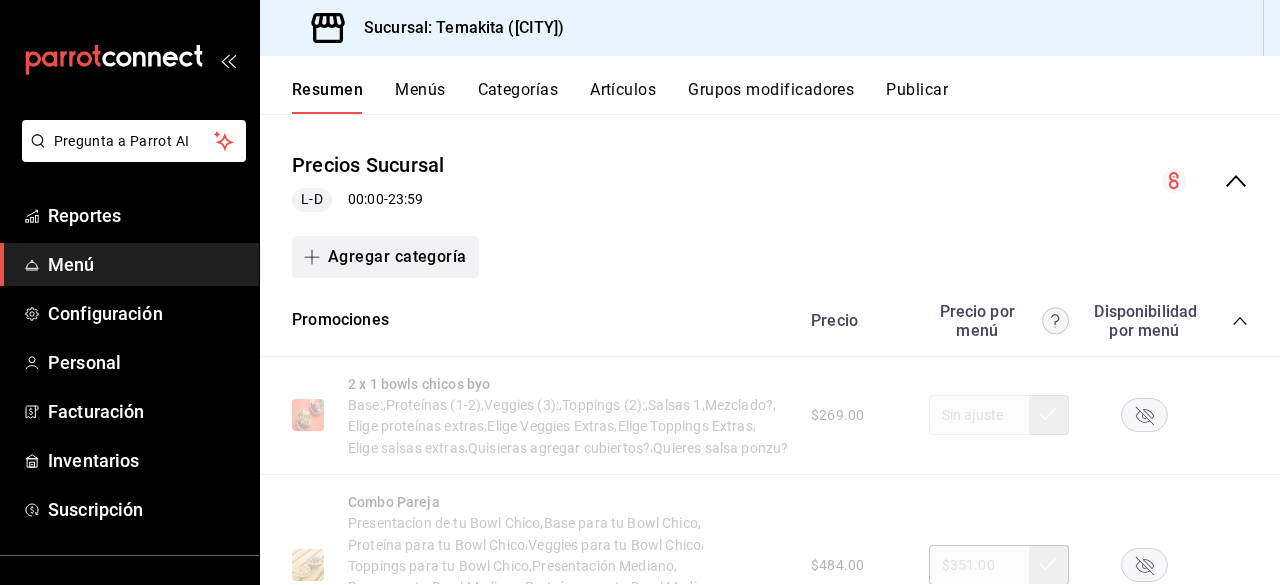click on "Agregar categoría" at bounding box center [385, 257] 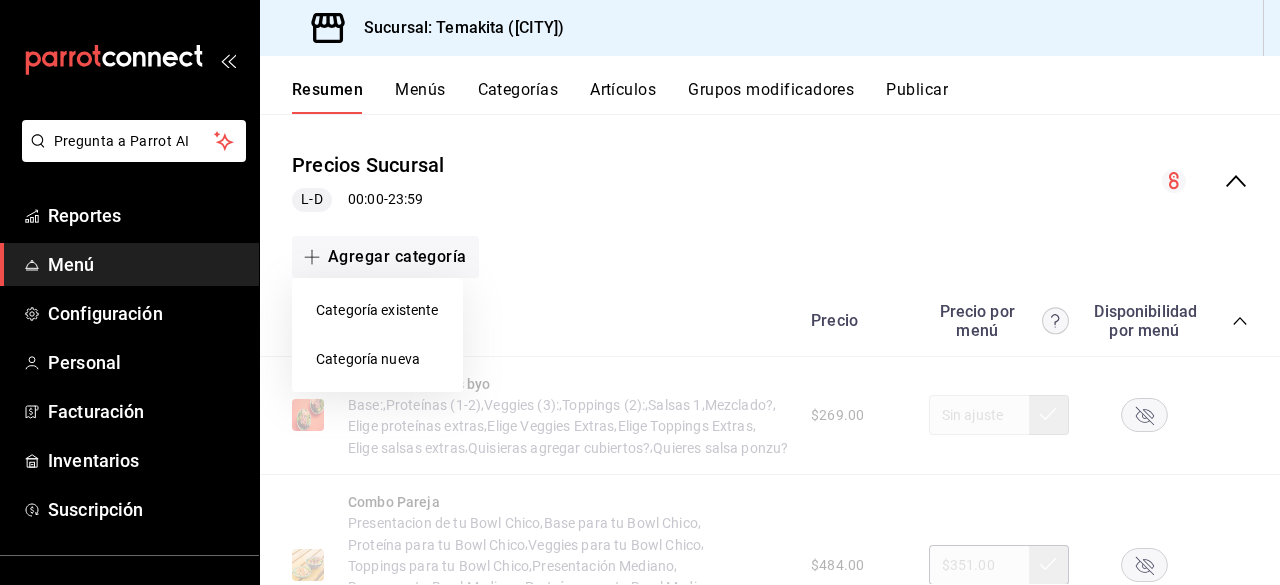 click at bounding box center (640, 292) 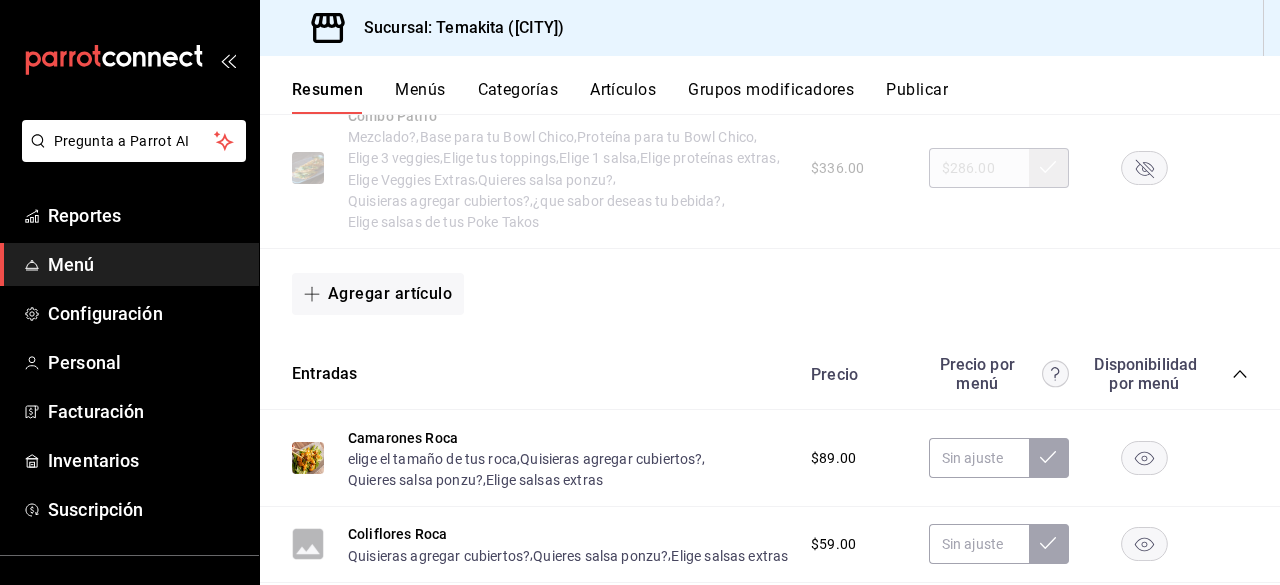 scroll, scrollTop: 813, scrollLeft: 0, axis: vertical 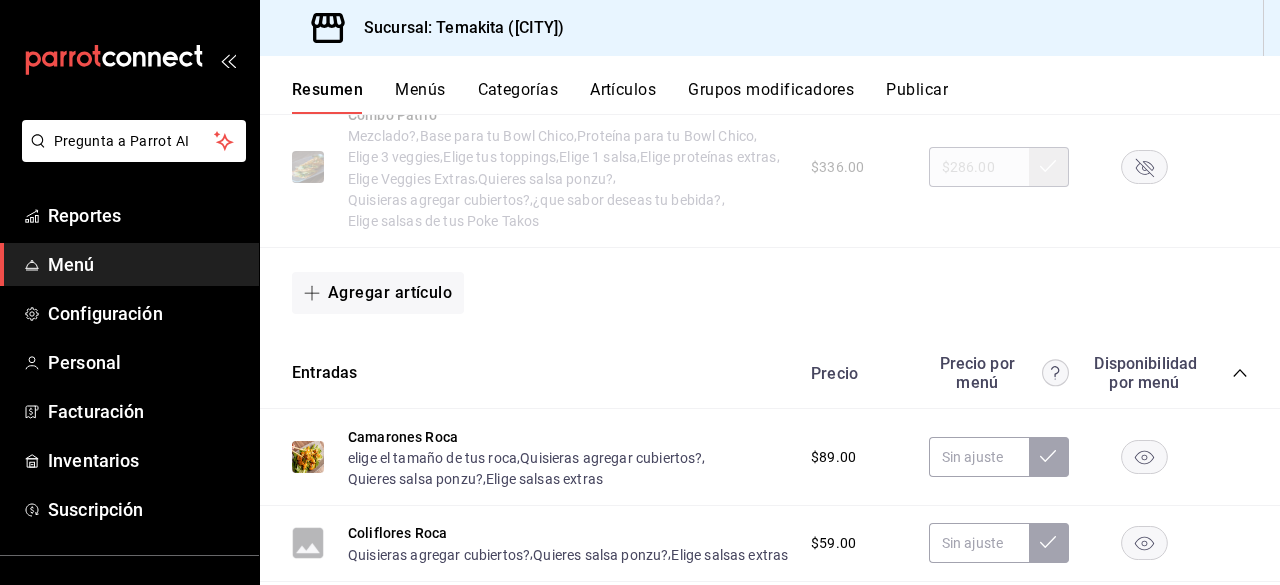 click on "Agregar artículo" at bounding box center (770, 293) 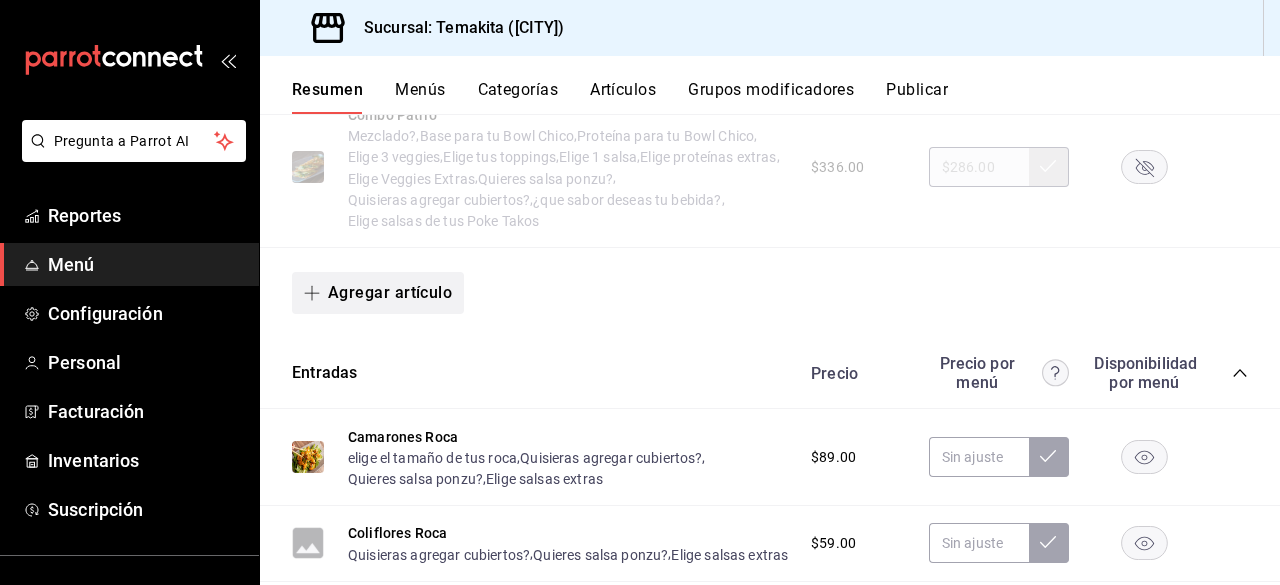 click on "Agregar artículo" at bounding box center (378, 293) 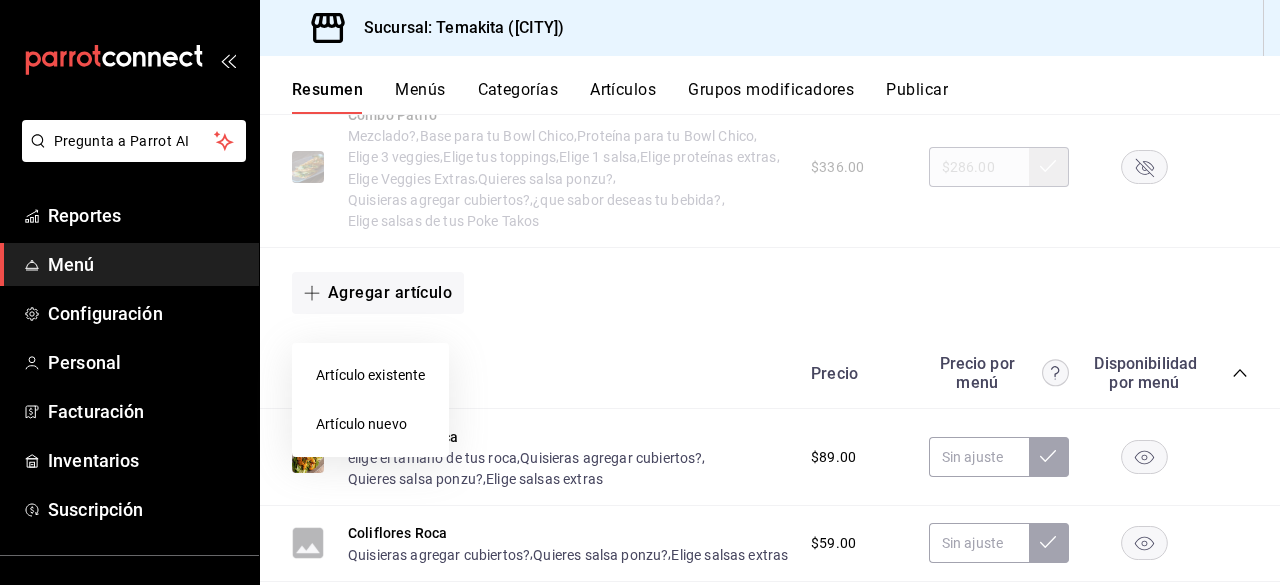 click on "Artículo existente" at bounding box center [370, 375] 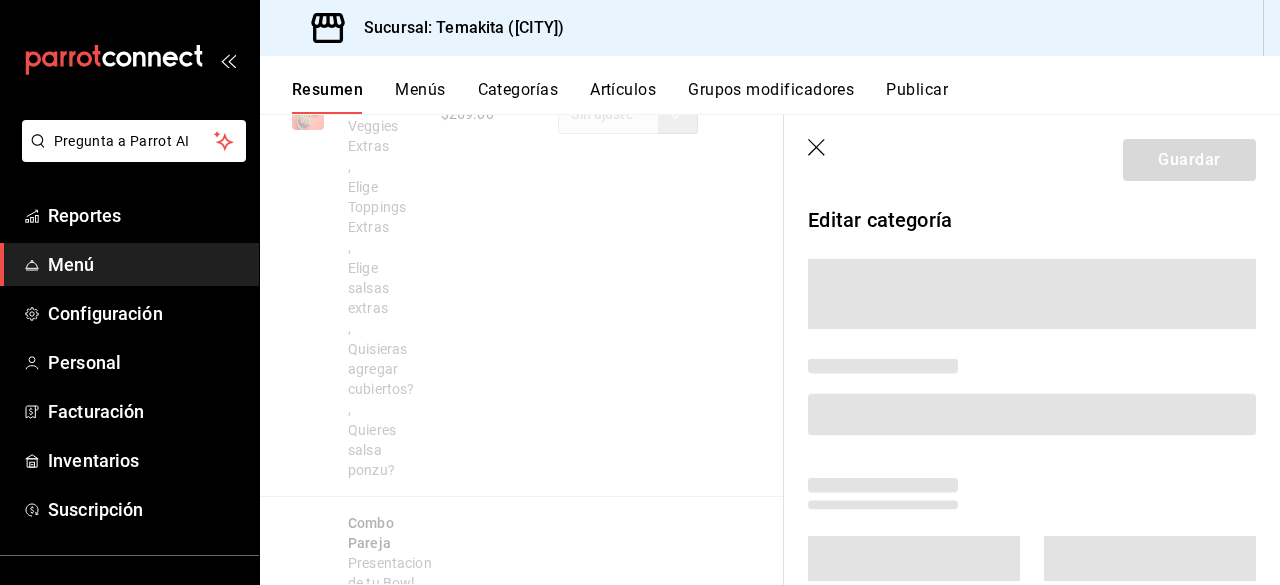 scroll, scrollTop: 769, scrollLeft: 0, axis: vertical 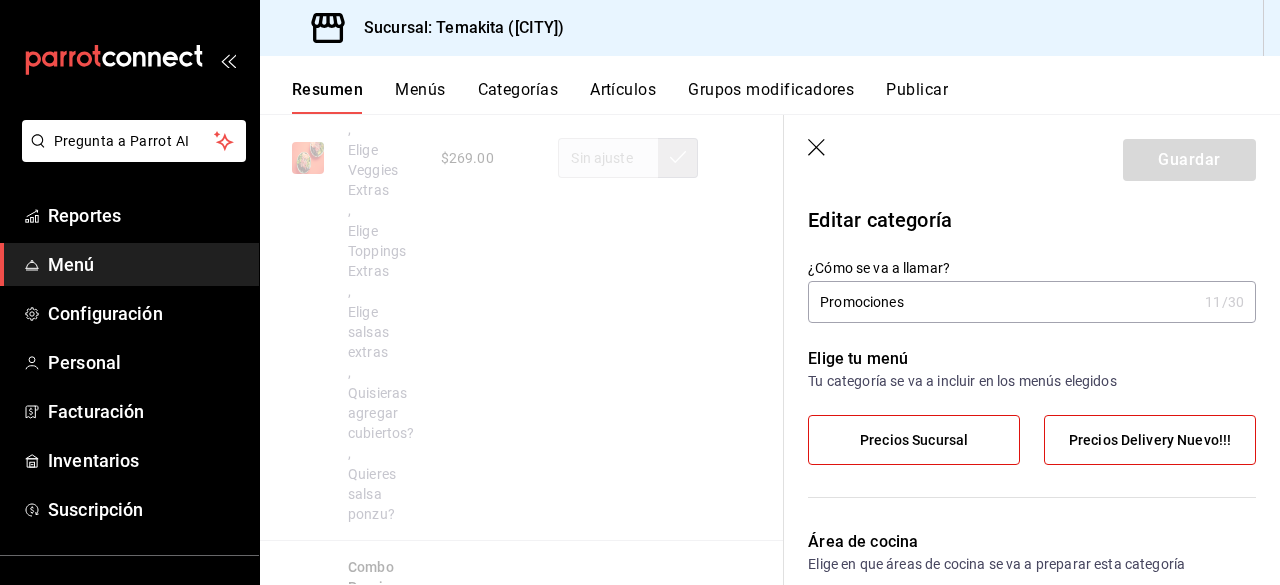 click 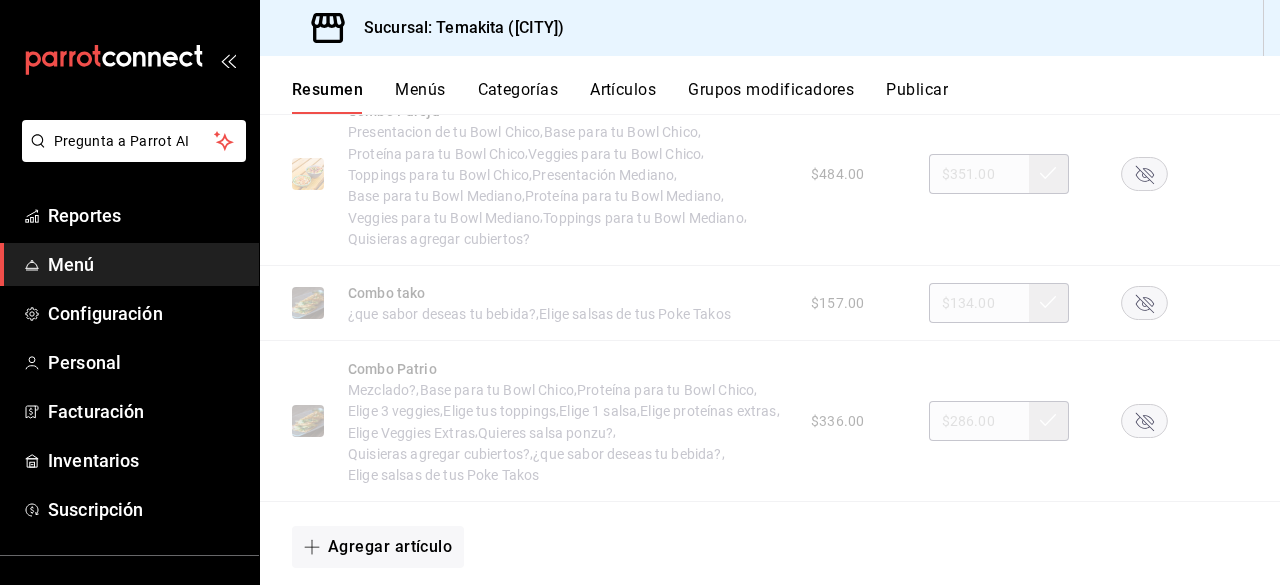 scroll, scrollTop: 794, scrollLeft: 0, axis: vertical 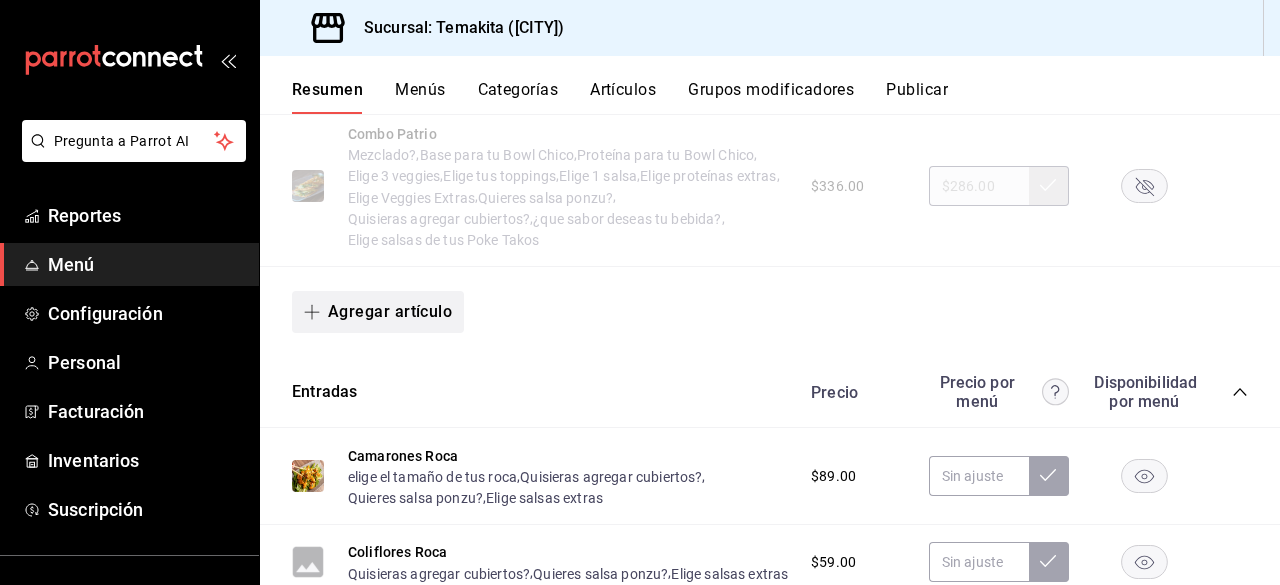 click on "Agregar artículo" at bounding box center [378, 312] 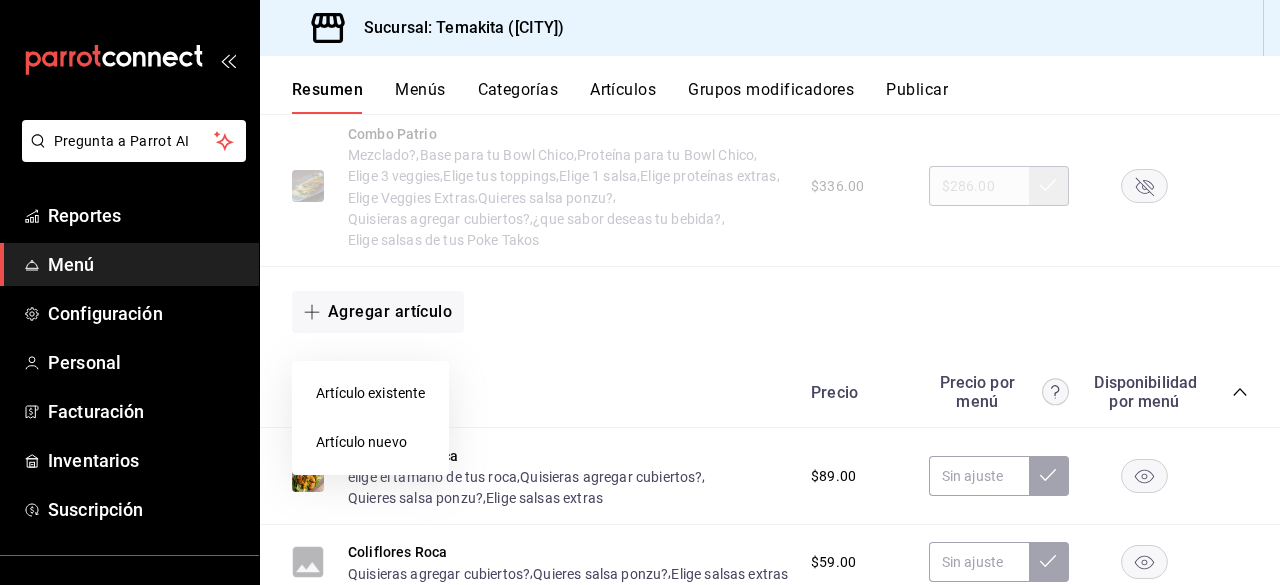 click on "Artículo nuevo" at bounding box center [370, 442] 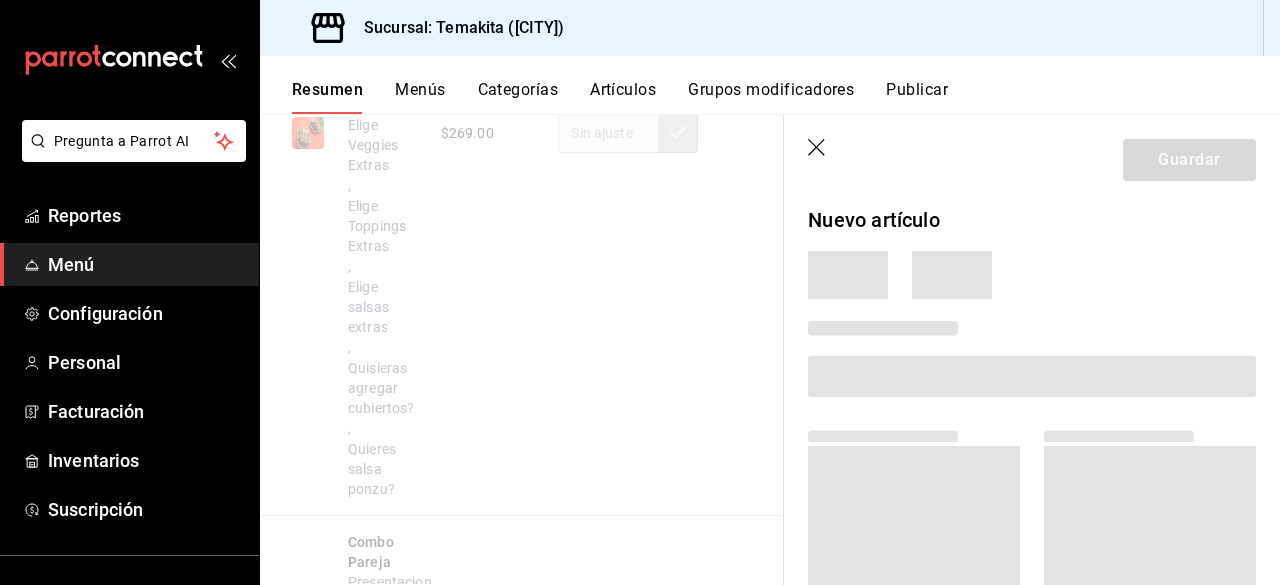 scroll, scrollTop: 751, scrollLeft: 0, axis: vertical 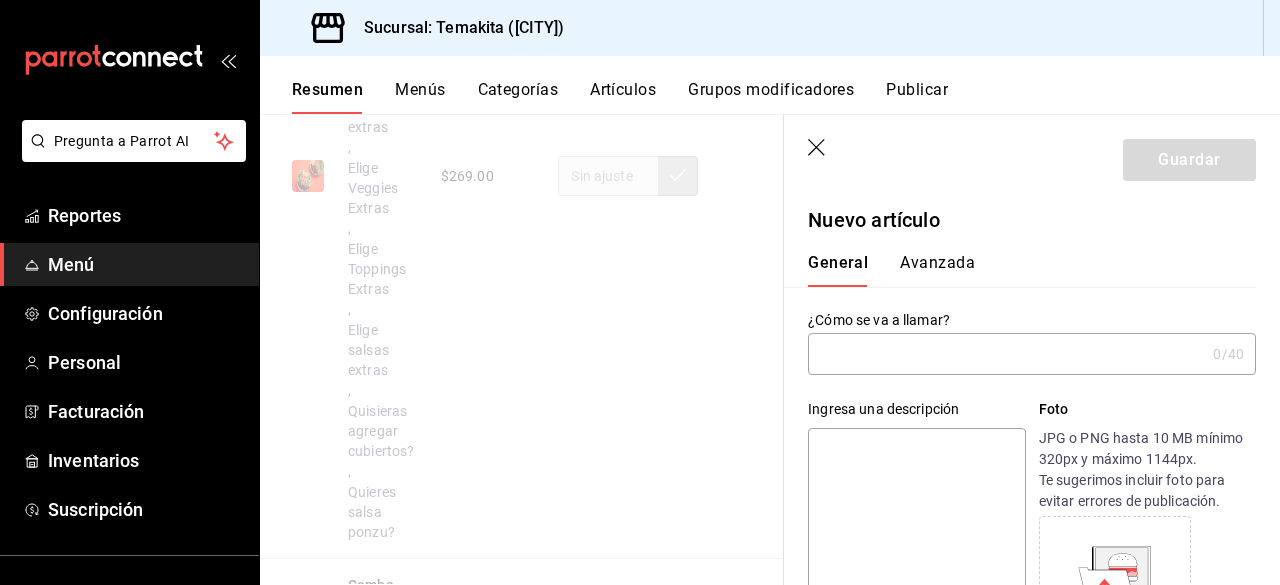 click at bounding box center (1006, 354) 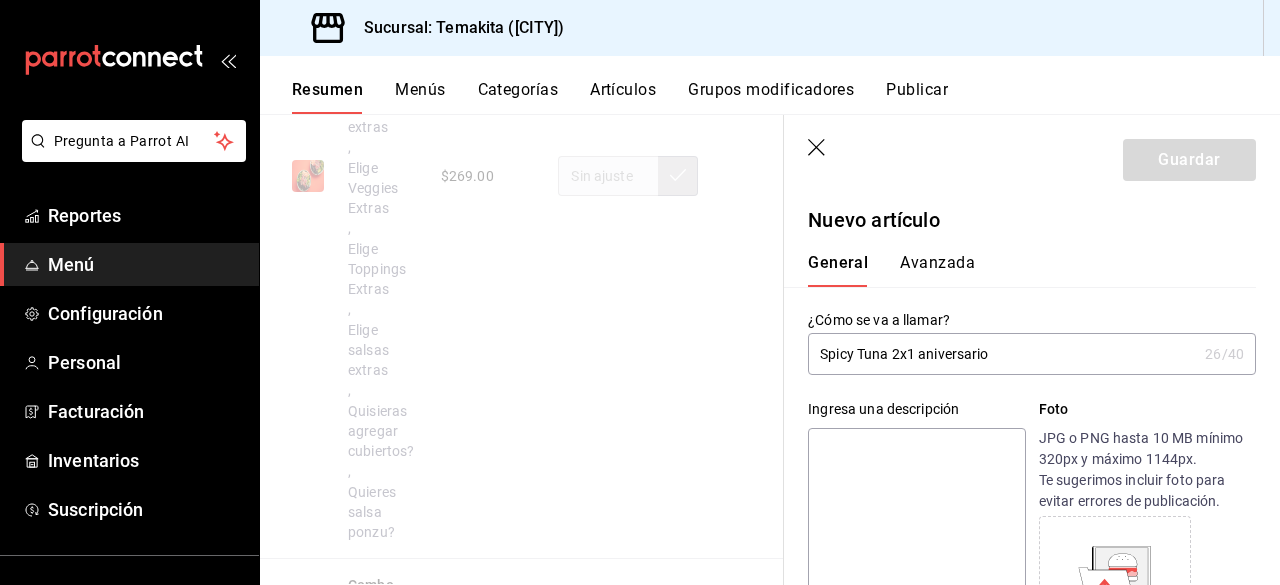 click on "Spicy Tuna 2x1 aniversario" at bounding box center (1002, 354) 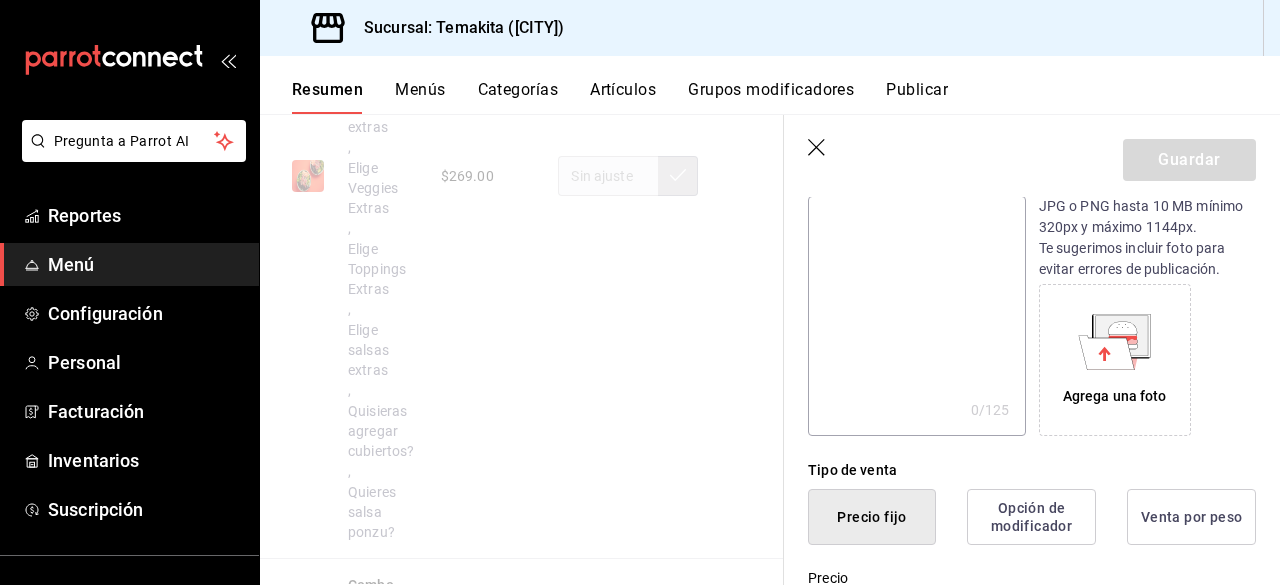 scroll, scrollTop: 233, scrollLeft: 0, axis: vertical 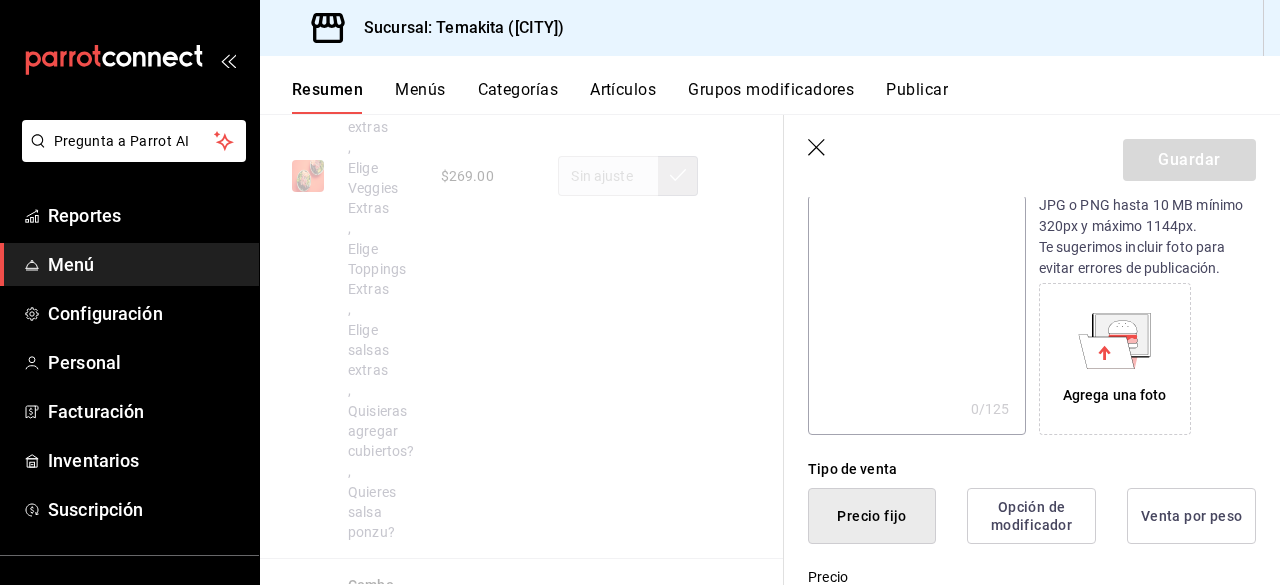type on "Spicy Tuna Chico 2x1 aniversario" 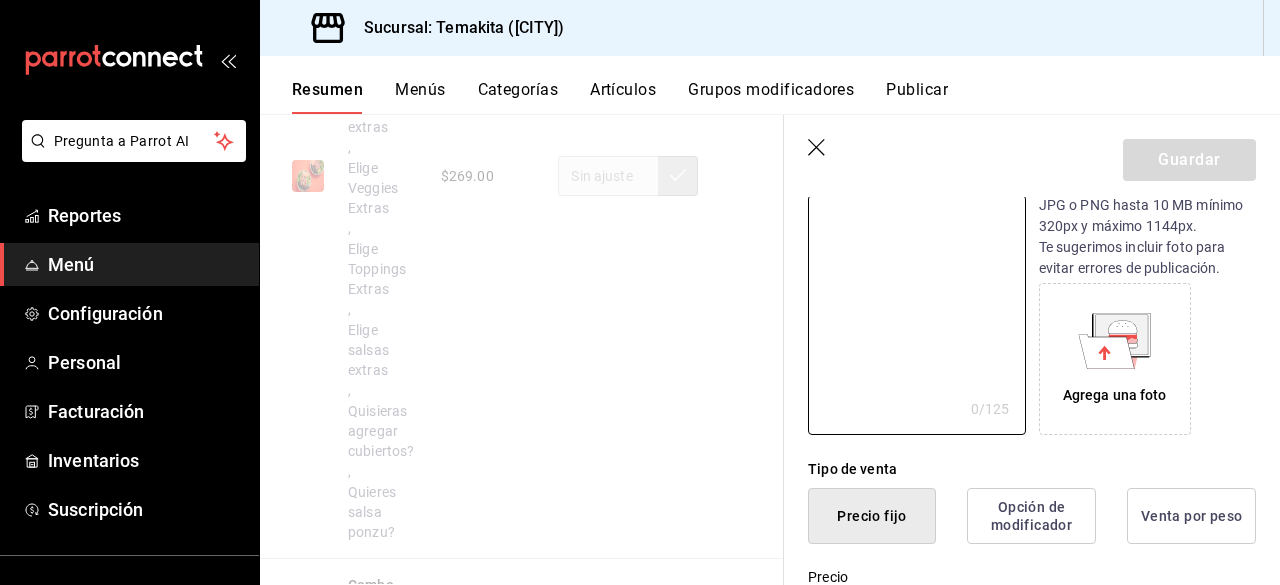 type on "d" 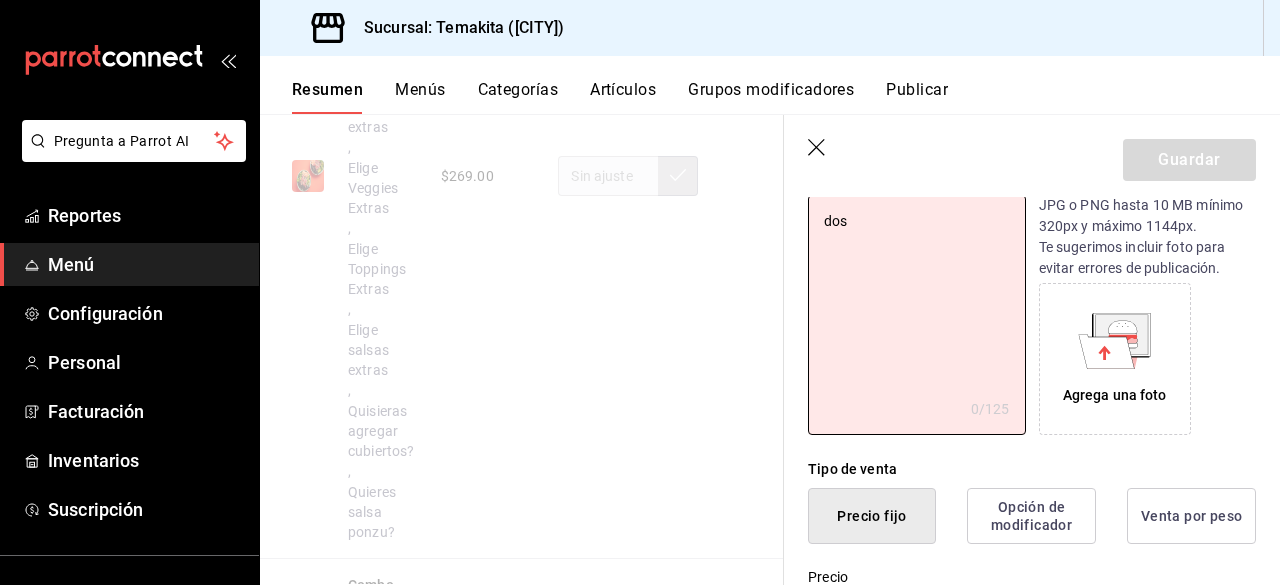 type on "dos" 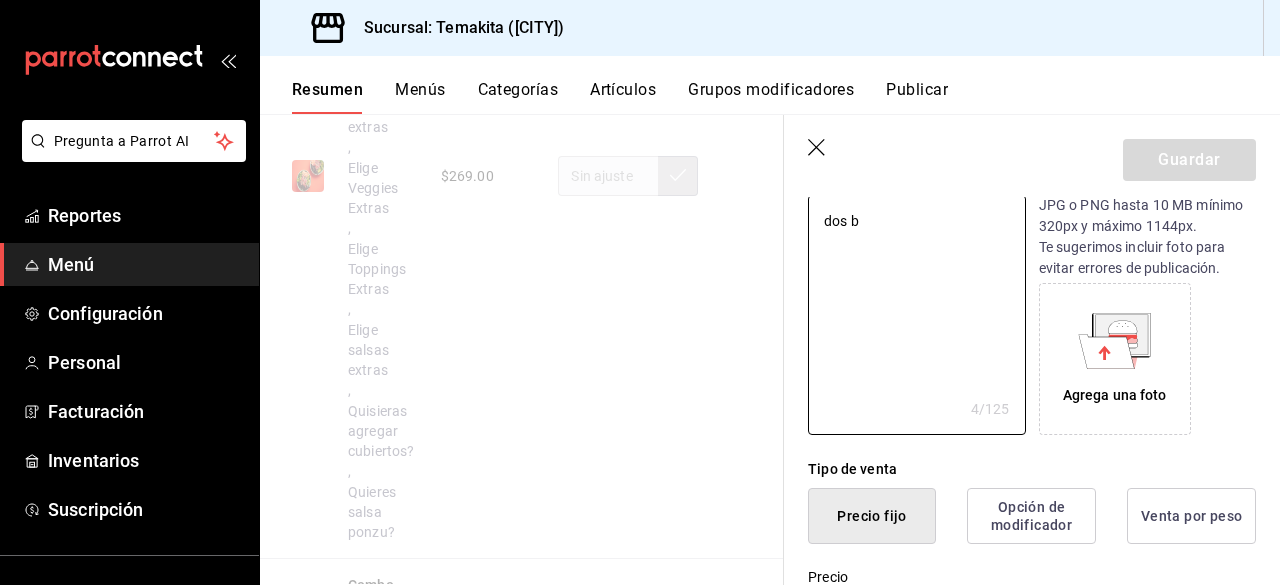 type on "dos bo" 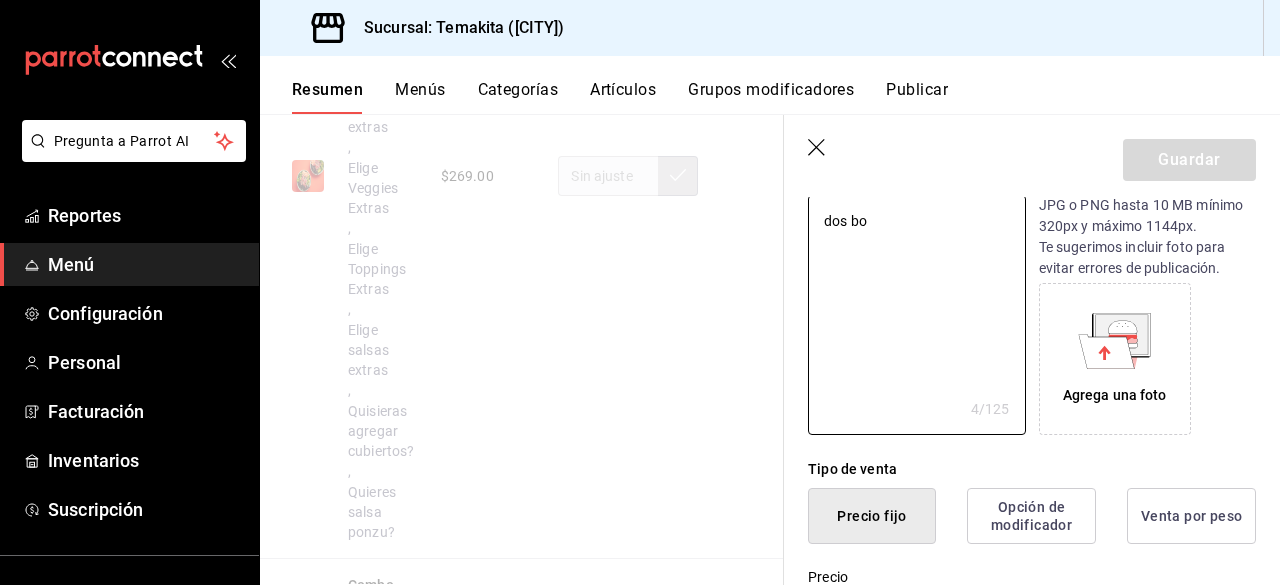 type on "x" 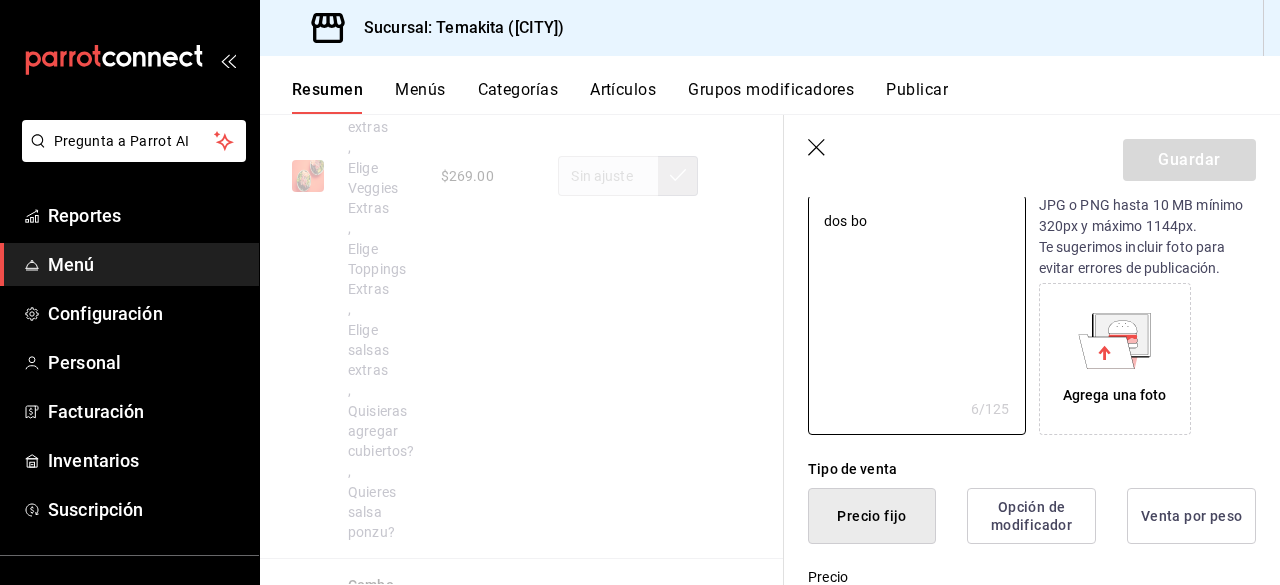 type on "dos bow" 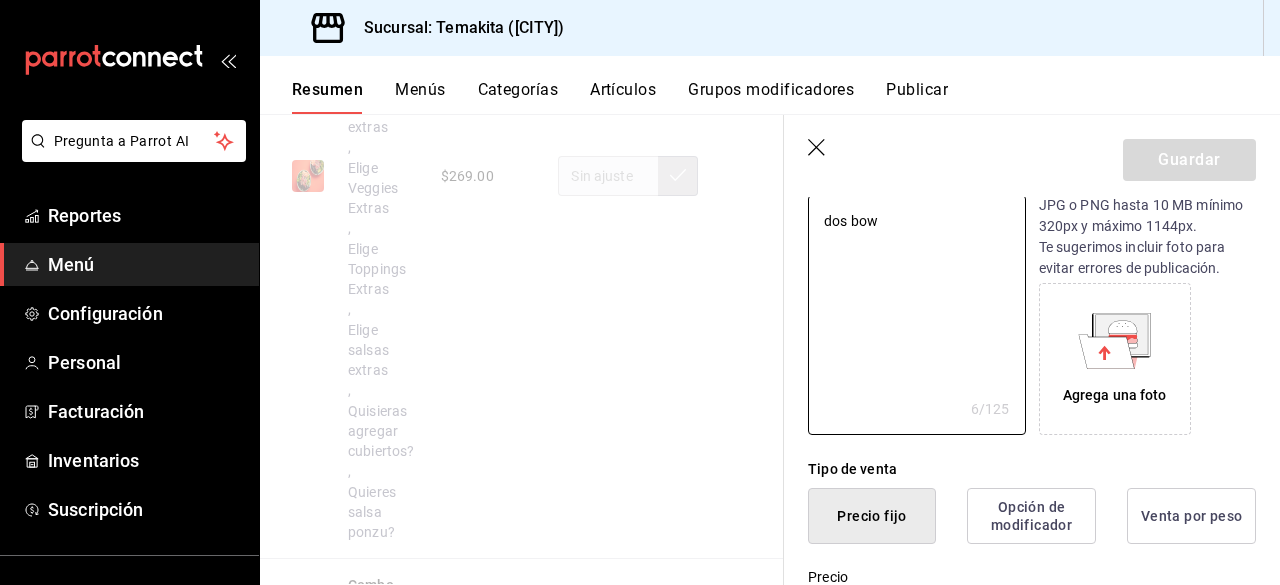 type on "x" 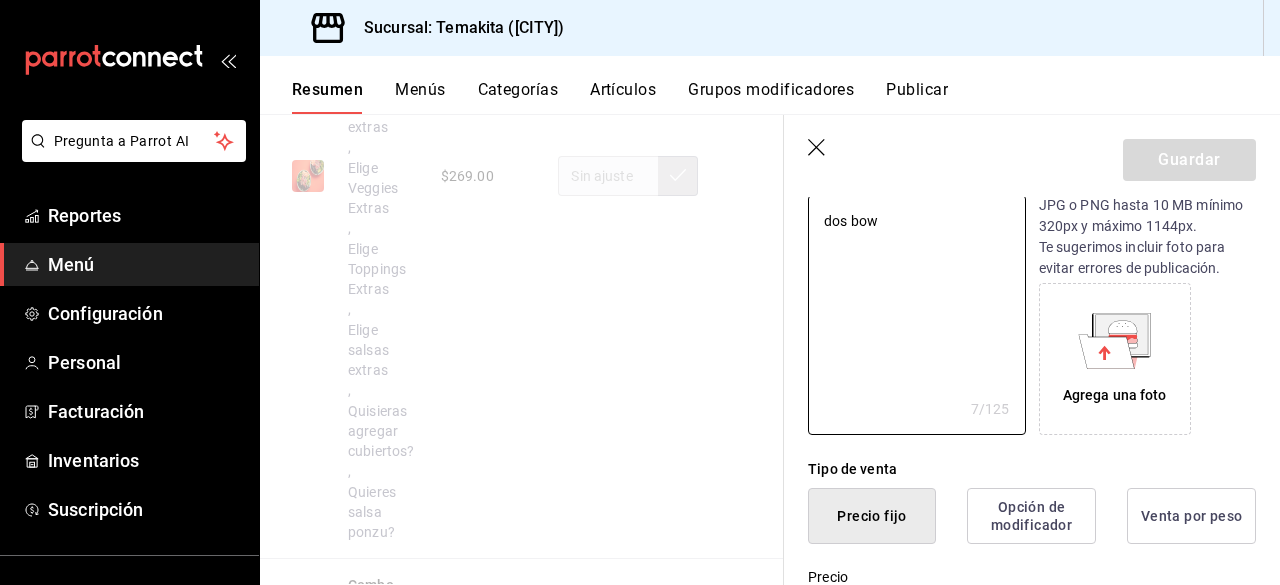 type on "dos bowl" 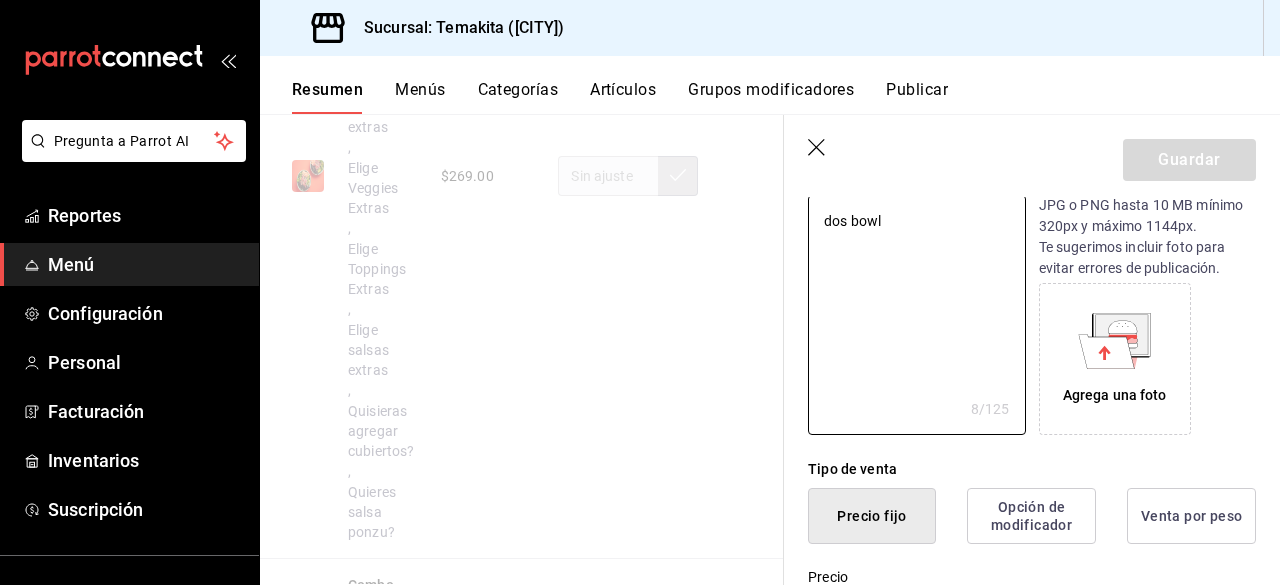 type on "dos bowl" 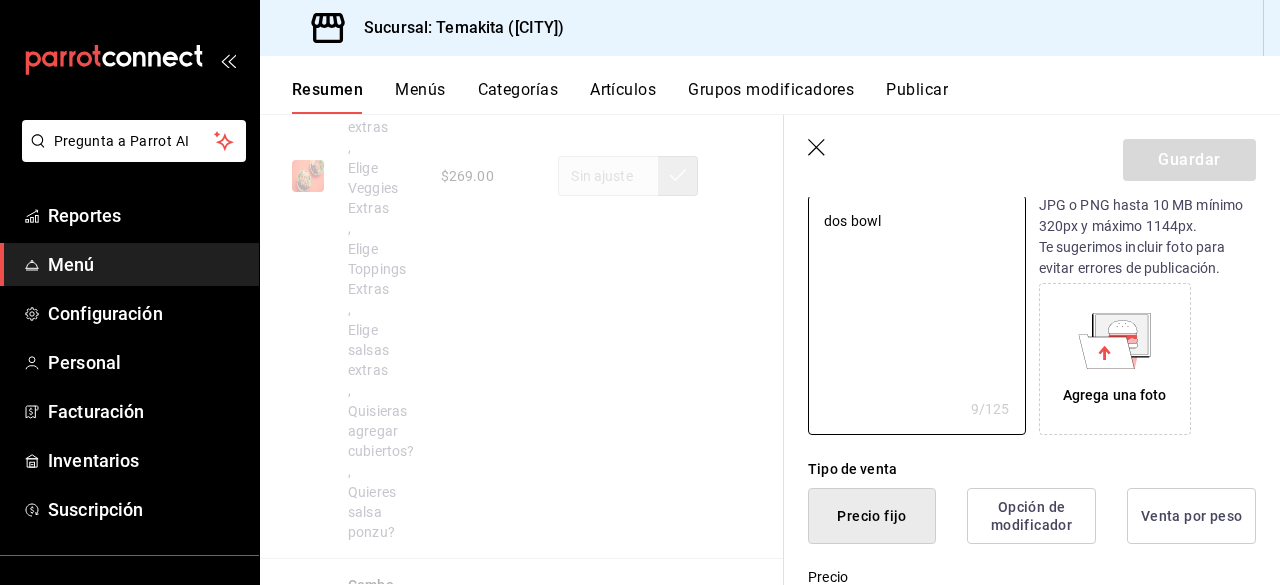 type on "dos bowl s" 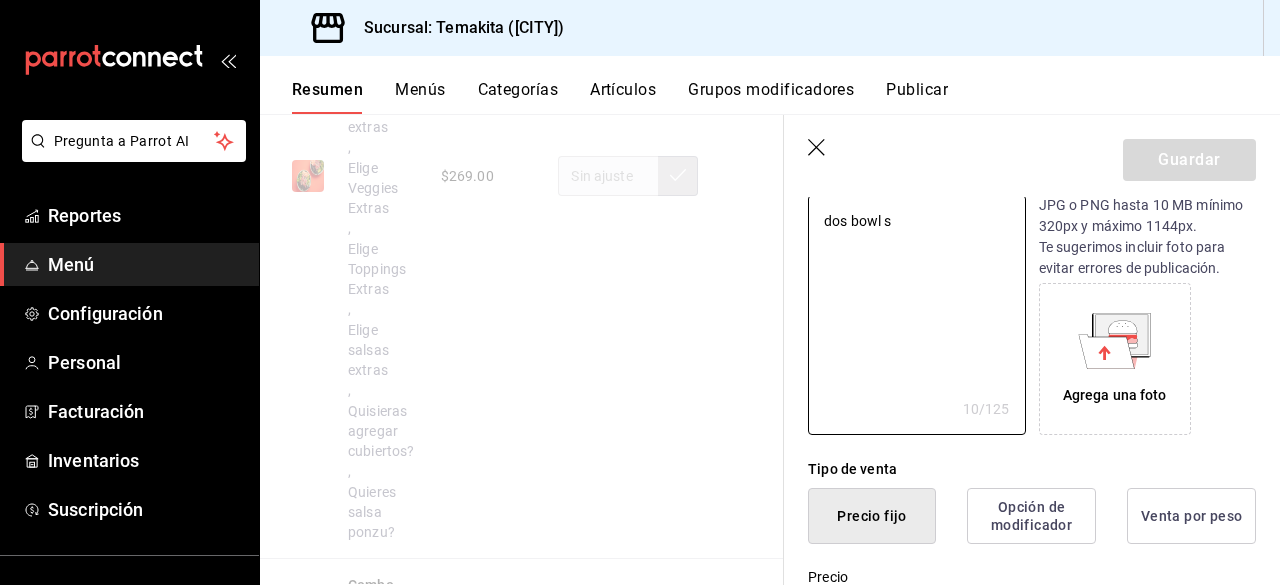 type on "dos bowl sp" 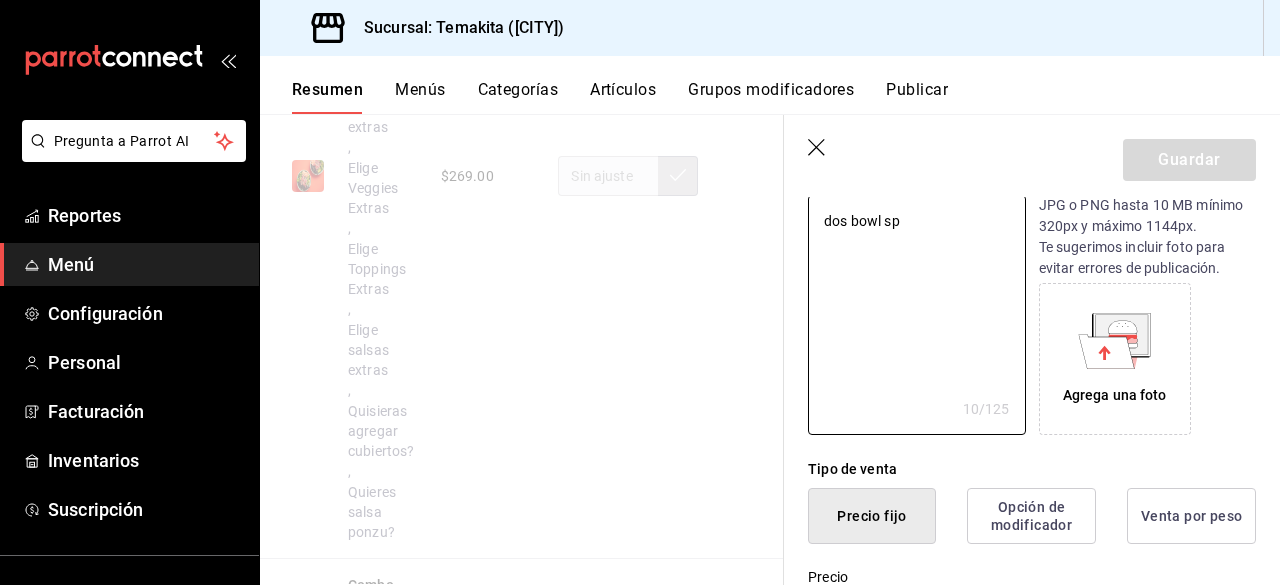 type on "dos bowl spi" 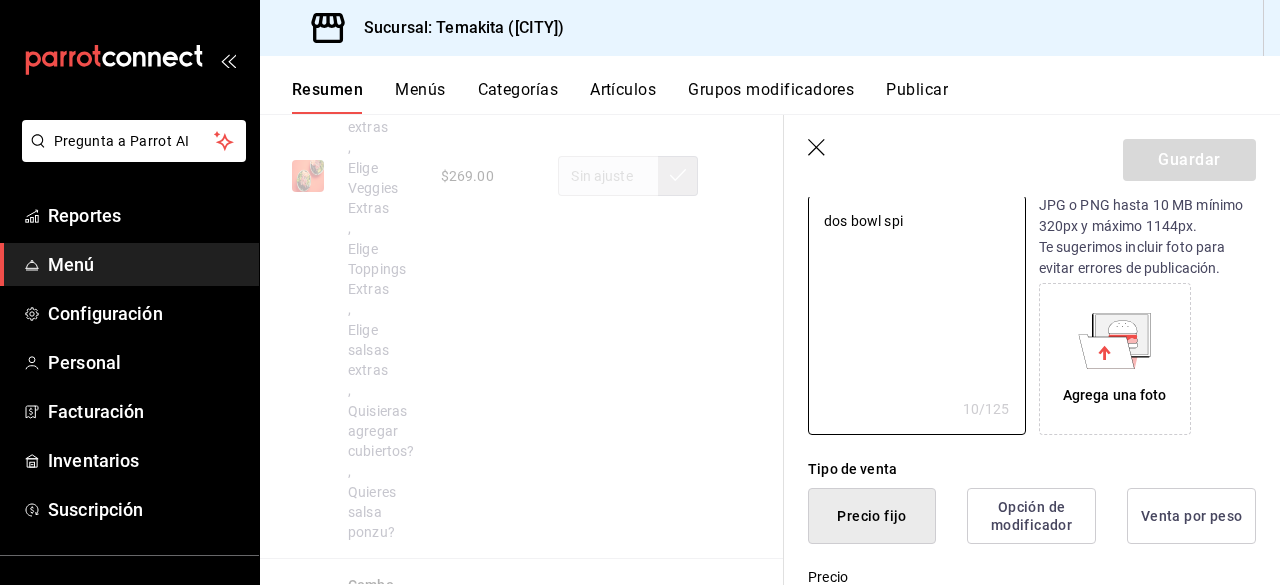 type on "x" 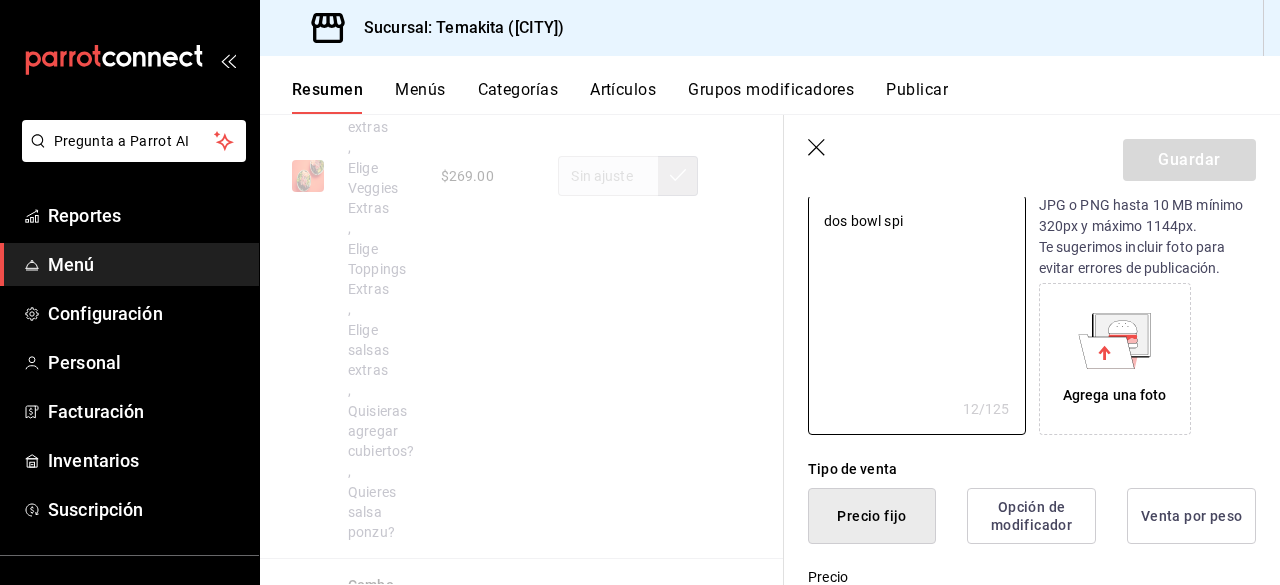 type on "dos bowl spic" 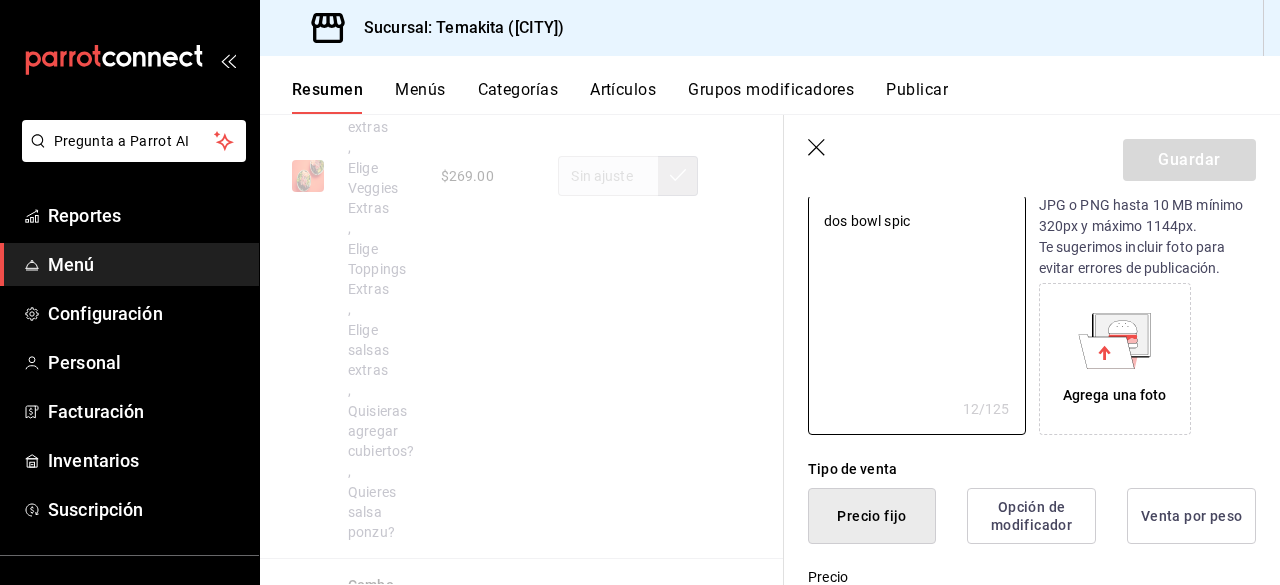 type on "dos bowl spicy" 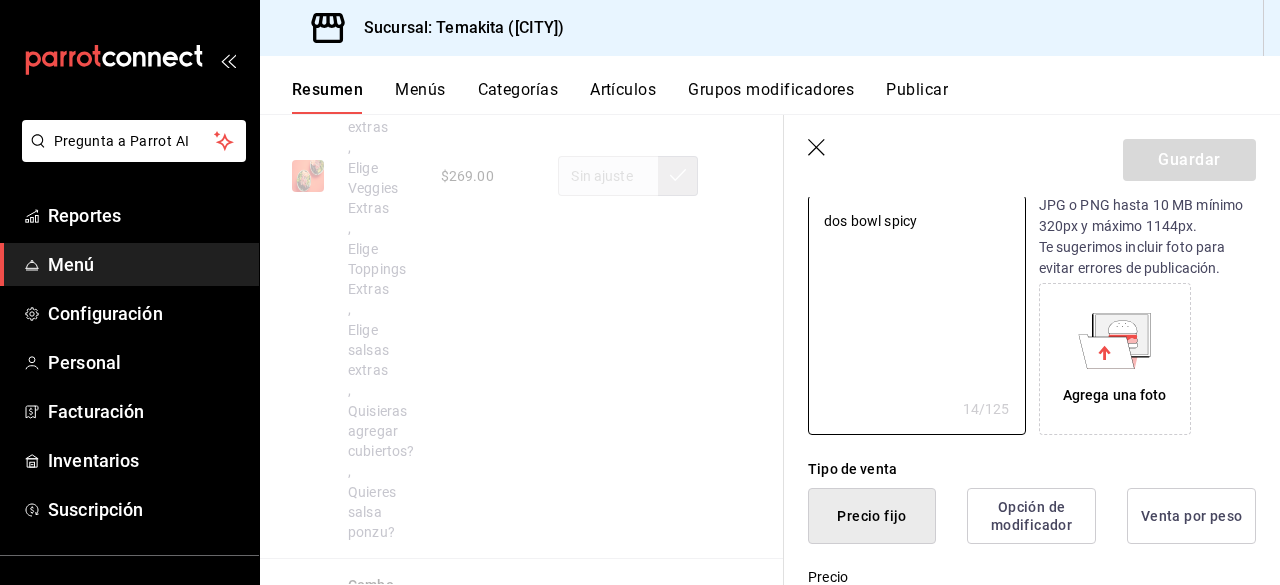 type on "dos bowl spicy" 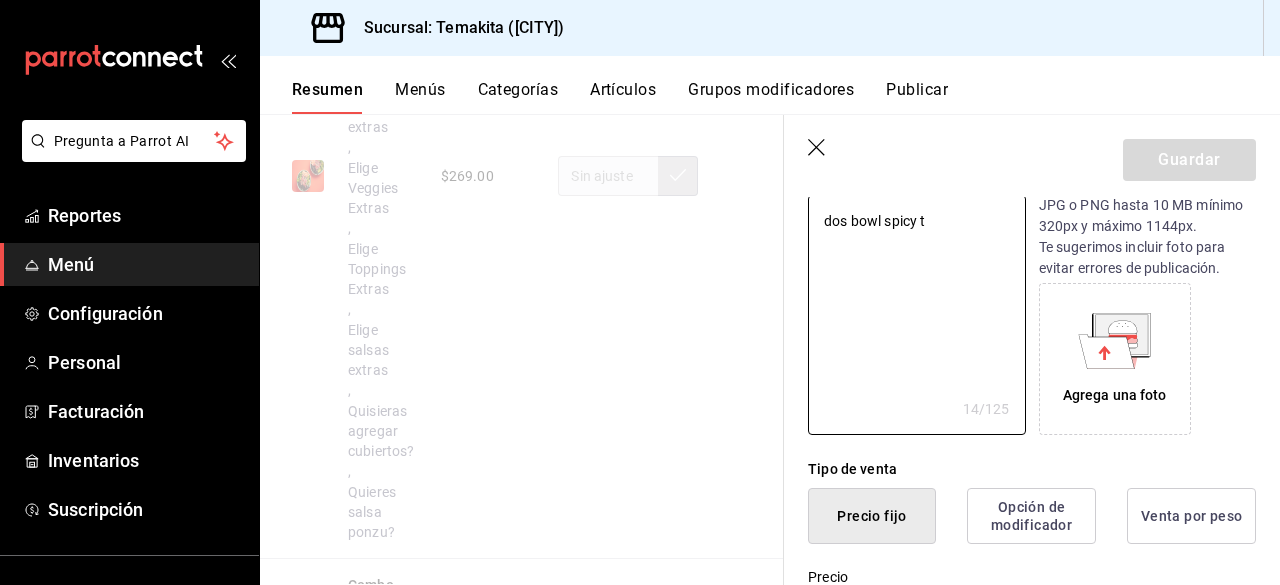 type on "dos bowl spicy tu" 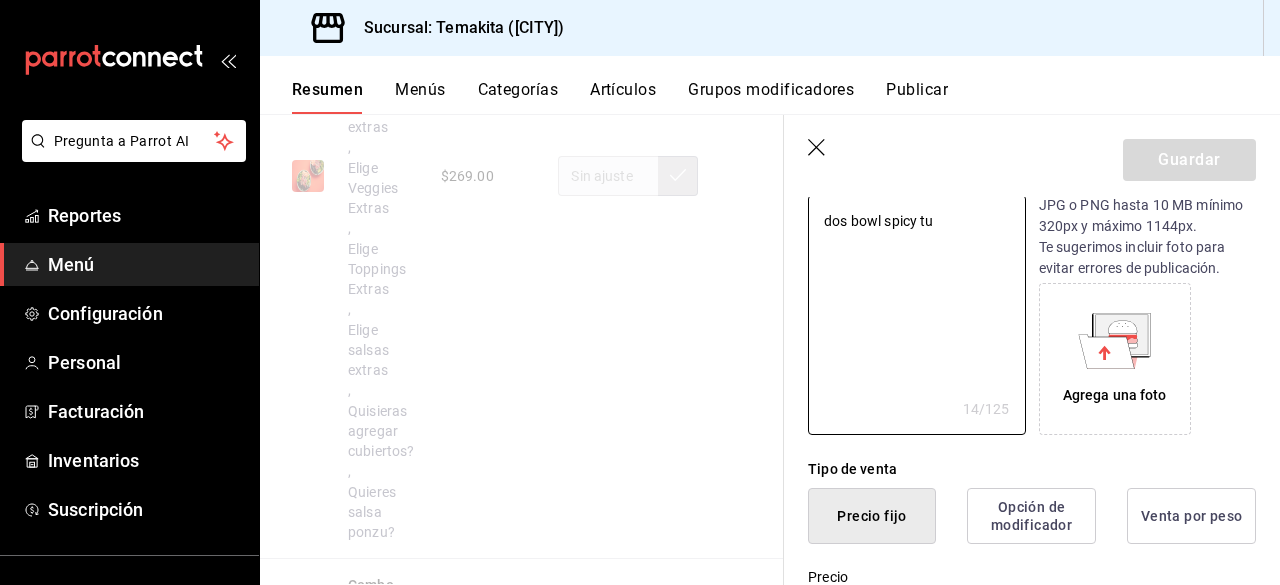 type on "x" 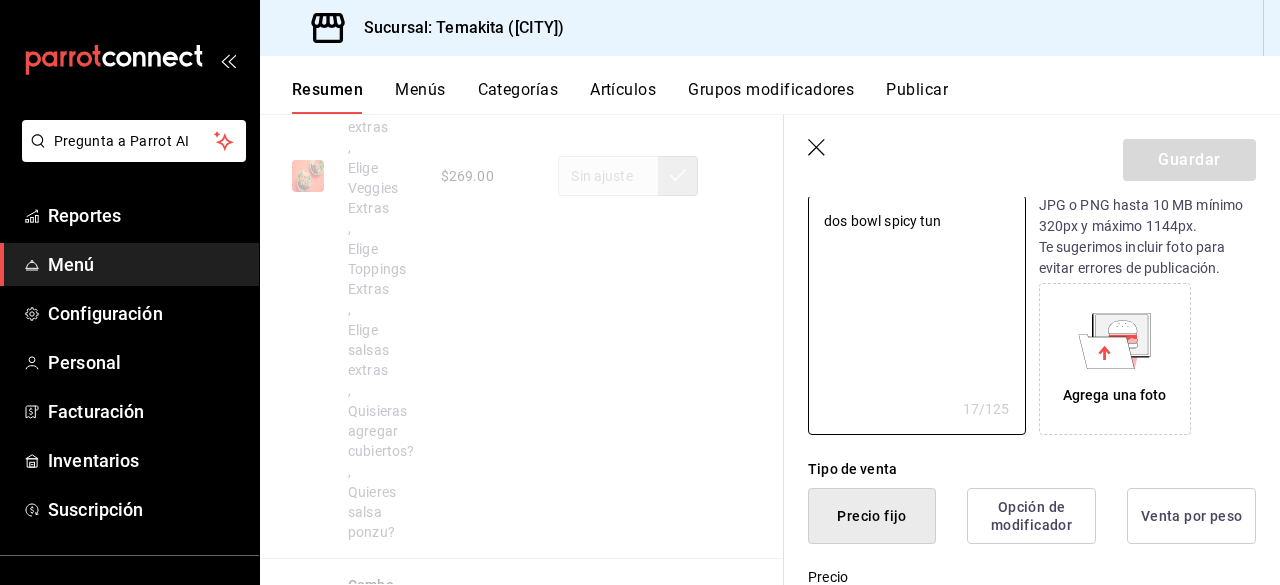 type on "dos bowl spicy tuna" 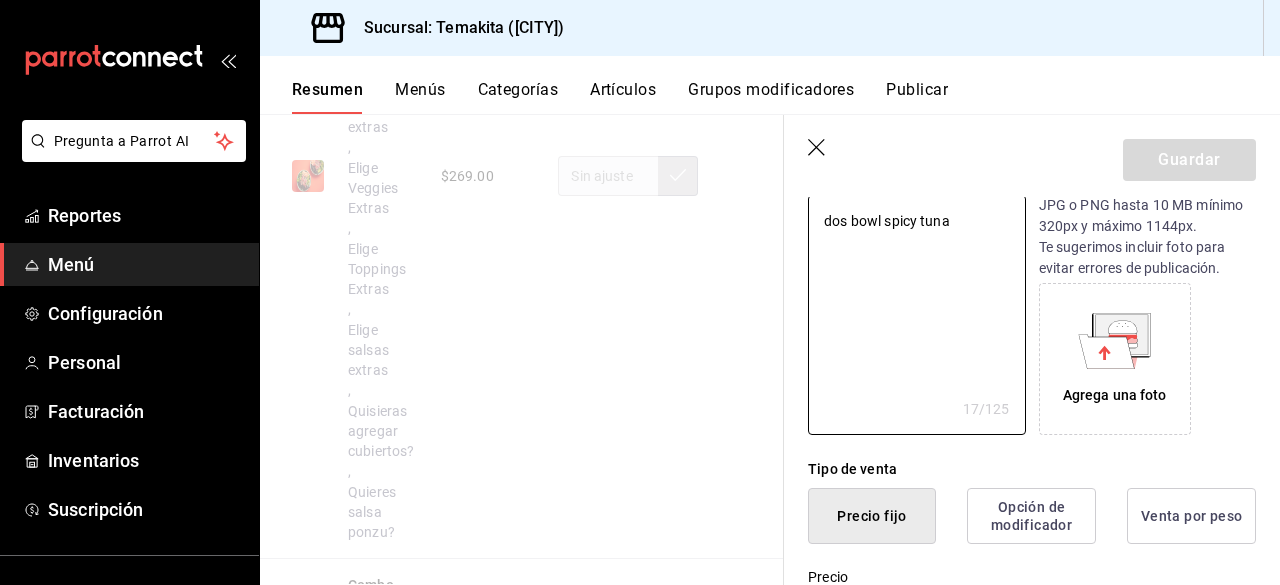 type on "x" 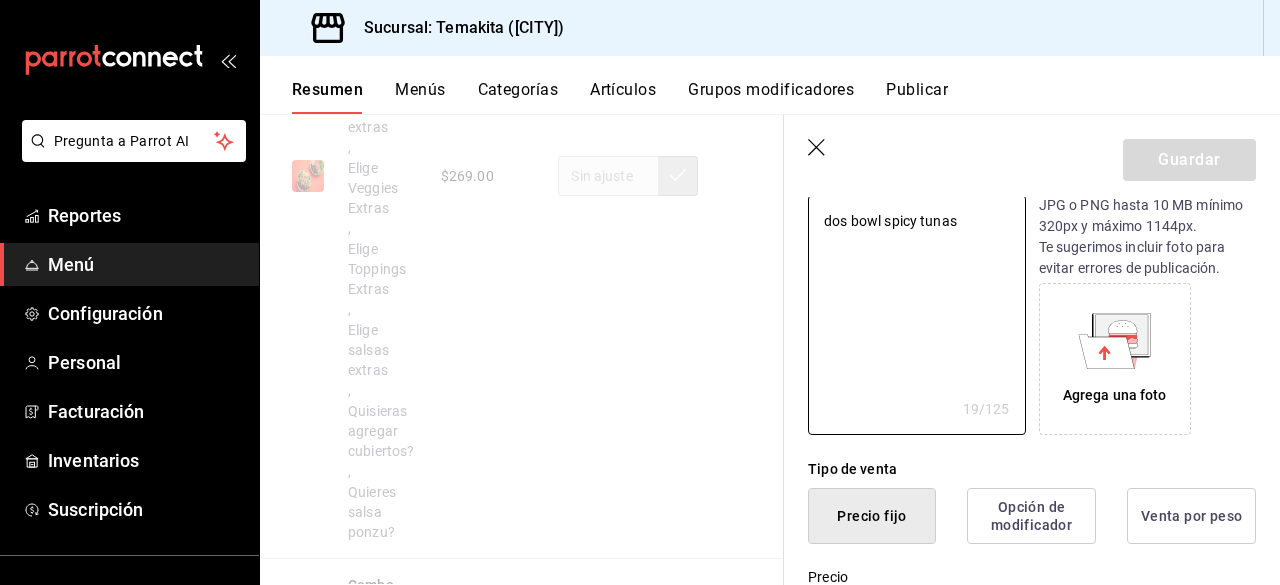 type on "dos bowl spicy tunas" 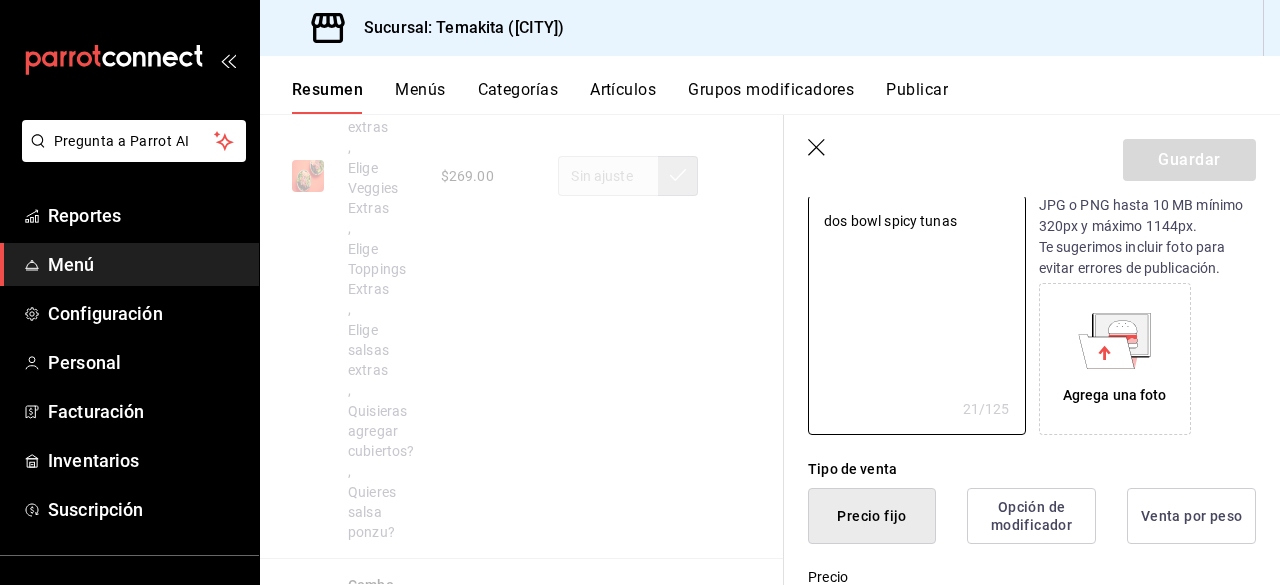 type on "dos bowl spicy tunas c" 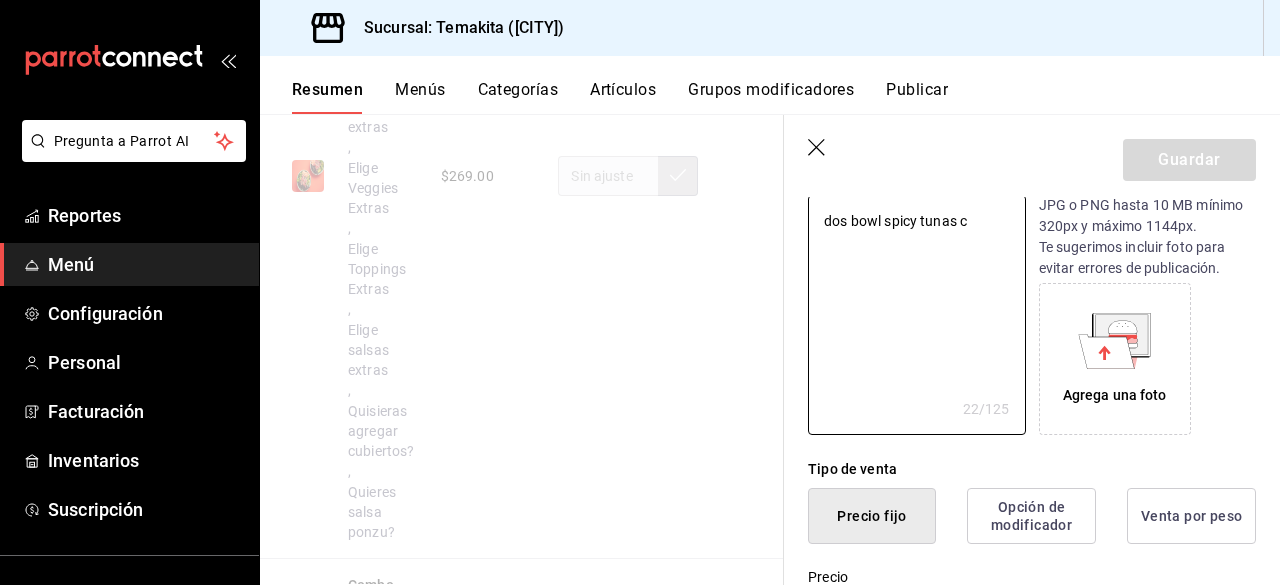type on "dos bowl spicy tunas ch" 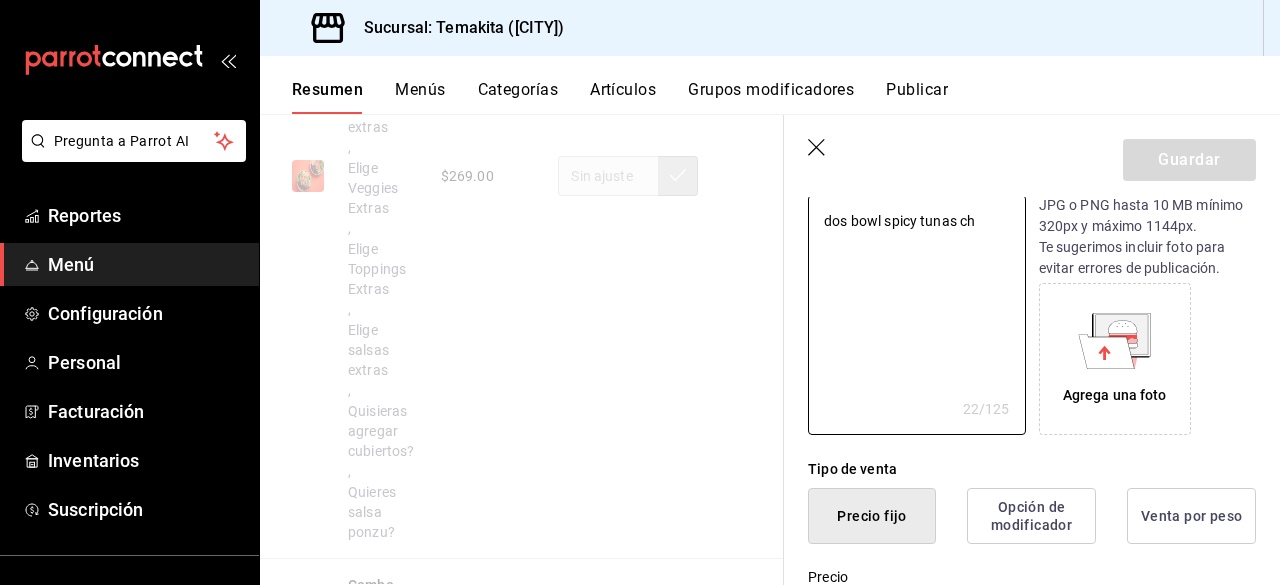 type on "x" 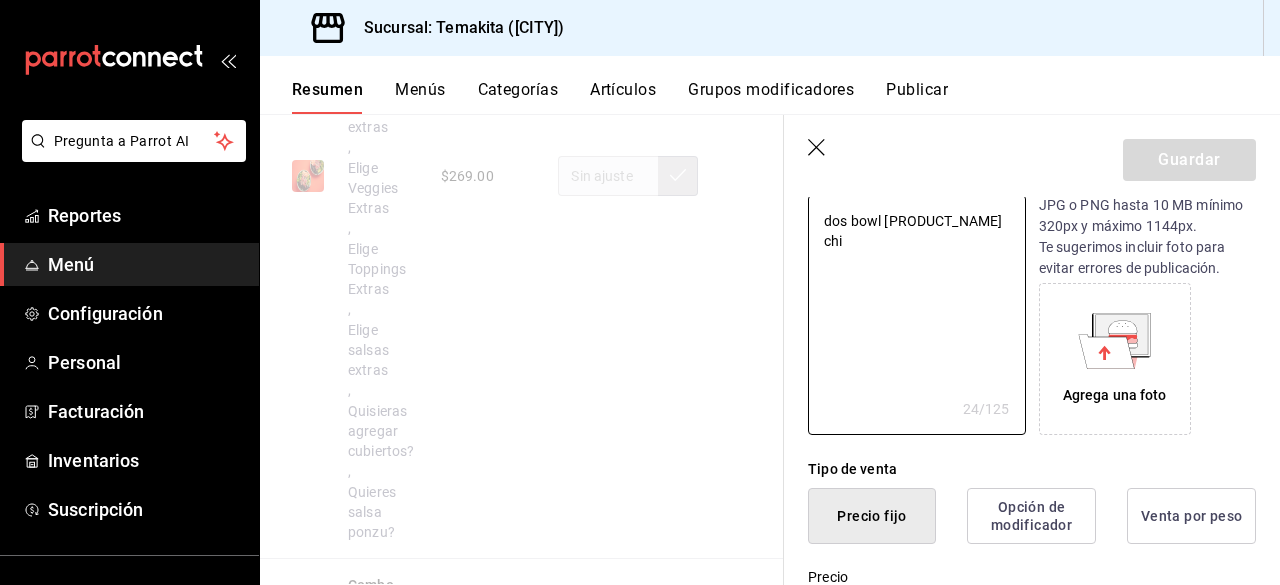 type on "dos bowl spicy tunas ch" 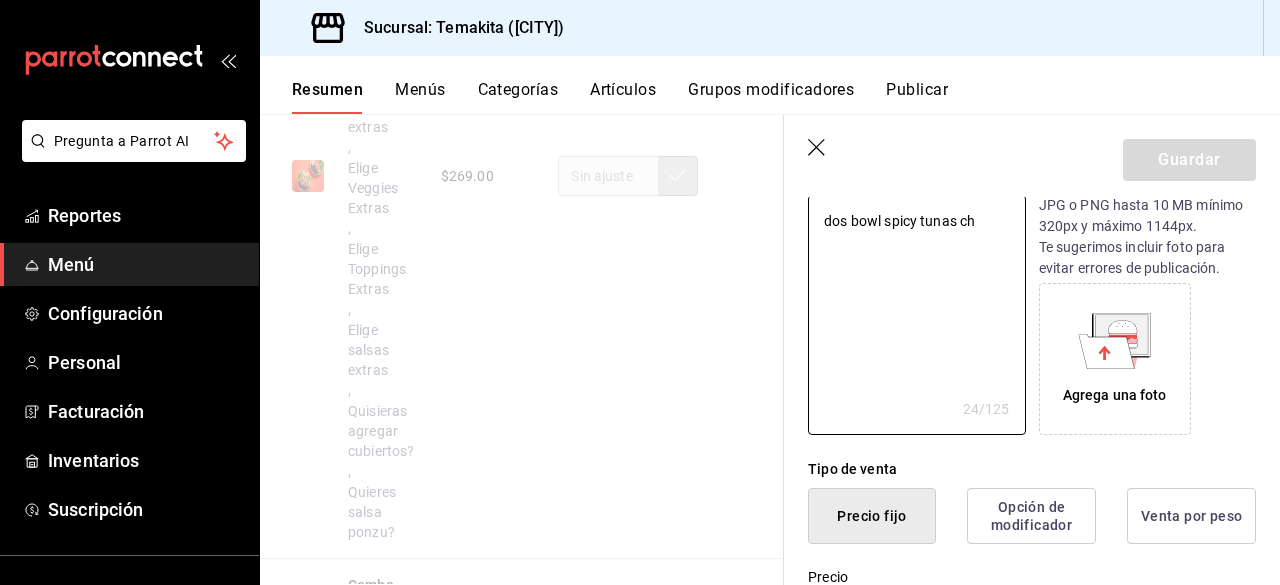 type on "x" 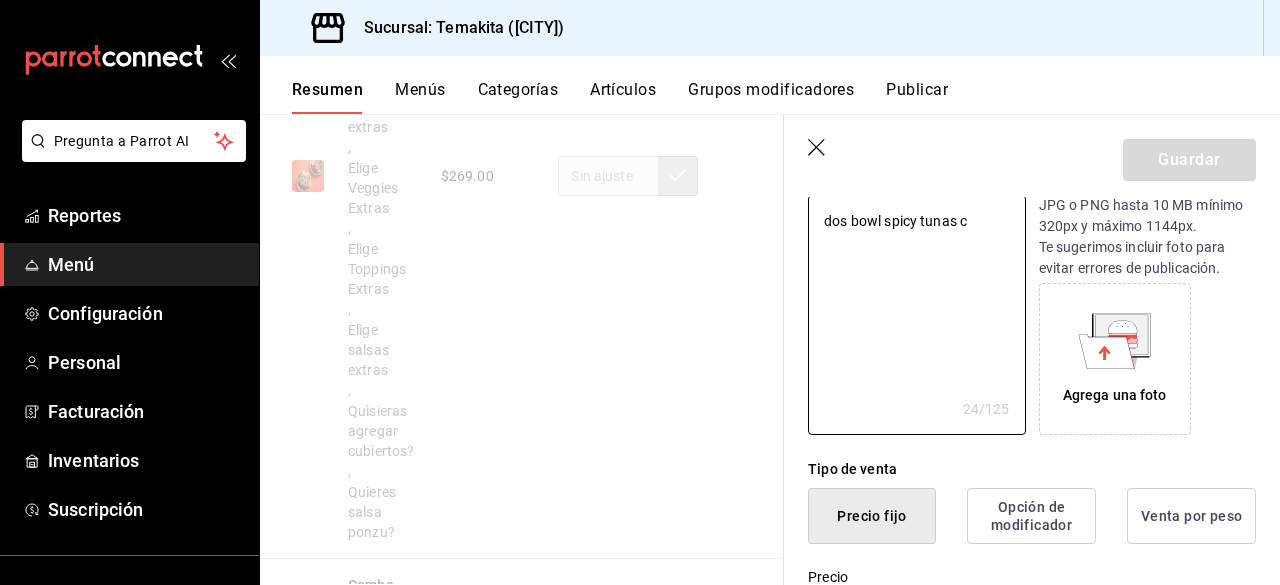 type on "x" 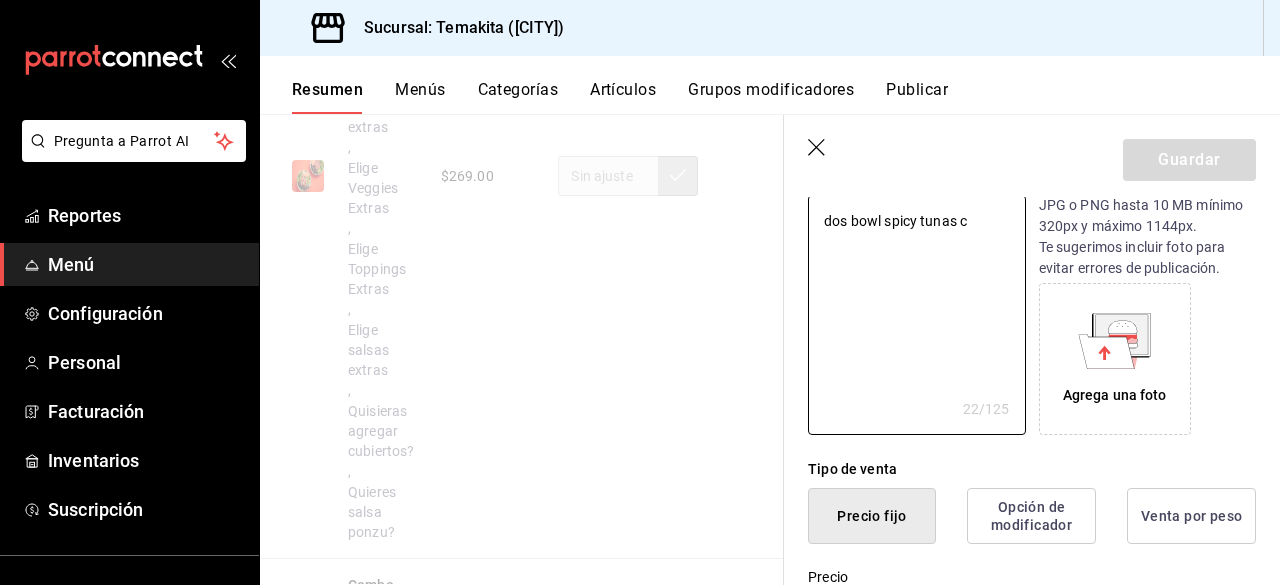 type on "dos bowl spicy tunas" 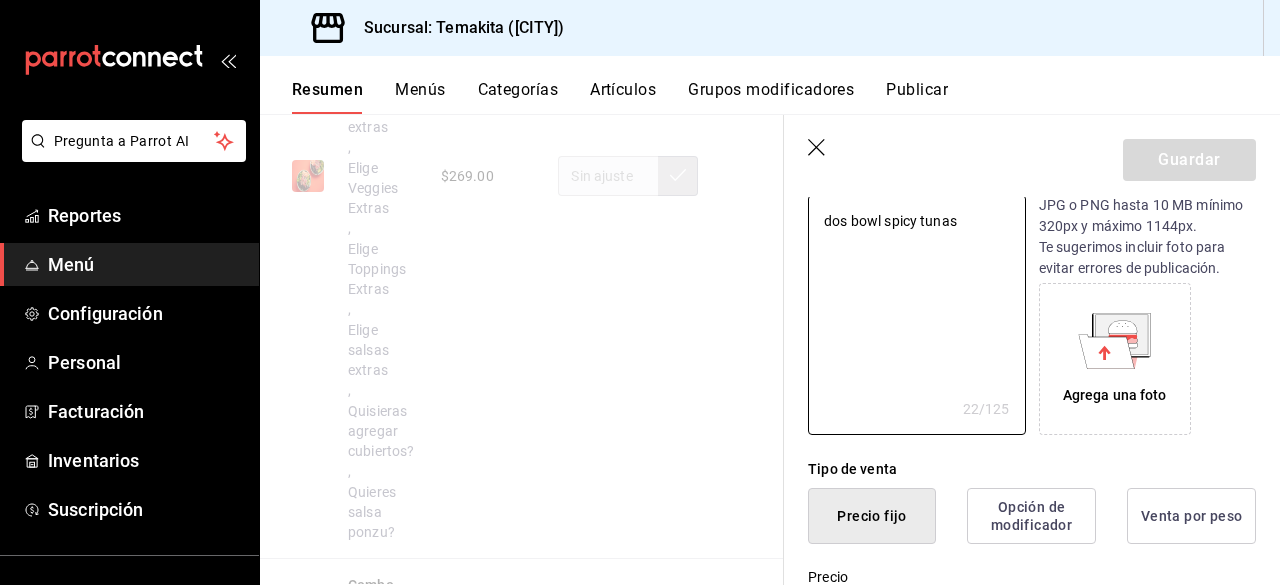 type on "x" 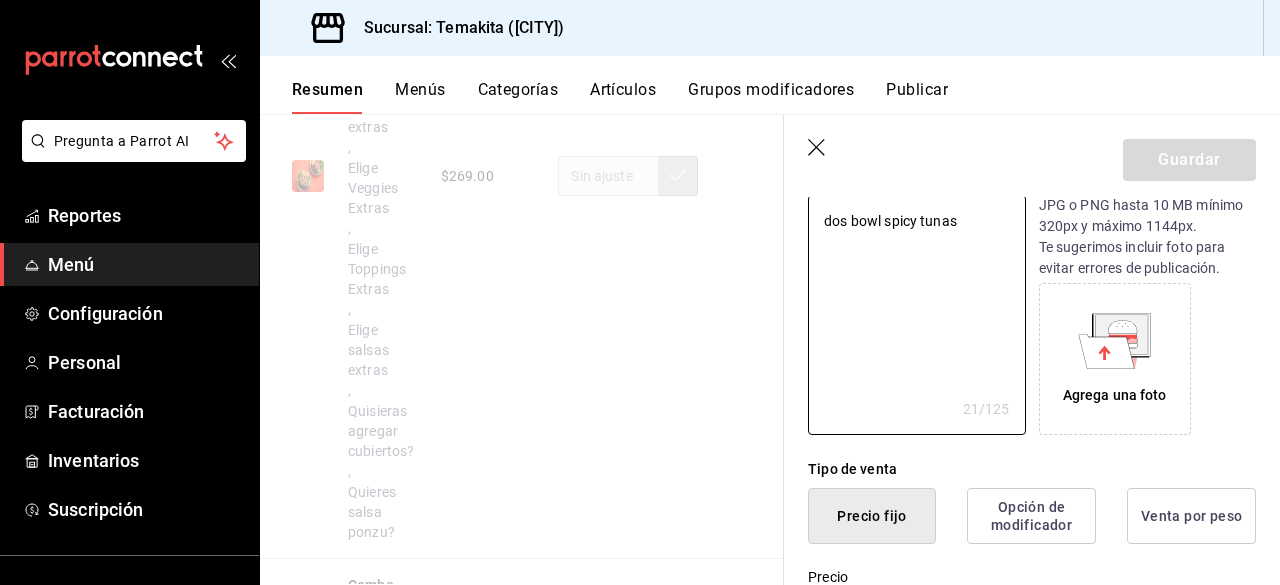 type on "dos bowl spicy tunas" 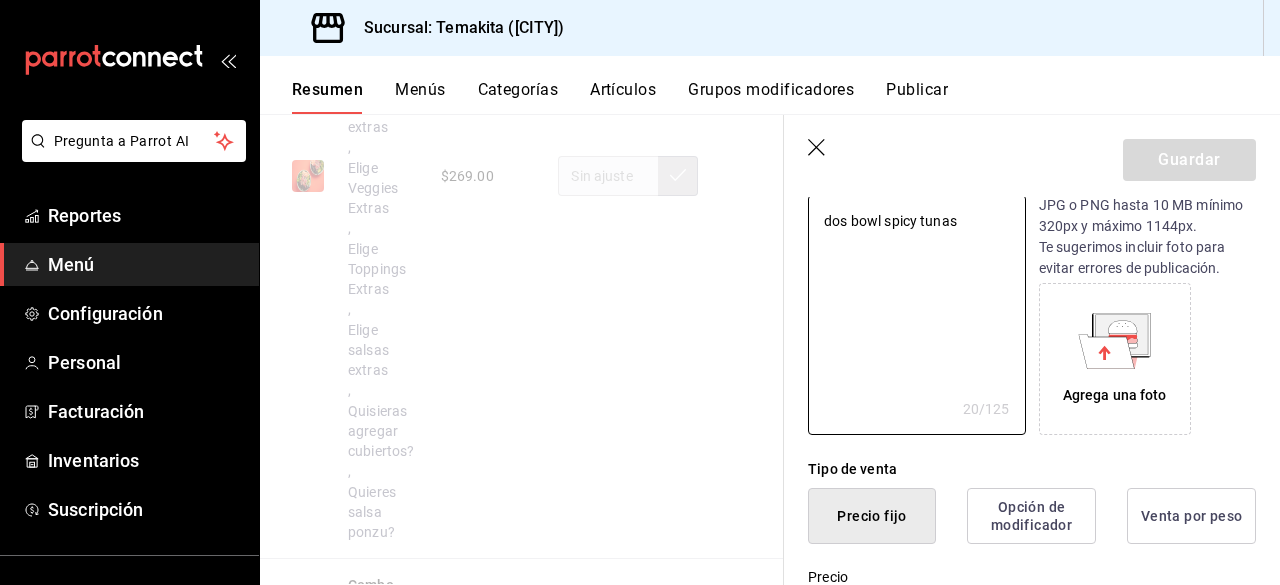 type on "dos bowl spicy tuna" 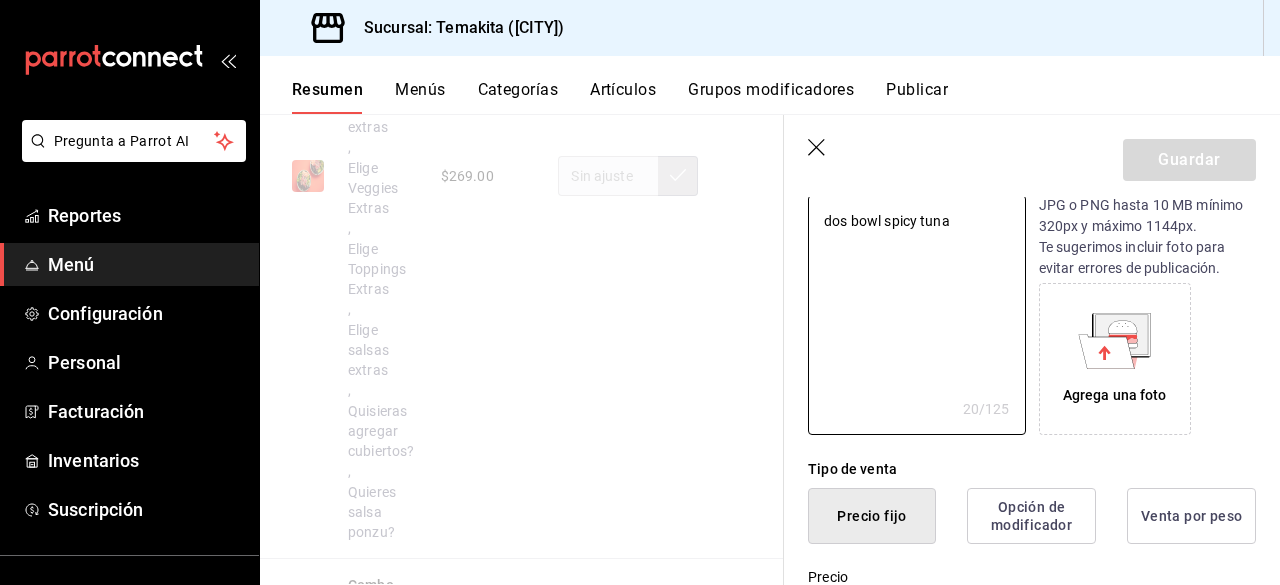 type on "x" 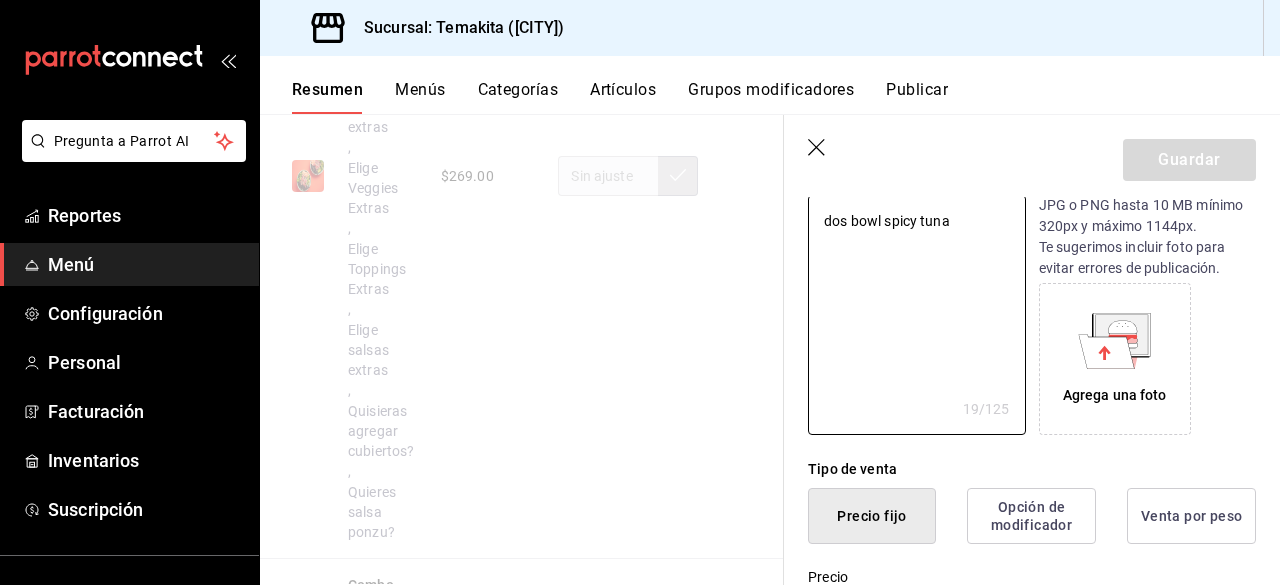 type on "dos bowl spicy tuna" 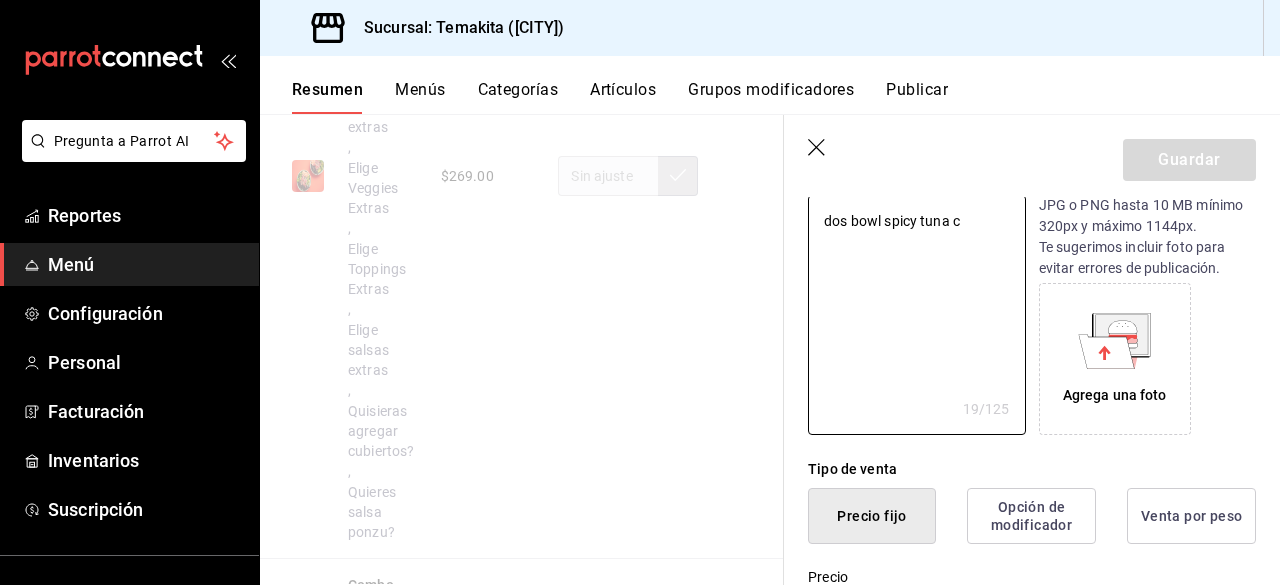 type on "dos bowl spicy tuna ch" 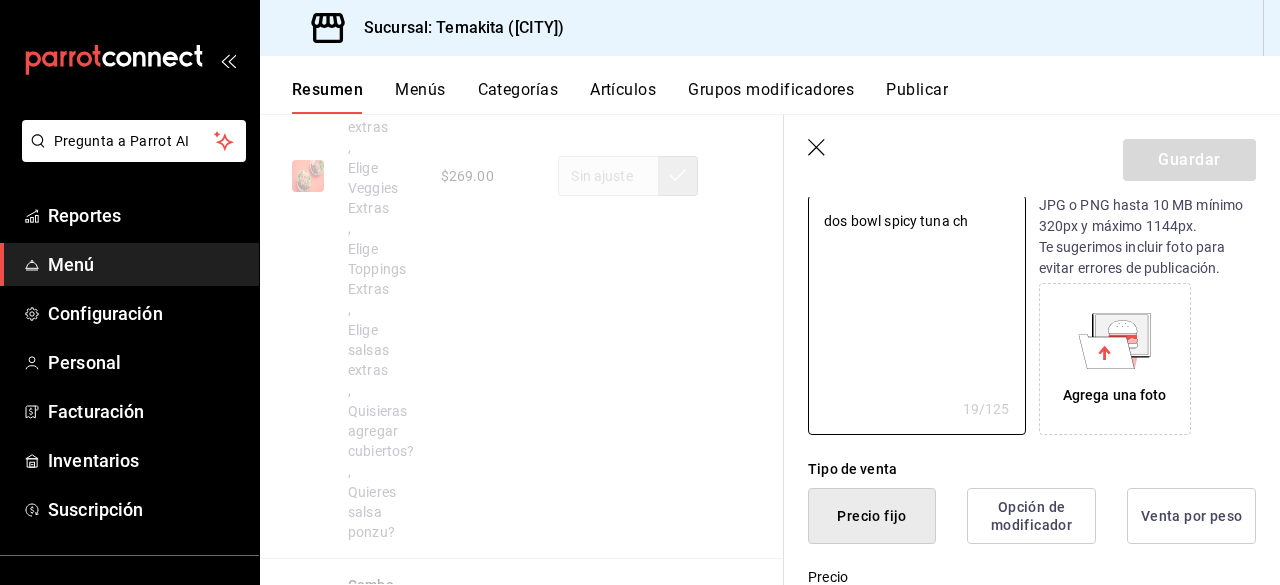 type on "x" 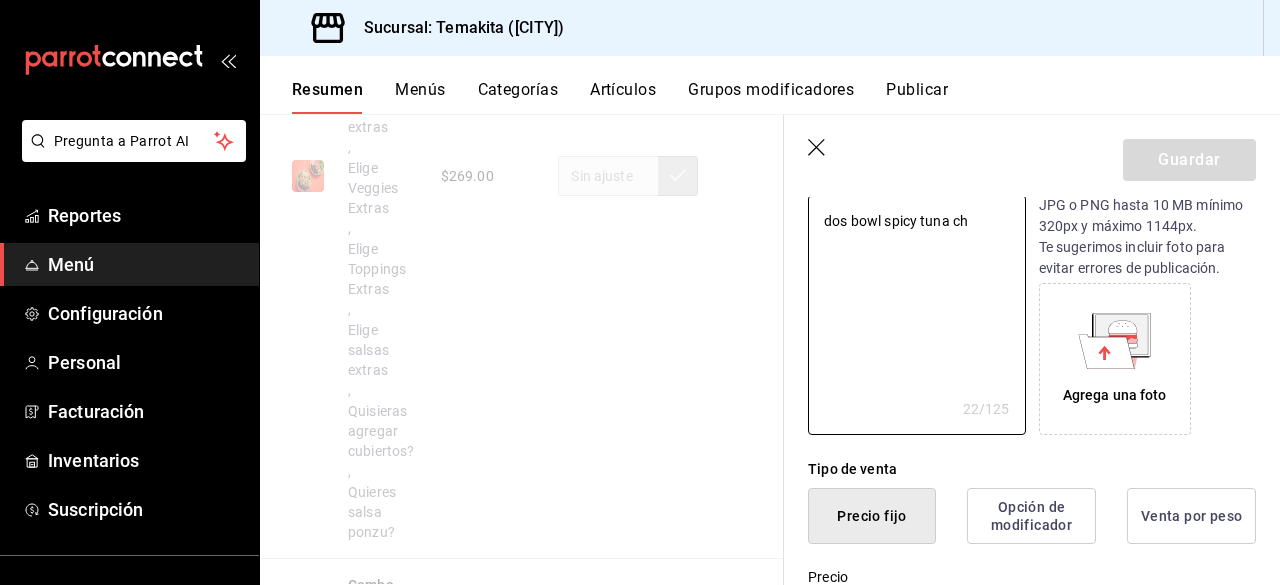 type on "dos bowl spicy tuna chi" 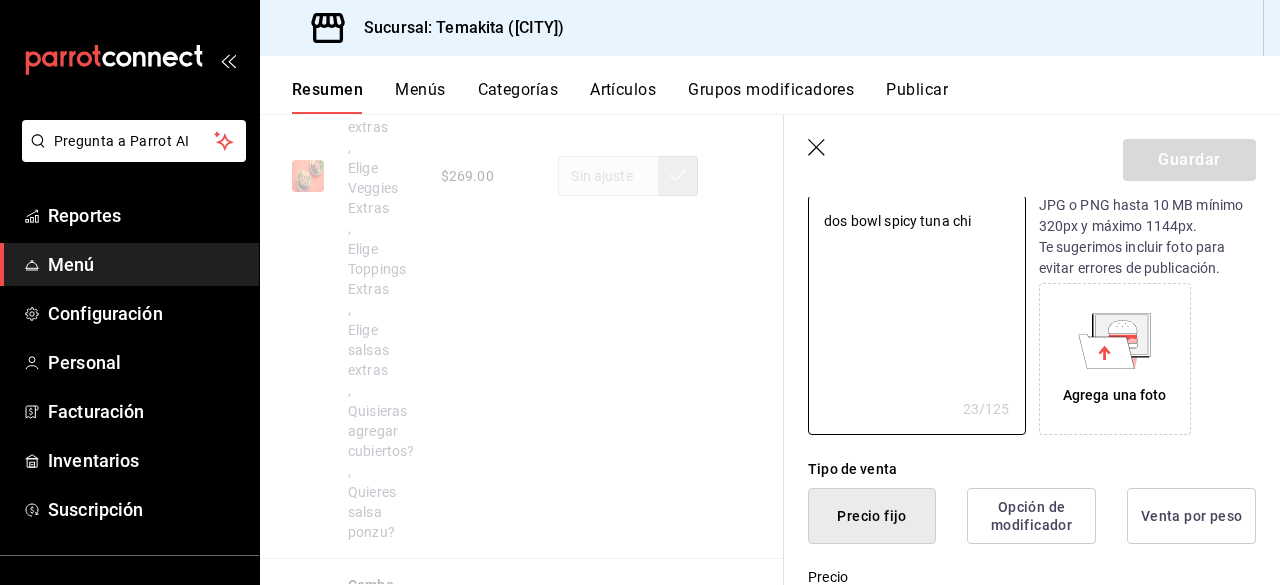 type on "dos bowl spicy tuna chic" 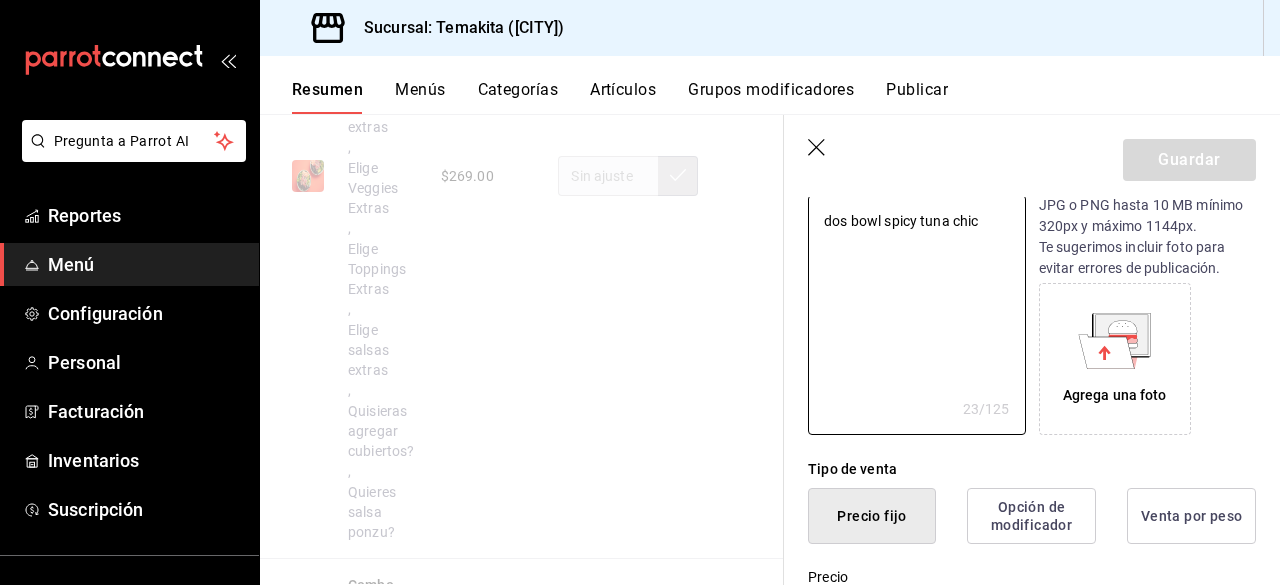 type on "dos bowl spicy tuna chico" 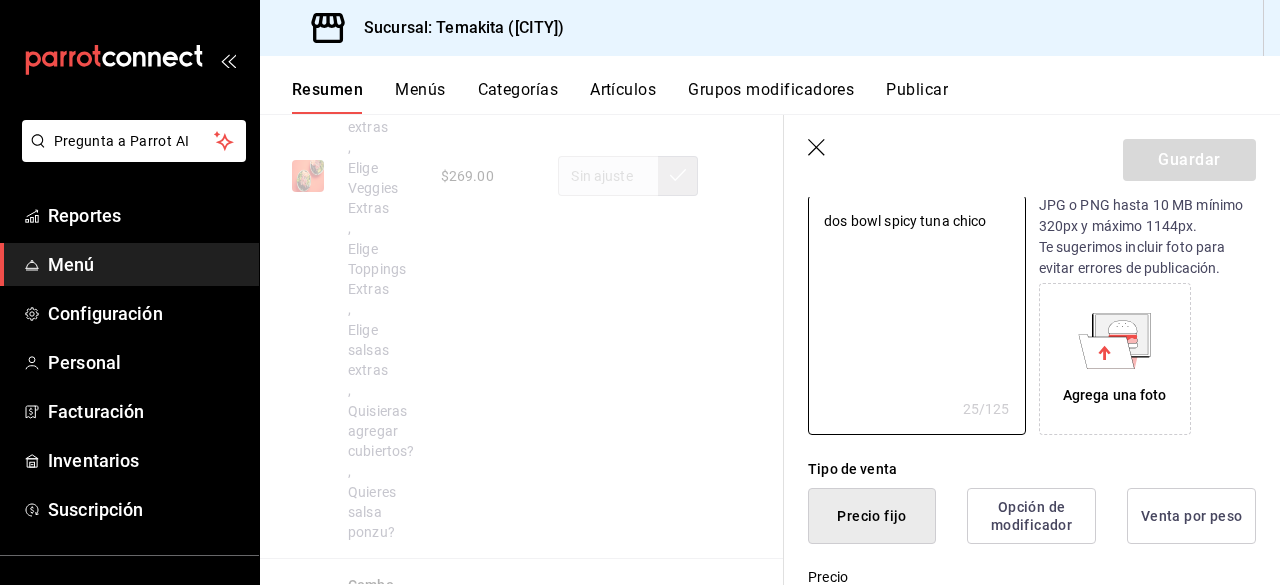 type on "dos bowl spicy tuna chico" 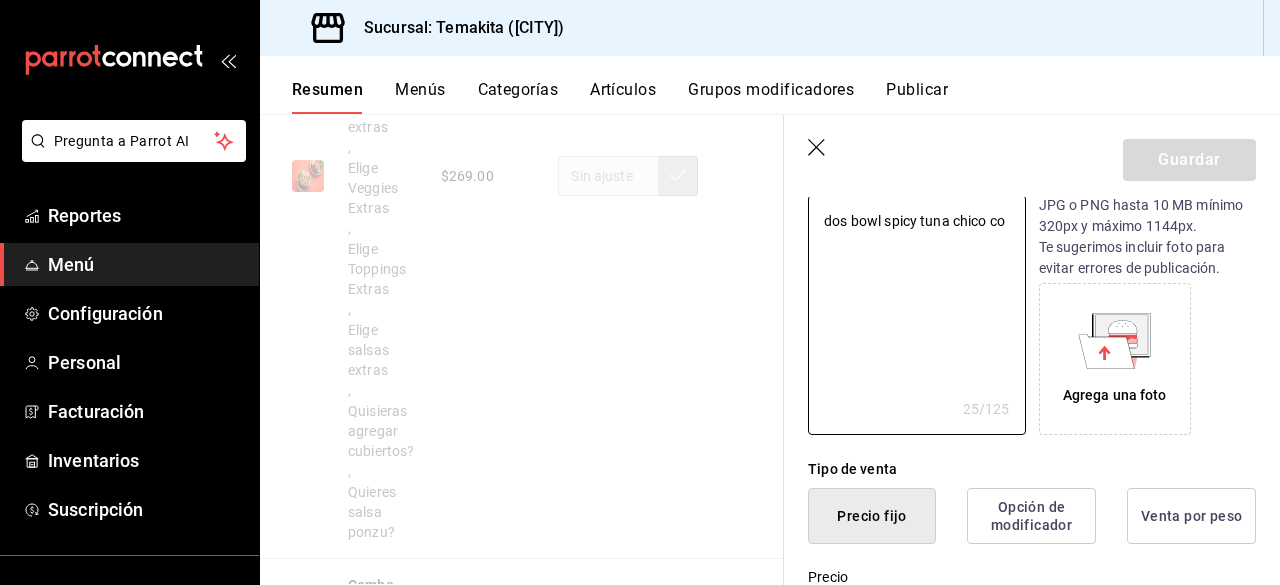 type on "dos bowl spicy tuna chico con" 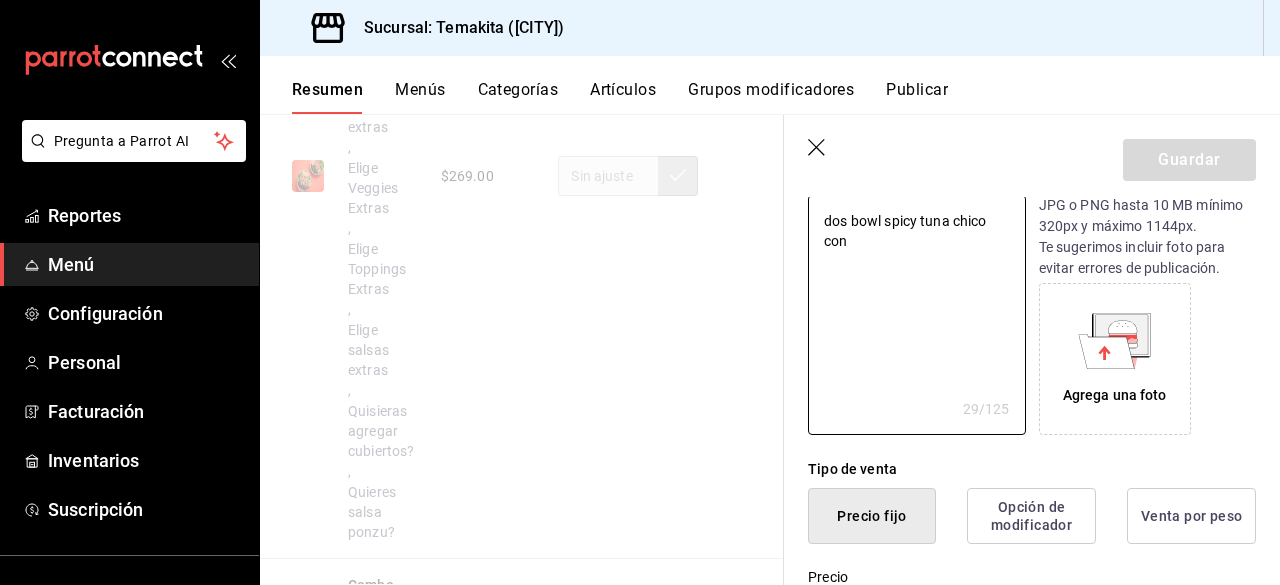 type on "dos bowl spicy tuna chico con c" 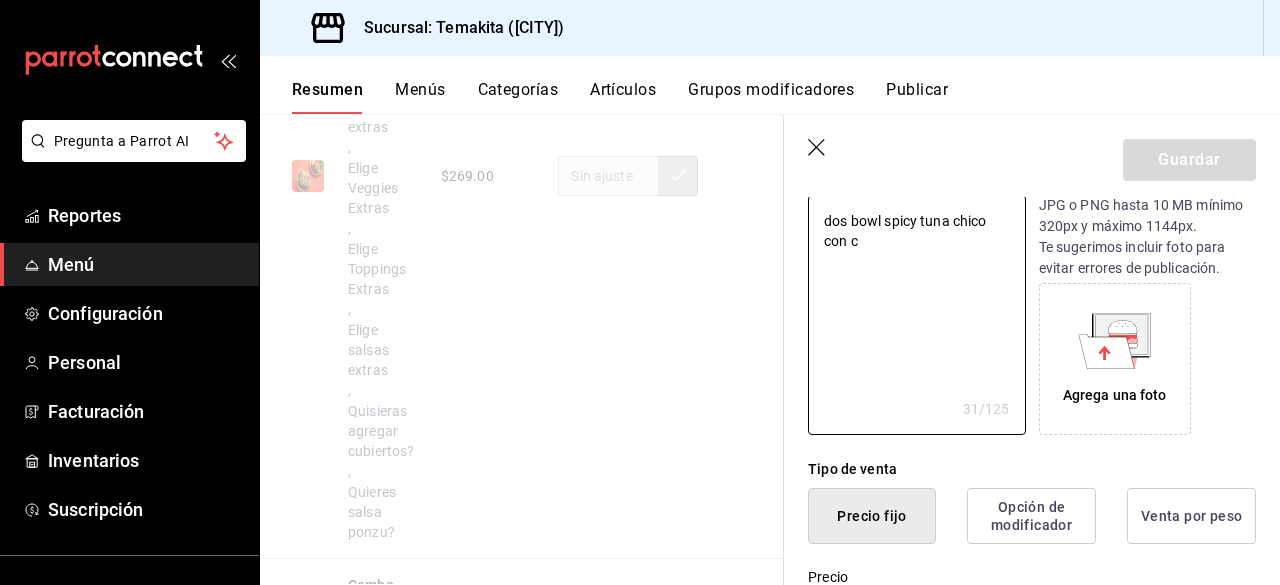 type on "x" 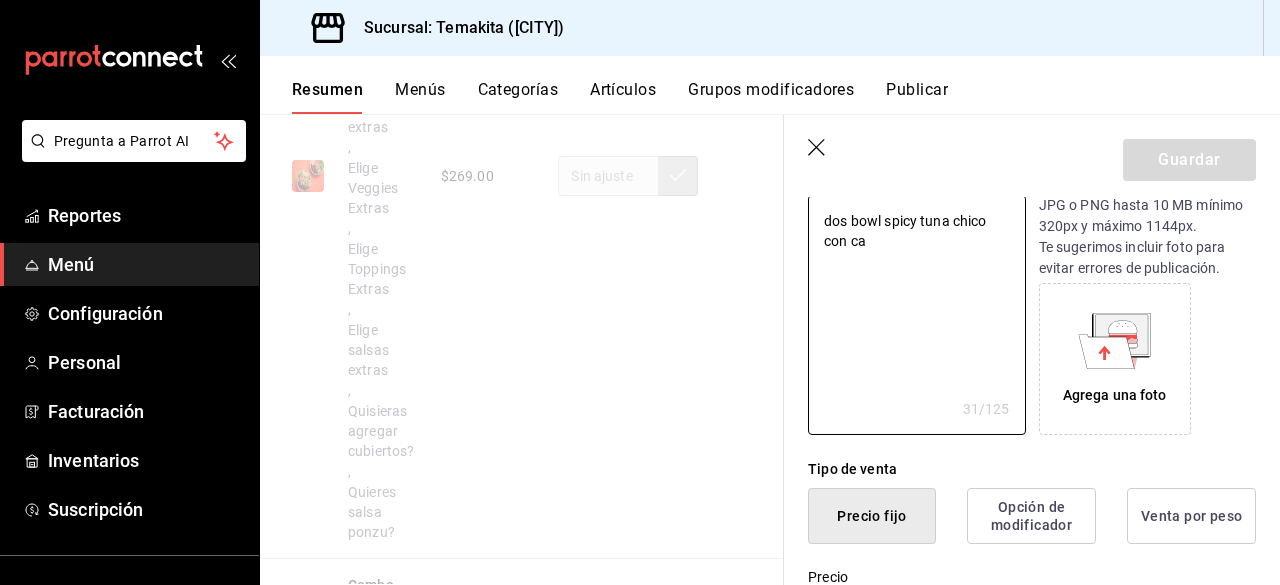 type on "dos bowl spicy tuna chico con car" 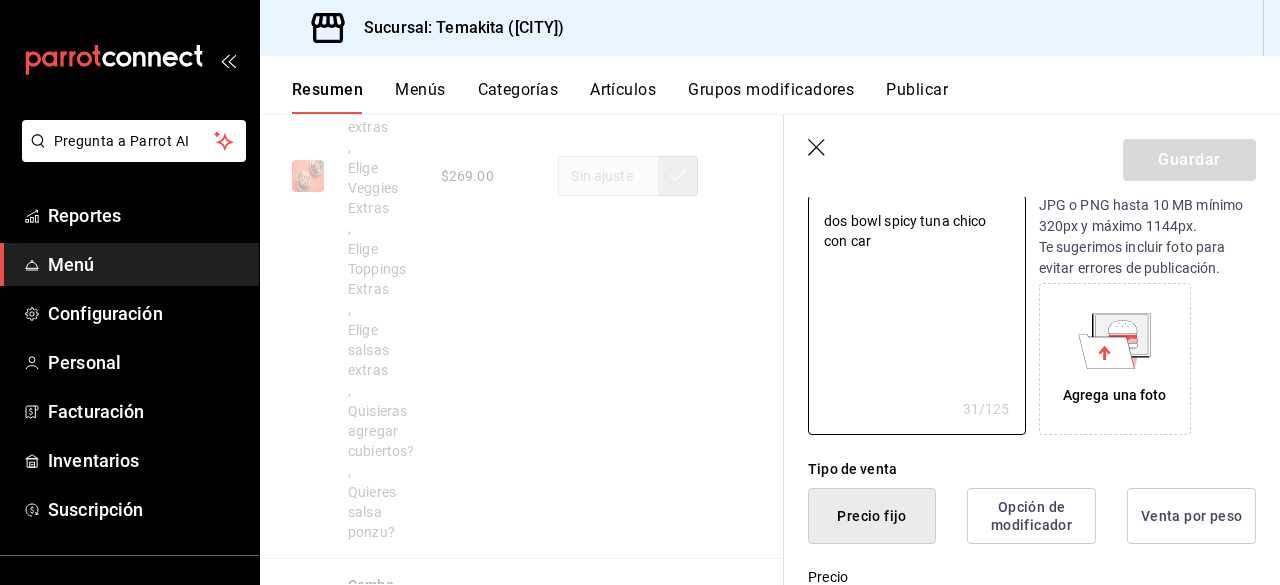 type on "x" 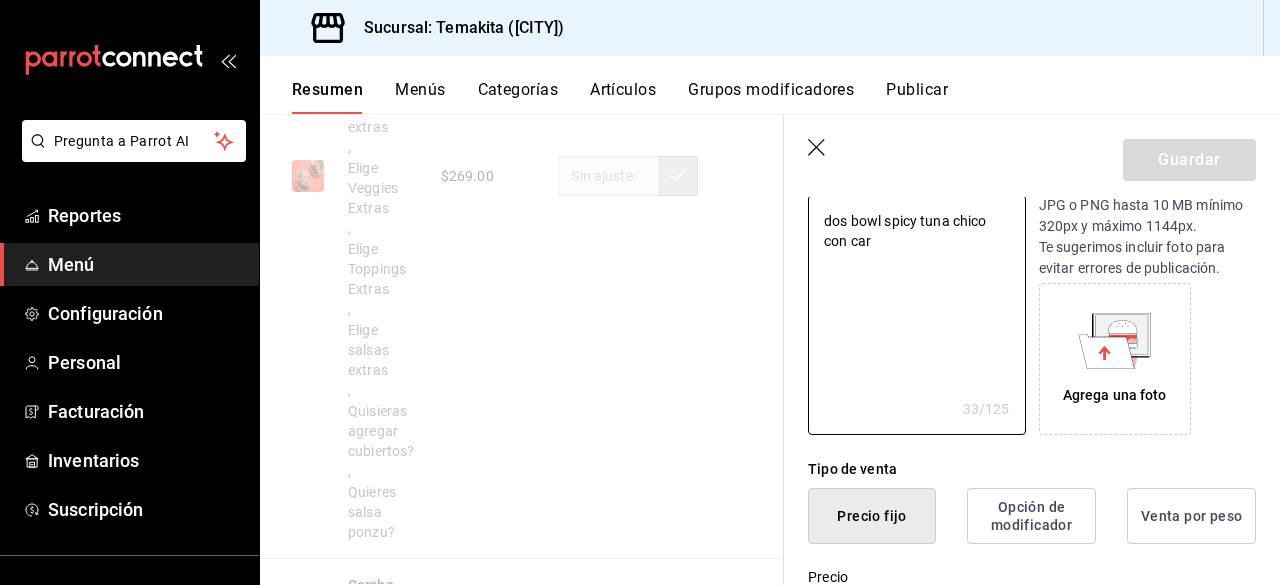 type on "dos bowl spicy tuna chico con carr" 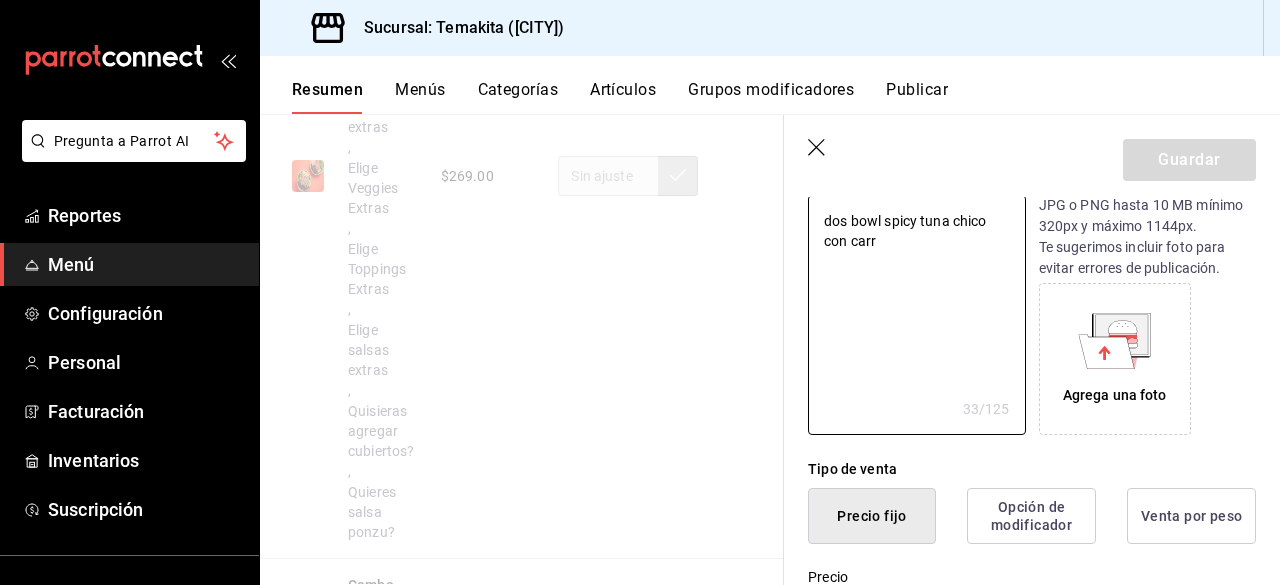 type on "x" 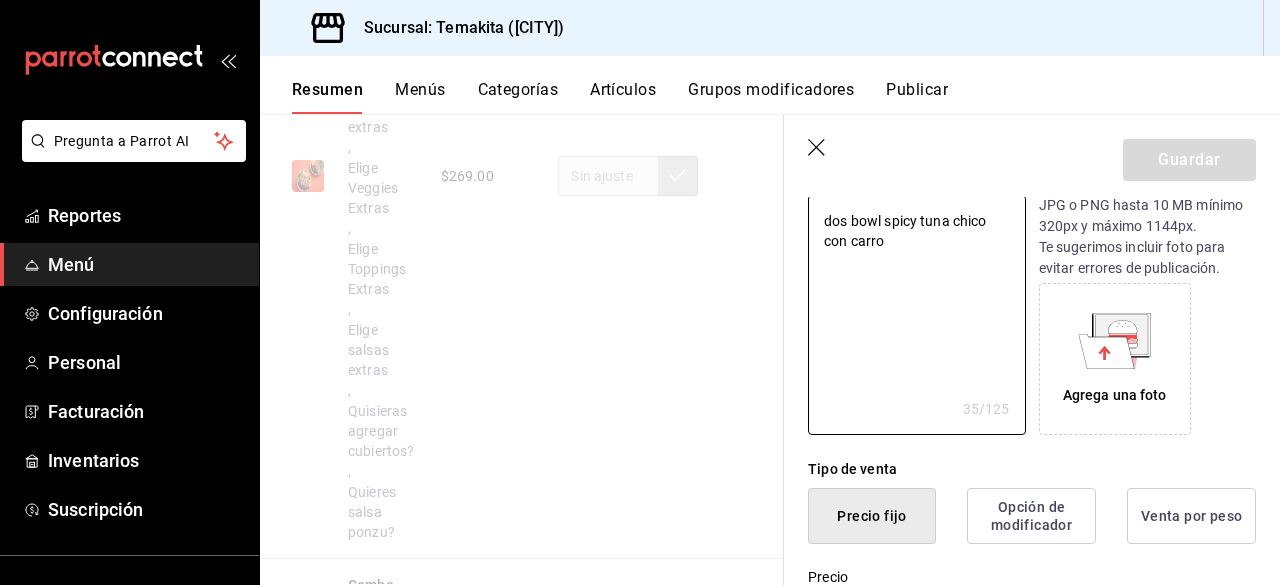 type on "dos bowl spicy tuna chico con carrob" 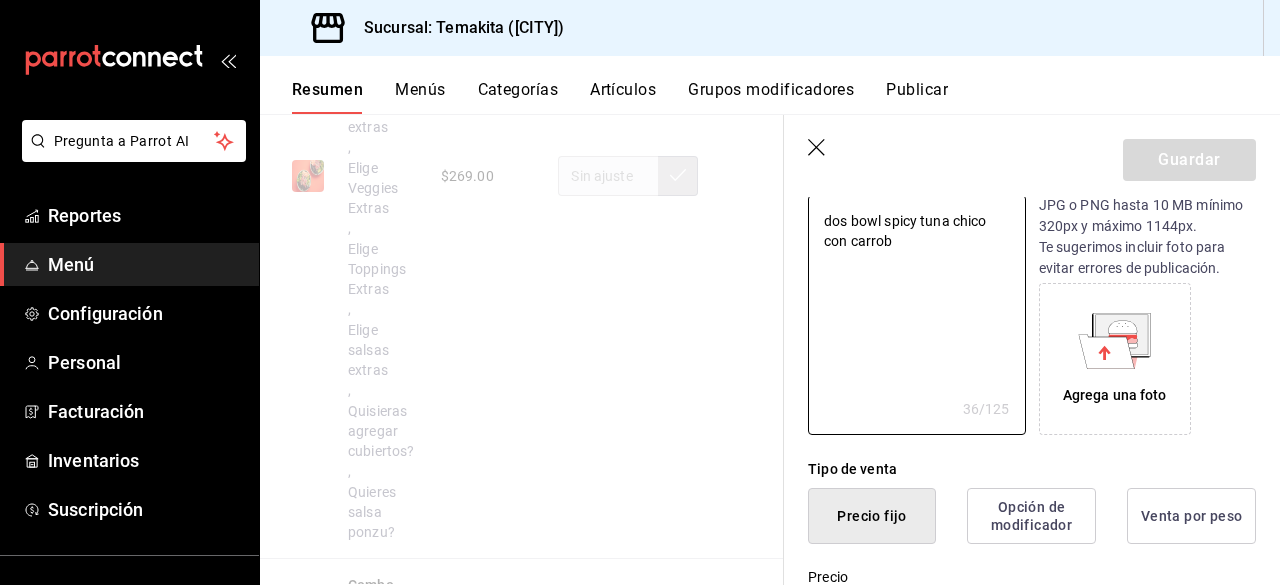 type on "dos bowl spicy tuna chico con carro" 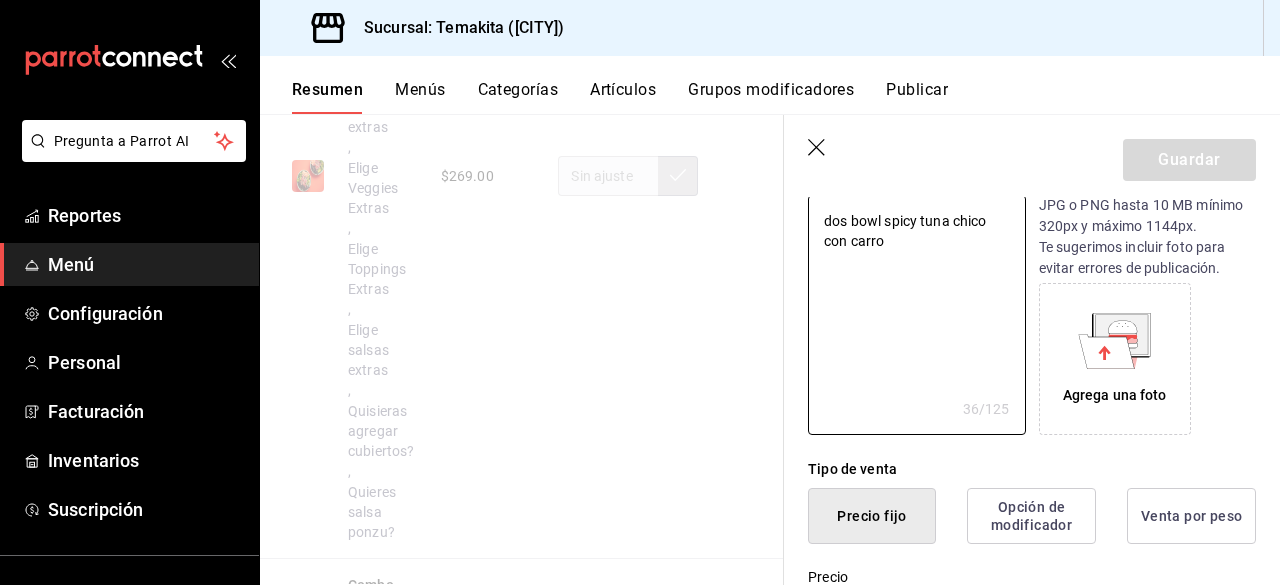 type on "x" 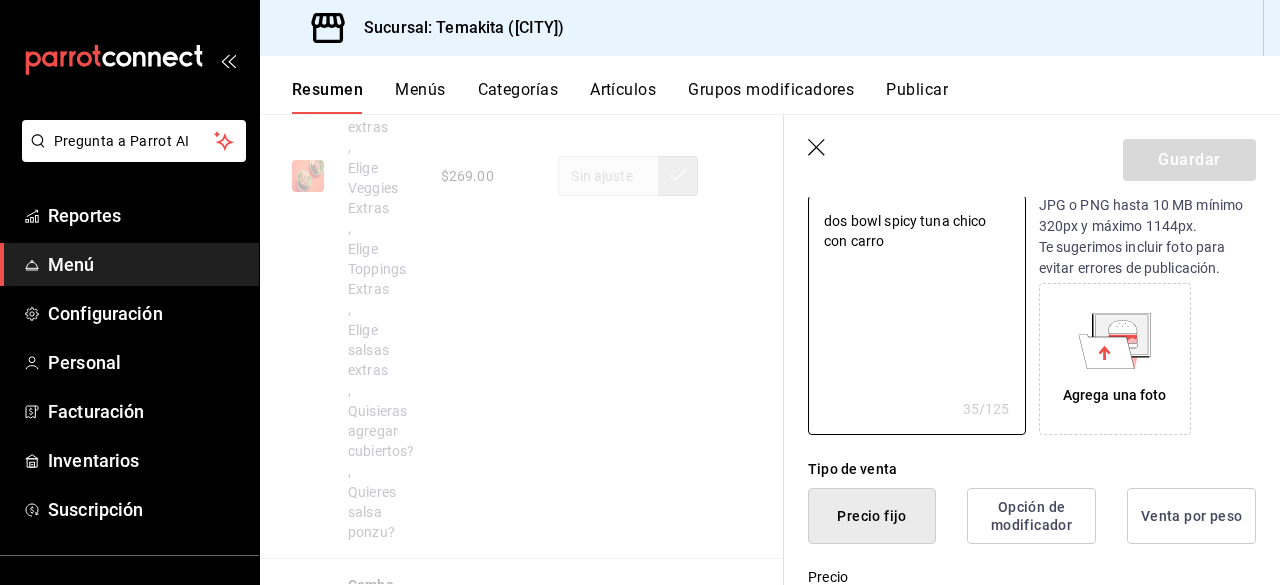 type on "dos bowl spicy tuna chico con carr" 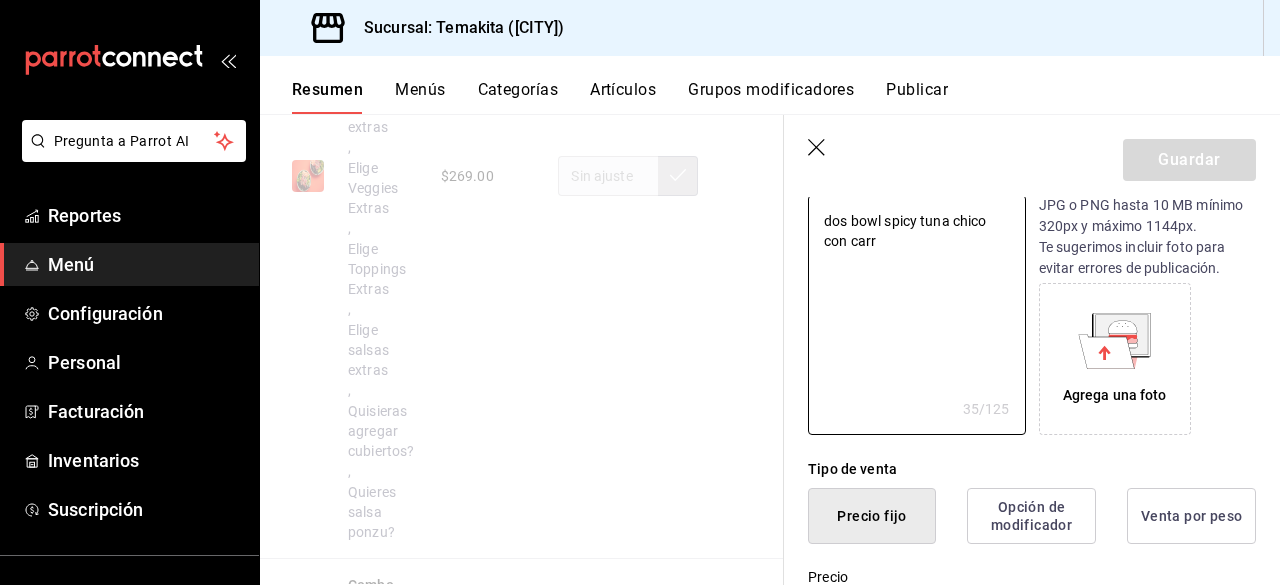 type on "x" 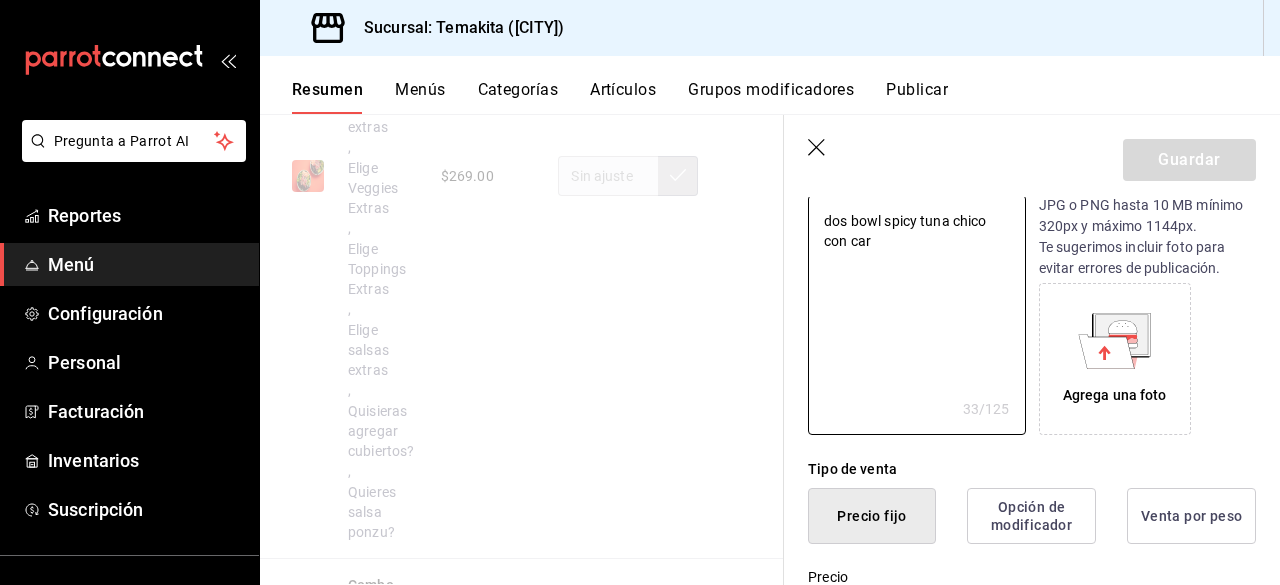 type on "x" 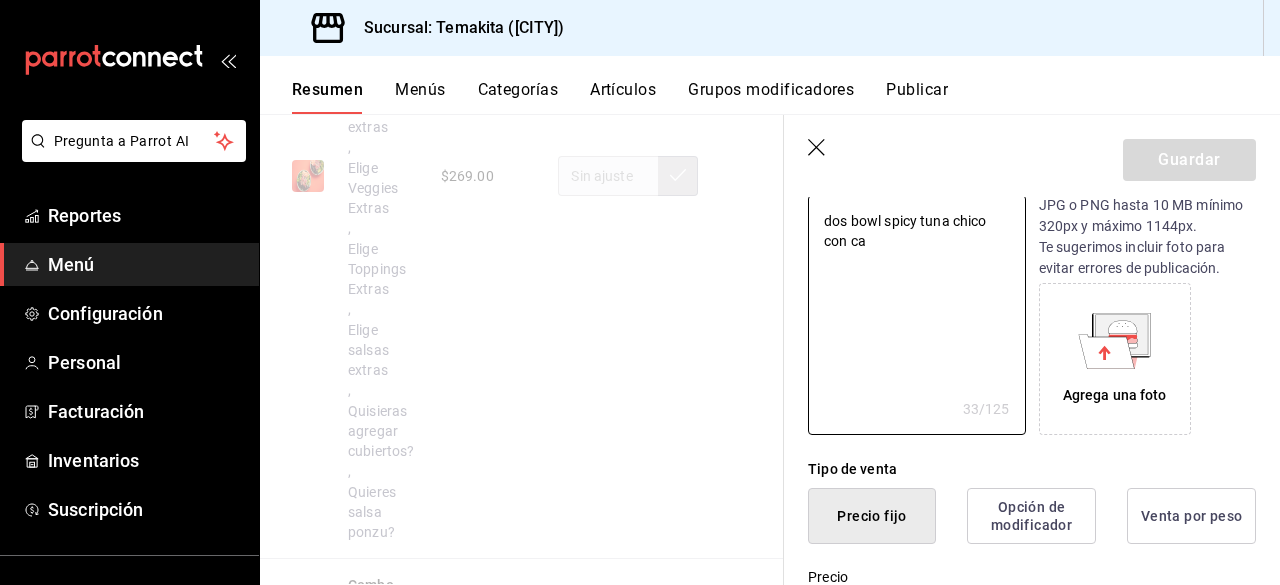 type on "x" 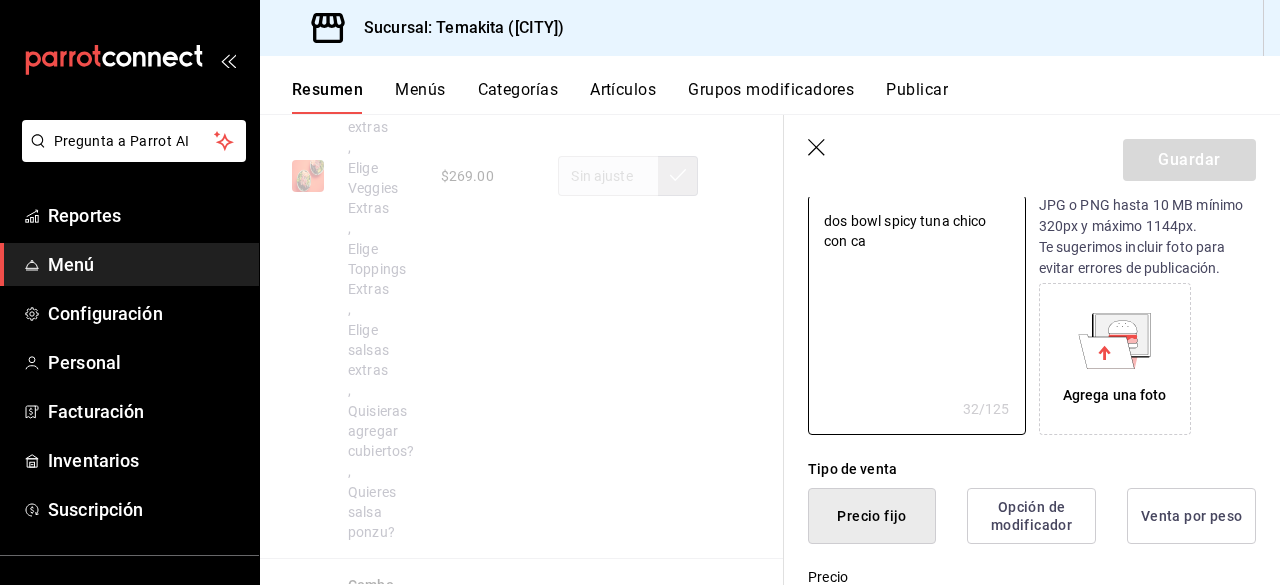 type on "dos bowl spicy tuna chico con c" 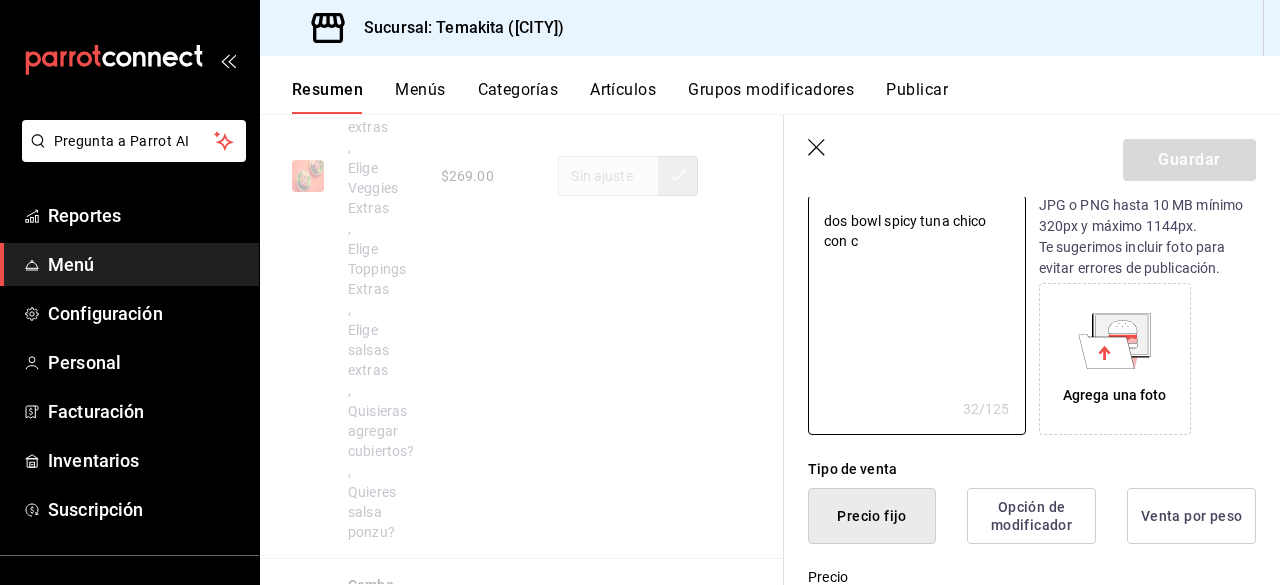 type on "x" 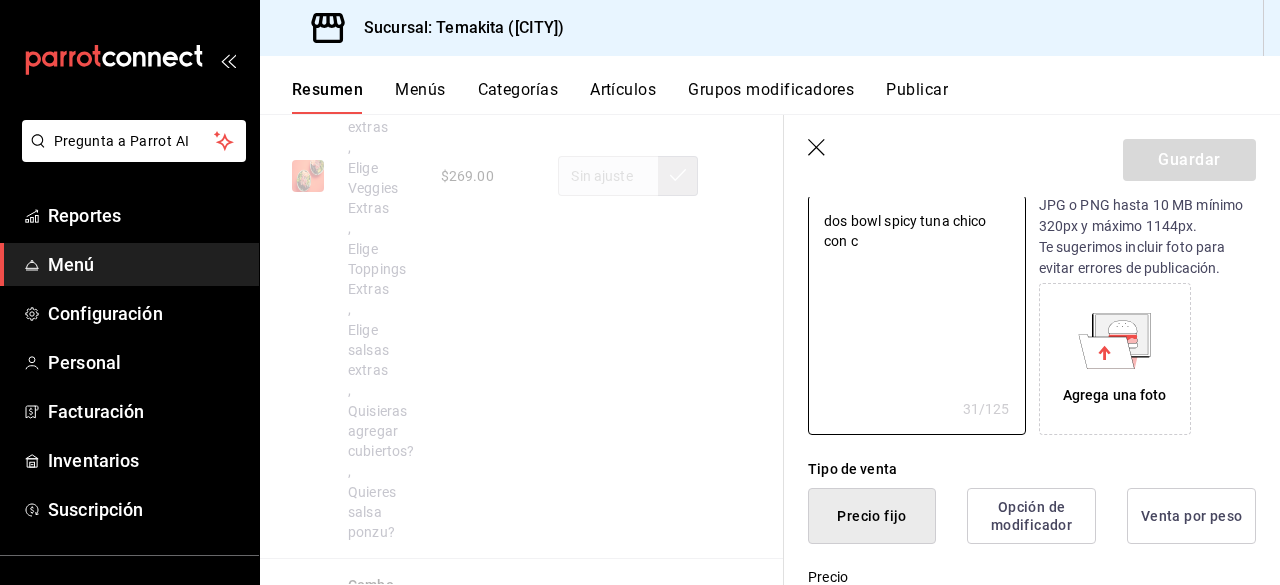 type on "dos bowl spicy tuna chico con" 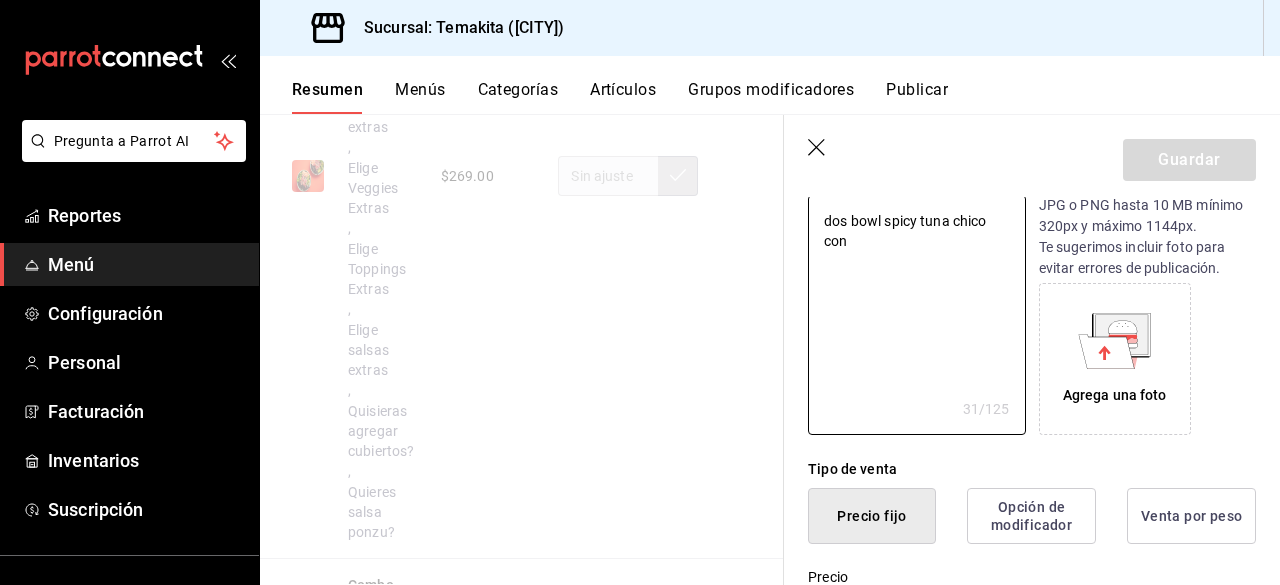 type on "x" 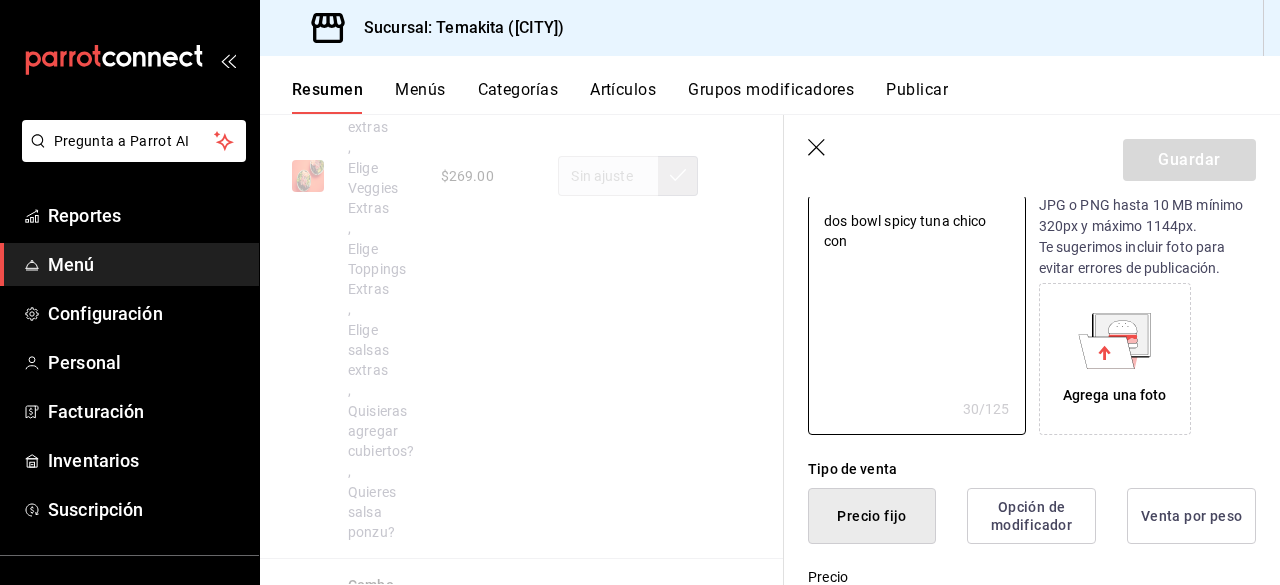 type on "dos bowl spicy tuna chico con a" 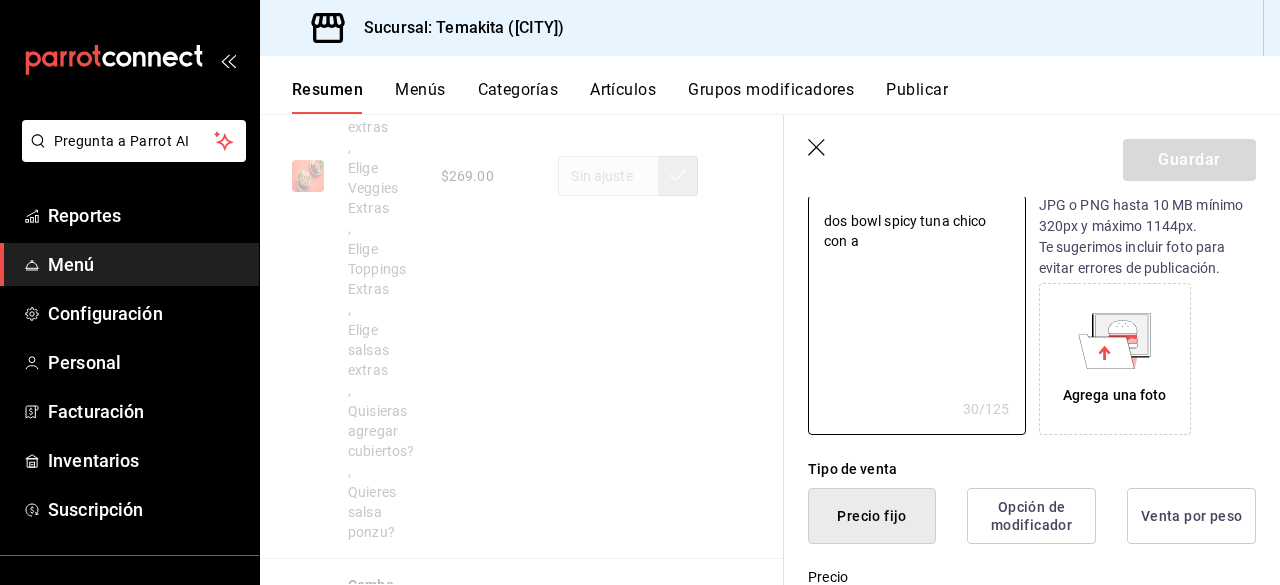 type on "x" 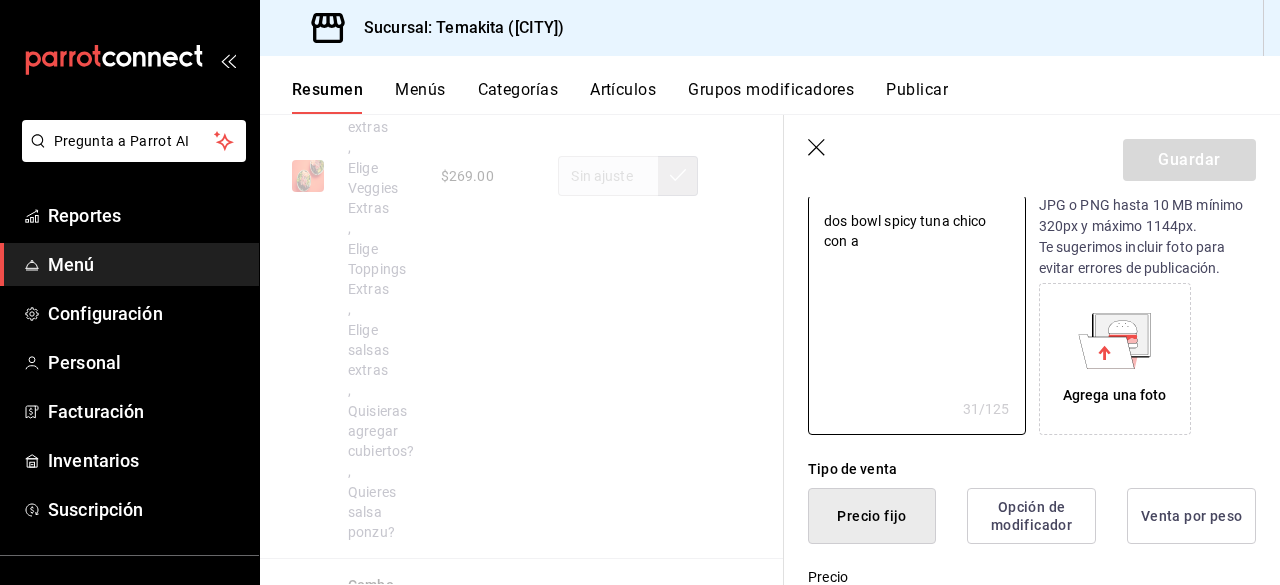 type on "dos bowl [PRODUCT_NAME] en ar" 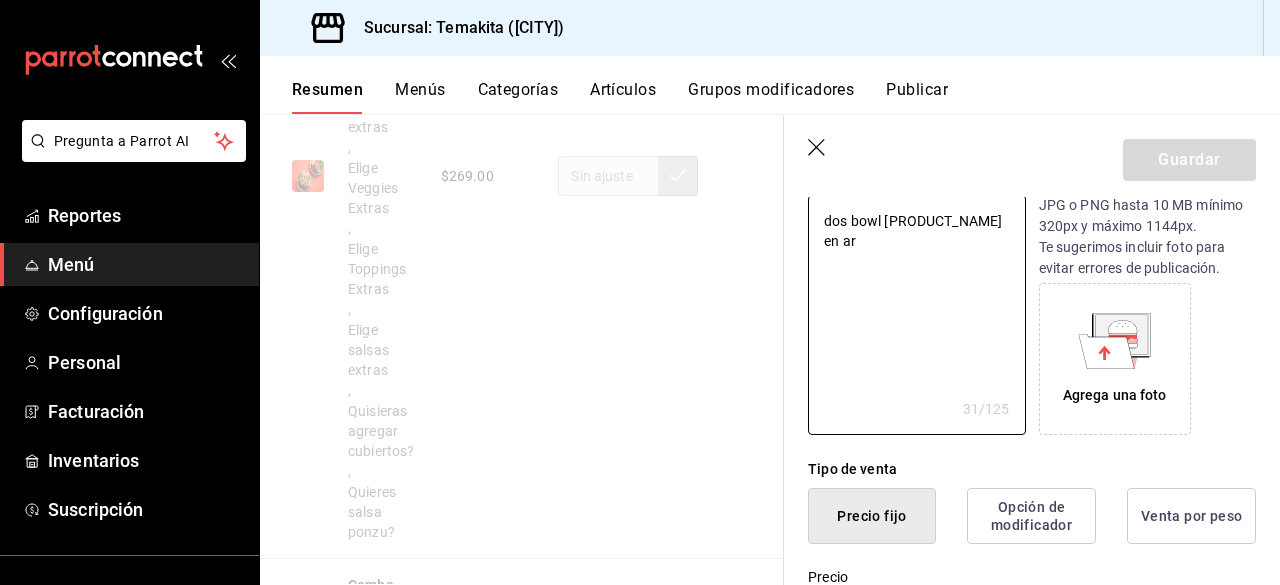 type on "x" 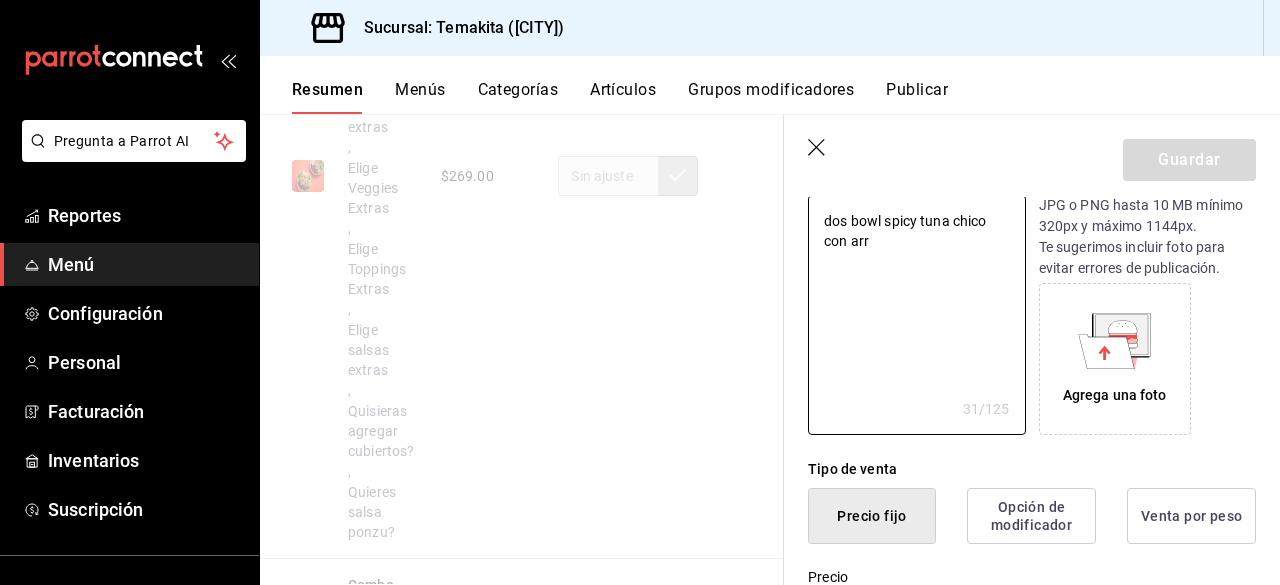 type on "x" 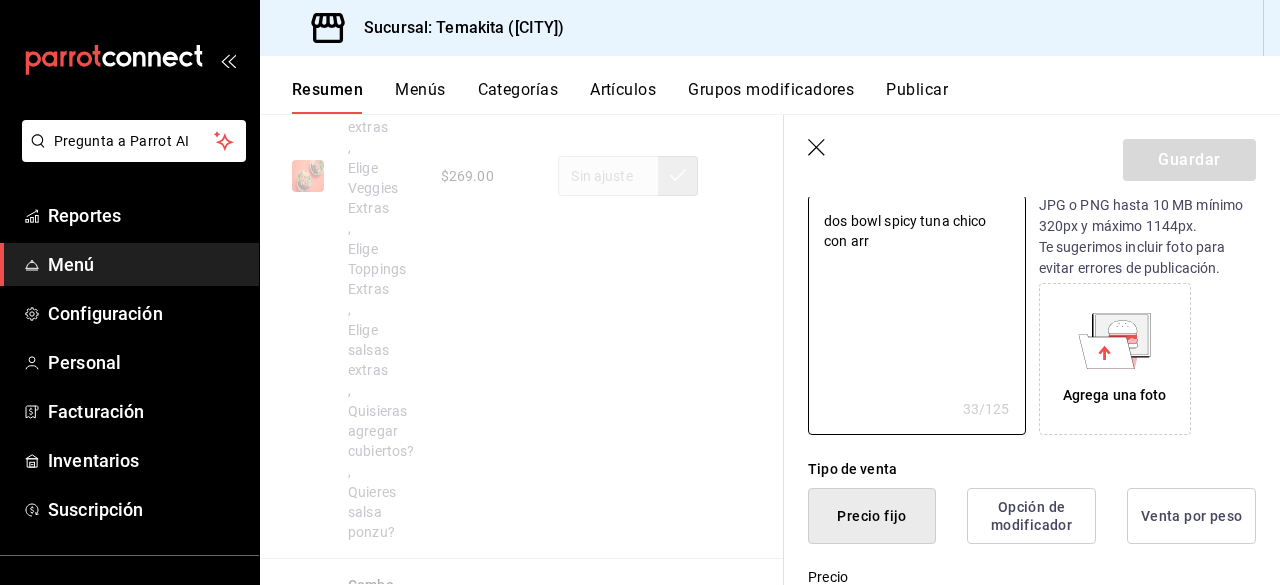 type on "dos bowl spicy tuna chico con arro" 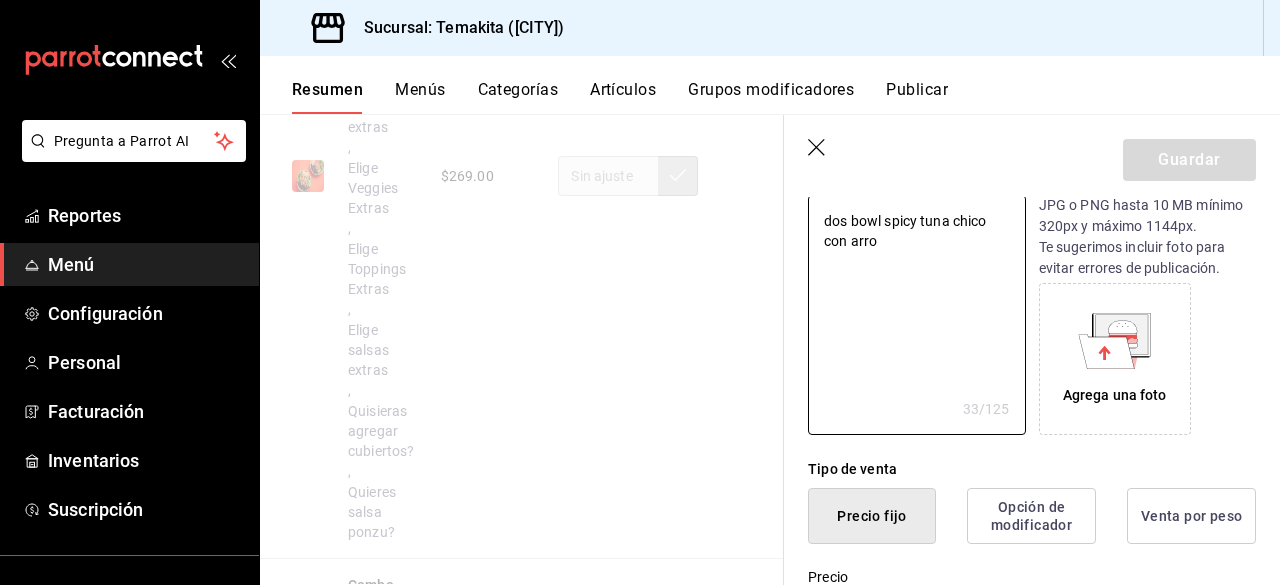 type on "dos bowl spicy tuna chico con arroz" 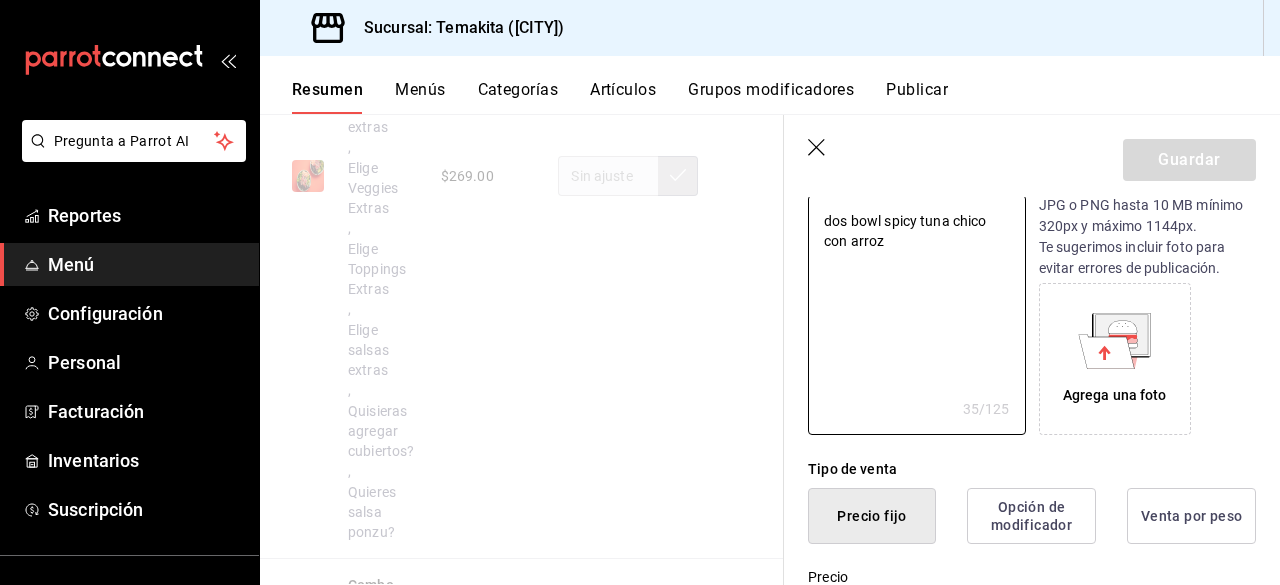 type on "dos bowl spicy tuna chico con arroz" 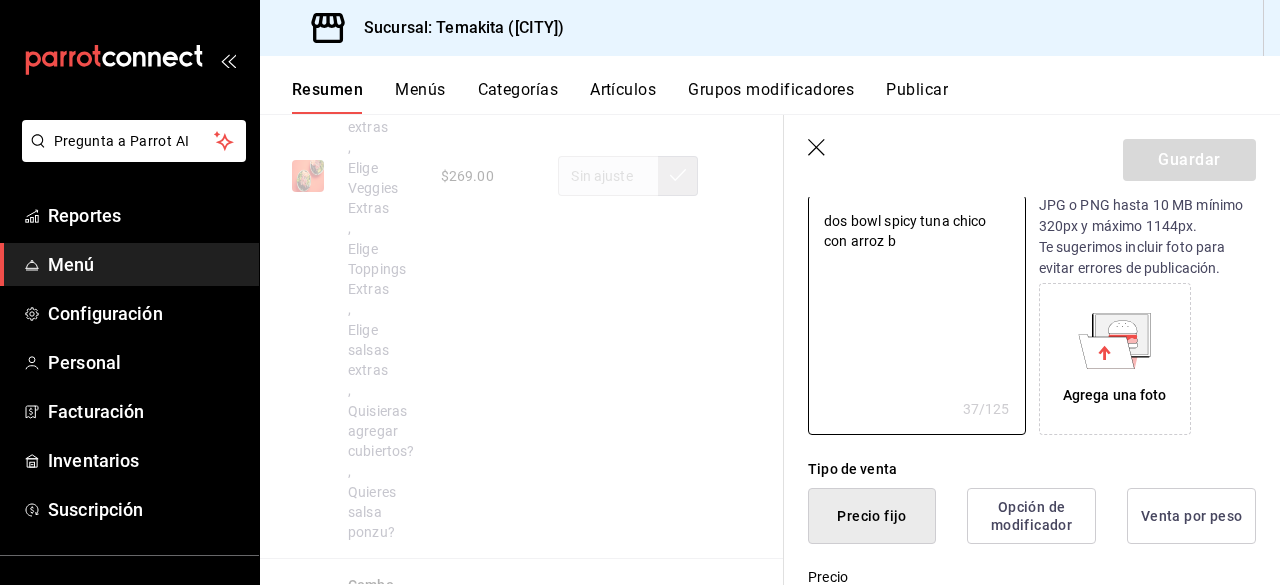 type on "dos bowl spicy tuna chico con arroz bl" 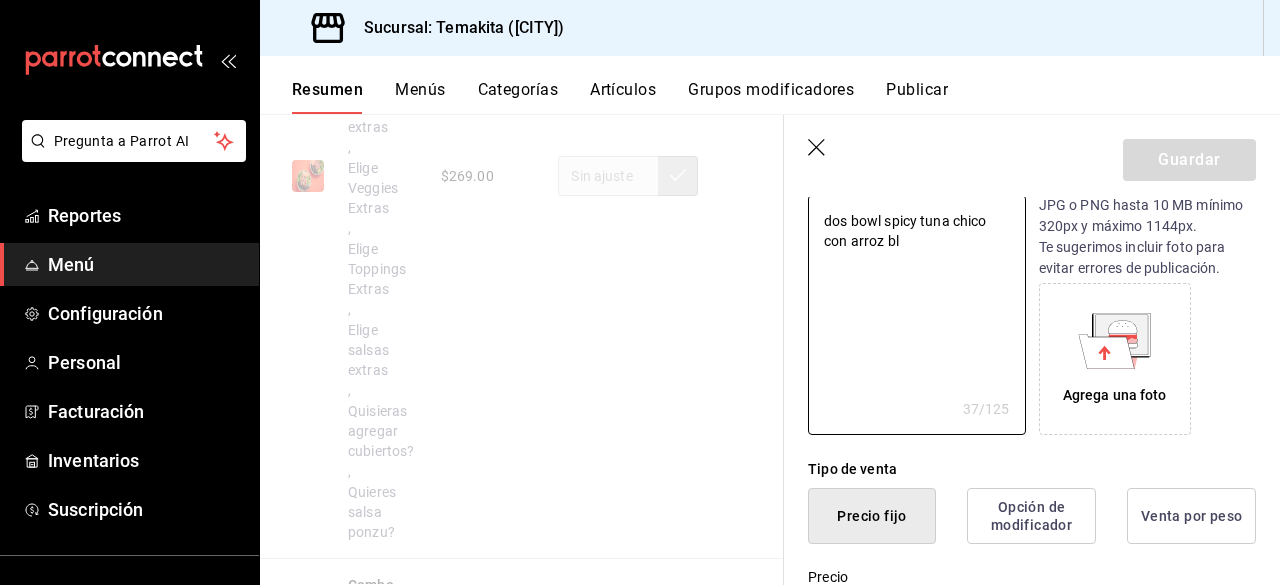 type on "dos bowl spicy tuna chico con arroz bla" 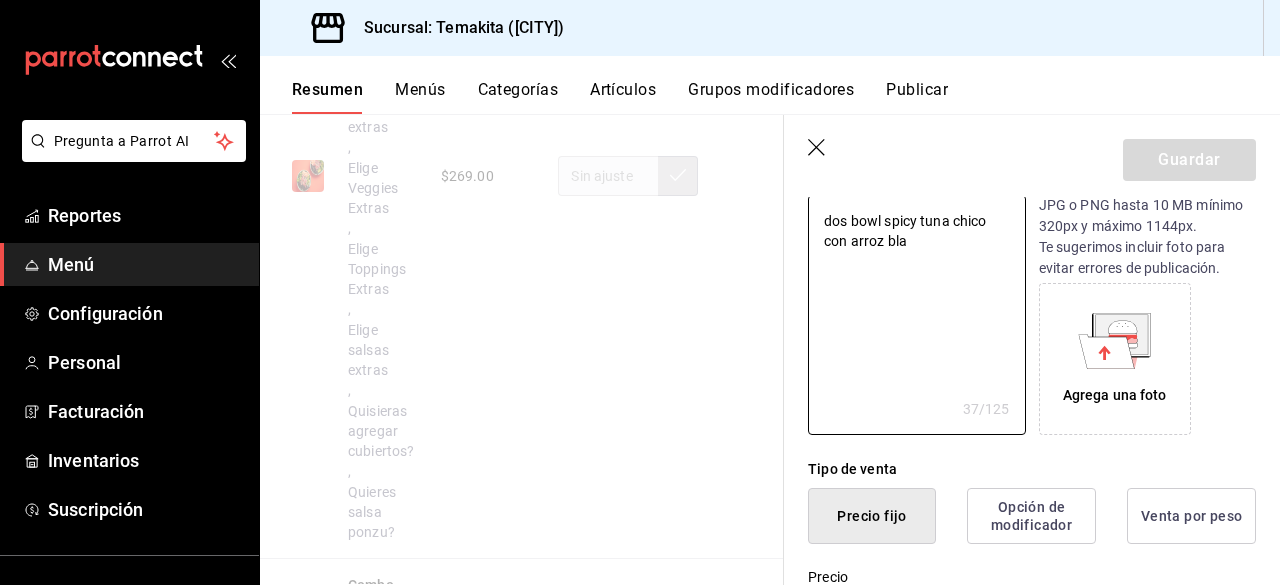 type on "x" 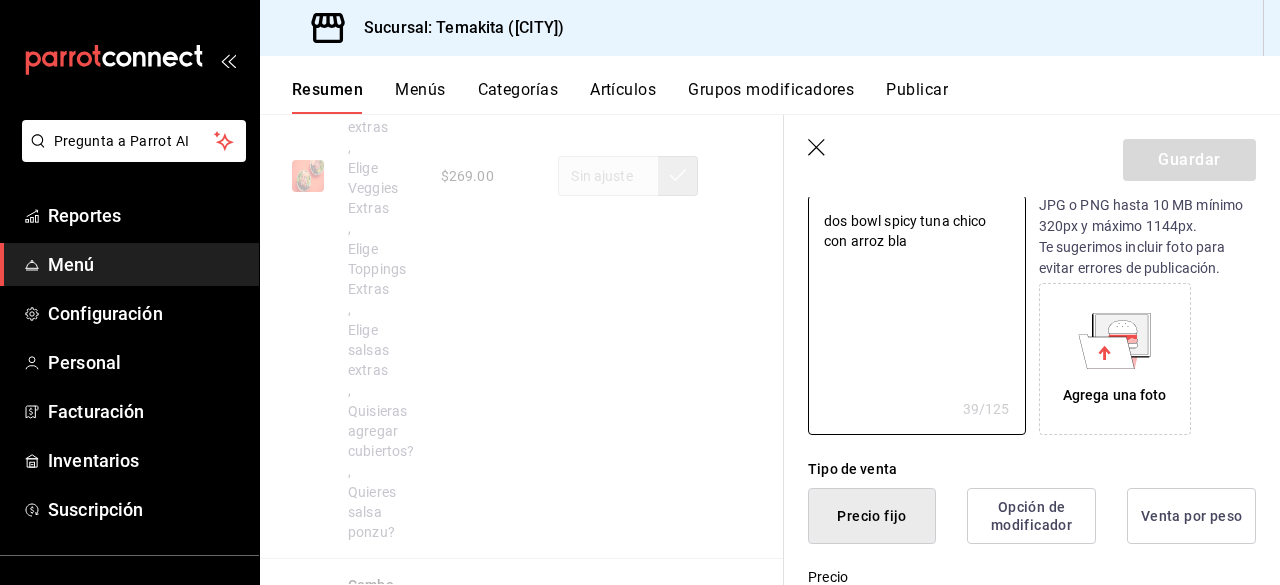 type on "dos bowl spicy tuna chico con arroz blan" 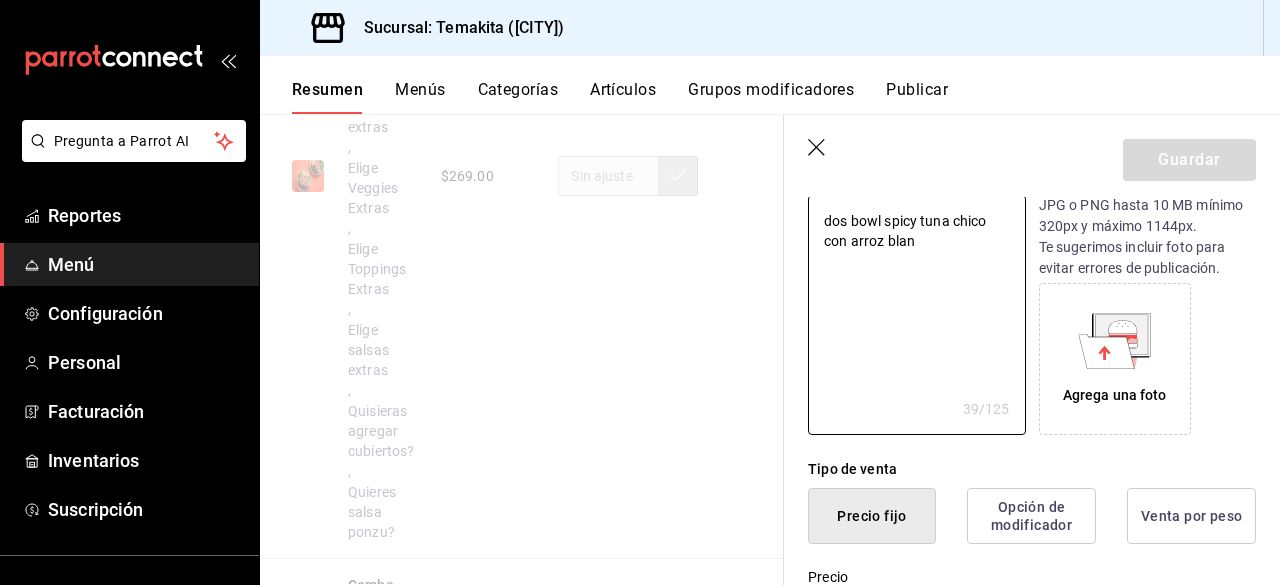type on "x" 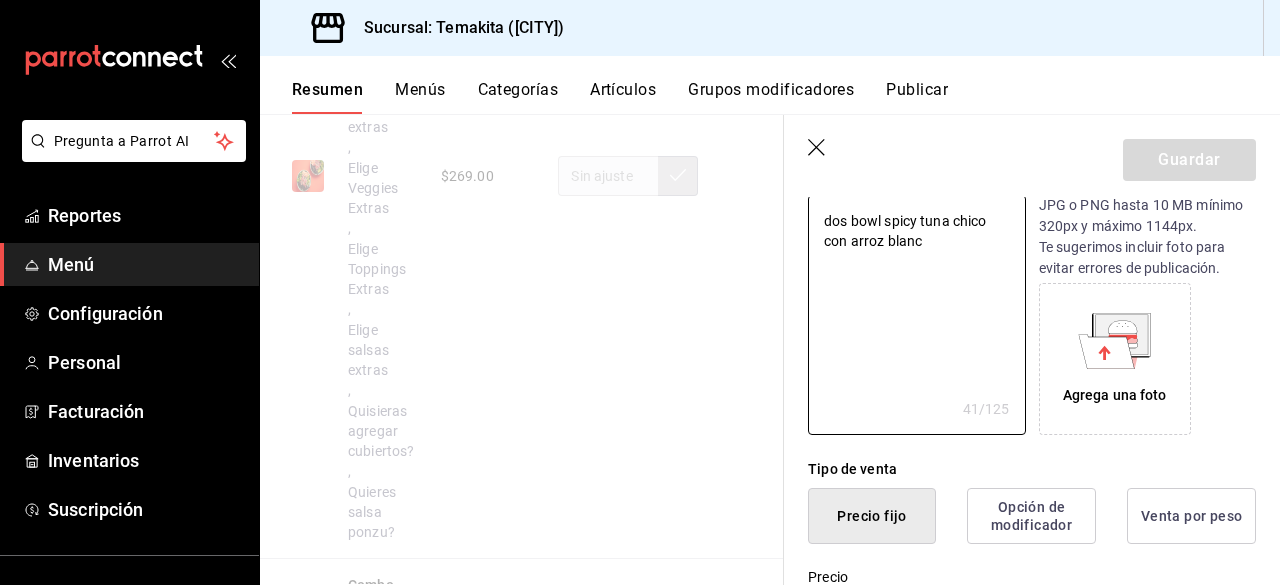 type on "dos bowl spicy tuna chico con arroz blanco" 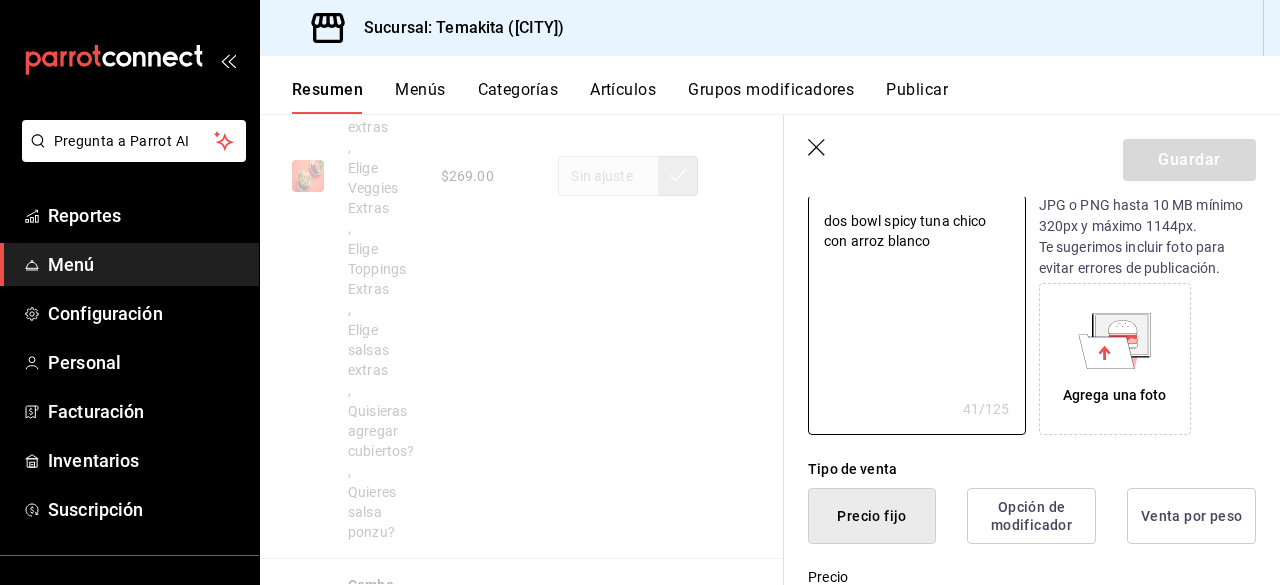 type on "x" 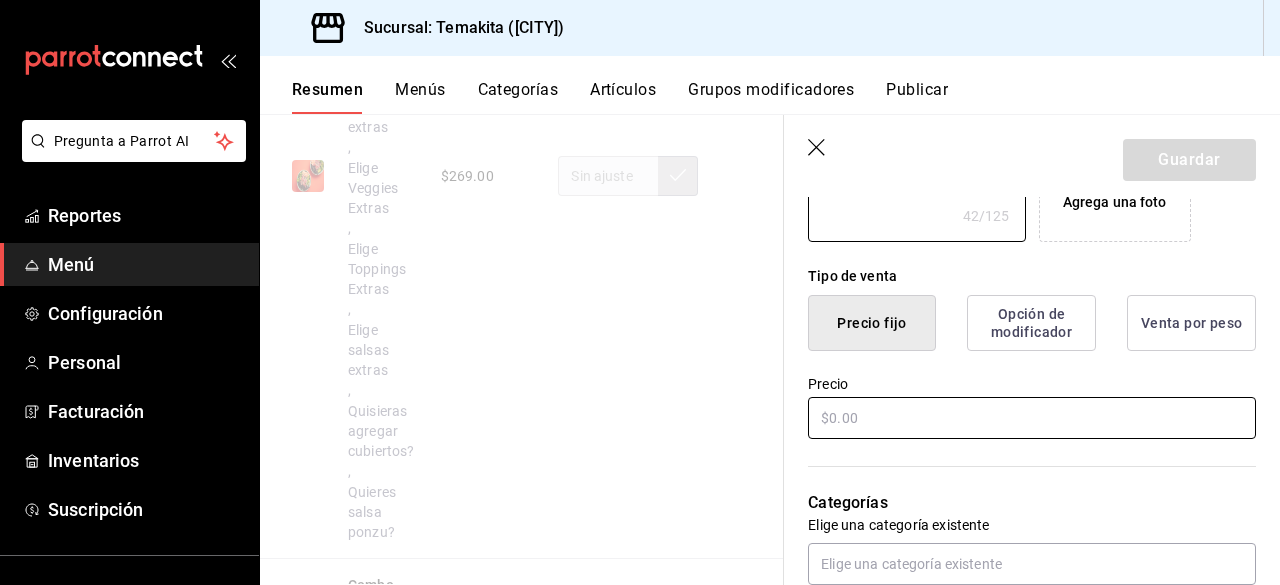 scroll, scrollTop: 413, scrollLeft: 0, axis: vertical 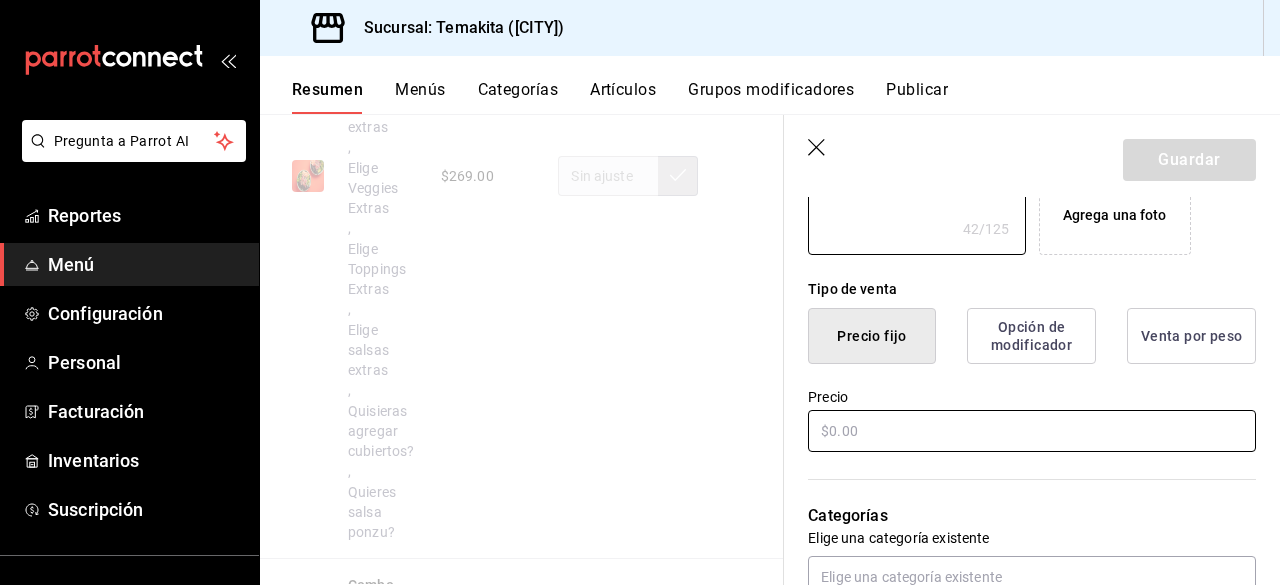 type on "dos bowl spicy tuna chico con arroz blanco" 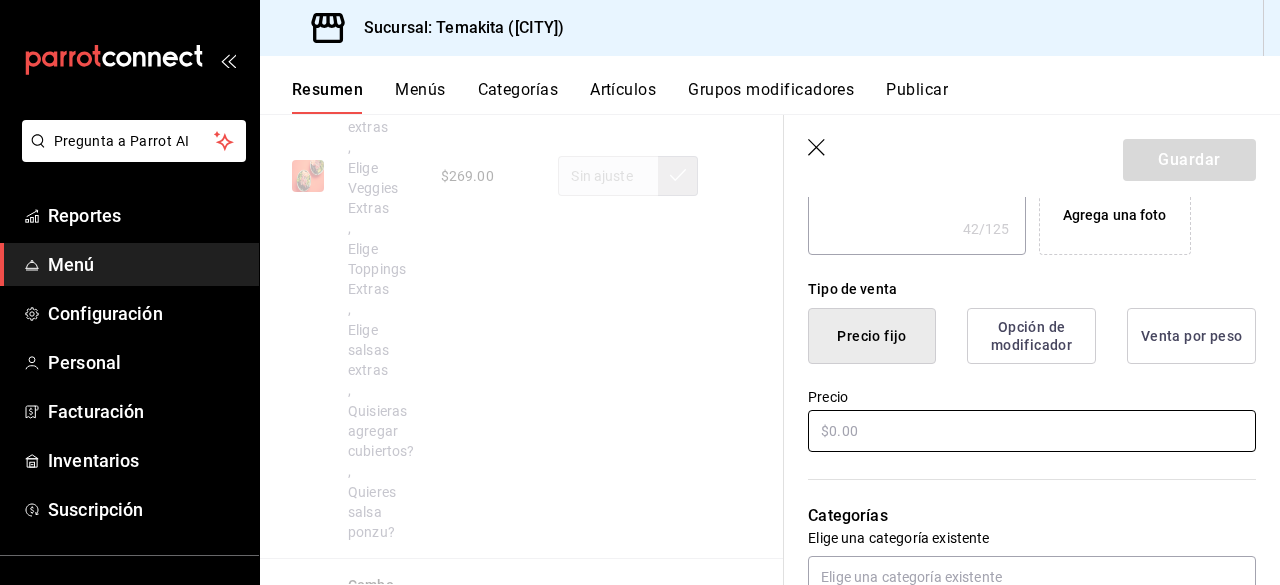 click at bounding box center (1032, 431) 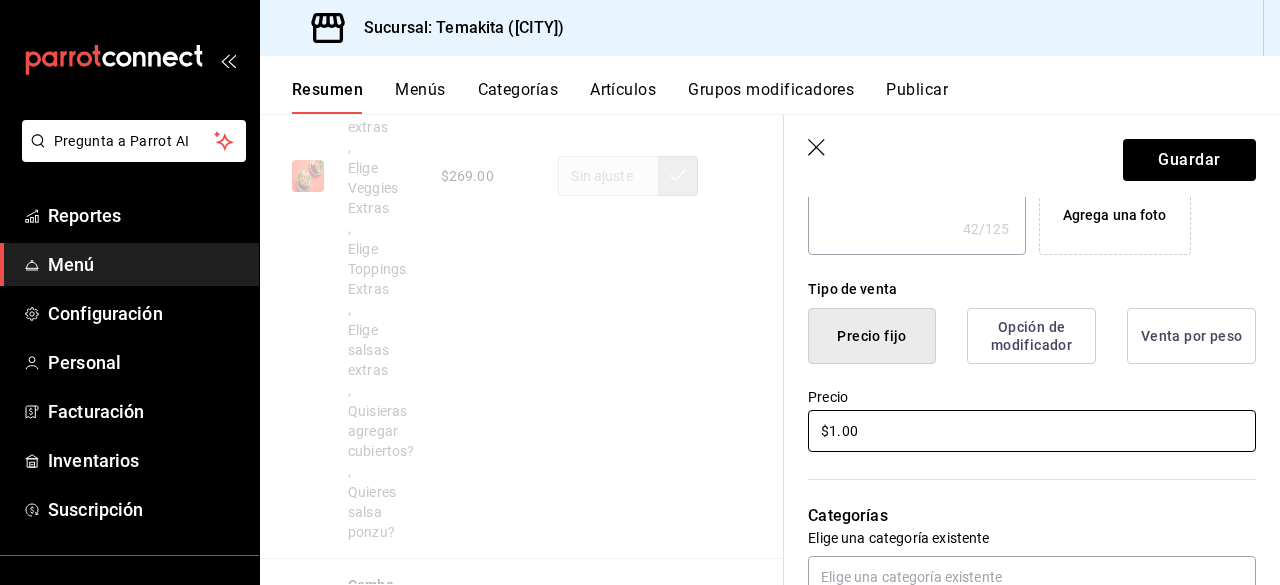 type on "x" 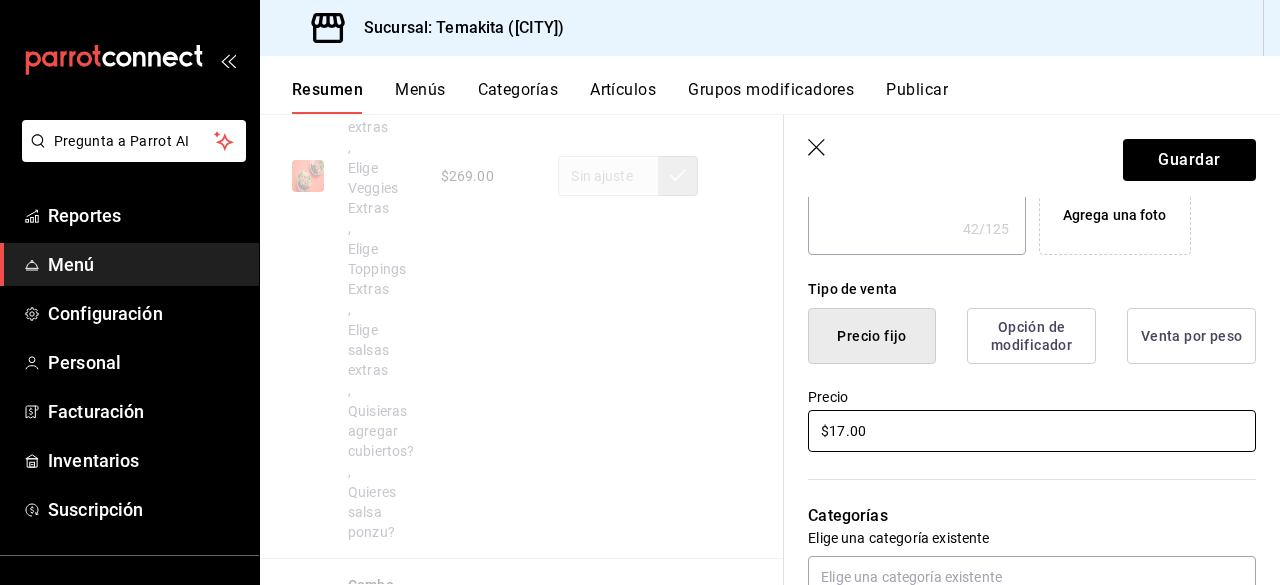 type on "$170.00" 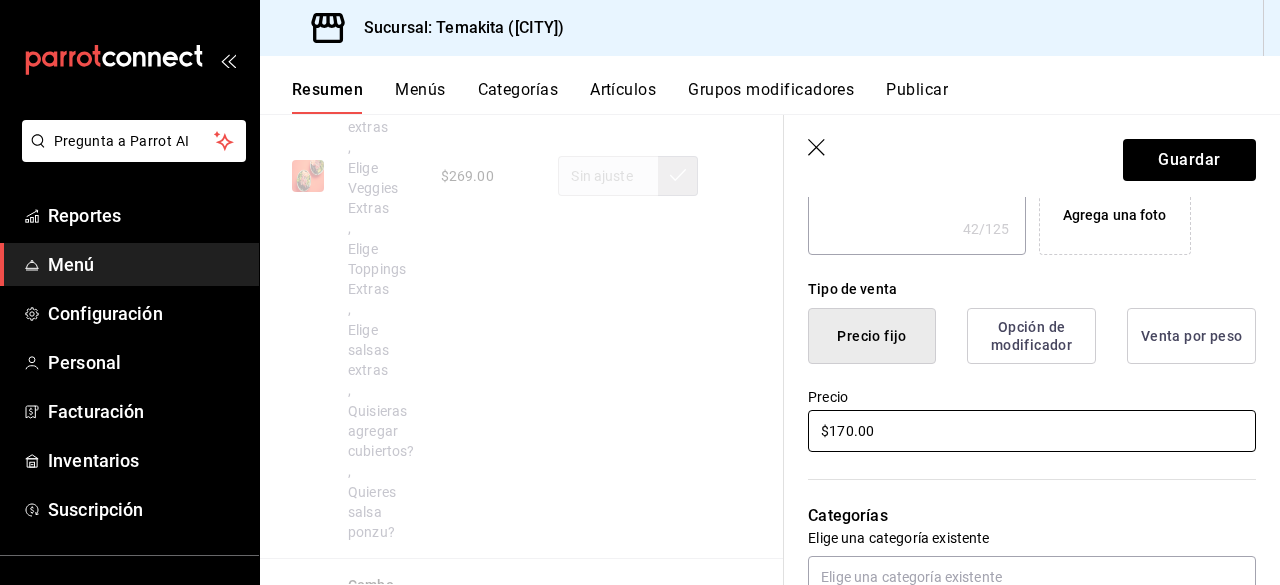 type on "x" 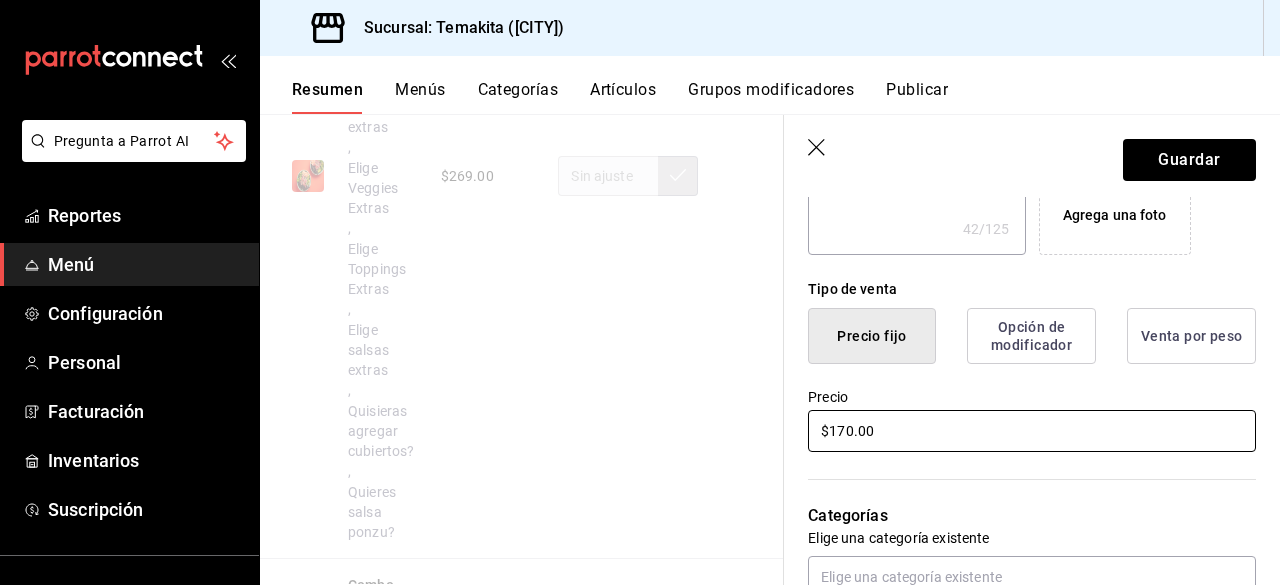 scroll, scrollTop: 587, scrollLeft: 0, axis: vertical 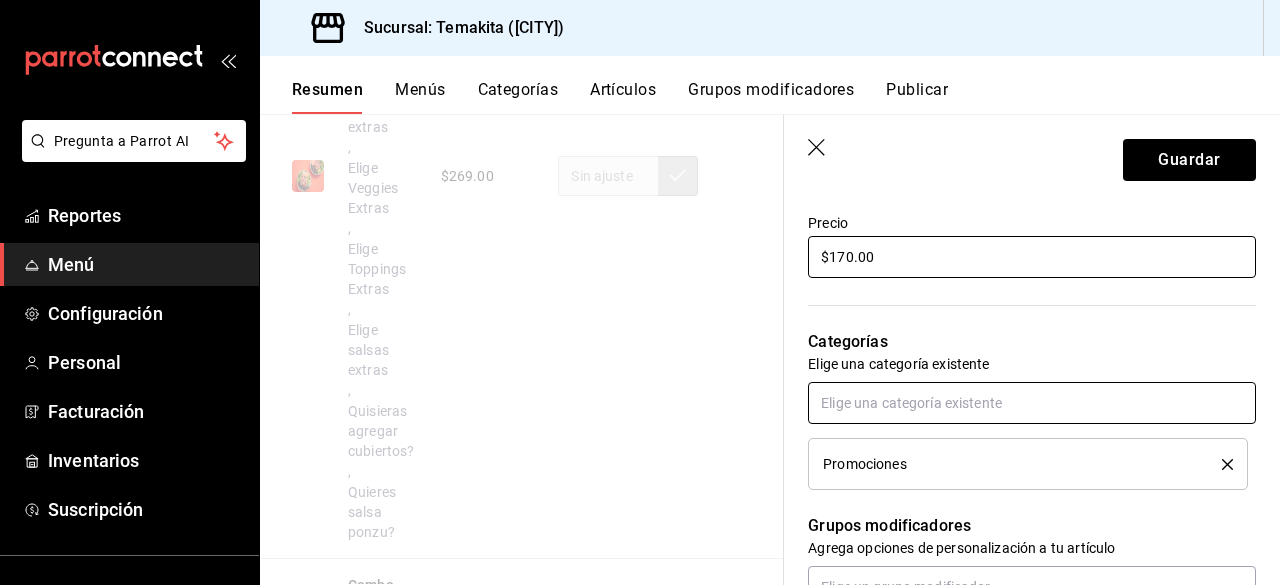 type on "$170.00" 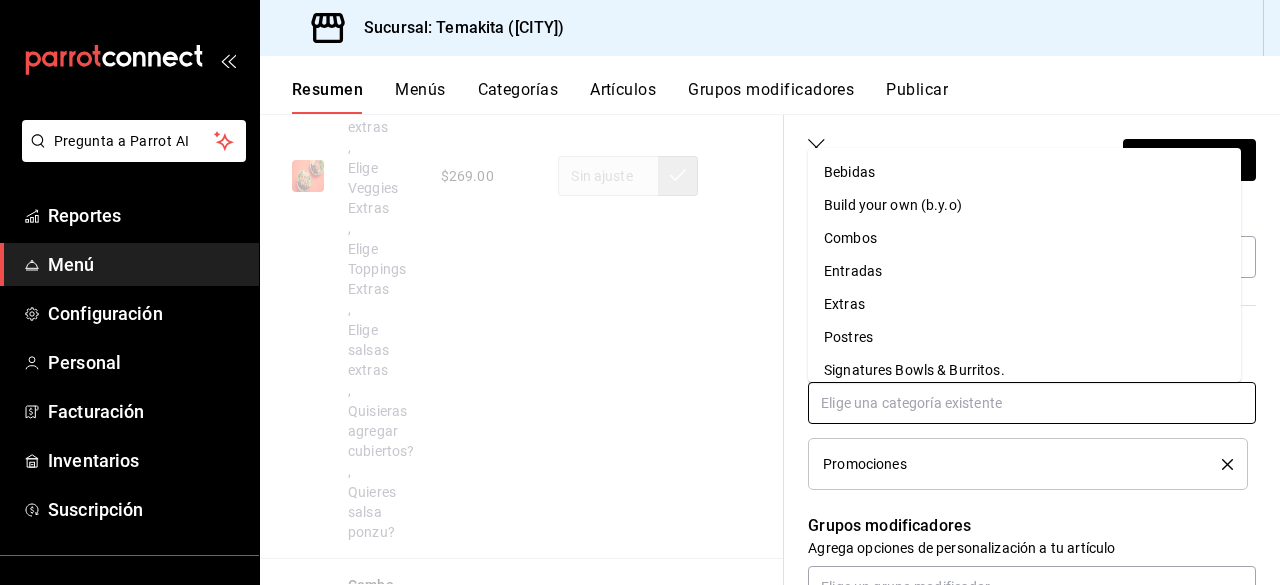 click at bounding box center [1032, 403] 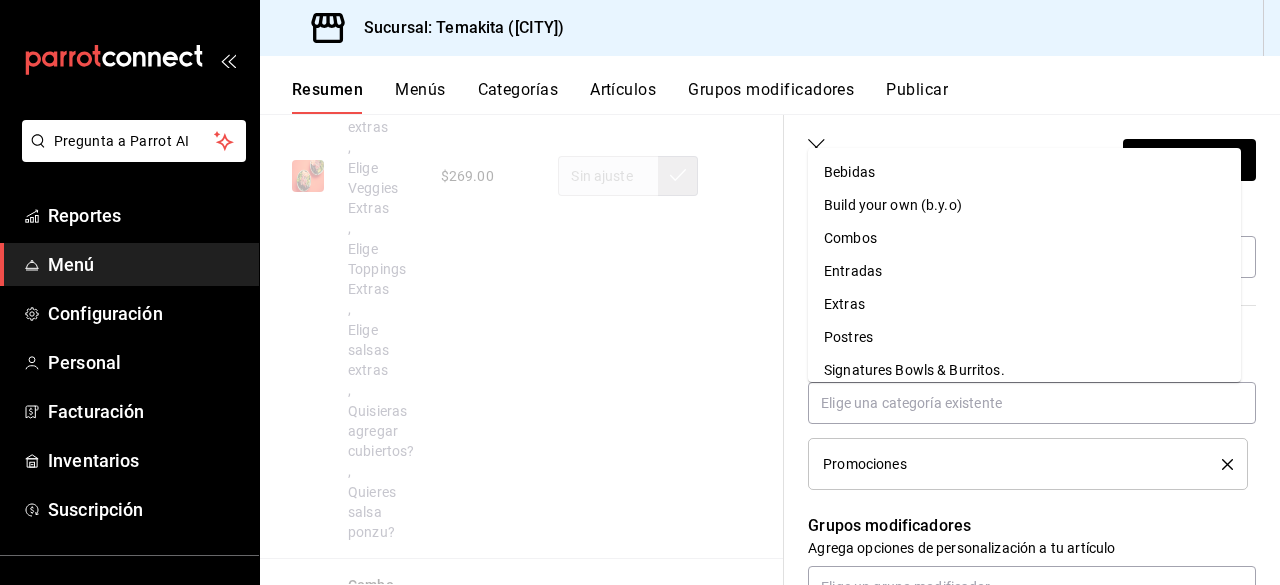 click on "Grupos modificadores Agrega opciones de personalización a tu artículo" at bounding box center [1020, 549] 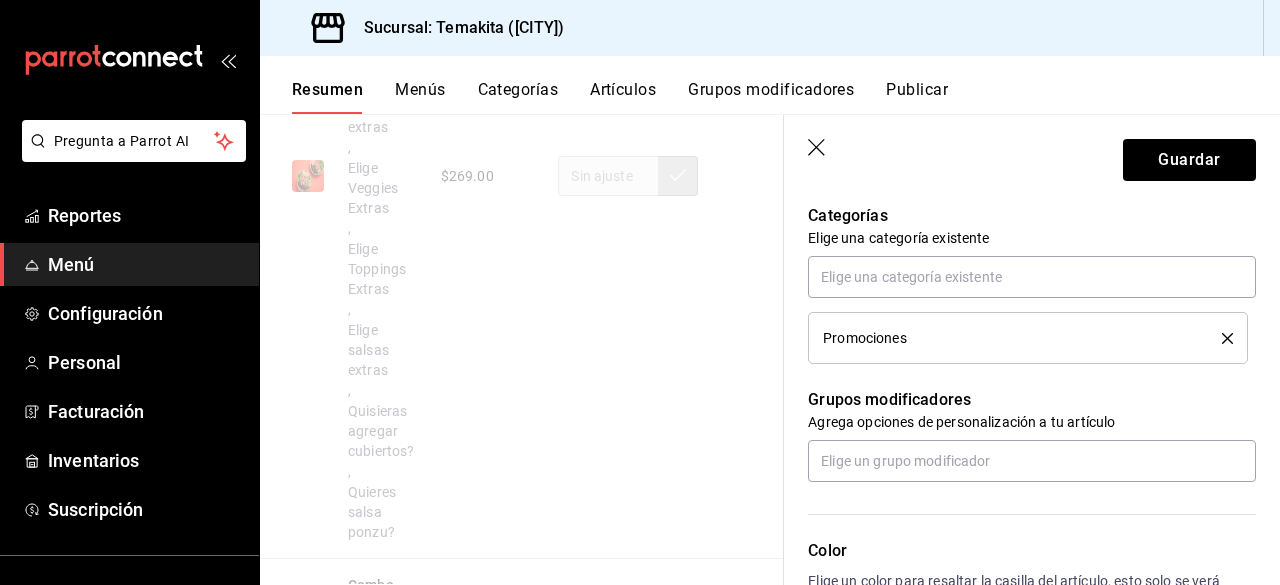 scroll, scrollTop: 734, scrollLeft: 0, axis: vertical 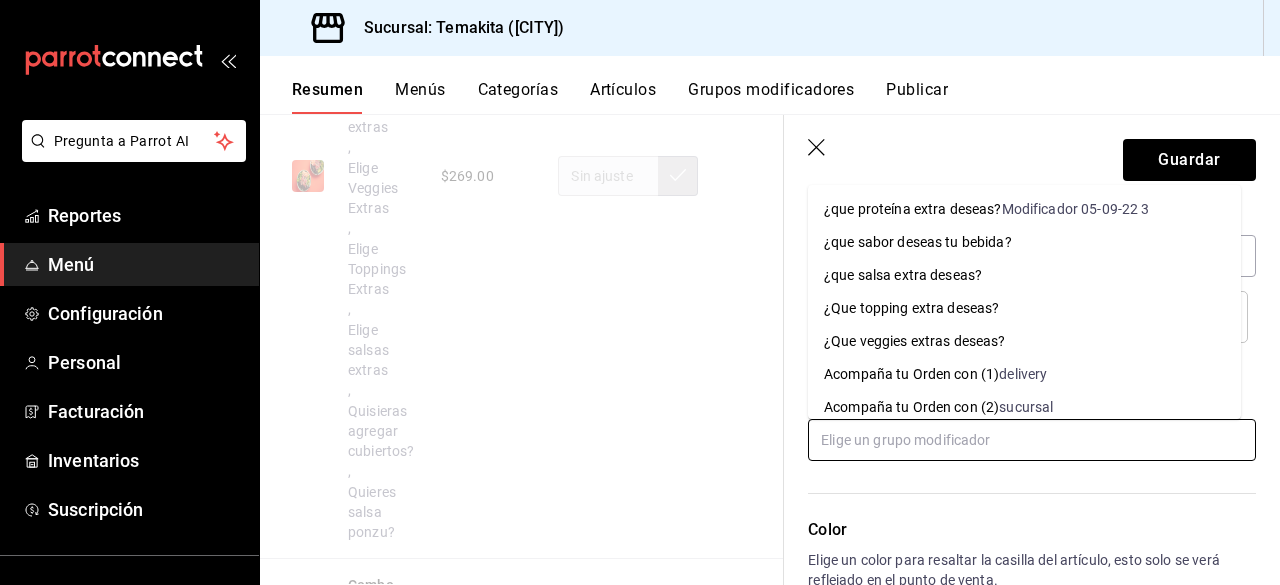 click at bounding box center [1032, 440] 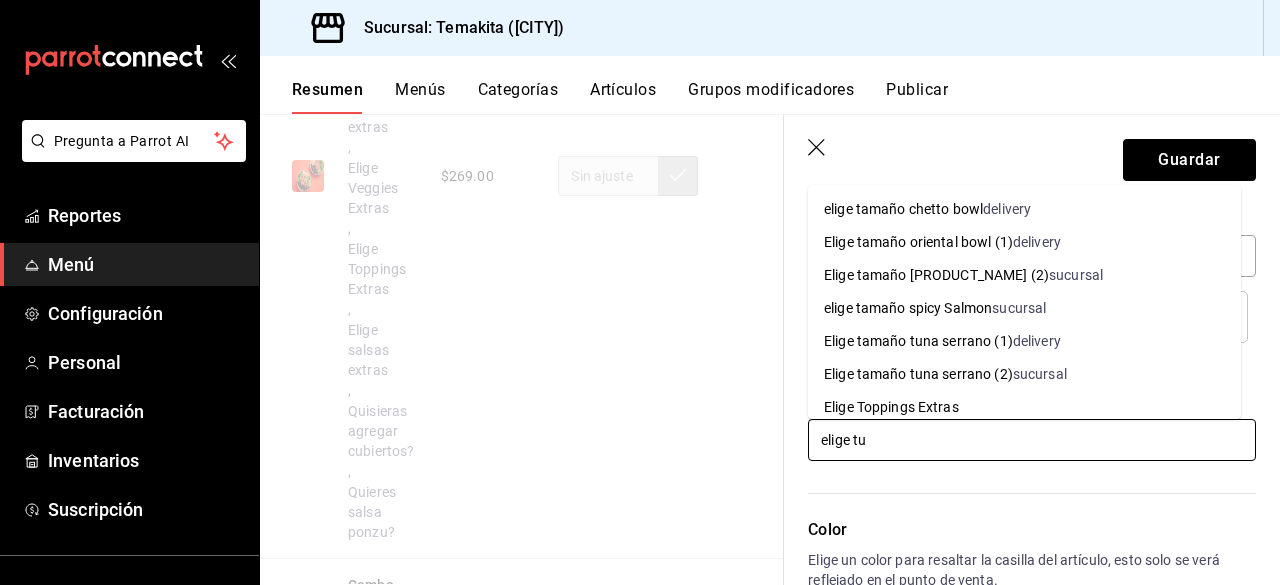 type on "elige tu" 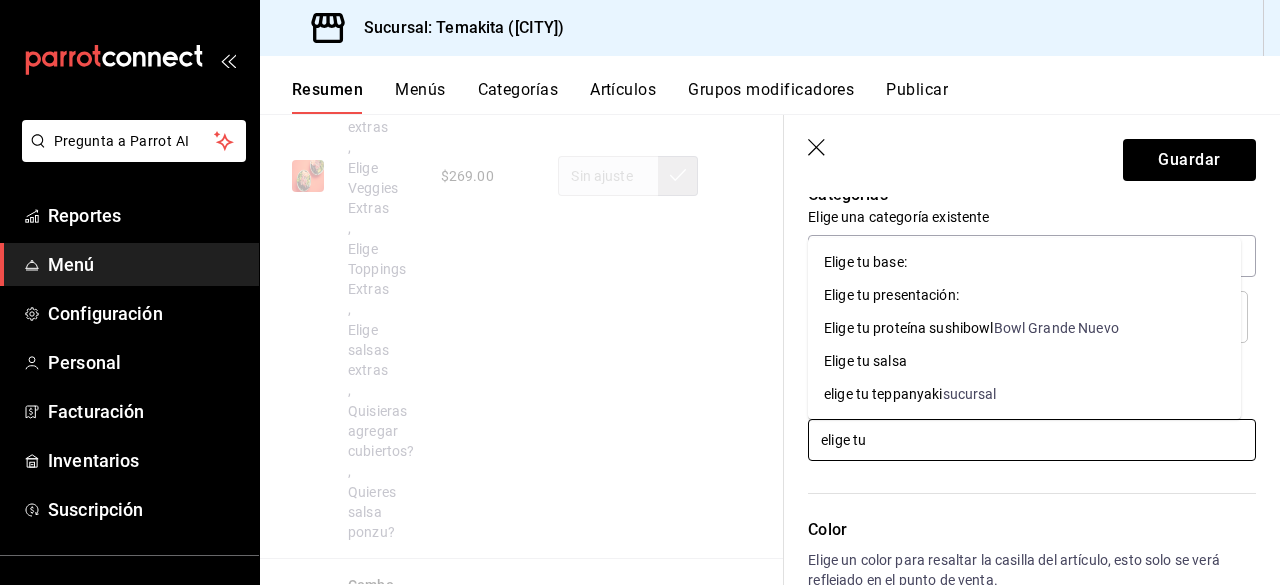 click on "Elige tu presentación:" at bounding box center [891, 295] 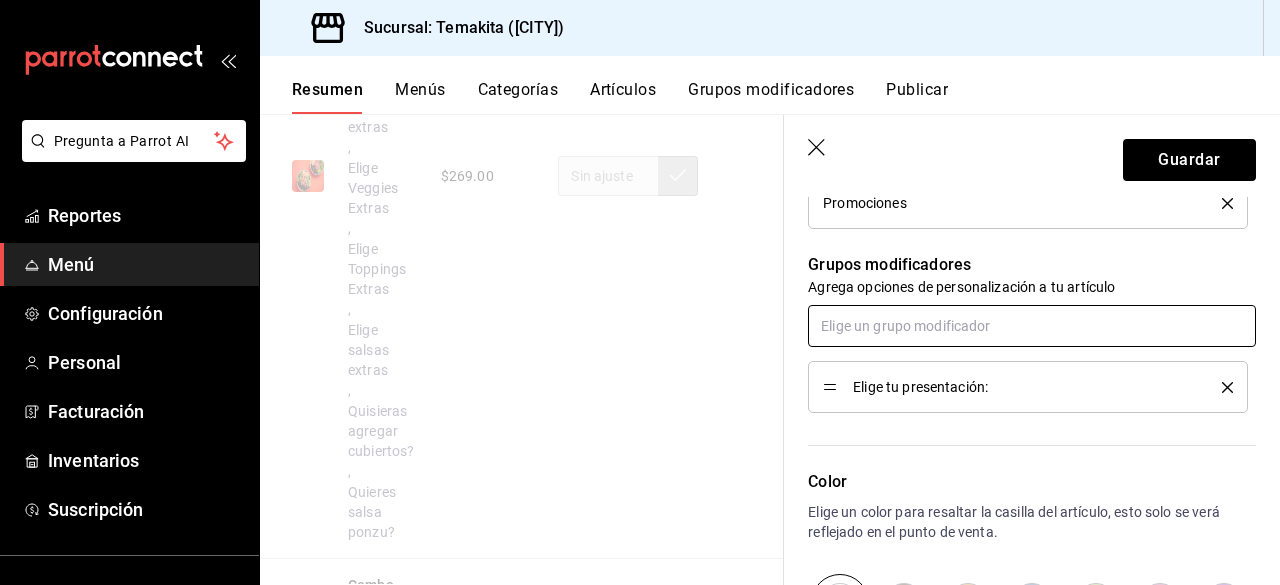 scroll, scrollTop: 849, scrollLeft: 0, axis: vertical 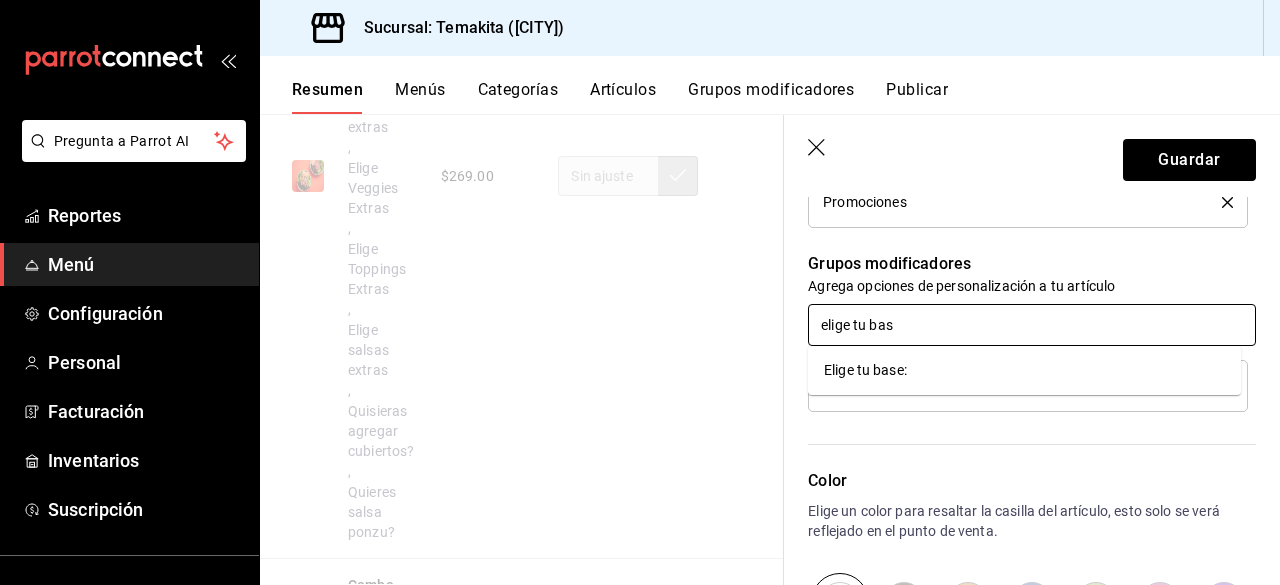 type on "elige tu bas" 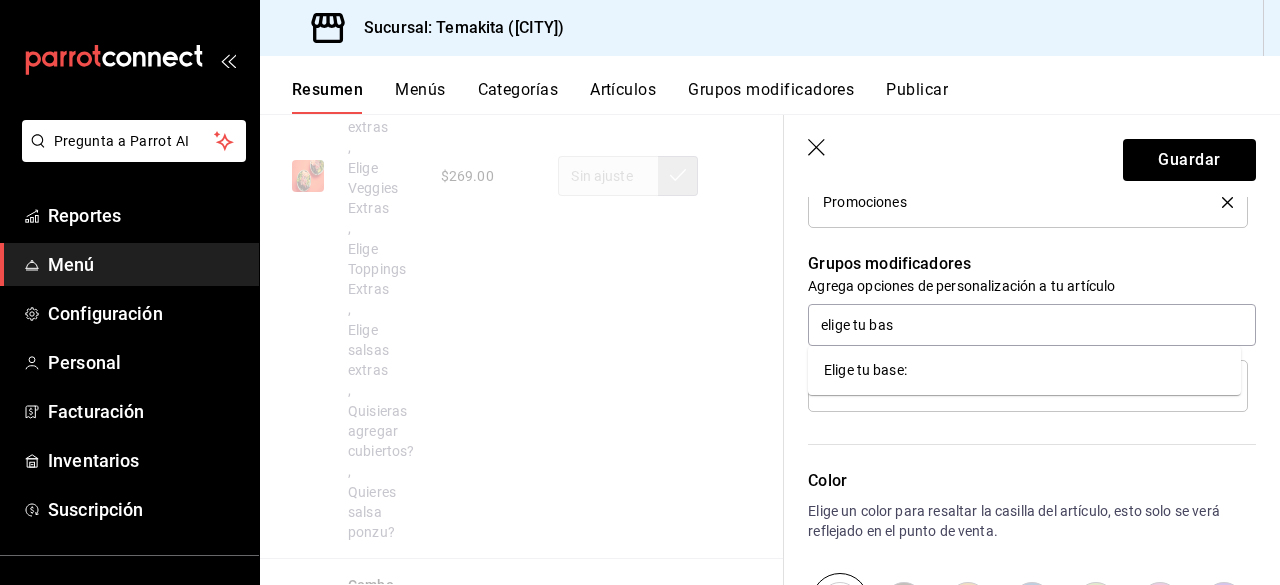 type 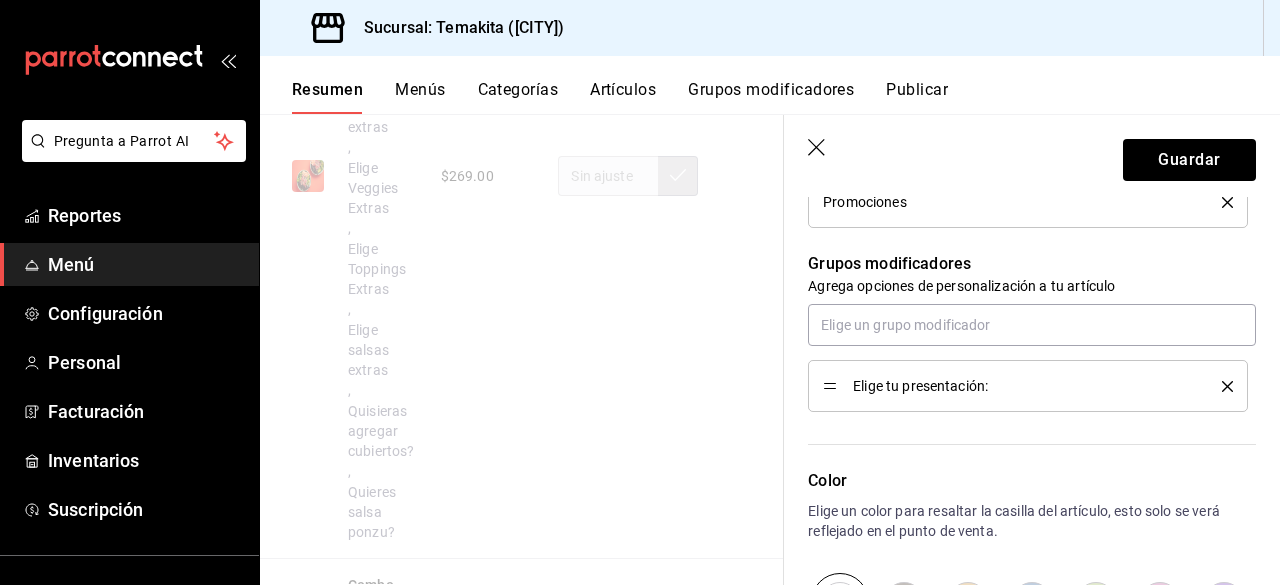 click on "Color Elige un color para resaltar la casilla del artículo, esto solo se verá reflejado en el punto de venta." at bounding box center (1020, 521) 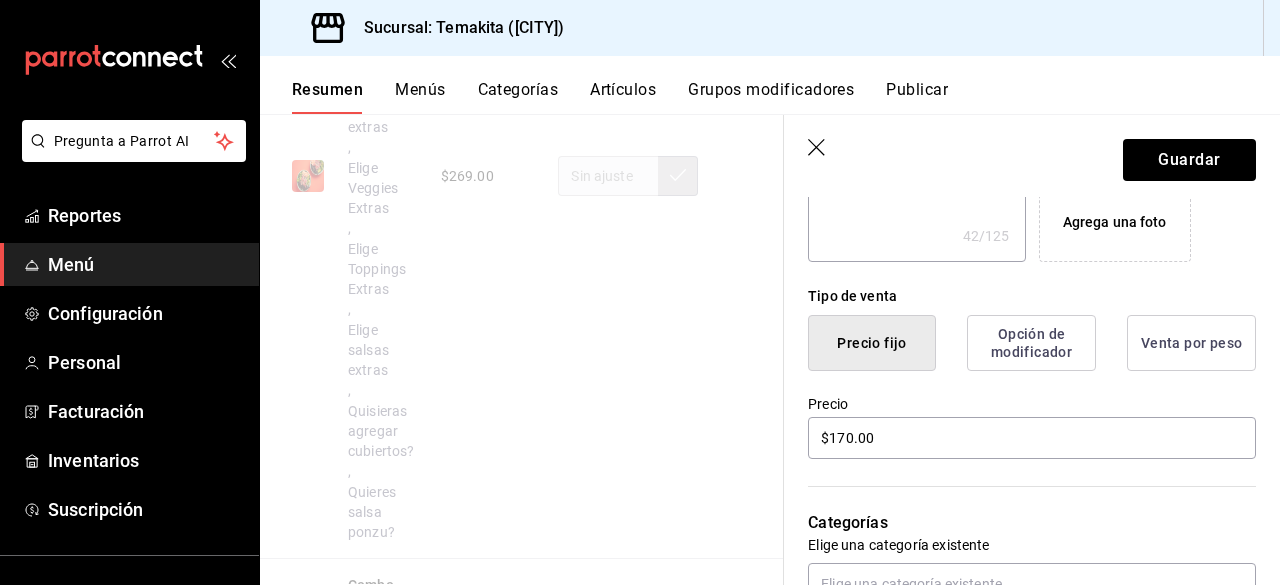 scroll, scrollTop: 0, scrollLeft: 0, axis: both 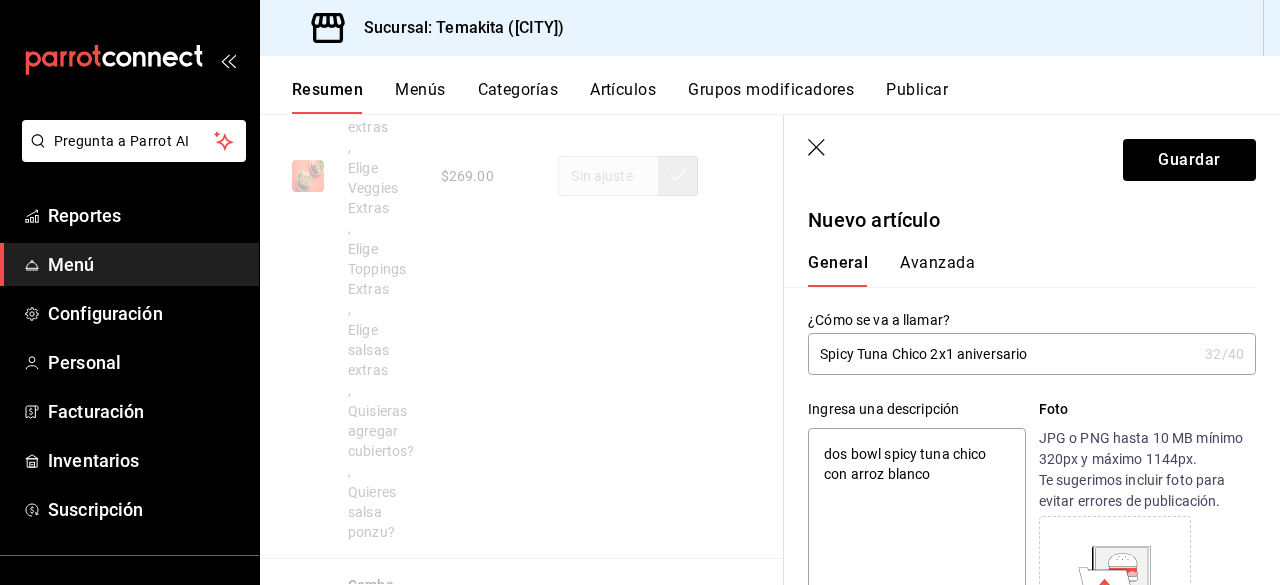 type on "x" 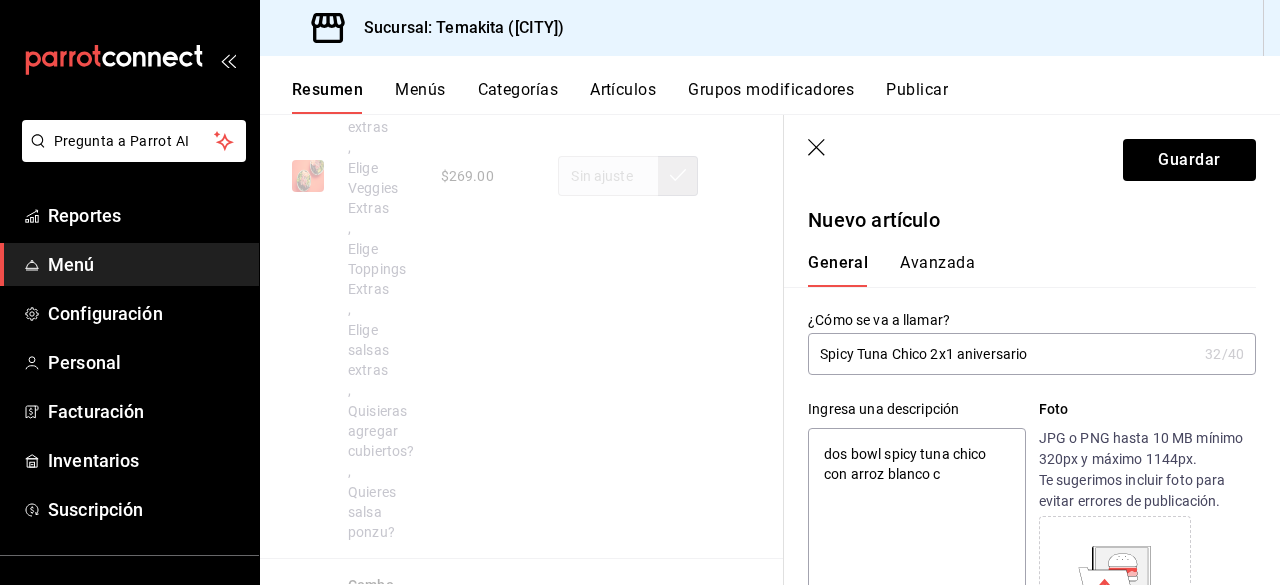 type on "dos bowl spicy tuna chico con arroz blanco co" 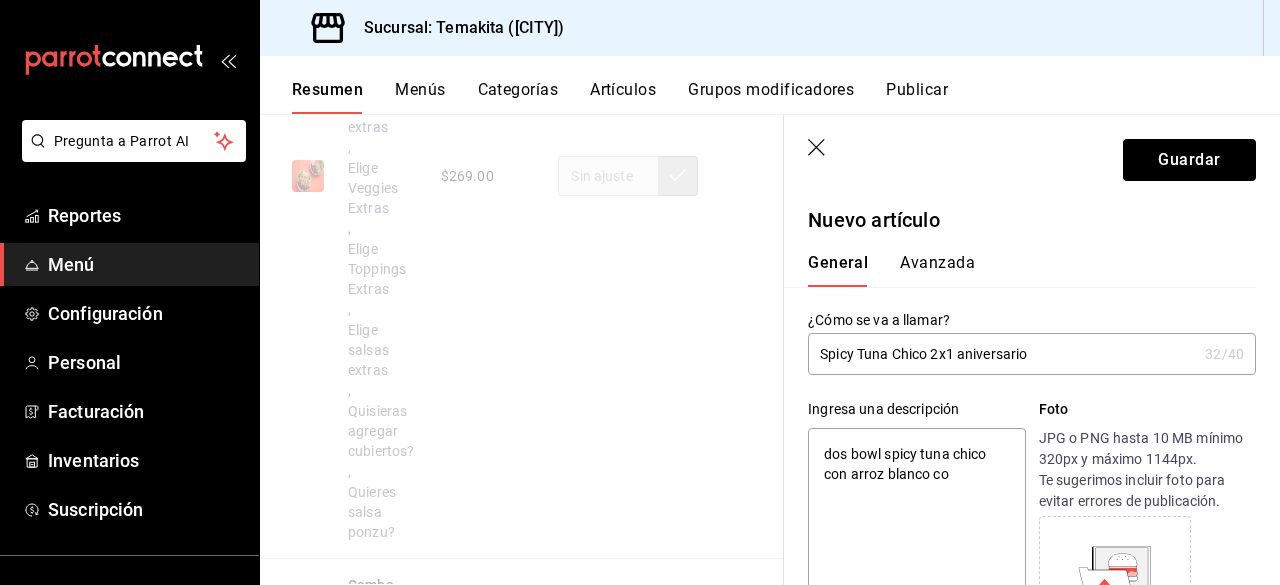 type on "x" 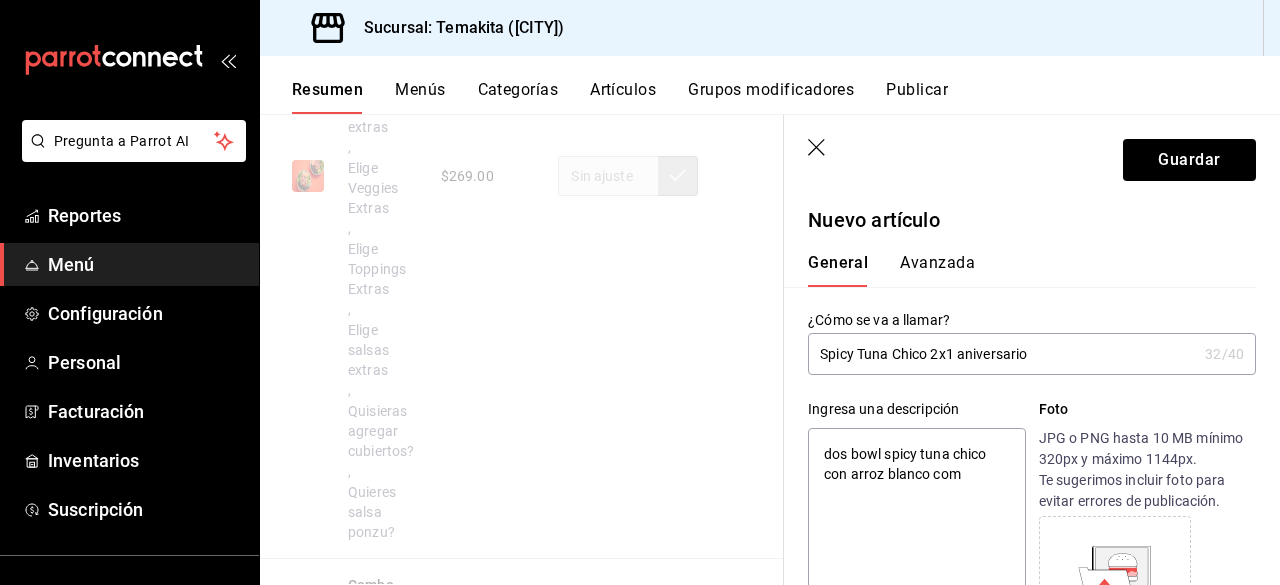 type on "dos bowl spicy tuna chico con arroz blanco come" 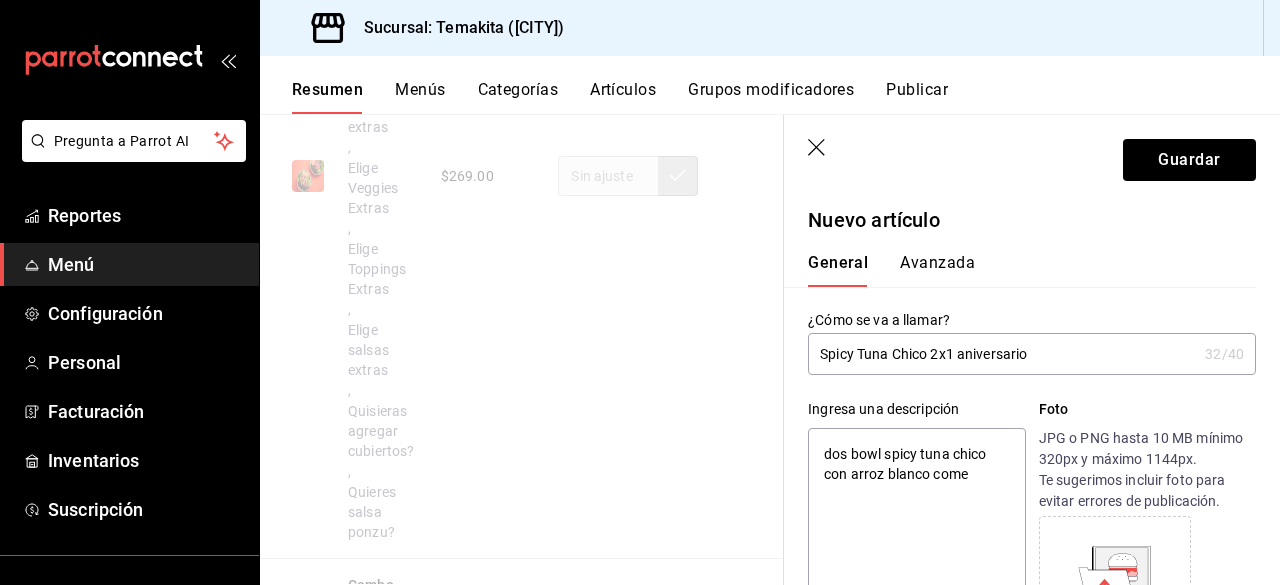 type on "x" 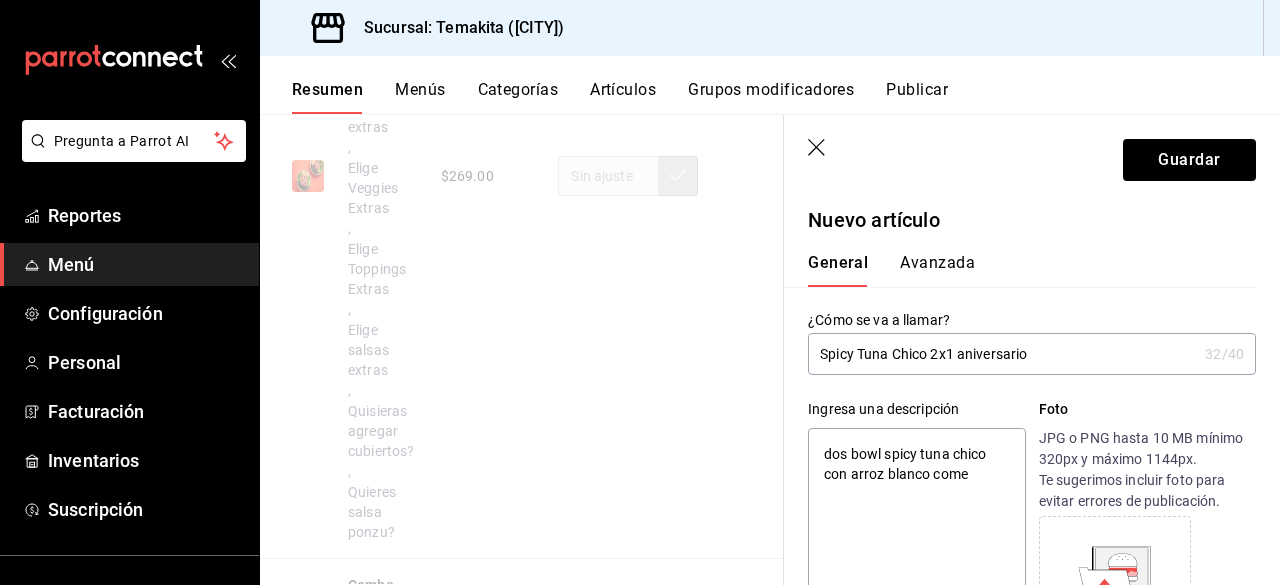 type on "dos bowl spicy tuna chico con arroz blanco com" 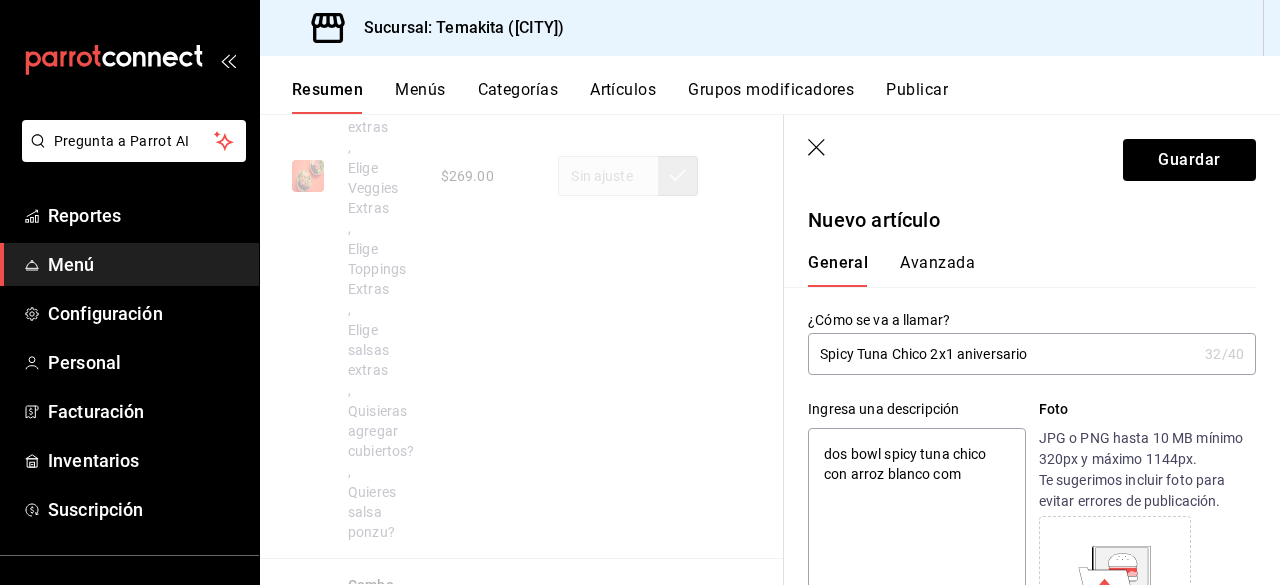 type on "x" 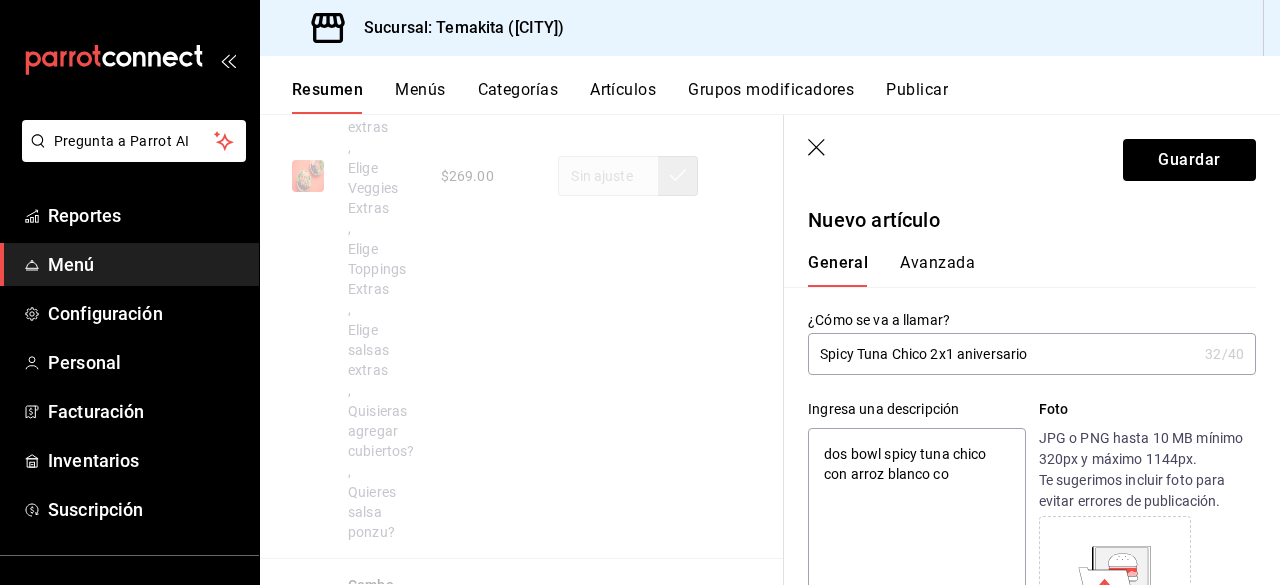 type on "x" 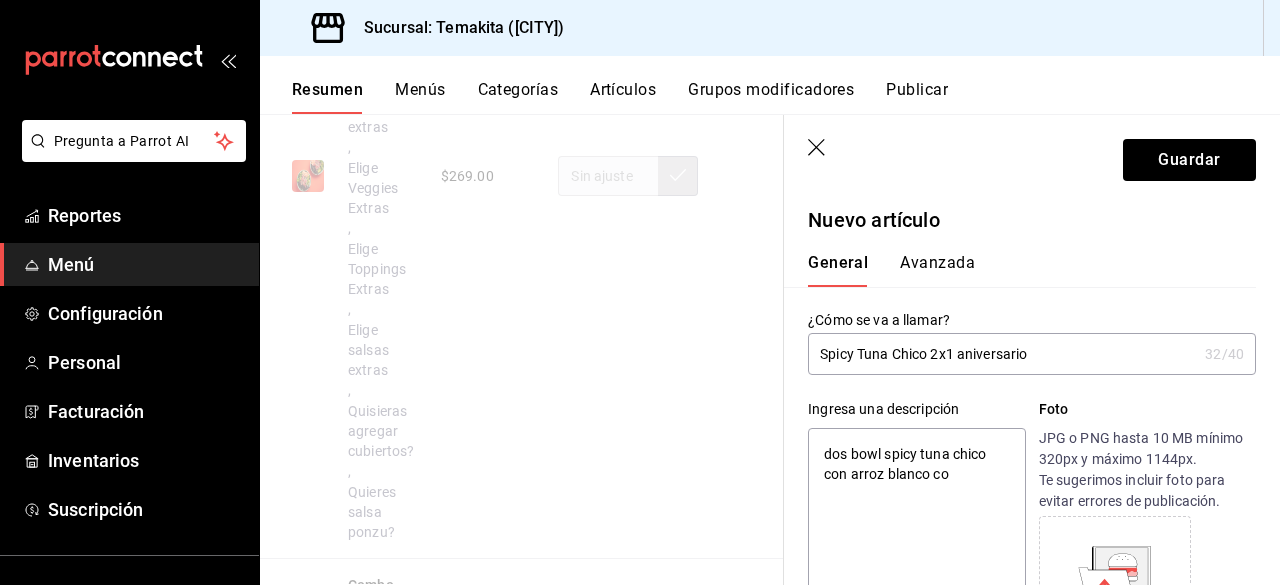 type on "dos bowl spicy tuna chico con arroz blanco c" 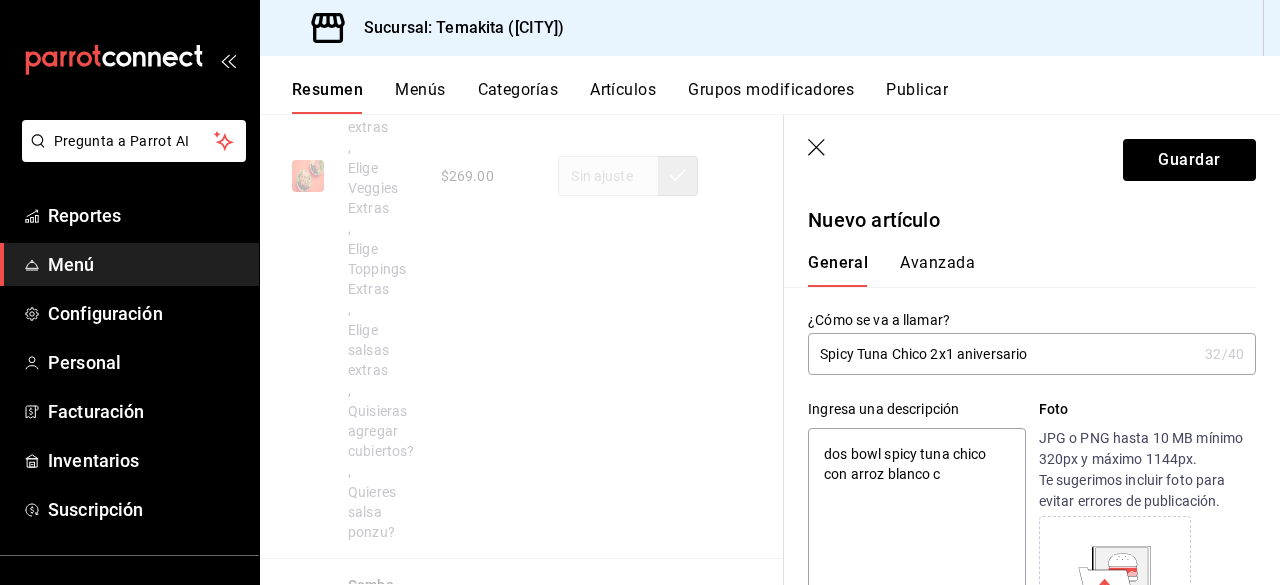 type 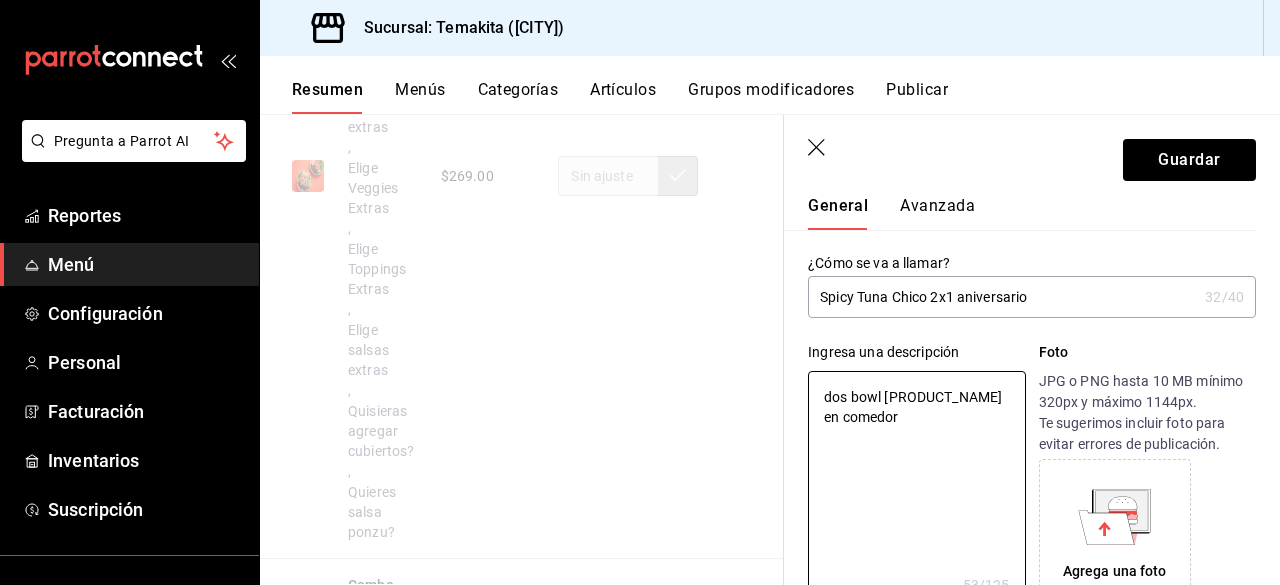 scroll, scrollTop: 58, scrollLeft: 0, axis: vertical 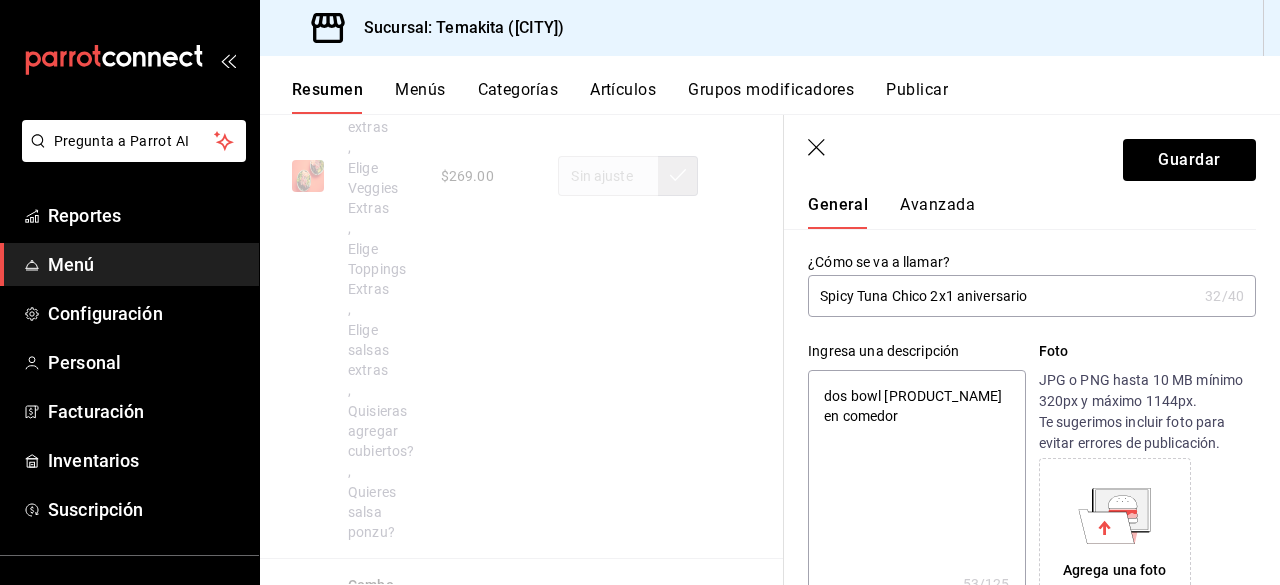 click on "Spicy Tuna Chico 2x1 aniversario" at bounding box center (1002, 296) 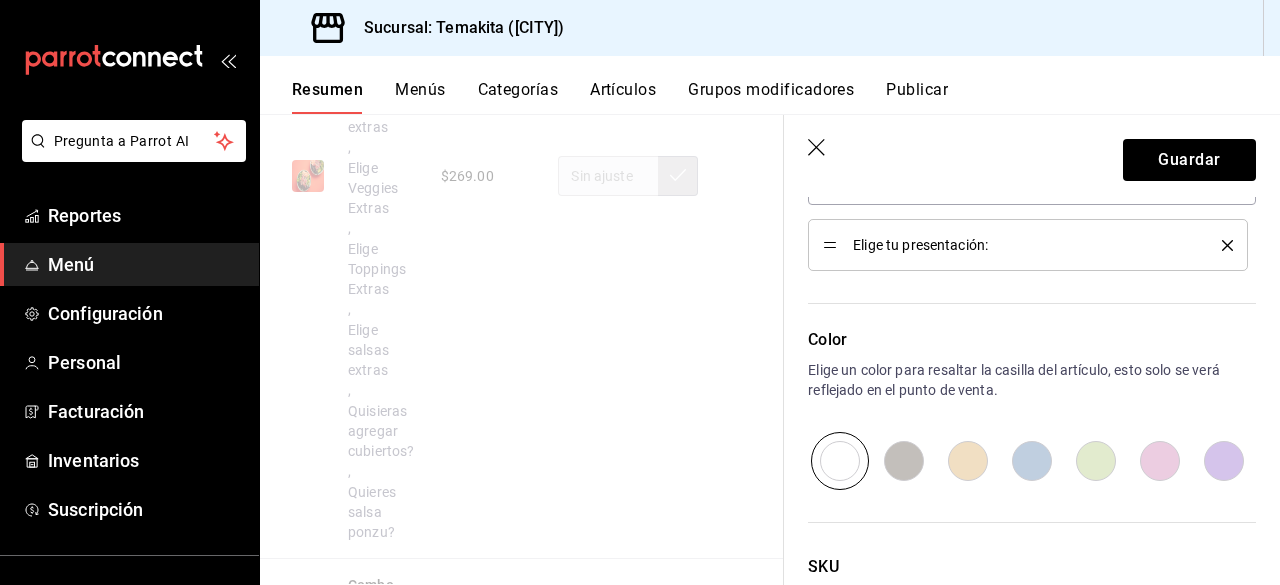 scroll, scrollTop: 1146, scrollLeft: 0, axis: vertical 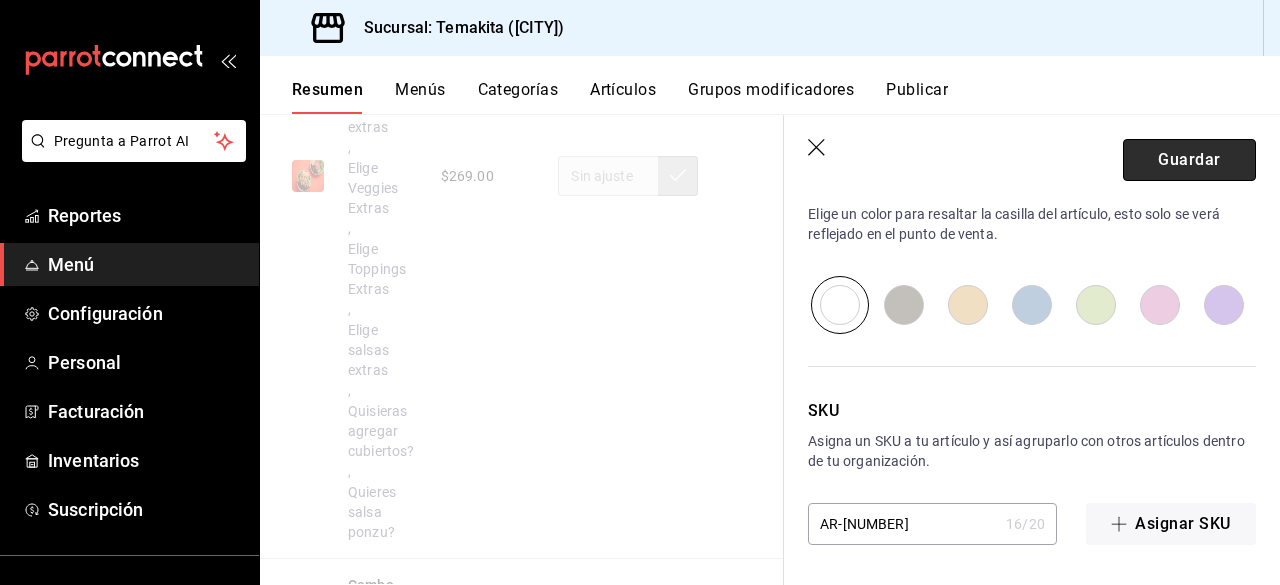 click on "Guardar" at bounding box center [1189, 160] 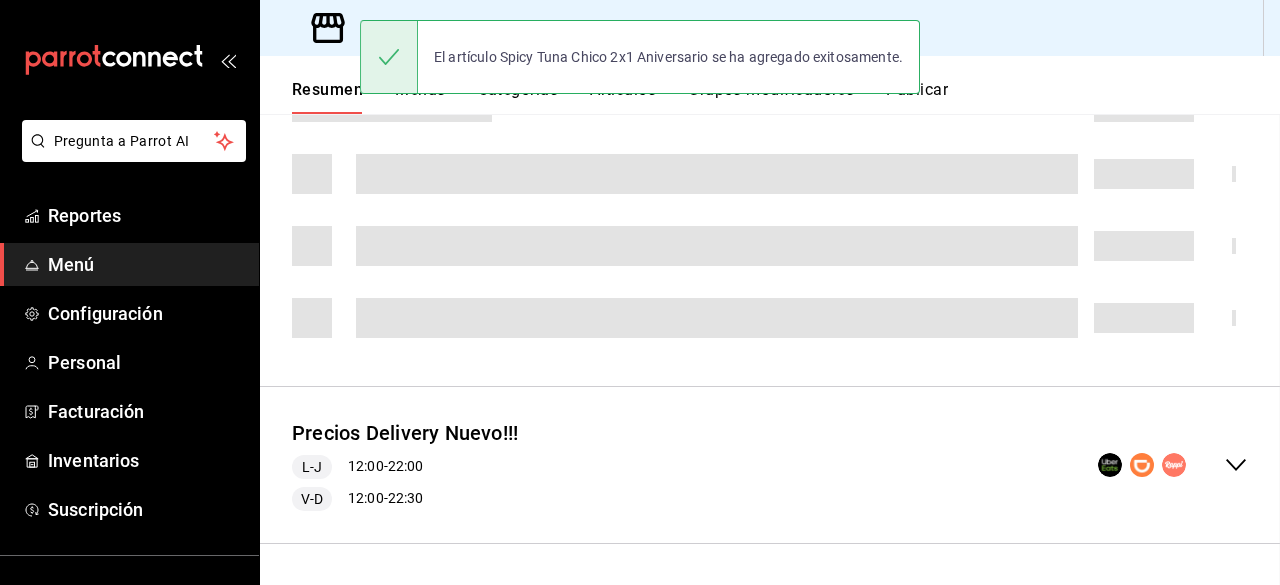 scroll, scrollTop: 0, scrollLeft: 0, axis: both 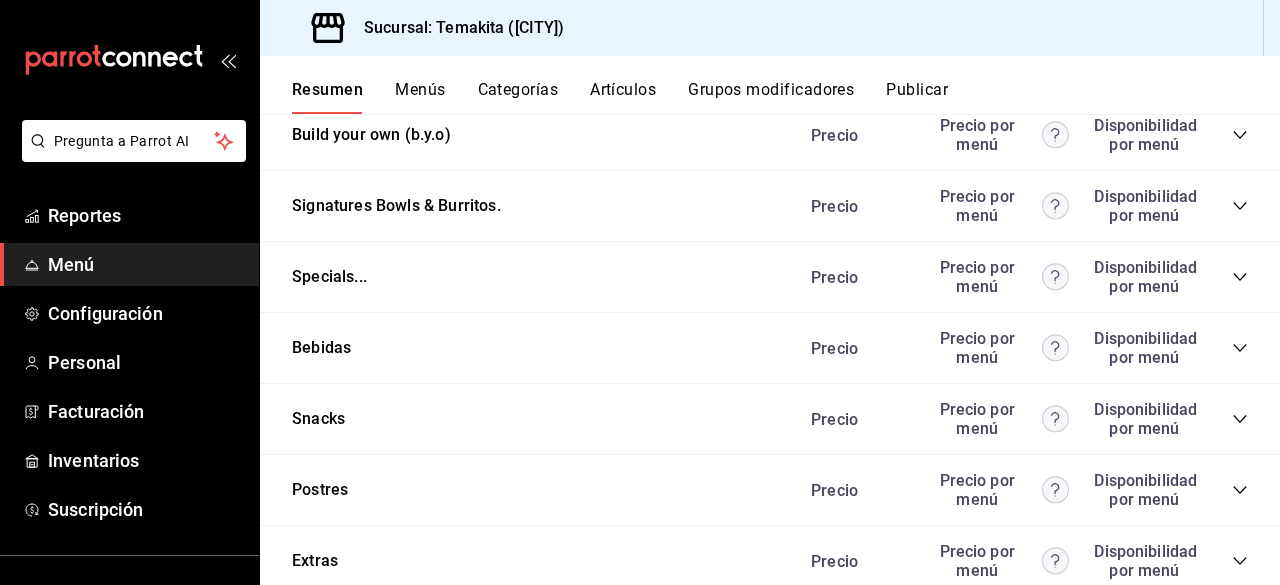 click on "Signatures Bowls & Burritos. Precio Precio por menú   Disponibilidad por menú" at bounding box center [770, 206] 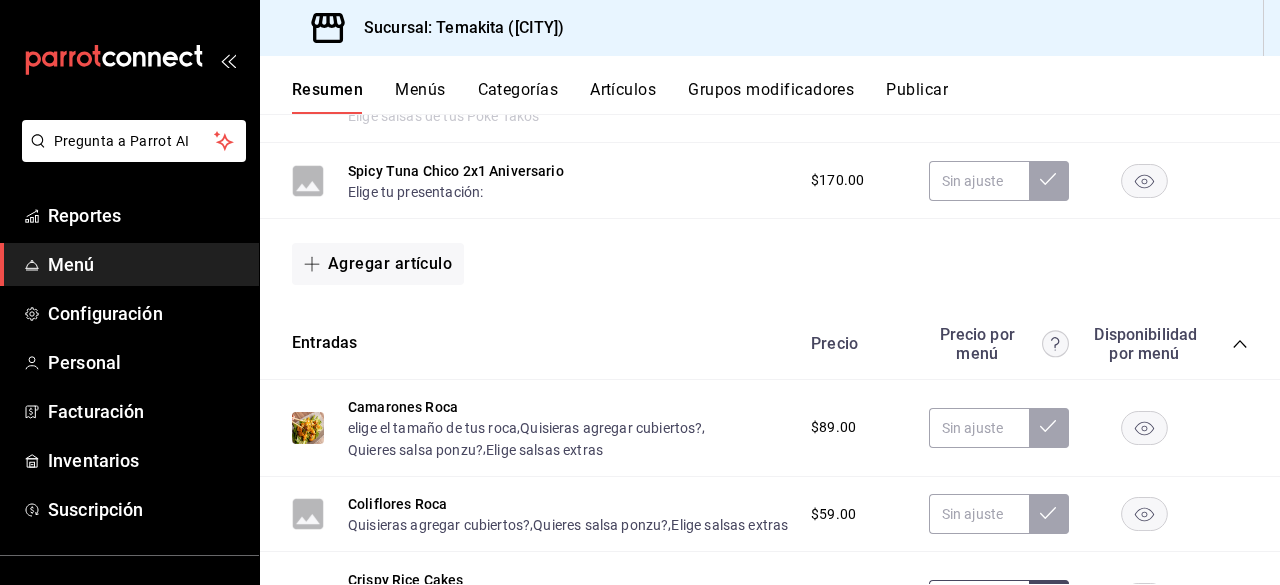 scroll, scrollTop: 919, scrollLeft: 0, axis: vertical 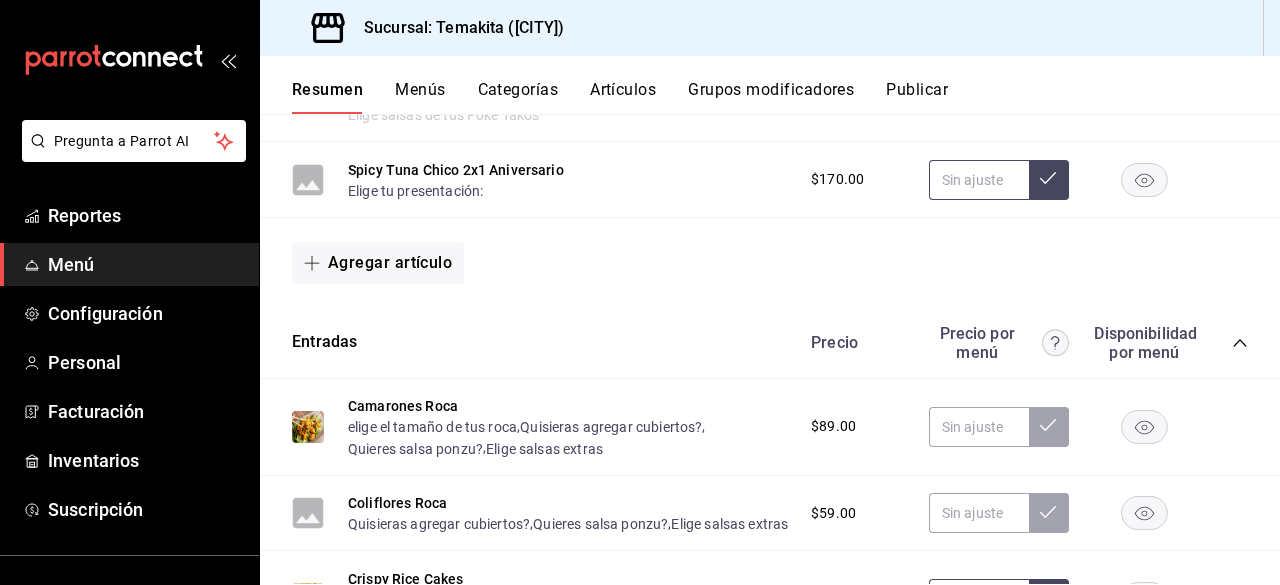 click at bounding box center (979, 180) 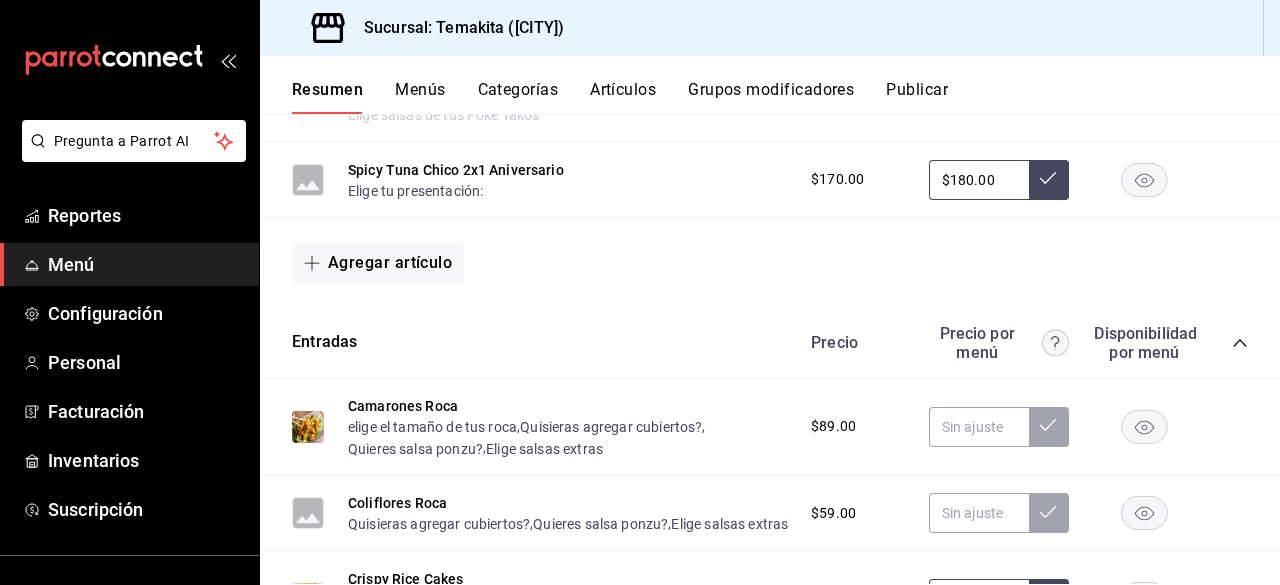 click 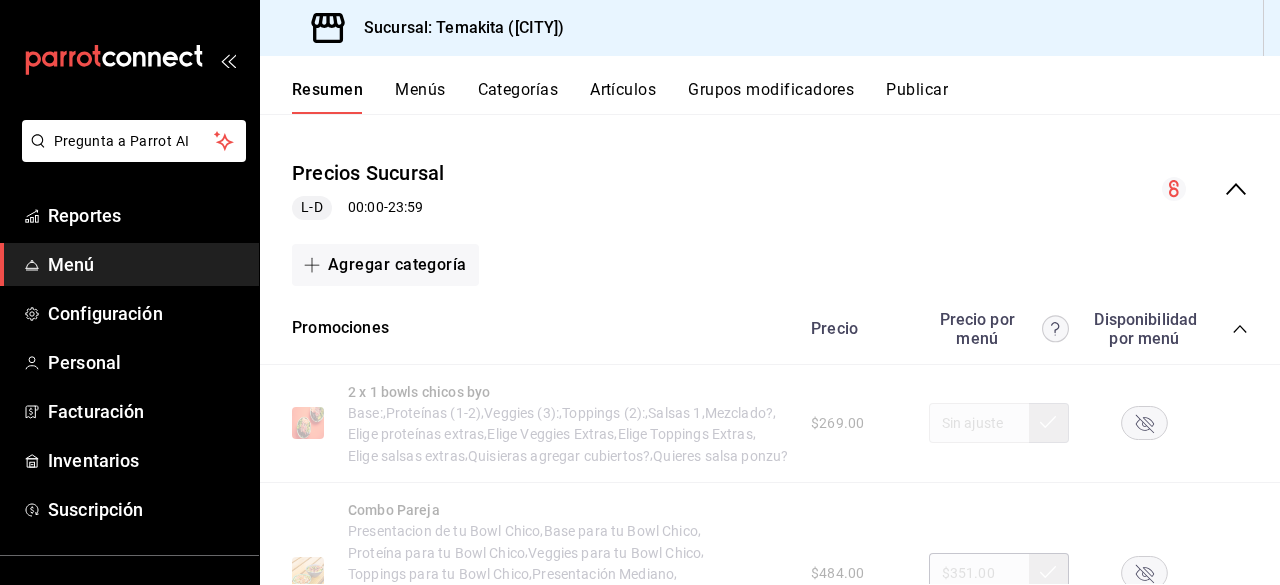scroll, scrollTop: 0, scrollLeft: 0, axis: both 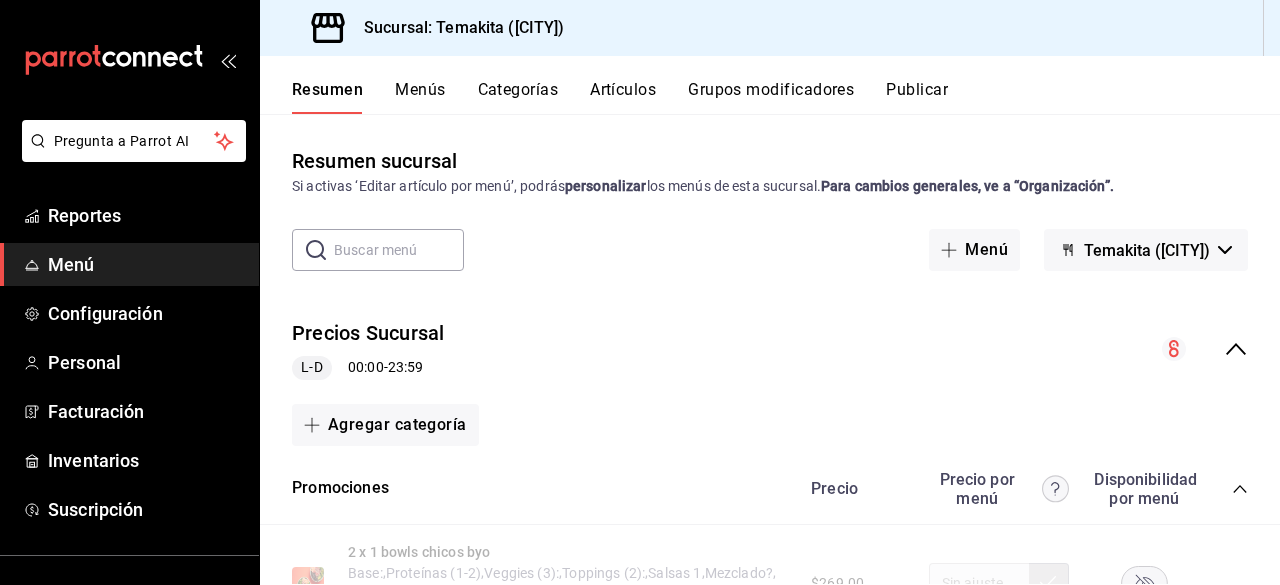 click on "Publicar" at bounding box center (917, 97) 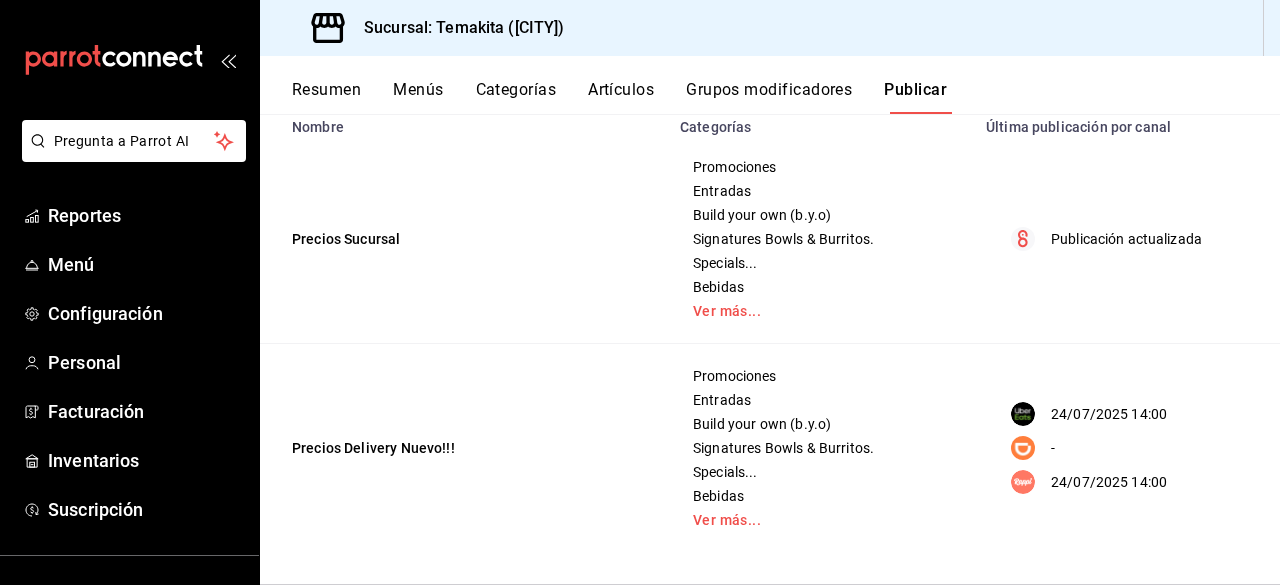 scroll, scrollTop: 0, scrollLeft: 0, axis: both 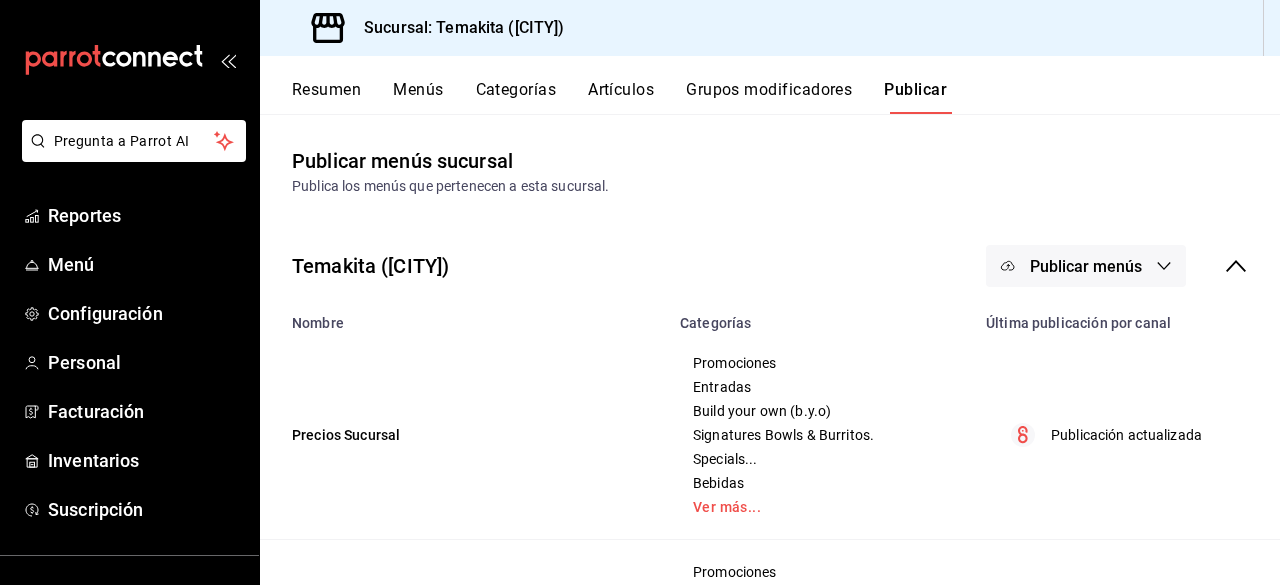 click on "Resumen" at bounding box center (326, 97) 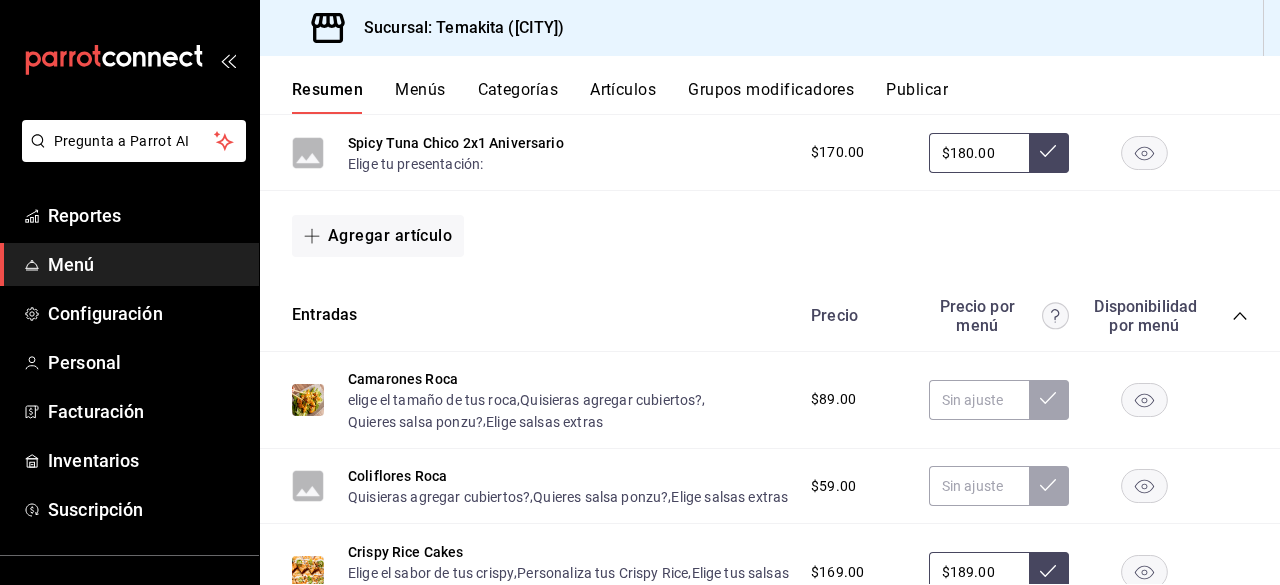 scroll, scrollTop: 945, scrollLeft: 0, axis: vertical 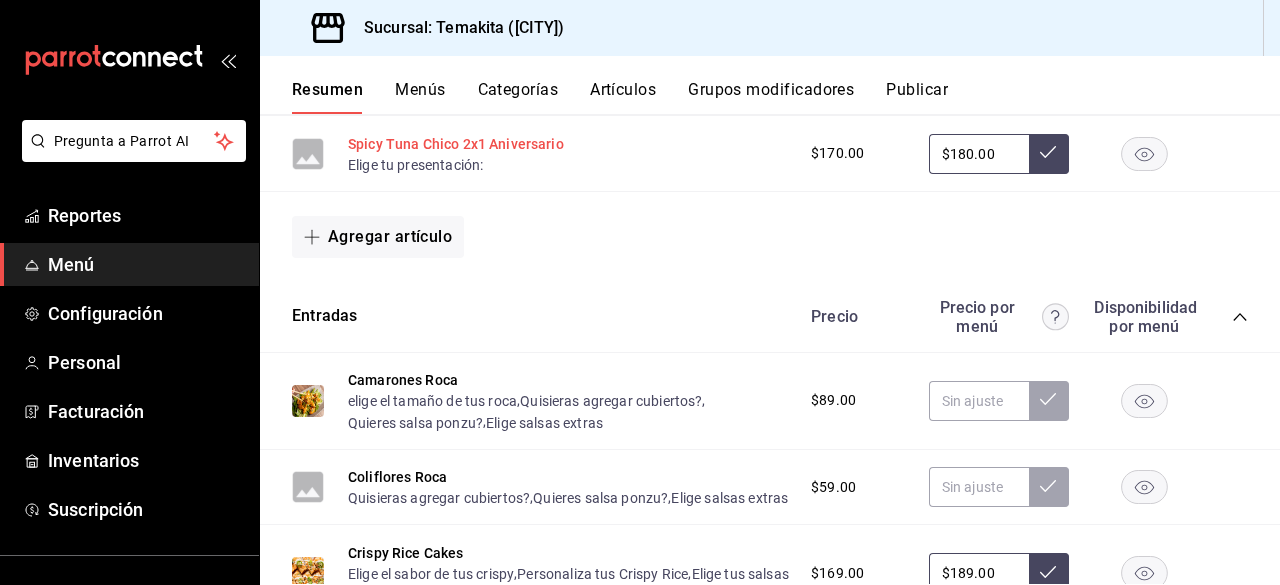 click on "Spicy Tuna Chico 2x1 Aniversario" at bounding box center (456, 144) 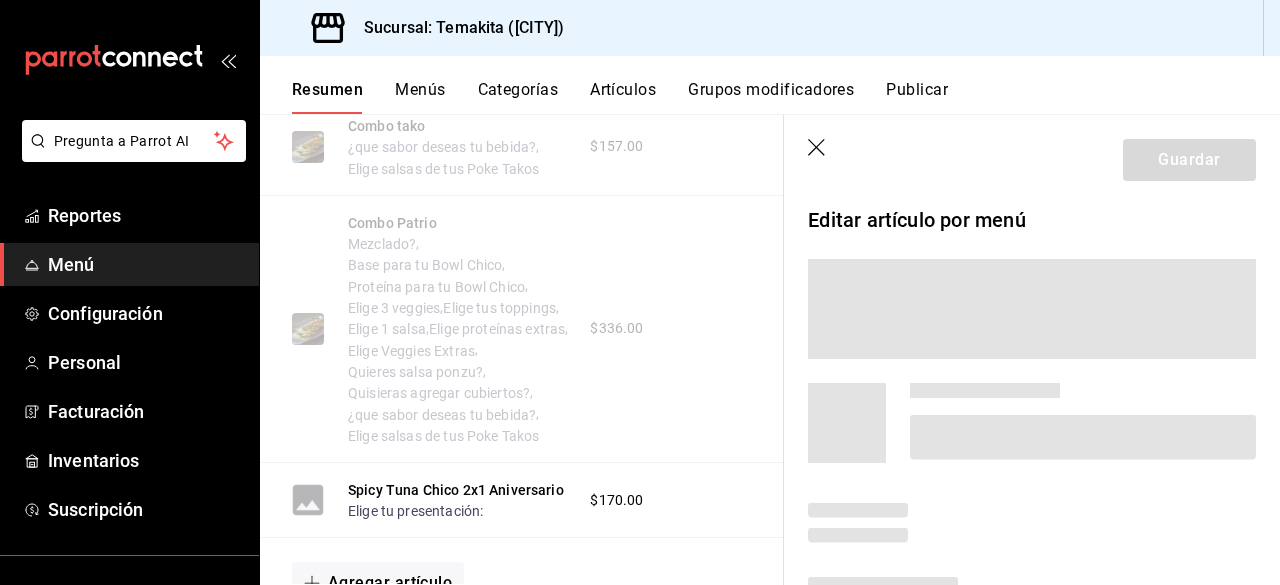 scroll, scrollTop: 821, scrollLeft: 0, axis: vertical 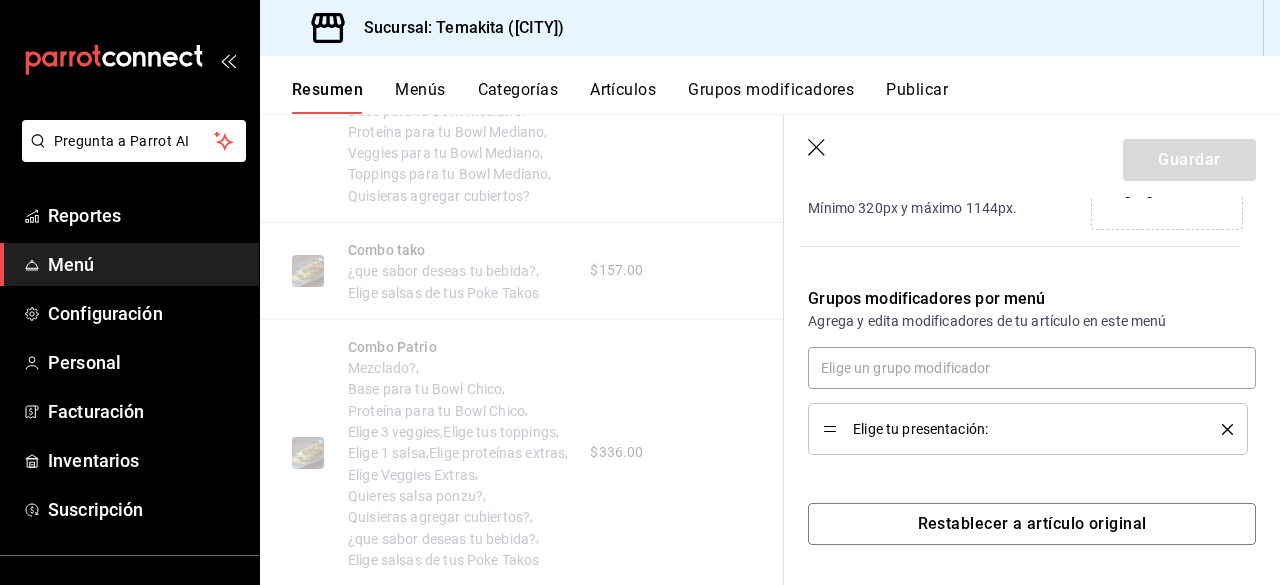 click 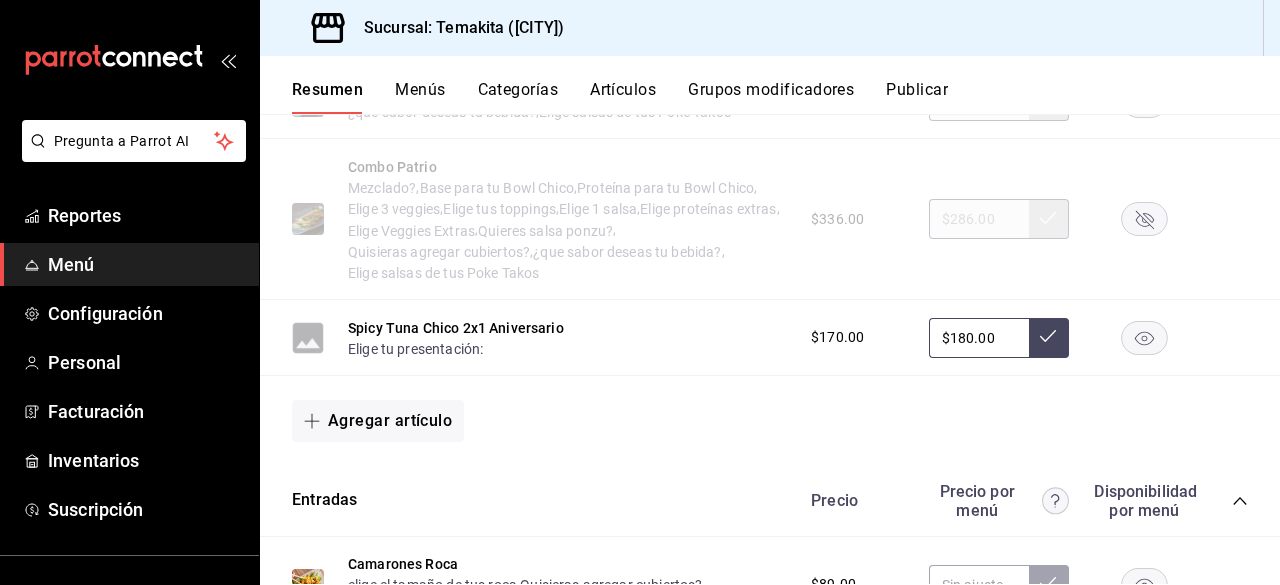 scroll, scrollTop: 759, scrollLeft: 0, axis: vertical 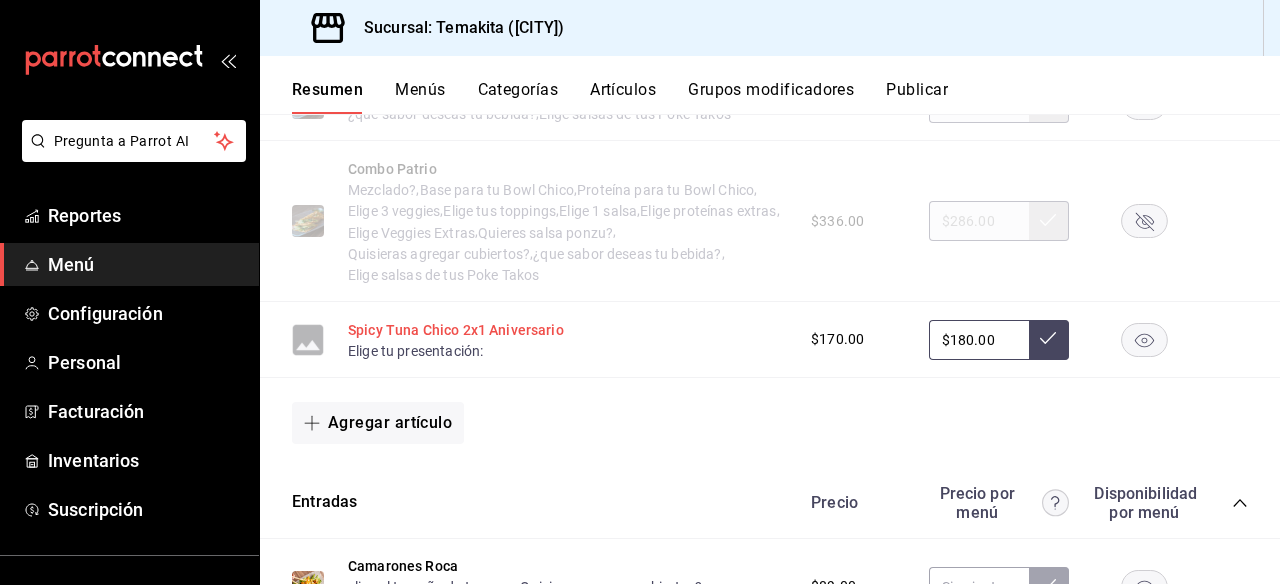click on "Spicy Tuna Chico 2x1 Aniversario" at bounding box center [456, 330] 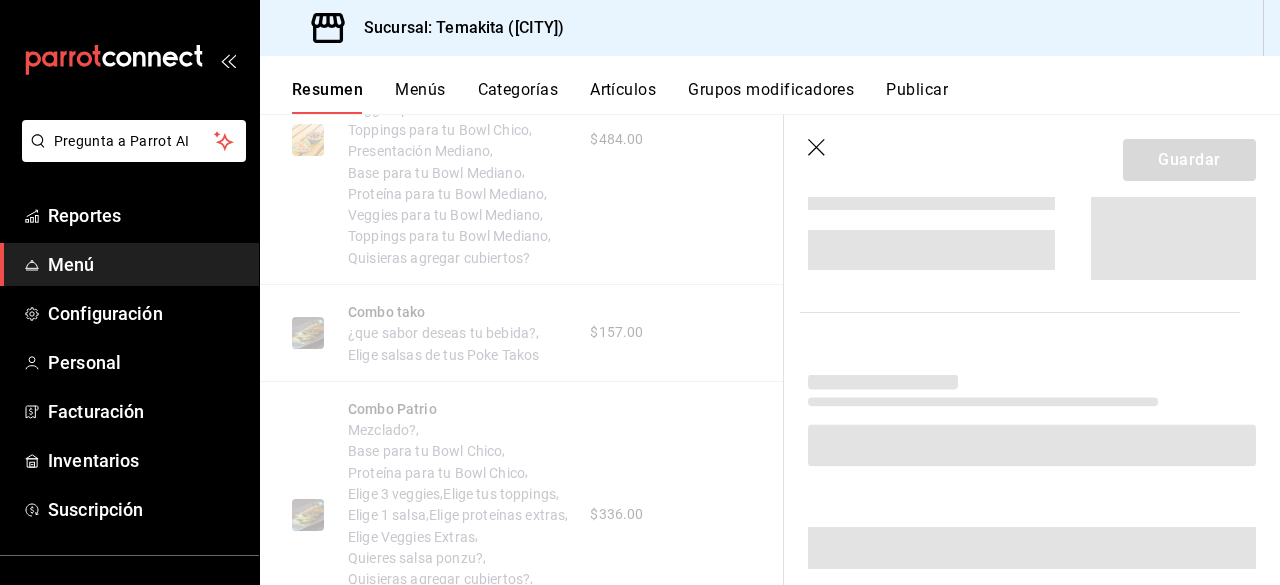 scroll, scrollTop: 678, scrollLeft: 0, axis: vertical 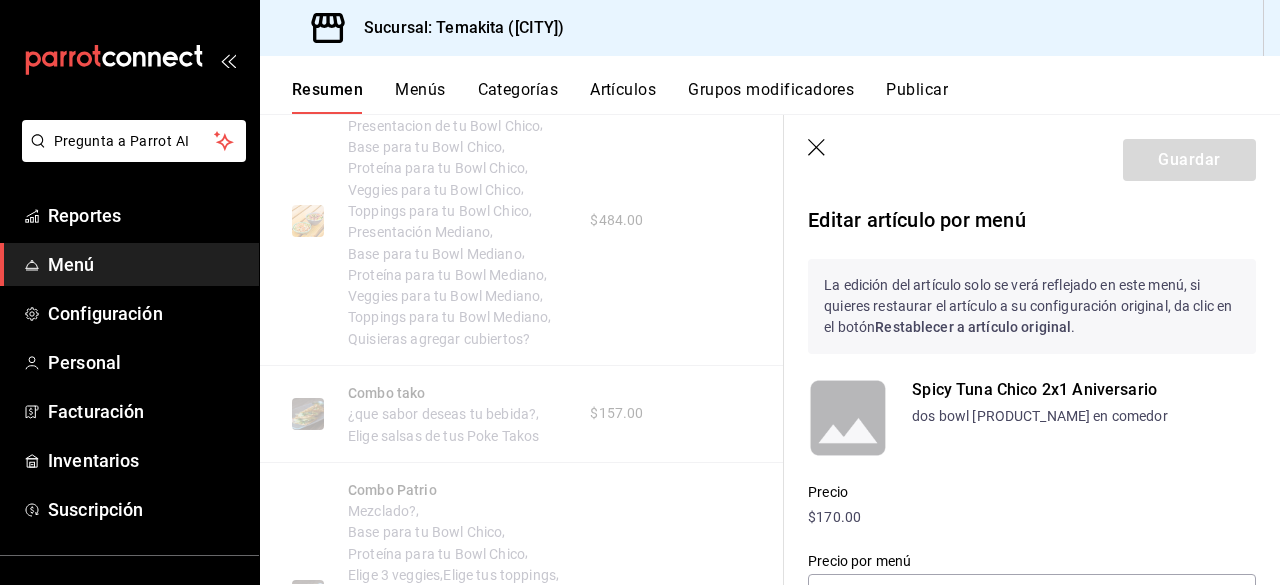 click on "Restablecer a artículo original" at bounding box center (973, 327) 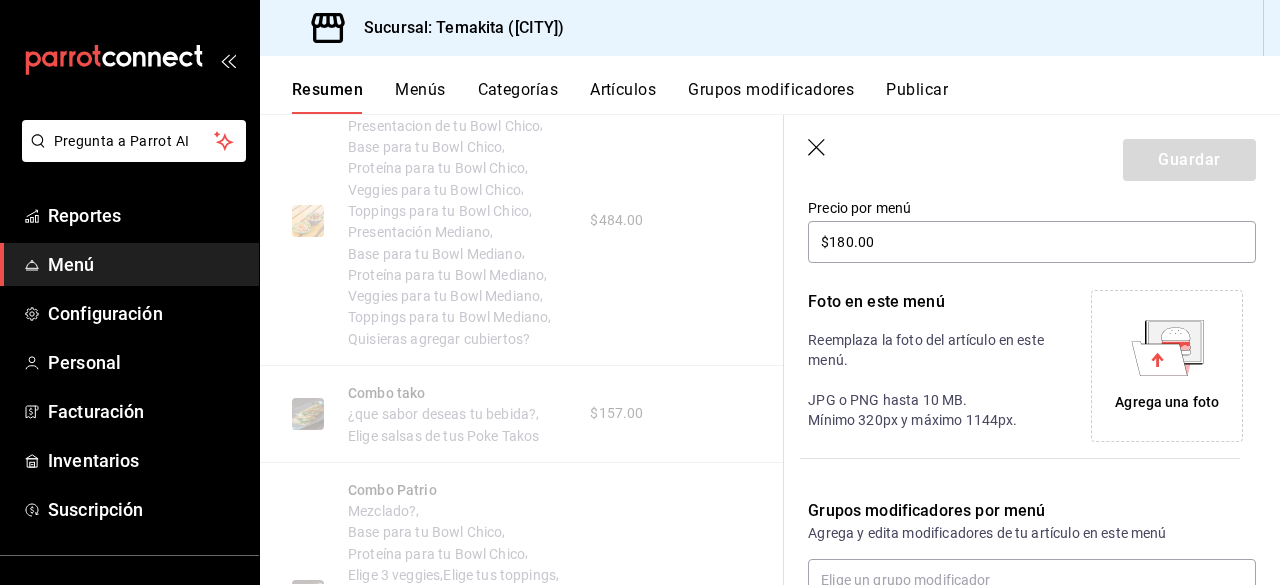 scroll, scrollTop: 565, scrollLeft: 0, axis: vertical 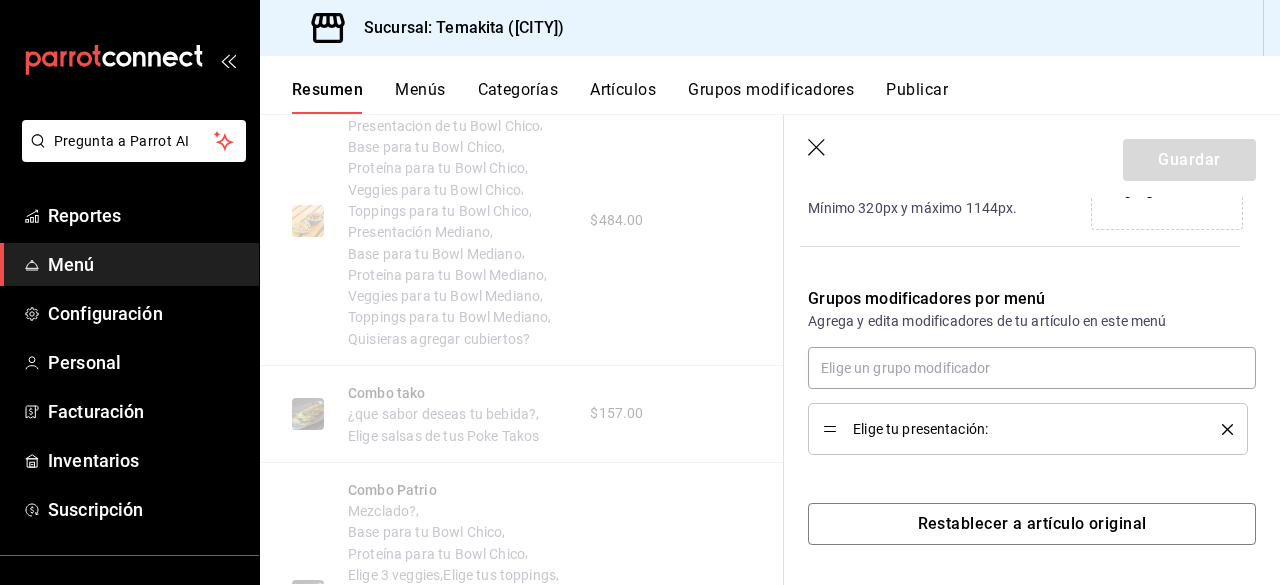 click 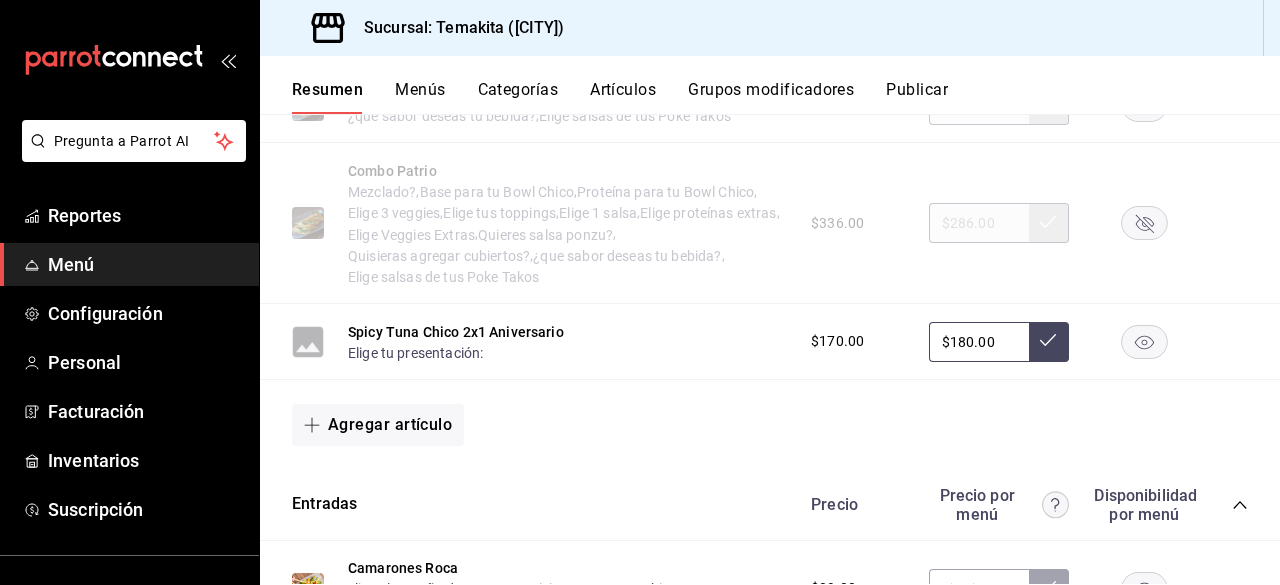 scroll, scrollTop: 764, scrollLeft: 0, axis: vertical 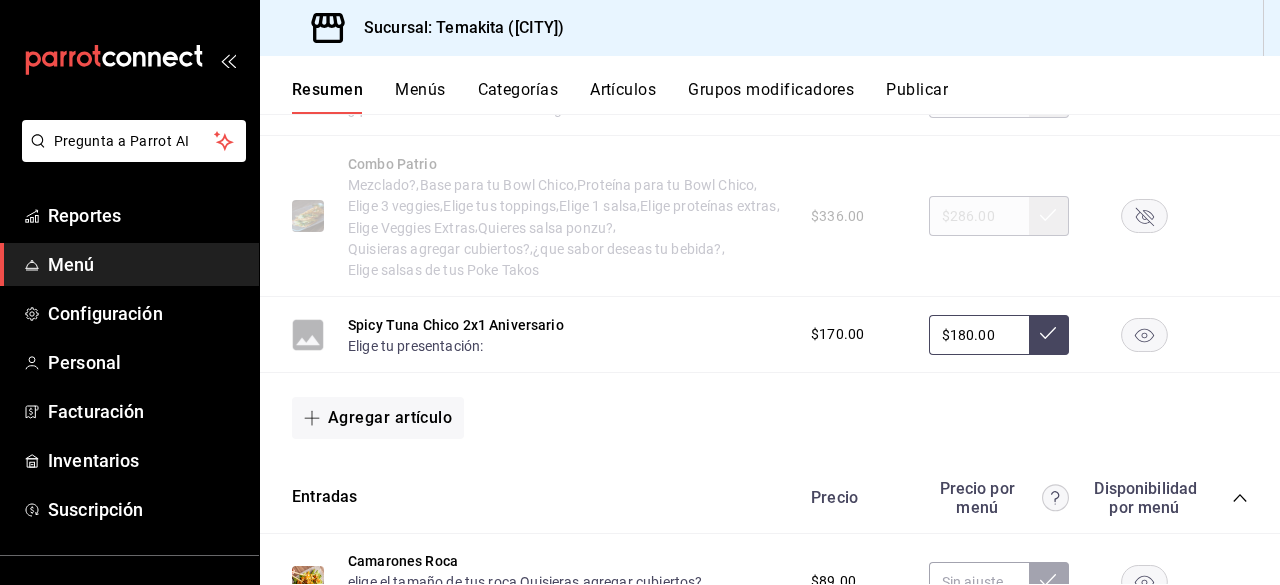 drag, startPoint x: 369, startPoint y: 354, endPoint x: 739, endPoint y: 370, distance: 370.3458 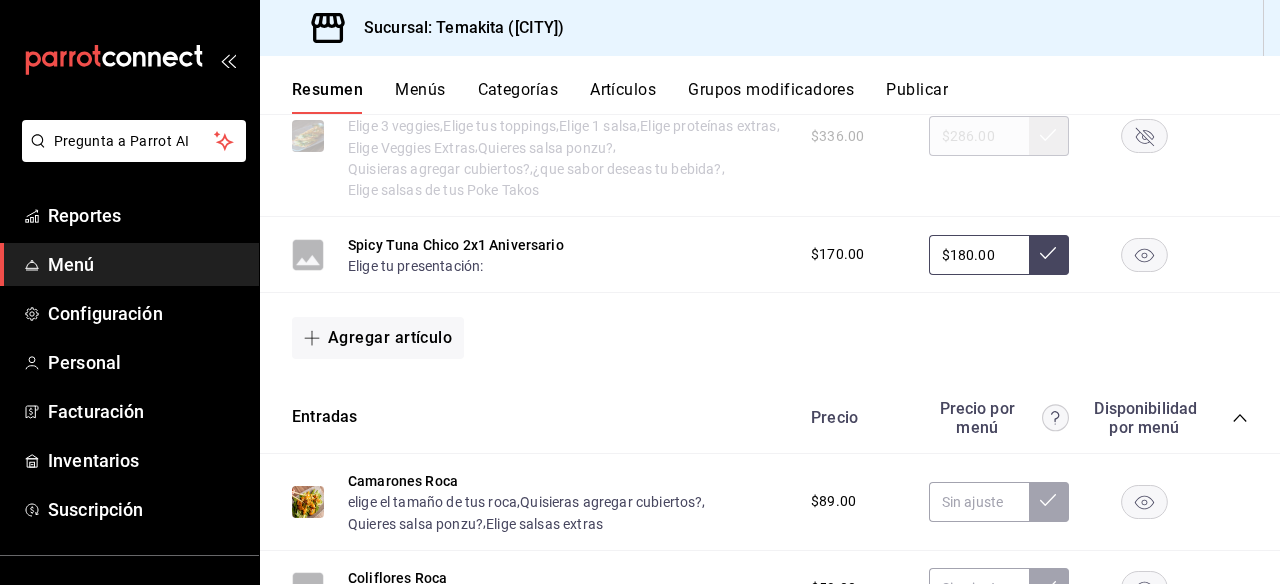 scroll, scrollTop: 842, scrollLeft: 0, axis: vertical 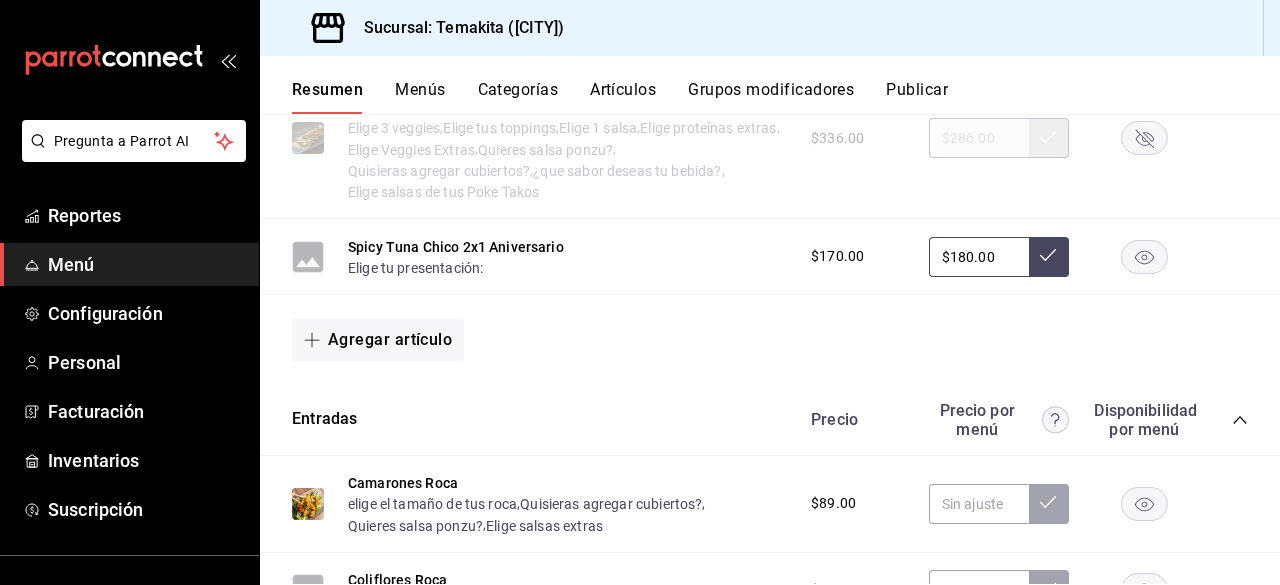 click 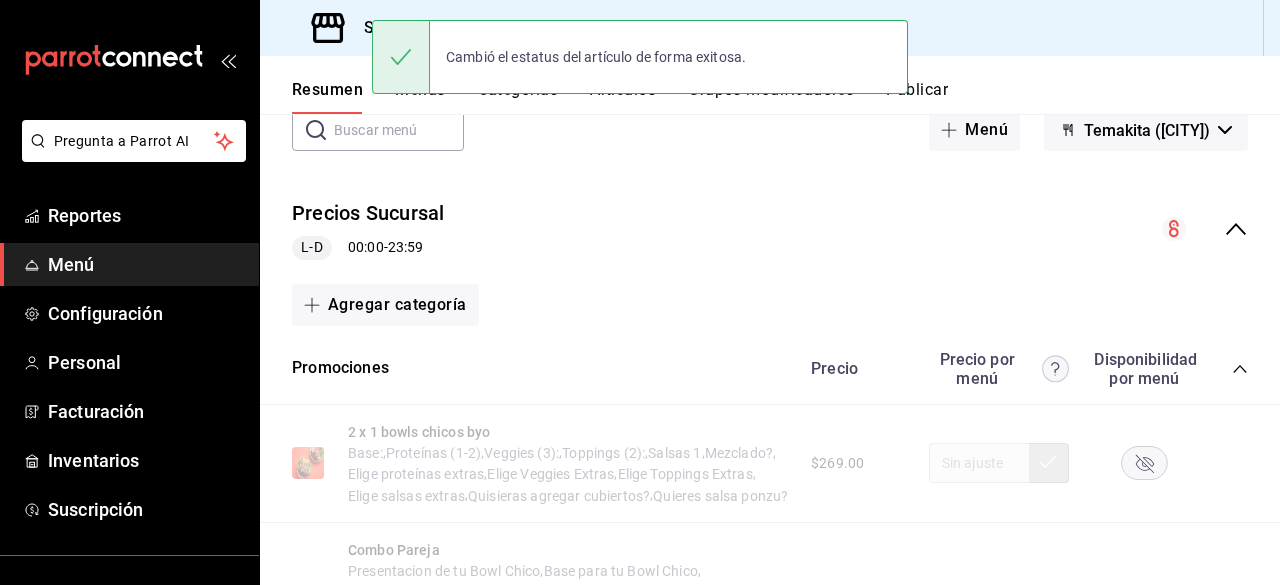 scroll, scrollTop: 0, scrollLeft: 0, axis: both 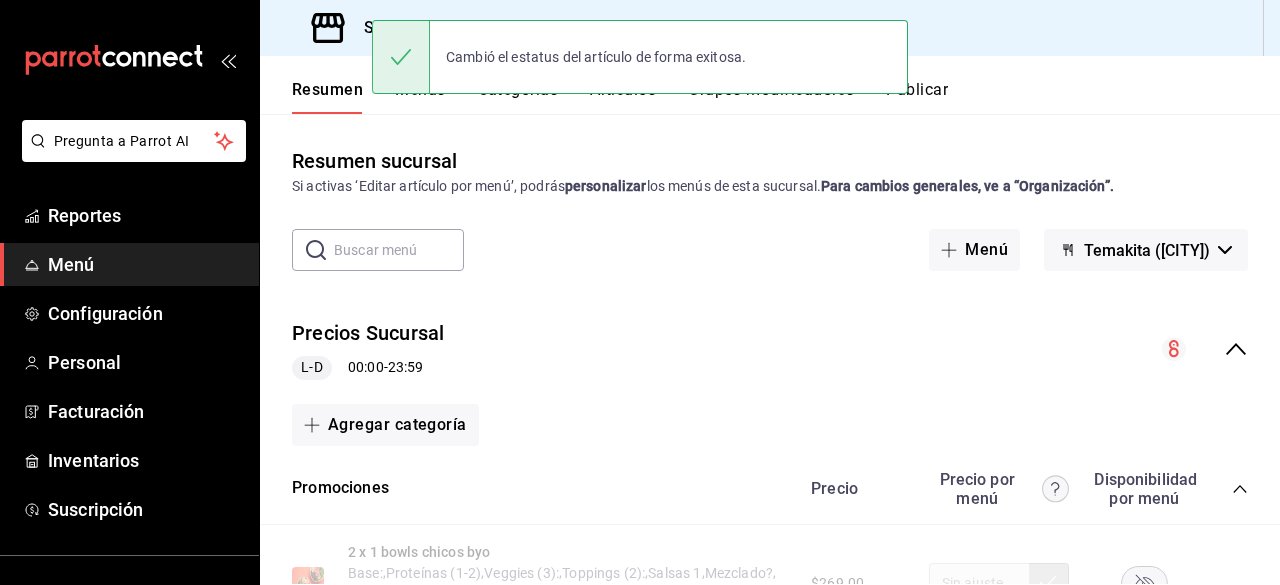 click on "Resumen Menús Categorías Artículos Grupos modificadores Publicar" at bounding box center [786, 97] 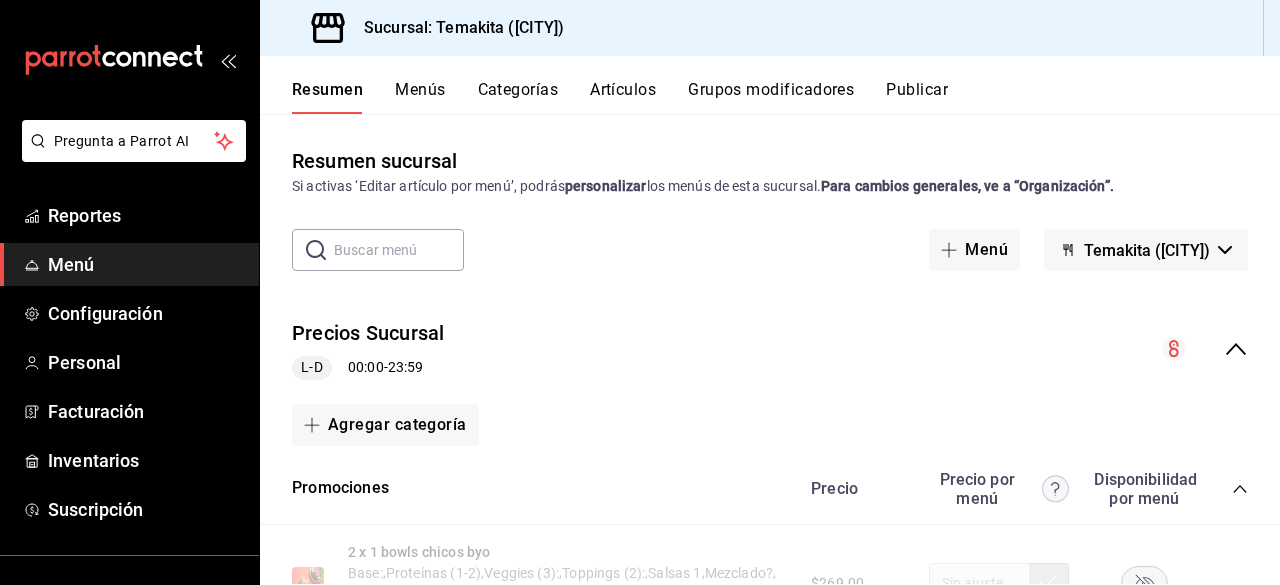 click on "Artículos" at bounding box center (623, 97) 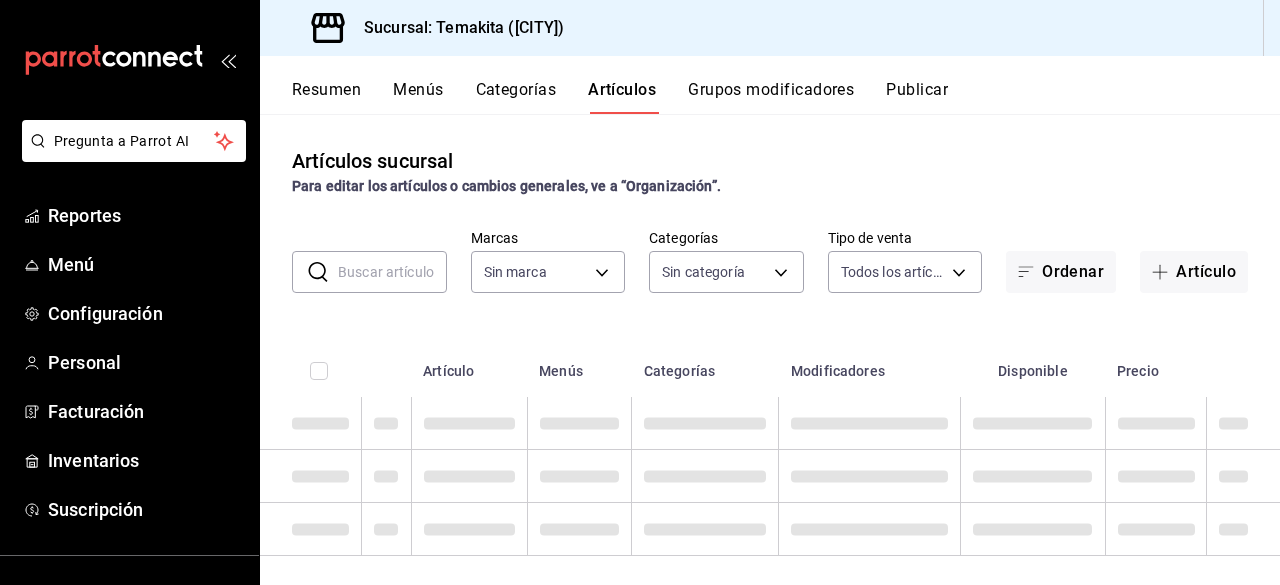 click at bounding box center [392, 272] 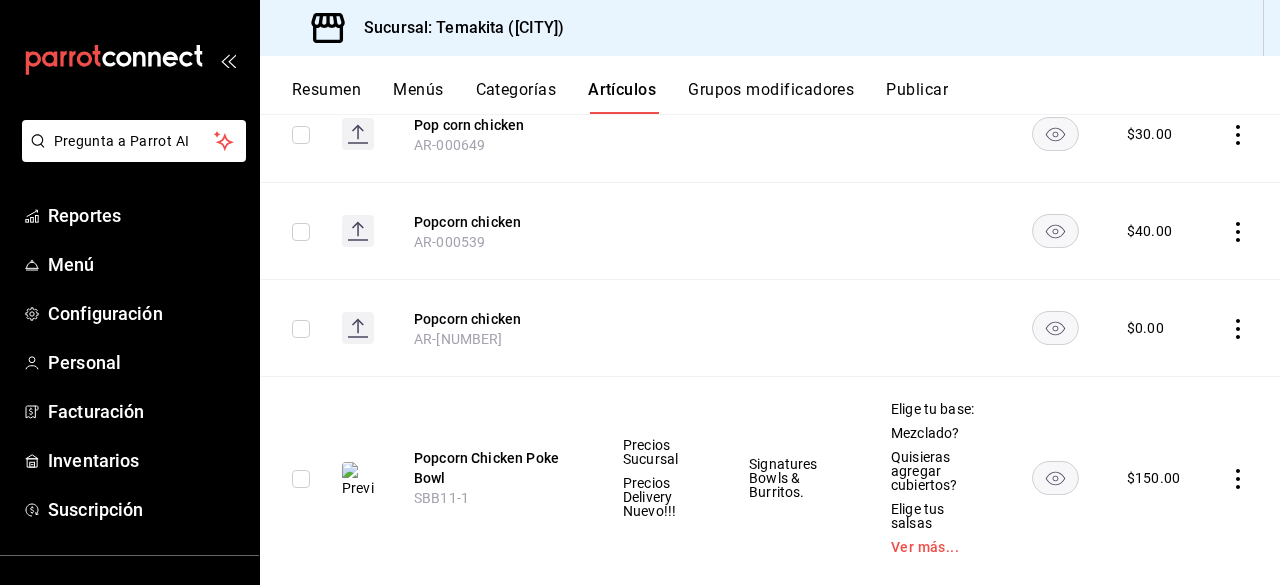 scroll, scrollTop: 409, scrollLeft: 0, axis: vertical 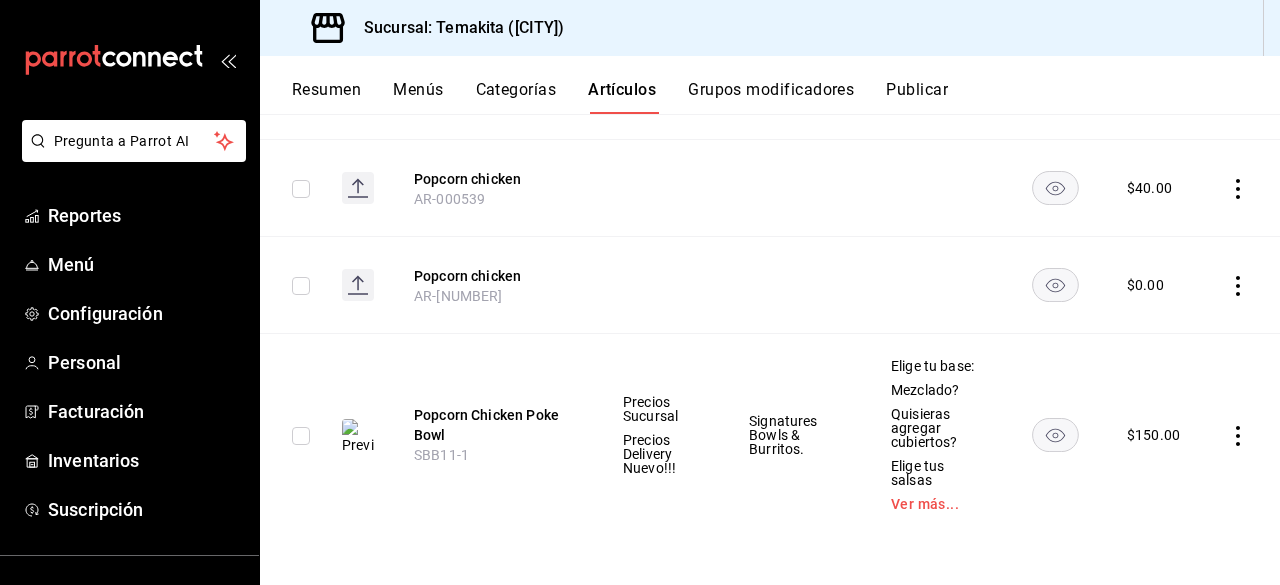 click 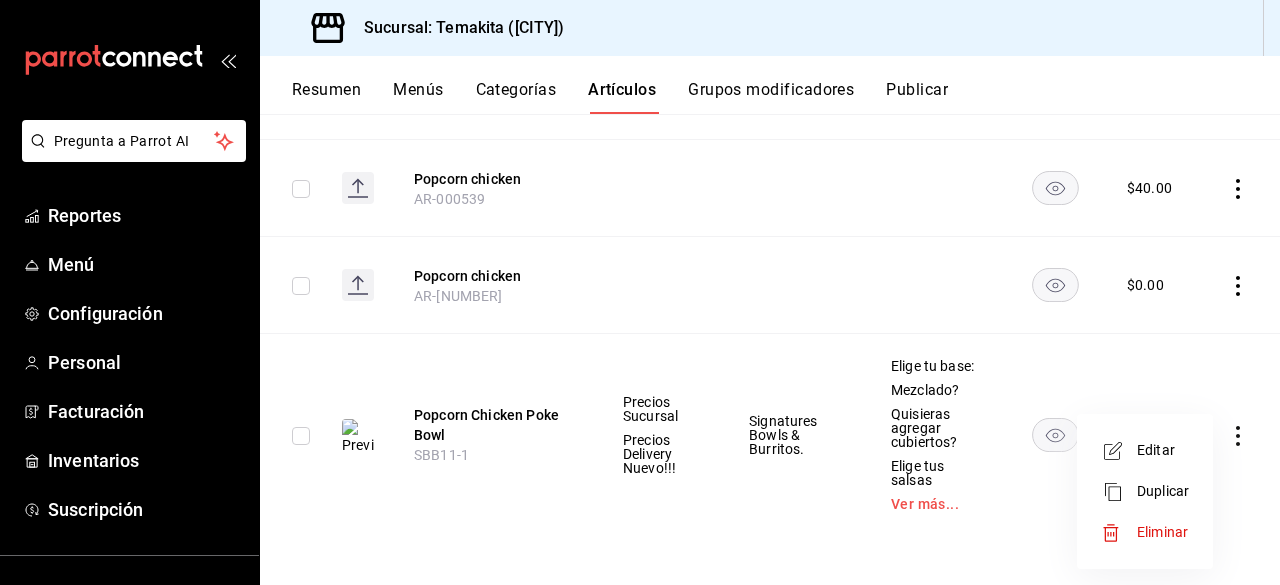 click on "Duplicar" at bounding box center [1163, 491] 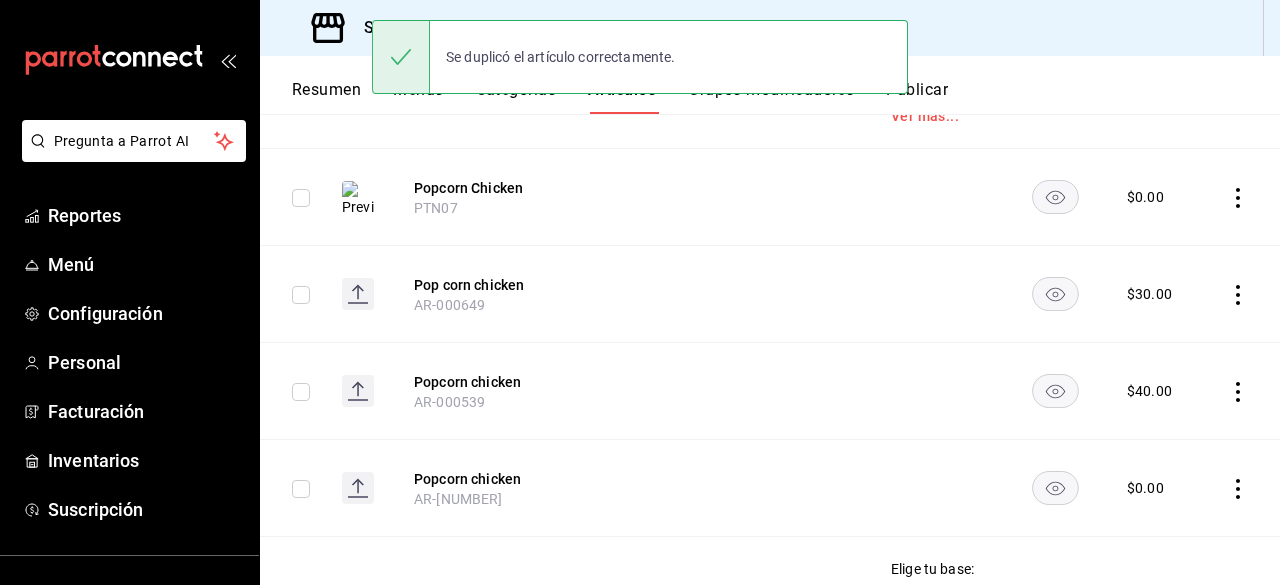 scroll, scrollTop: 0, scrollLeft: 0, axis: both 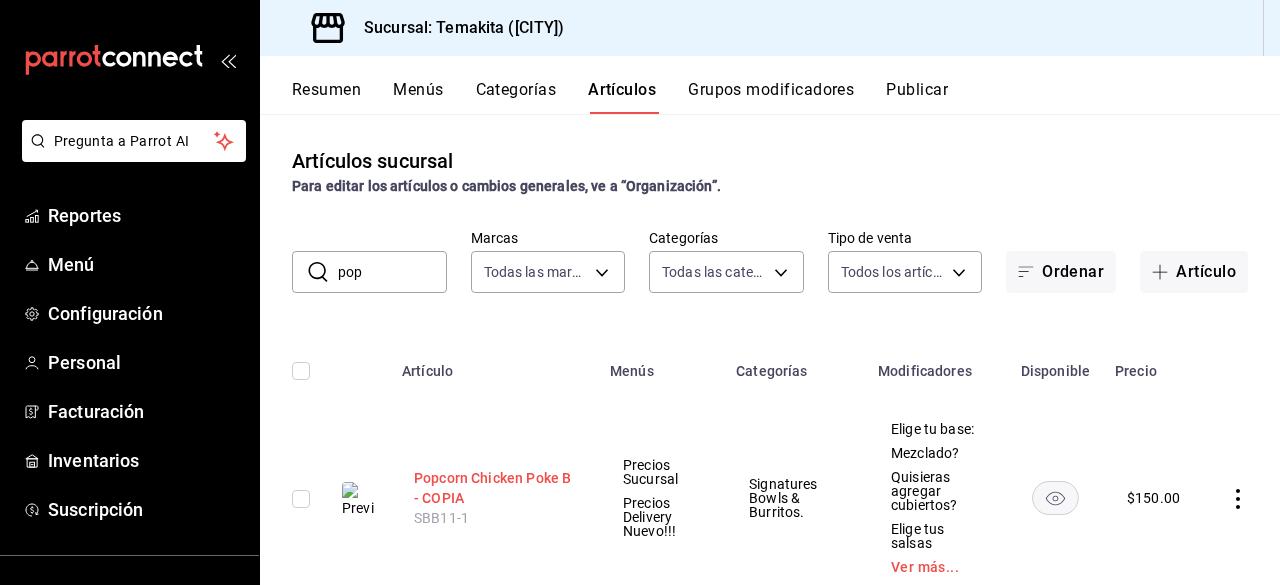 click on "Popcorn Chicken Poke B - COPIA" at bounding box center (494, 488) 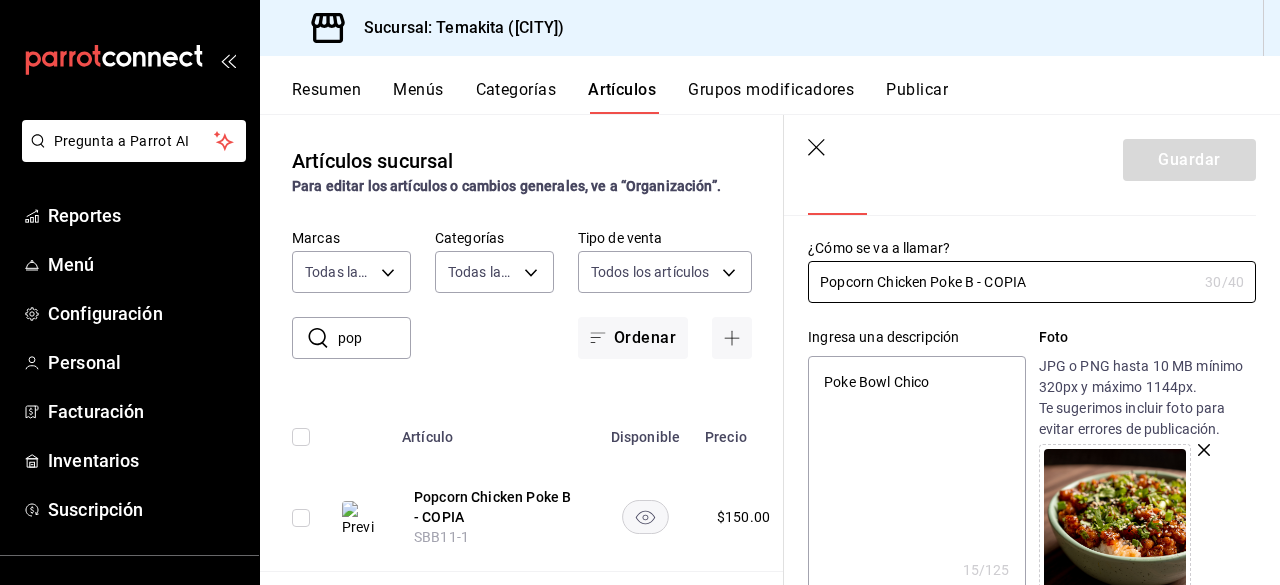 scroll, scrollTop: 73, scrollLeft: 0, axis: vertical 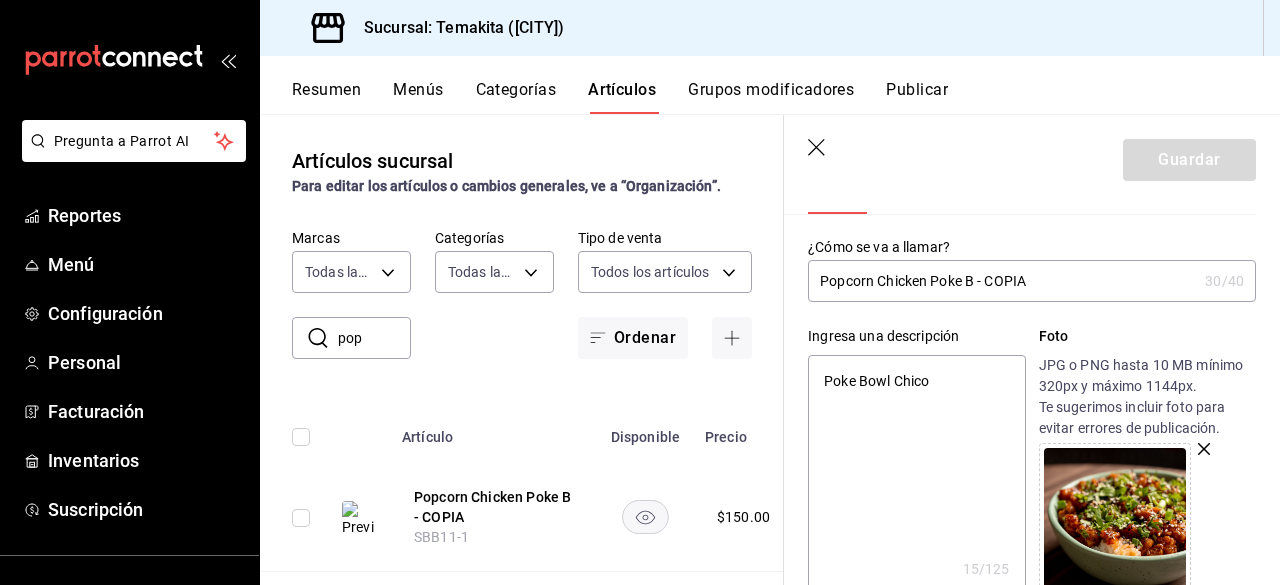 drag, startPoint x: 1040, startPoint y: 285, endPoint x: 965, endPoint y: 286, distance: 75.00667 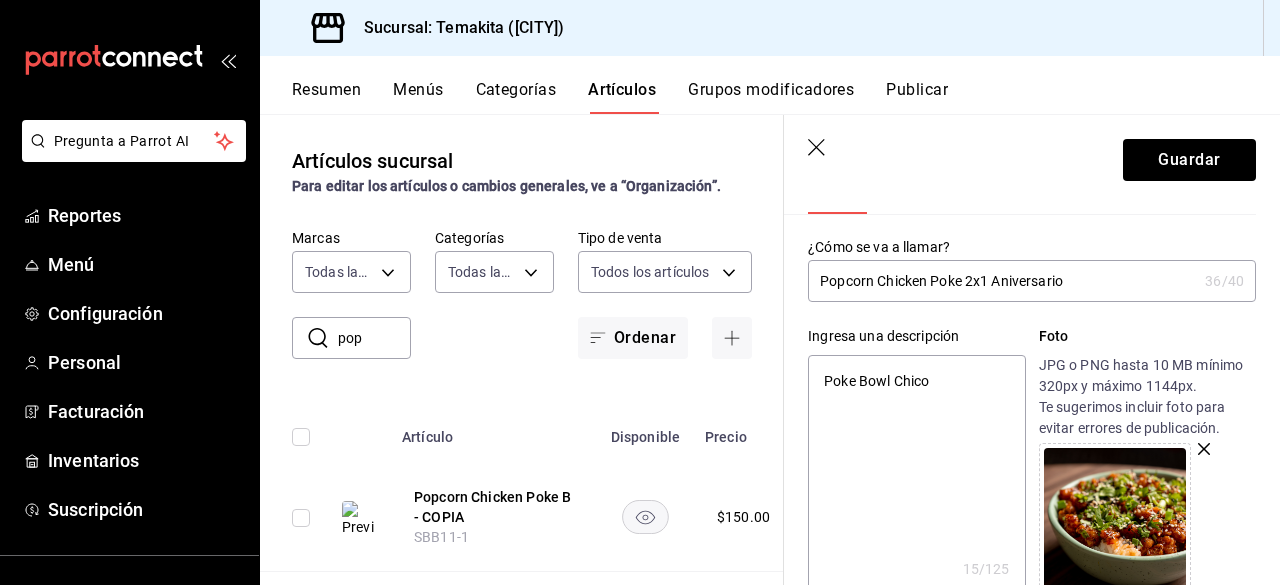 click on "Poke Bowl Chico" at bounding box center [916, 475] 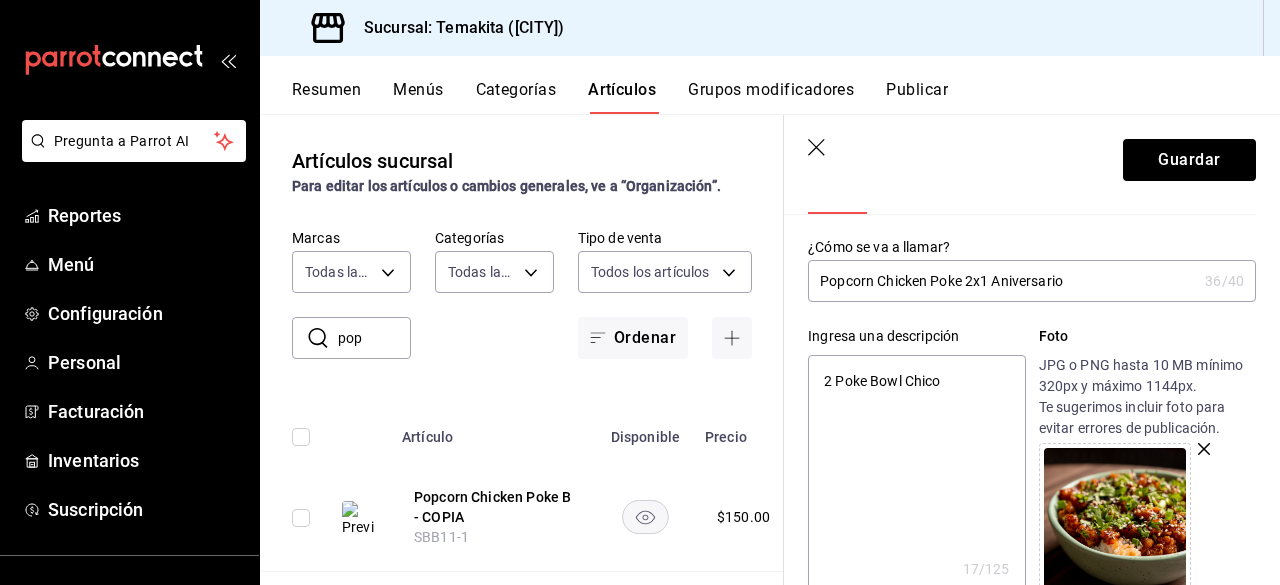 click on "2 Poke Bowl Chico" at bounding box center (916, 475) 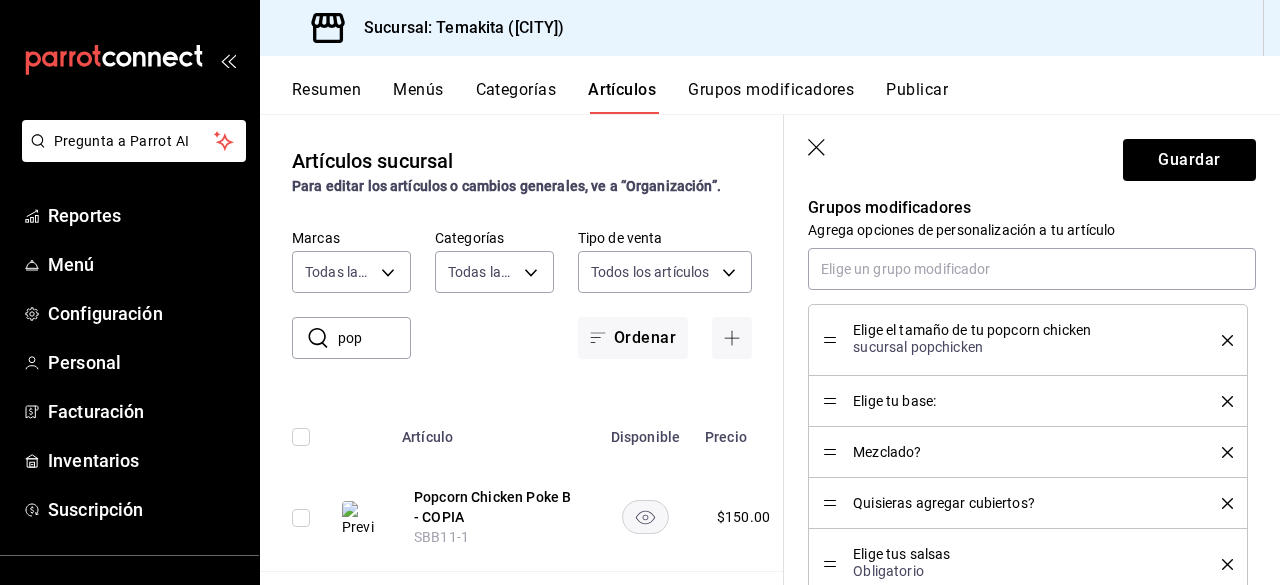 scroll, scrollTop: 903, scrollLeft: 0, axis: vertical 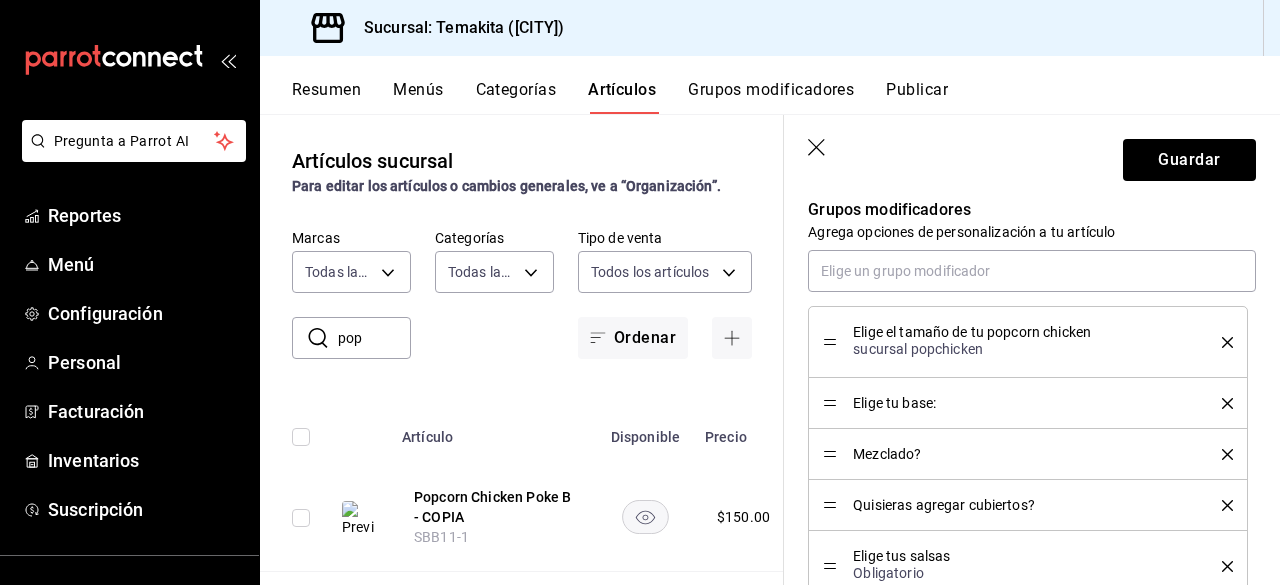 click 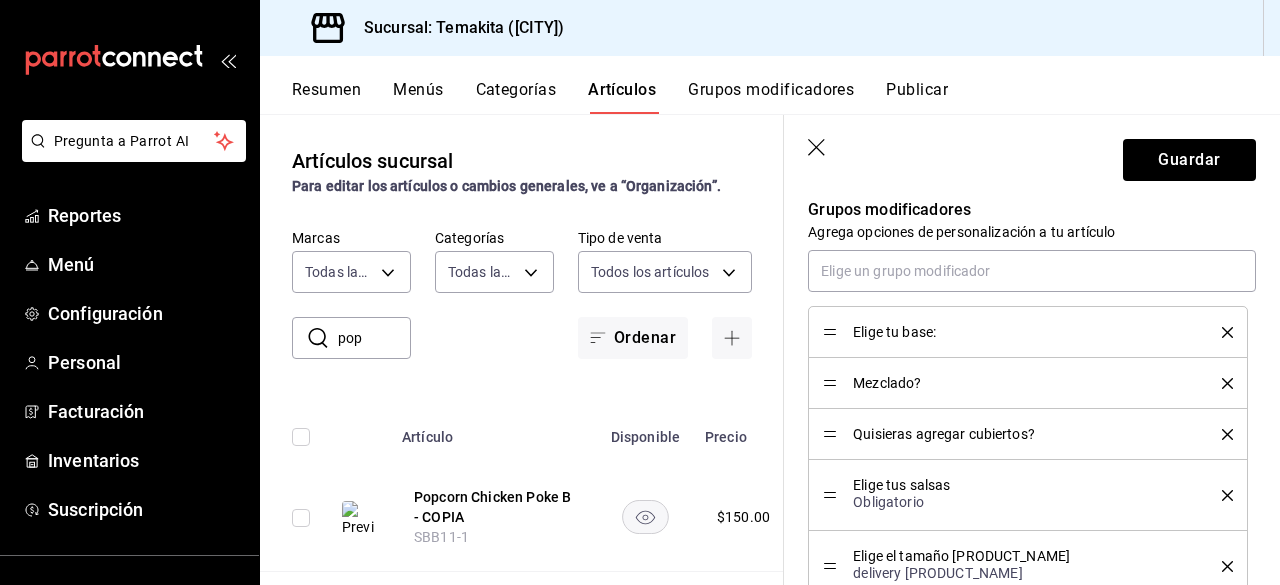 click 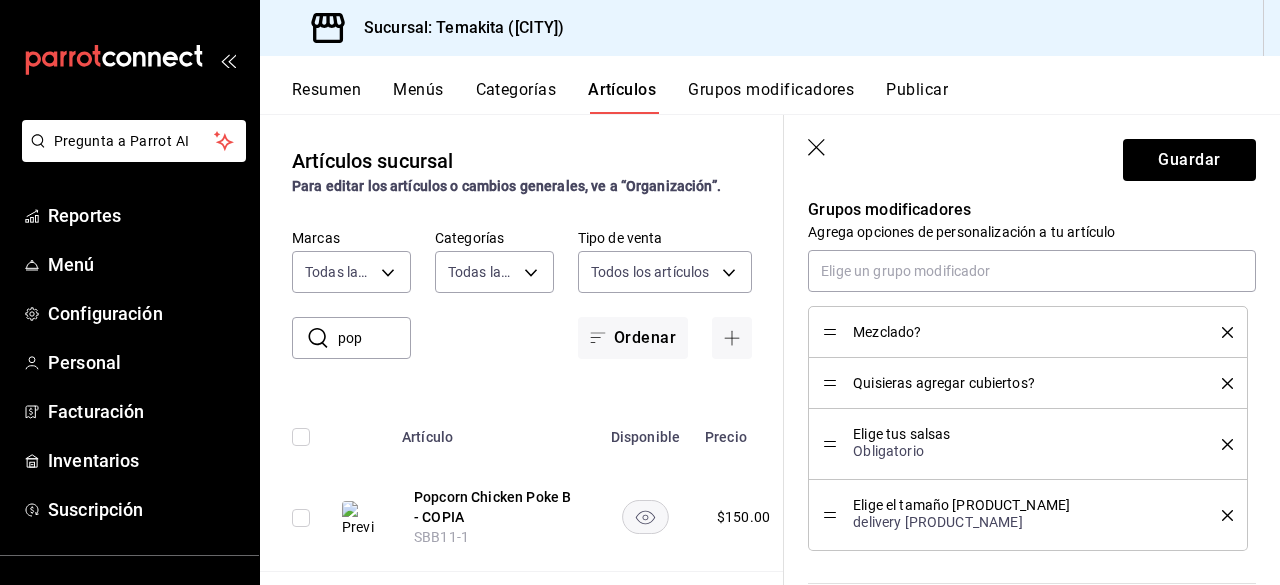 click 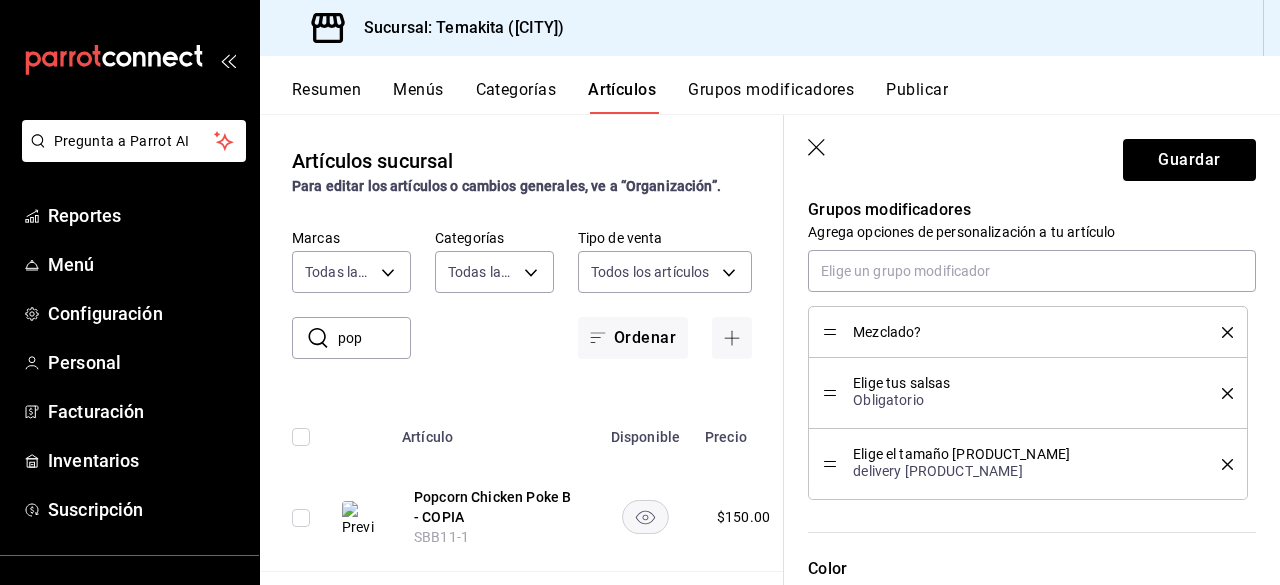 click on "Elige tus salsas Obligatorio" at bounding box center [1028, 393] 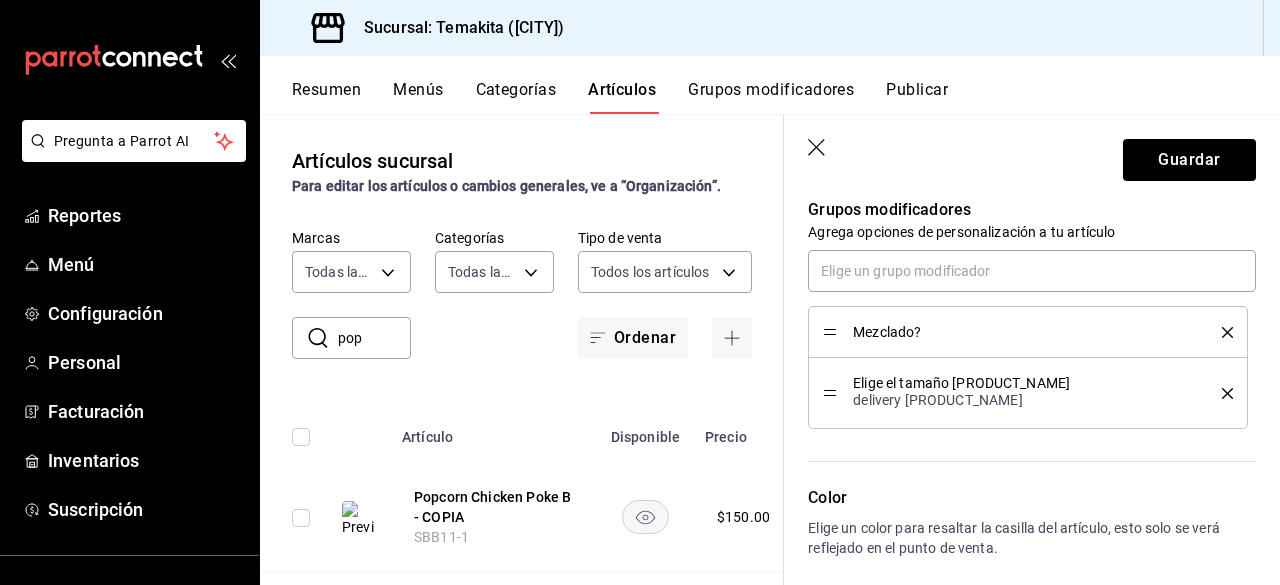 click on "Elige el tamaño de bowl pop delivery pop corn chicken" at bounding box center (1028, 393) 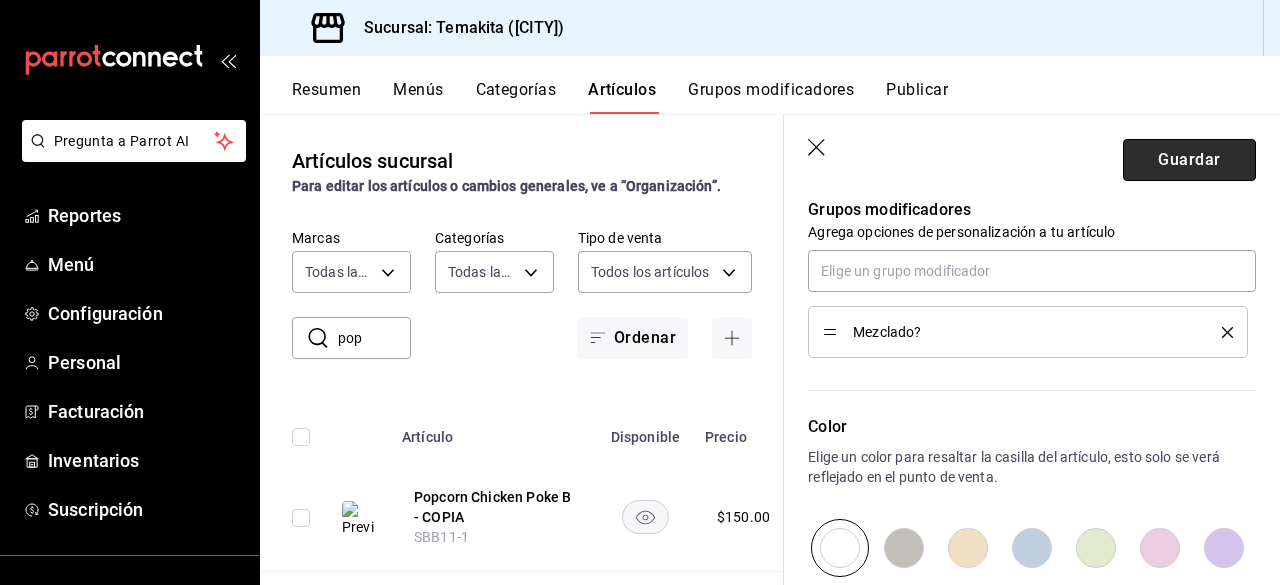 click on "Guardar" at bounding box center (1189, 160) 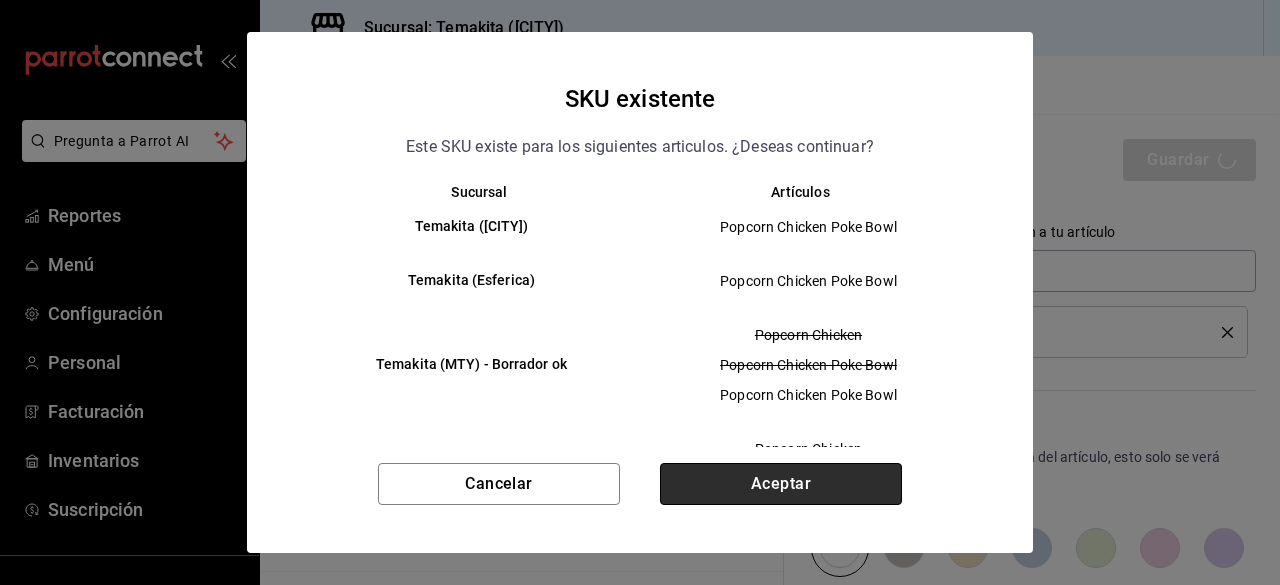 click on "Aceptar" at bounding box center (781, 484) 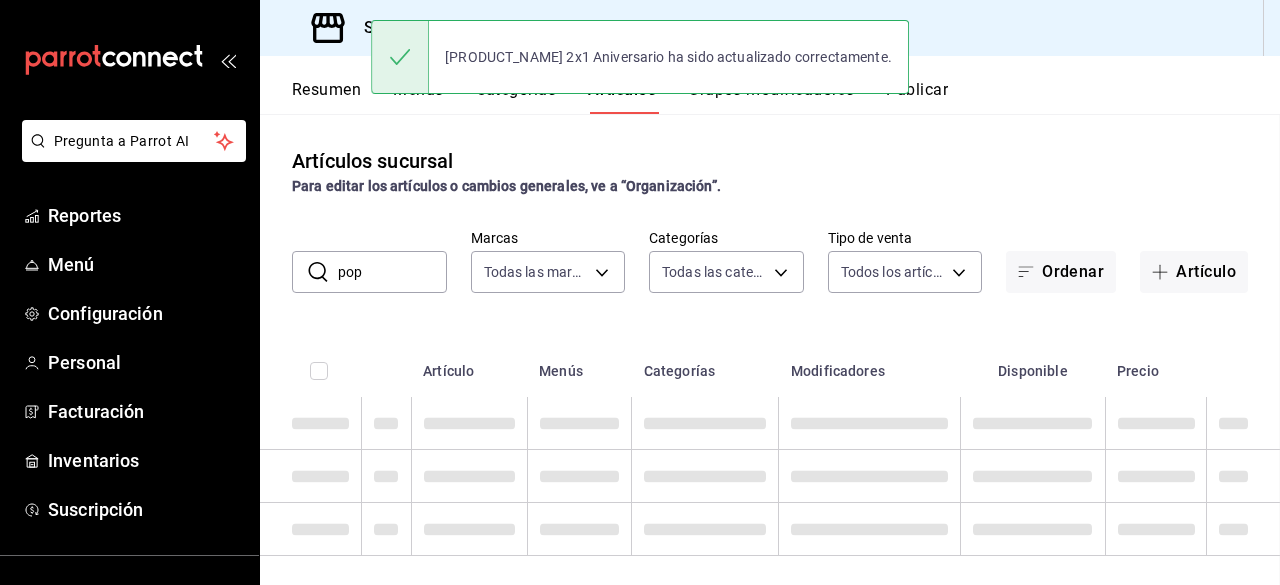 scroll, scrollTop: 0, scrollLeft: 0, axis: both 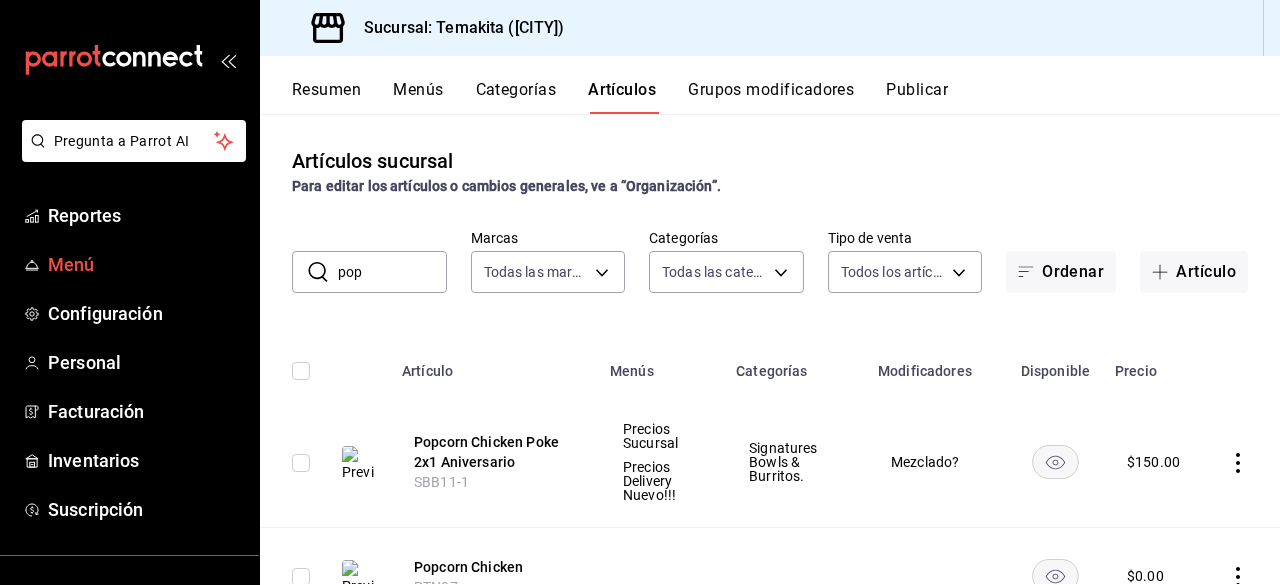 click on "Menú" at bounding box center [145, 264] 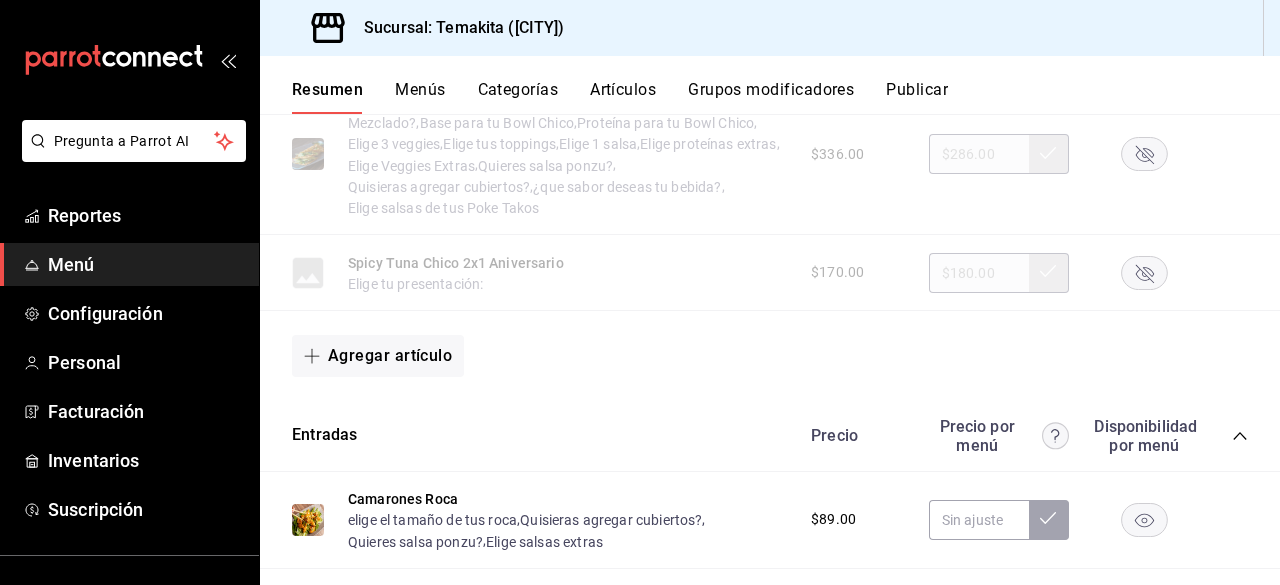 scroll, scrollTop: 827, scrollLeft: 0, axis: vertical 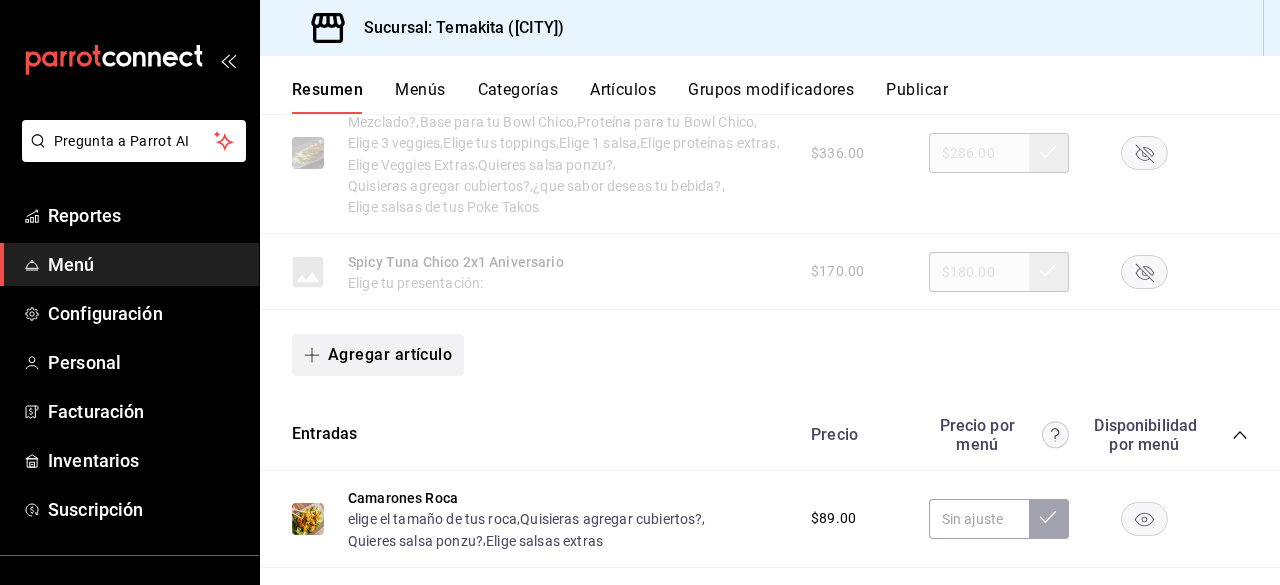 click on "Agregar artículo" at bounding box center (378, 355) 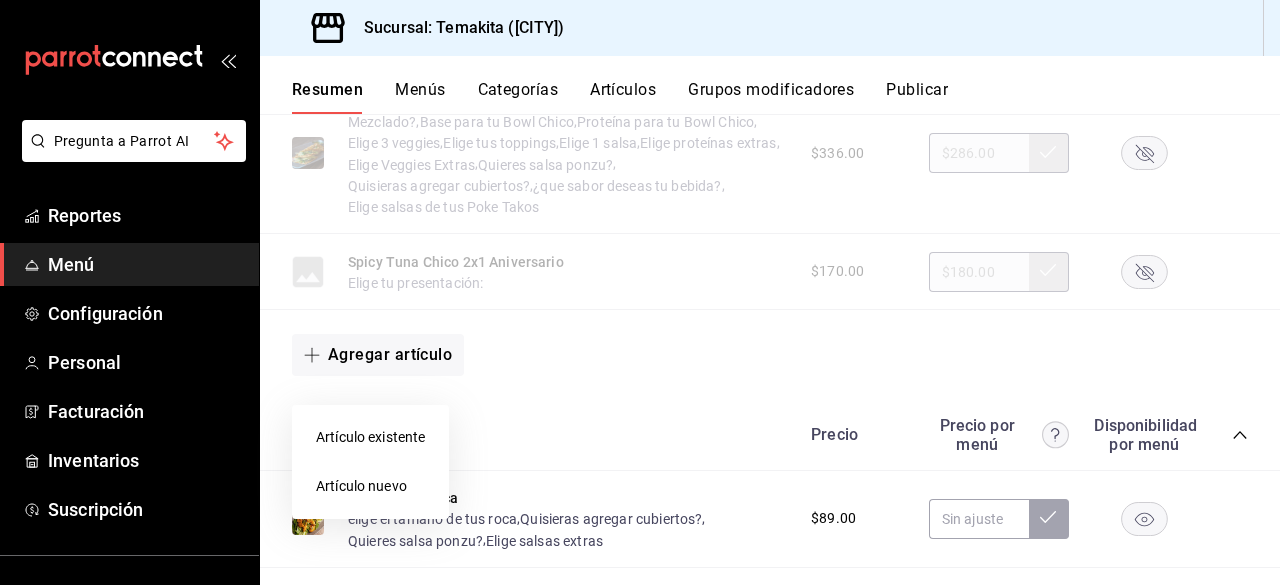 click on "Artículo existente" at bounding box center (370, 437) 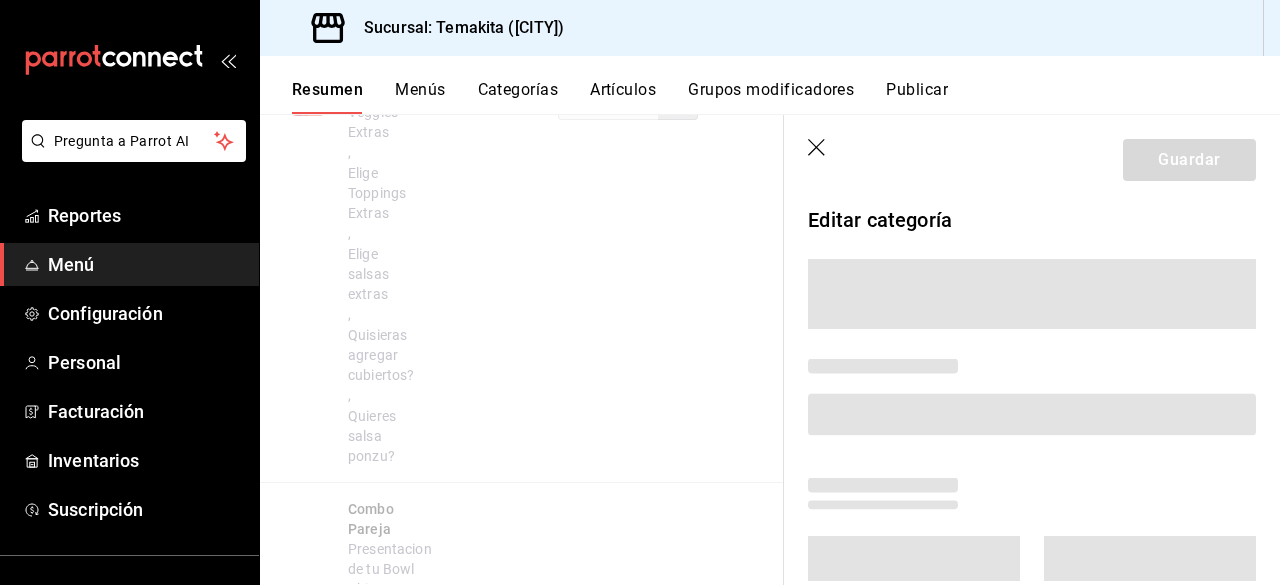 scroll, scrollTop: 783, scrollLeft: 0, axis: vertical 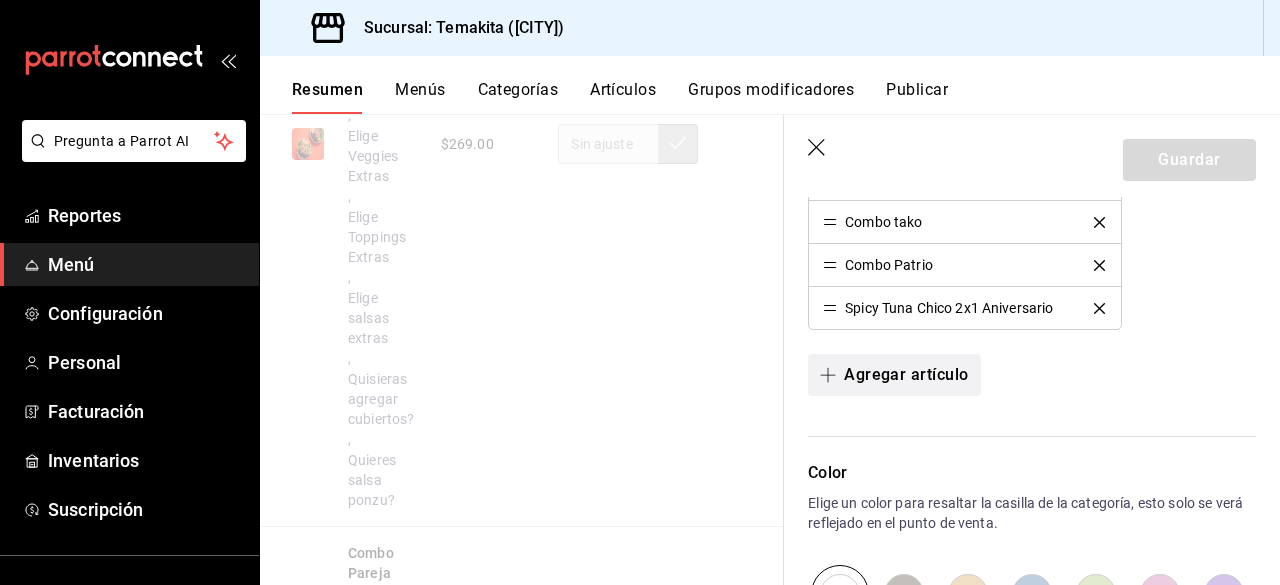 click on "Agregar artículo" at bounding box center [894, 375] 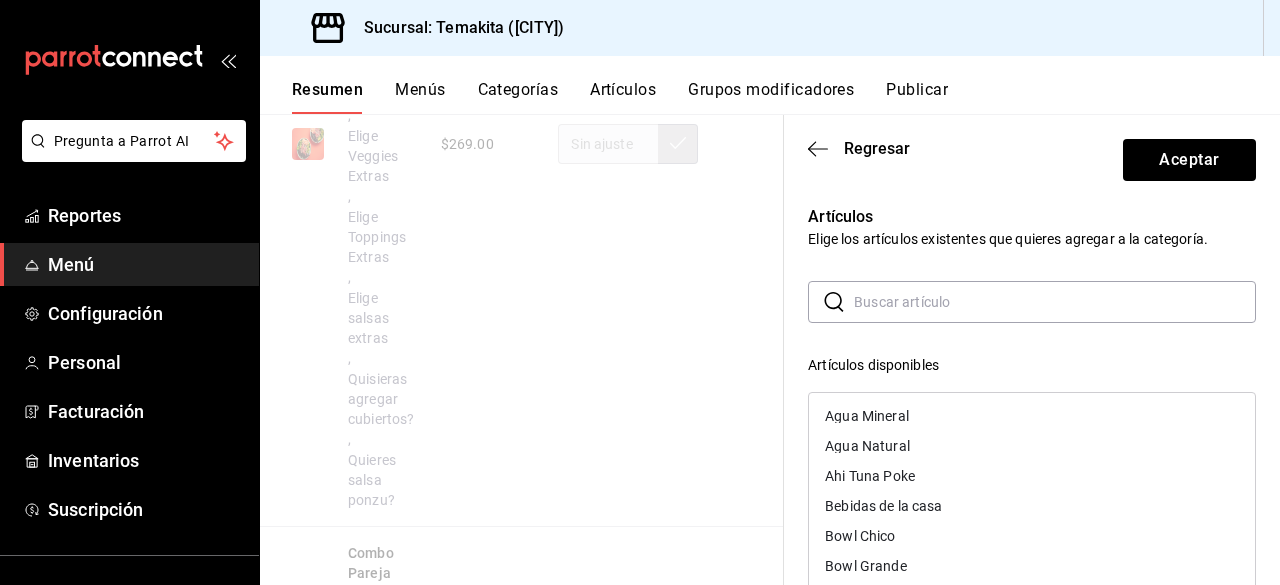 click at bounding box center [1055, 302] 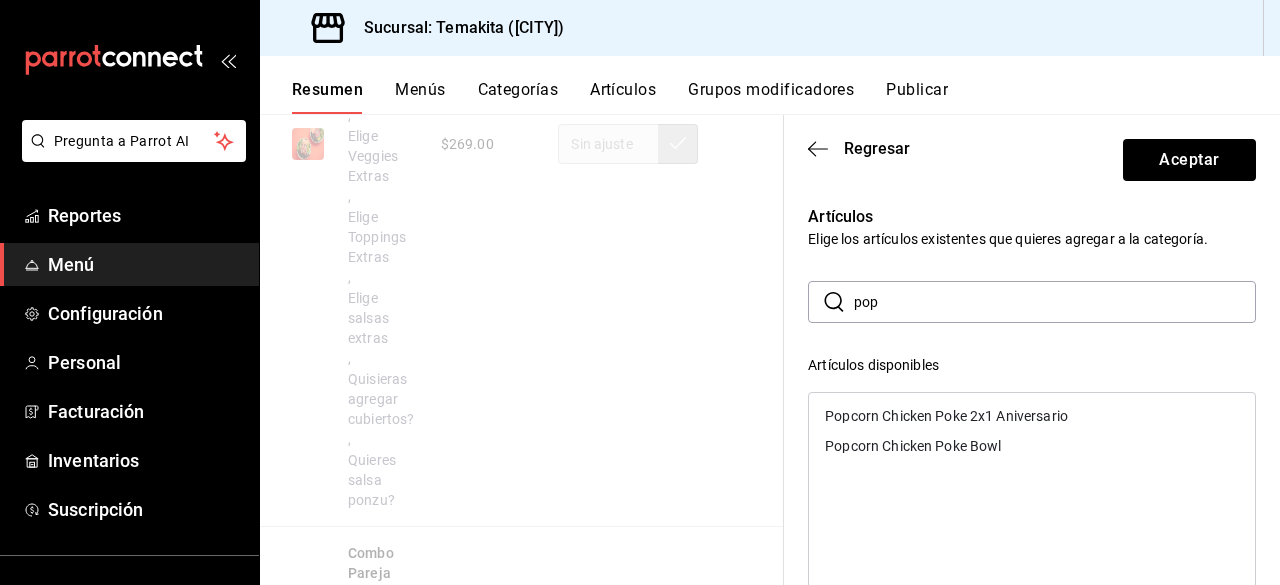 click on "Popcorn Chicken Poke 2x1 Aniversario" at bounding box center [946, 416] 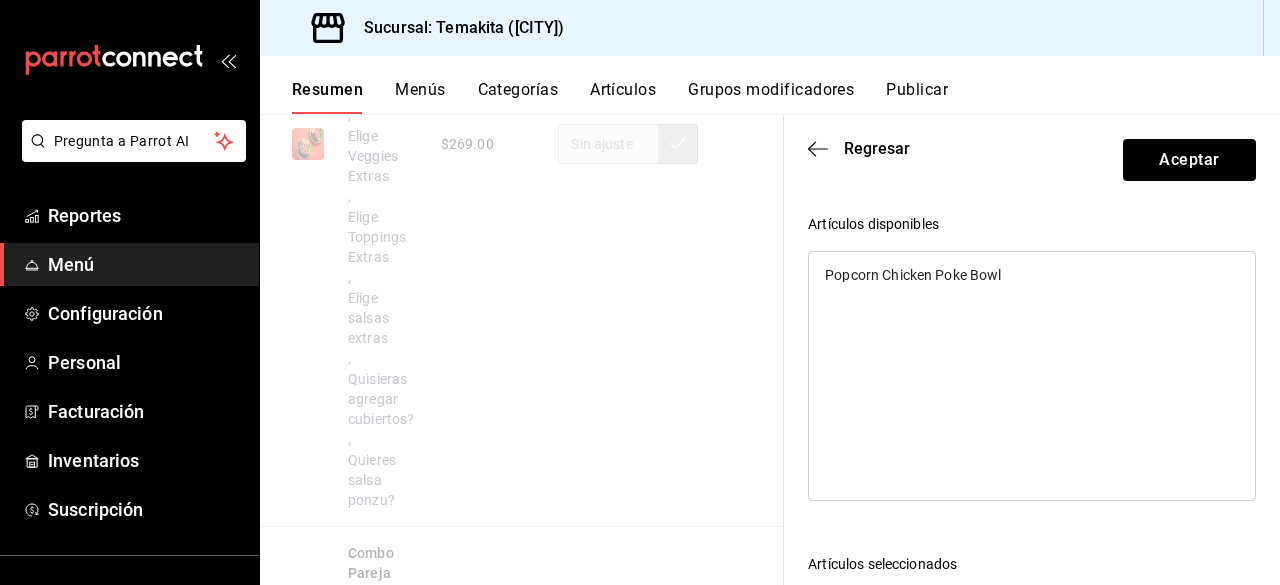 scroll, scrollTop: 0, scrollLeft: 0, axis: both 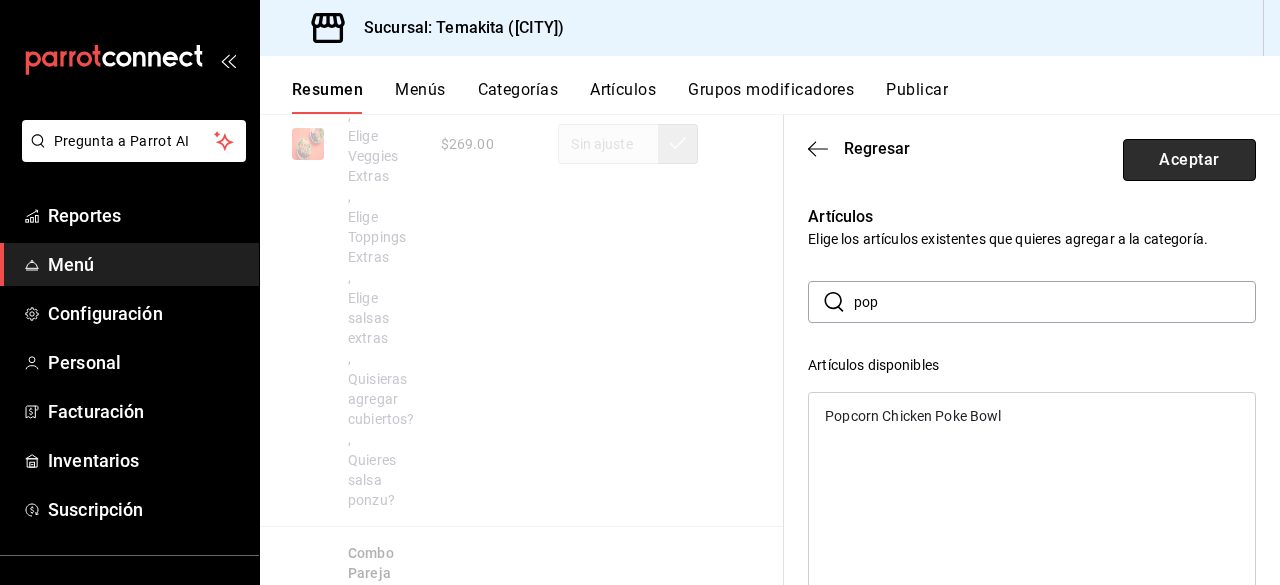 click on "Aceptar" at bounding box center (1189, 160) 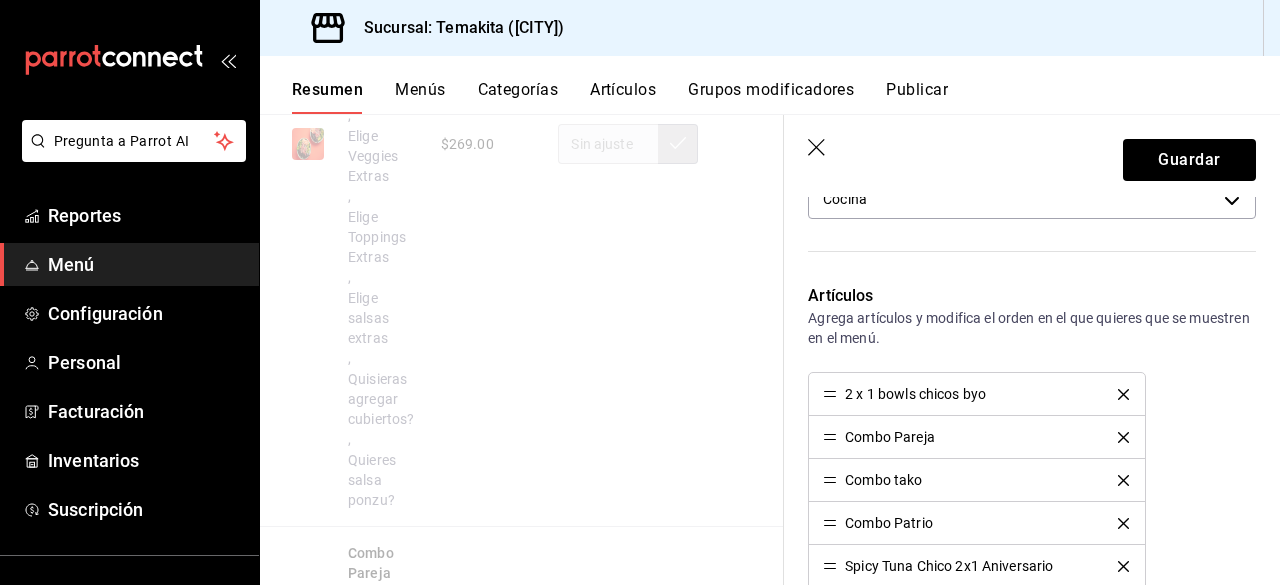 scroll, scrollTop: 338, scrollLeft: 0, axis: vertical 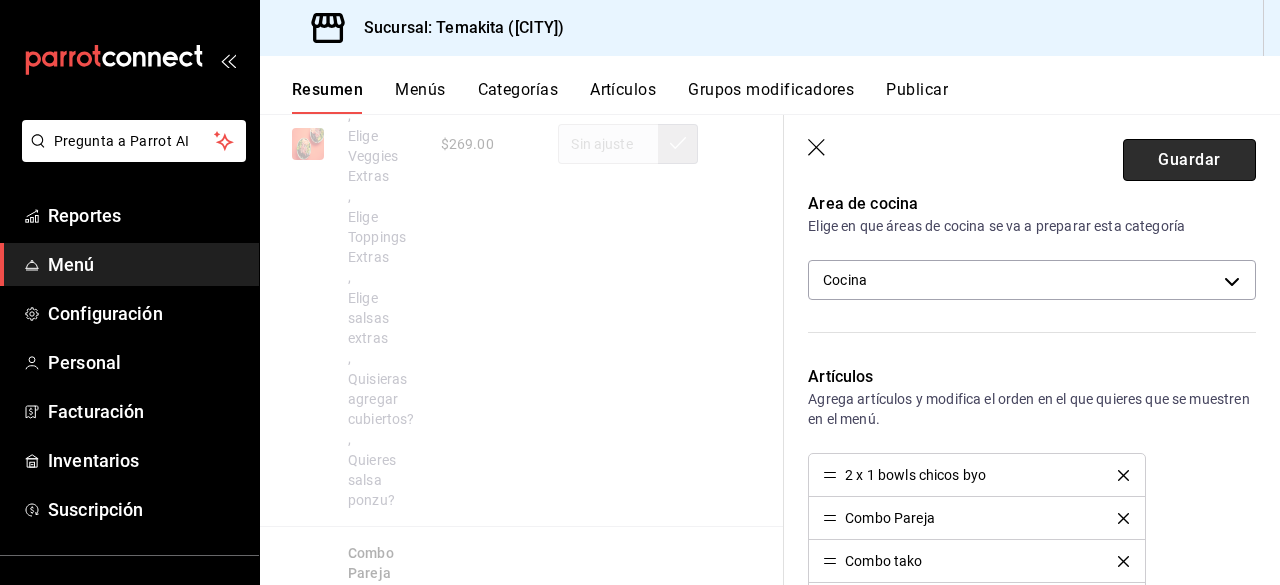 click on "Guardar" at bounding box center (1189, 160) 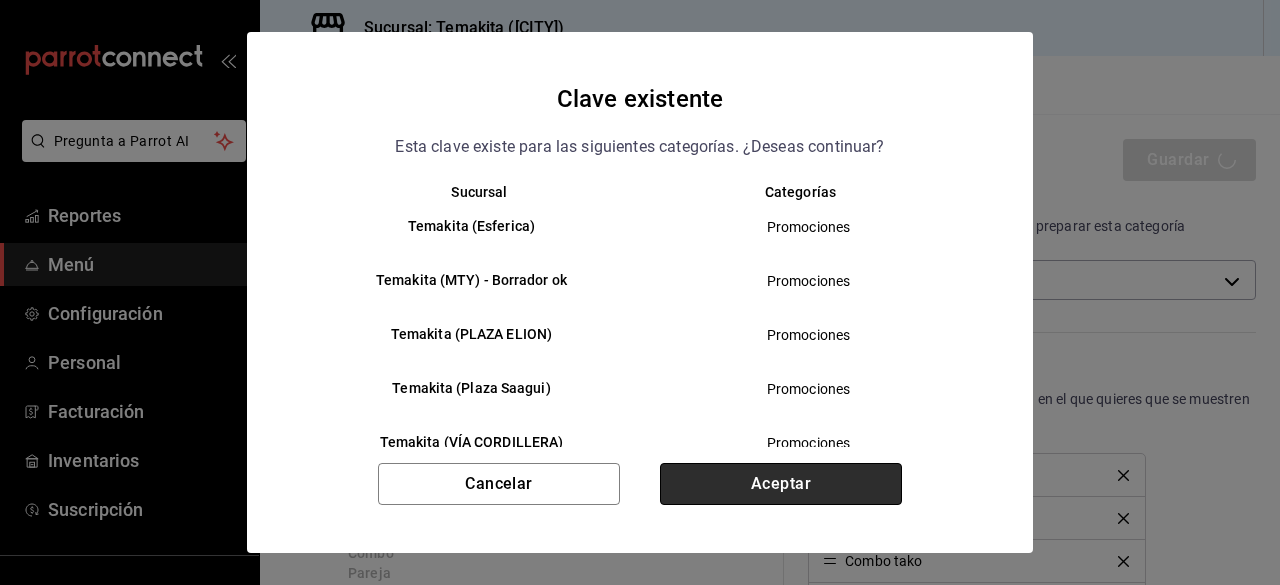 click on "Aceptar" at bounding box center (781, 484) 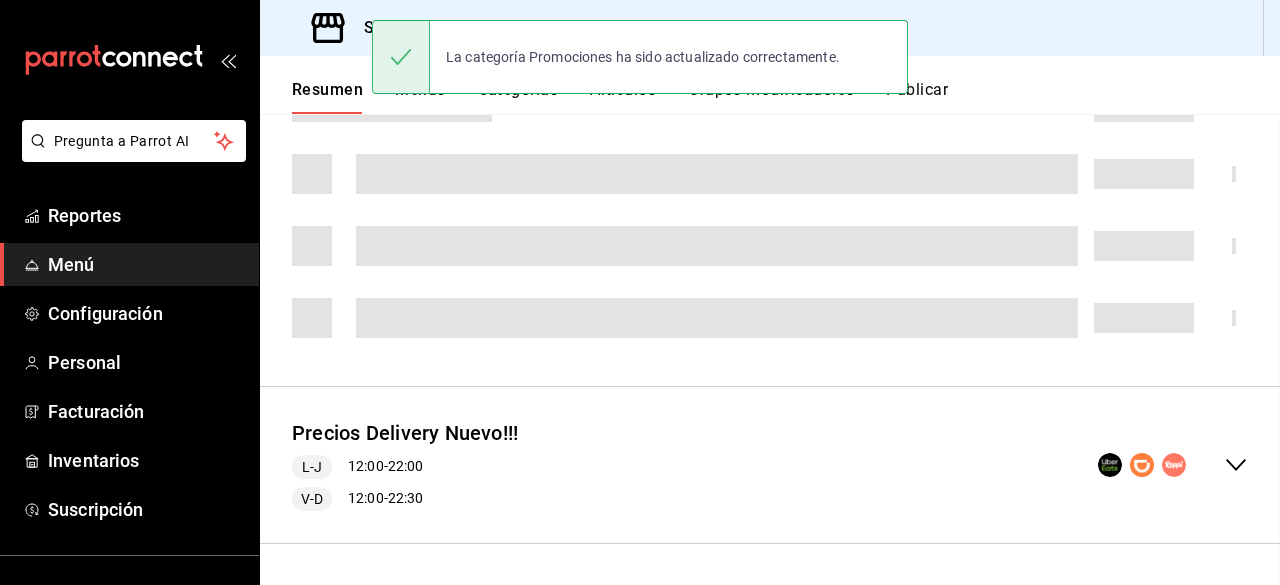 scroll, scrollTop: 0, scrollLeft: 0, axis: both 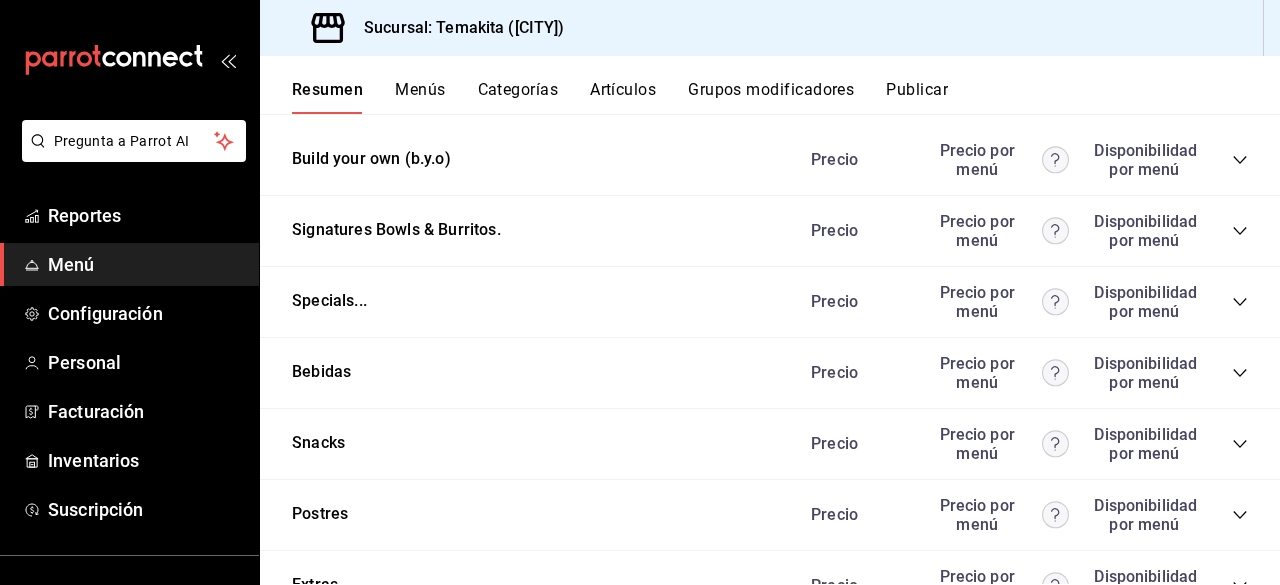click 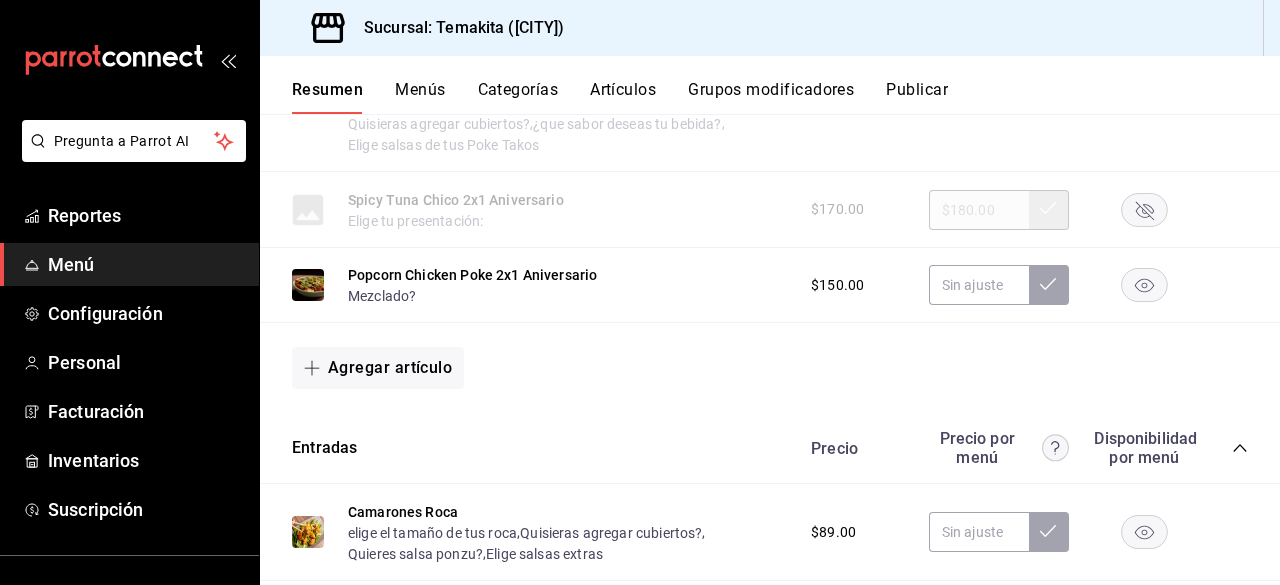 scroll, scrollTop: 892, scrollLeft: 0, axis: vertical 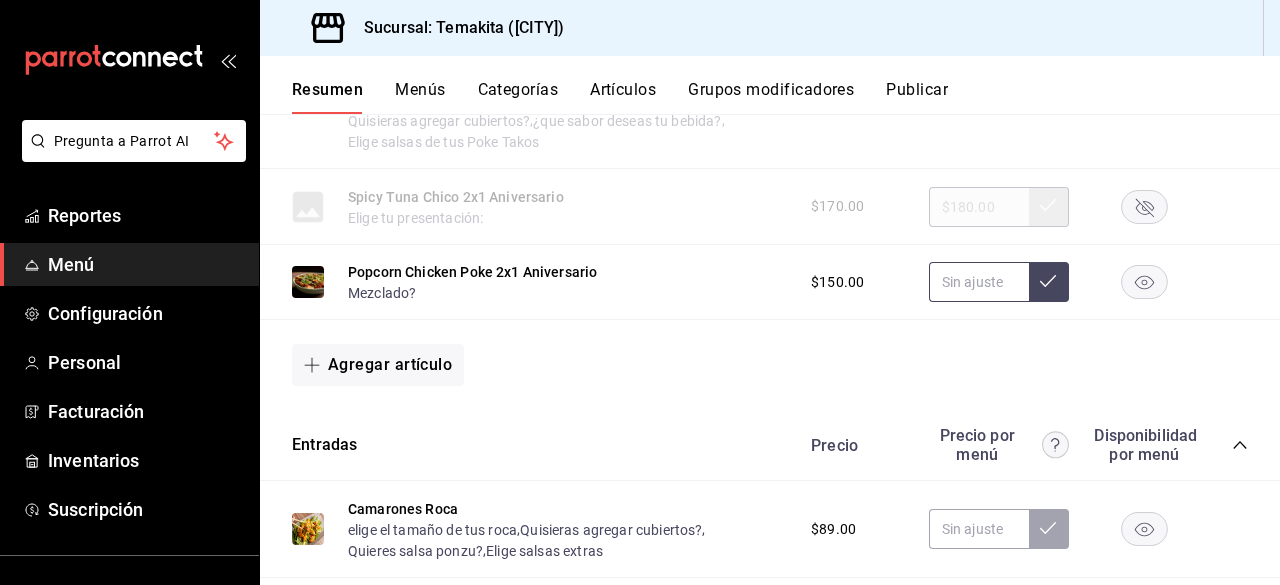 click at bounding box center [979, 282] 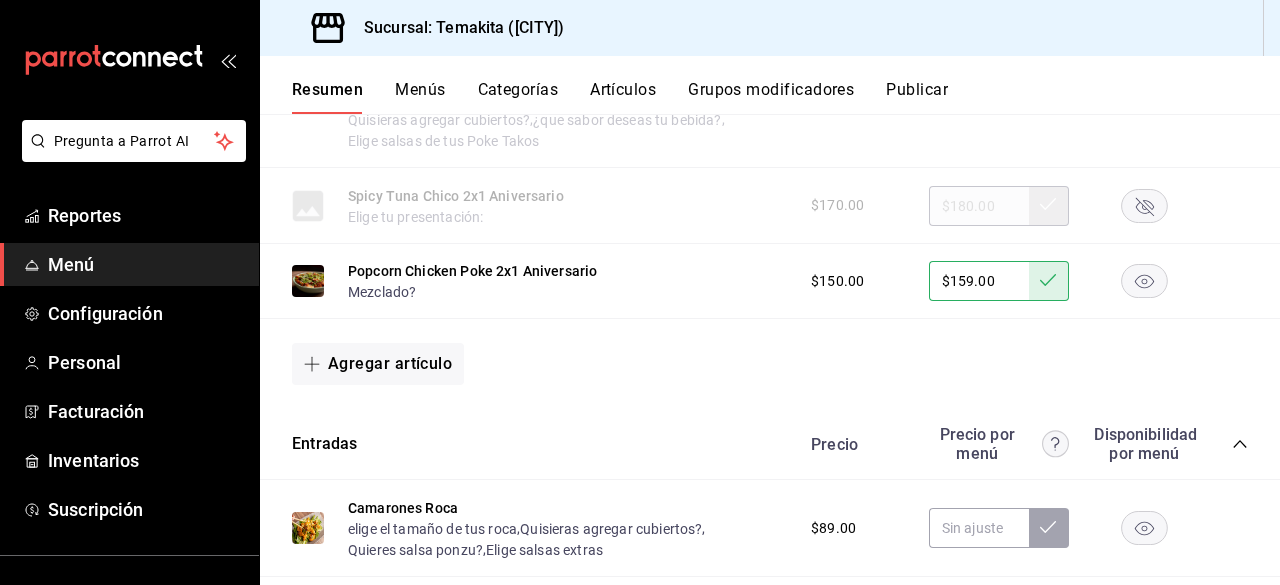 scroll, scrollTop: 891, scrollLeft: 0, axis: vertical 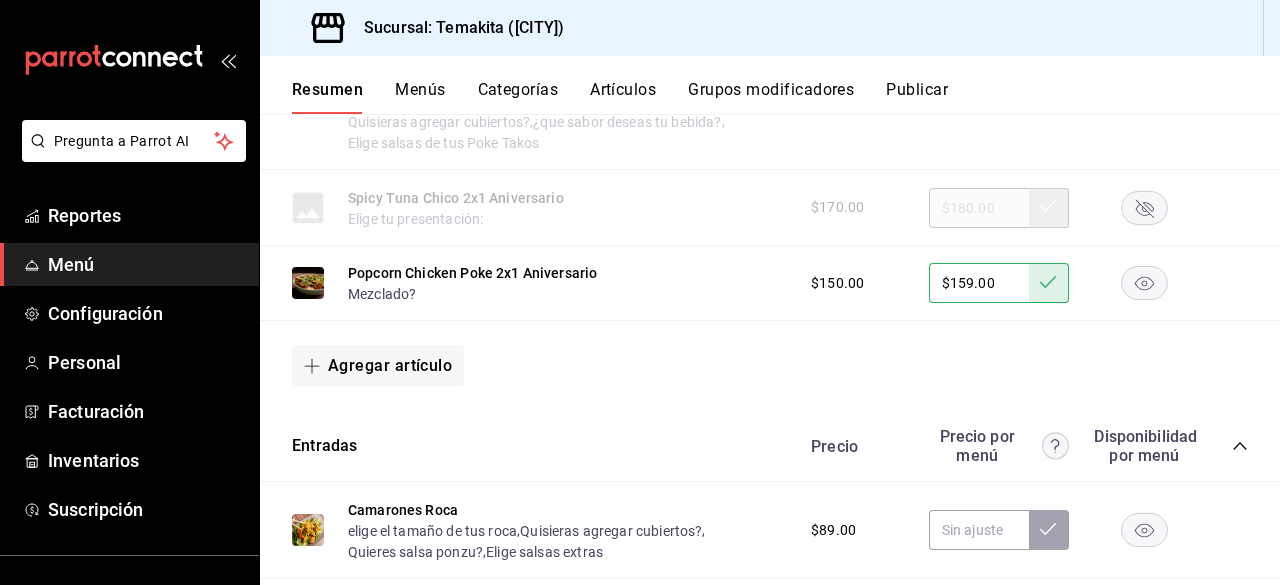 click on "Publicar" at bounding box center (917, 97) 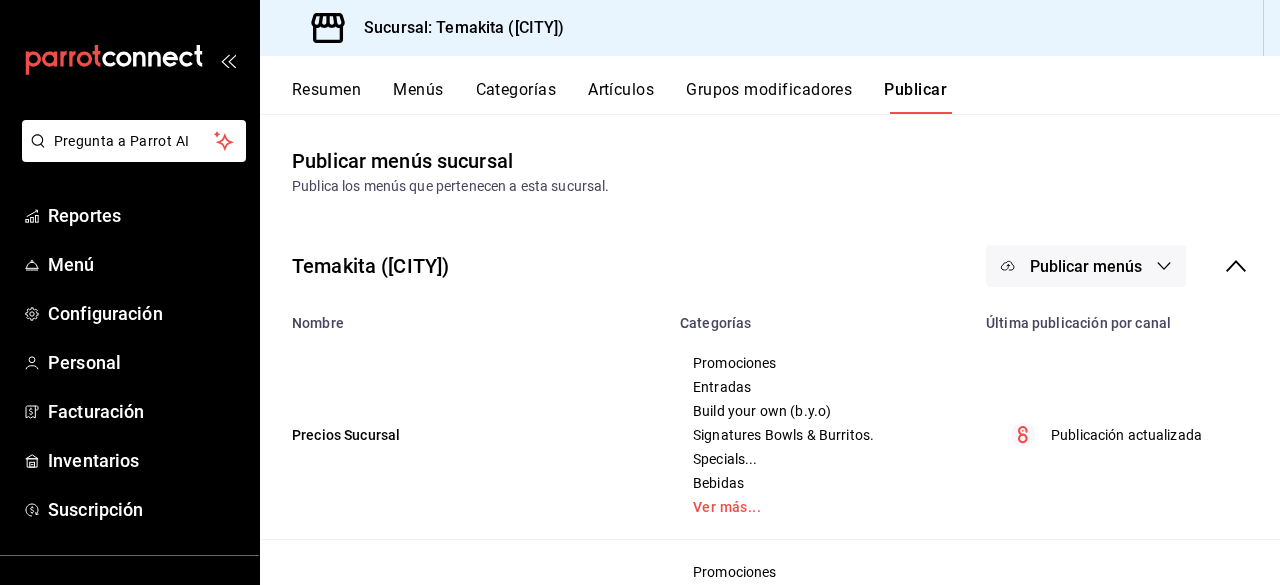 click on "Publicar menús" at bounding box center (1086, 266) 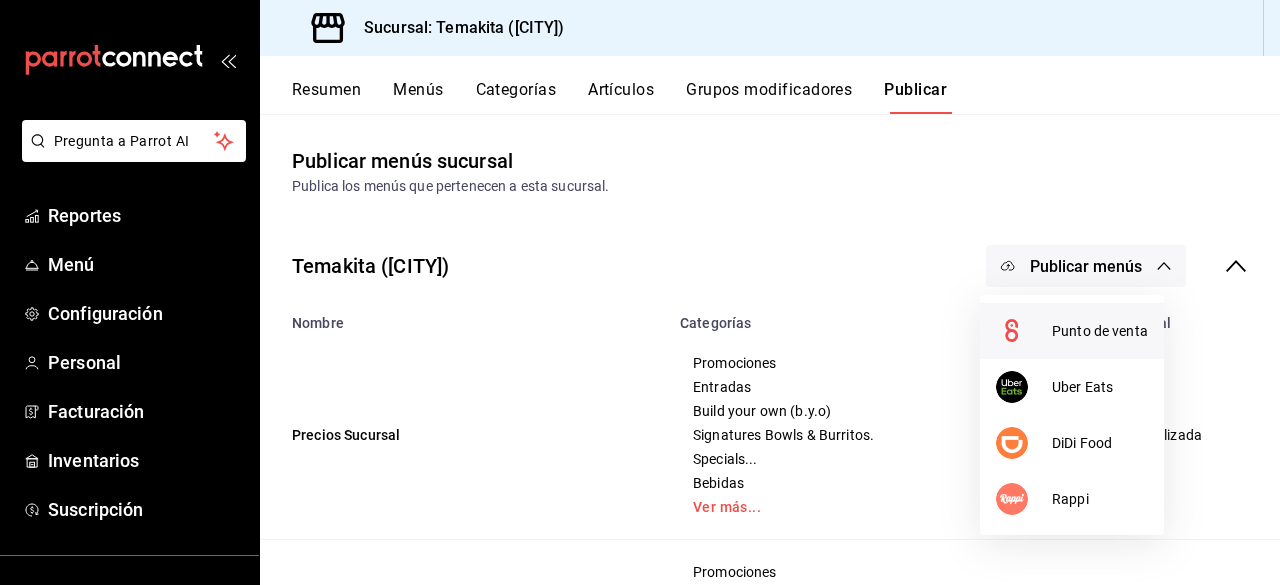 click at bounding box center [1024, 331] 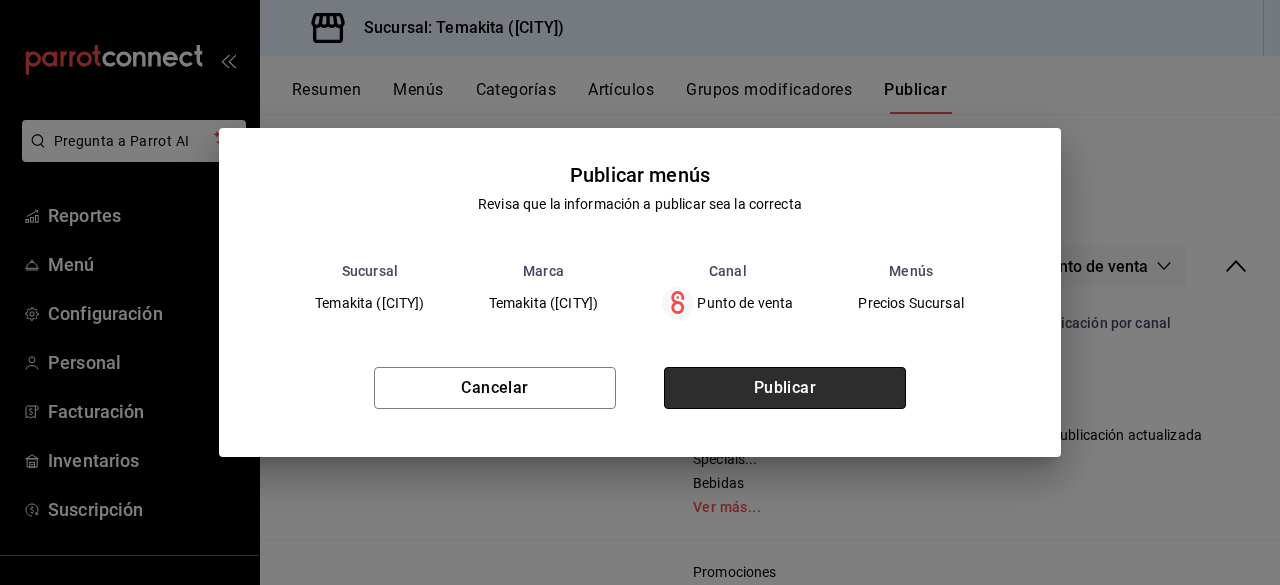 click on "Publicar" at bounding box center [785, 388] 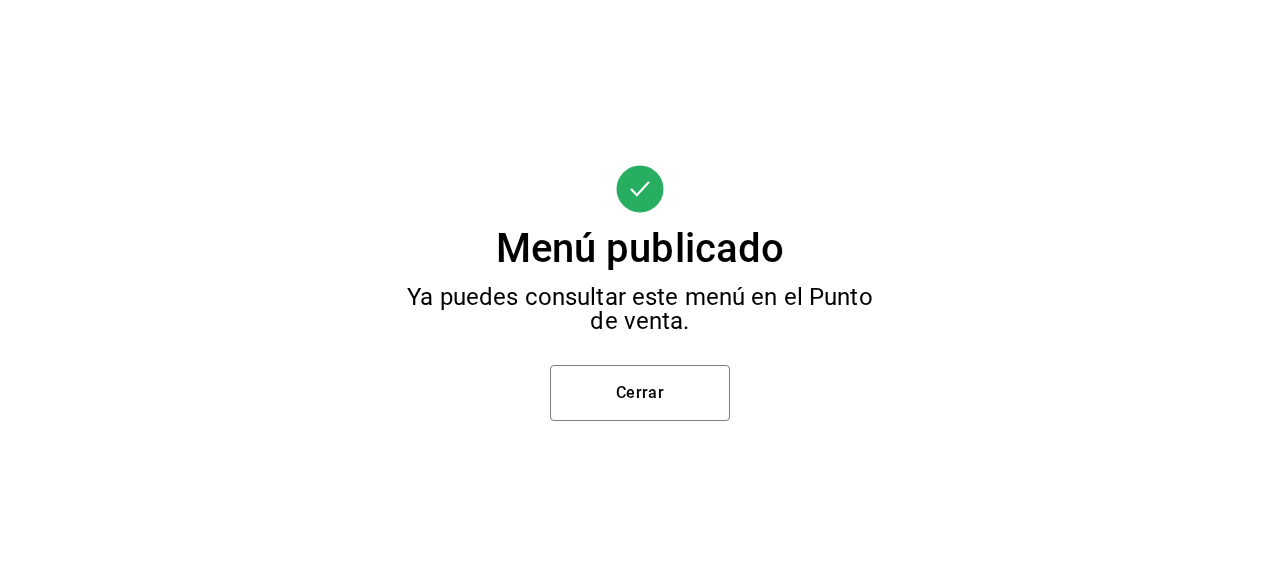 click on "Menú publicado Ya puedes consultar este menú en el Punto de venta. Cerrar" at bounding box center (640, 292) 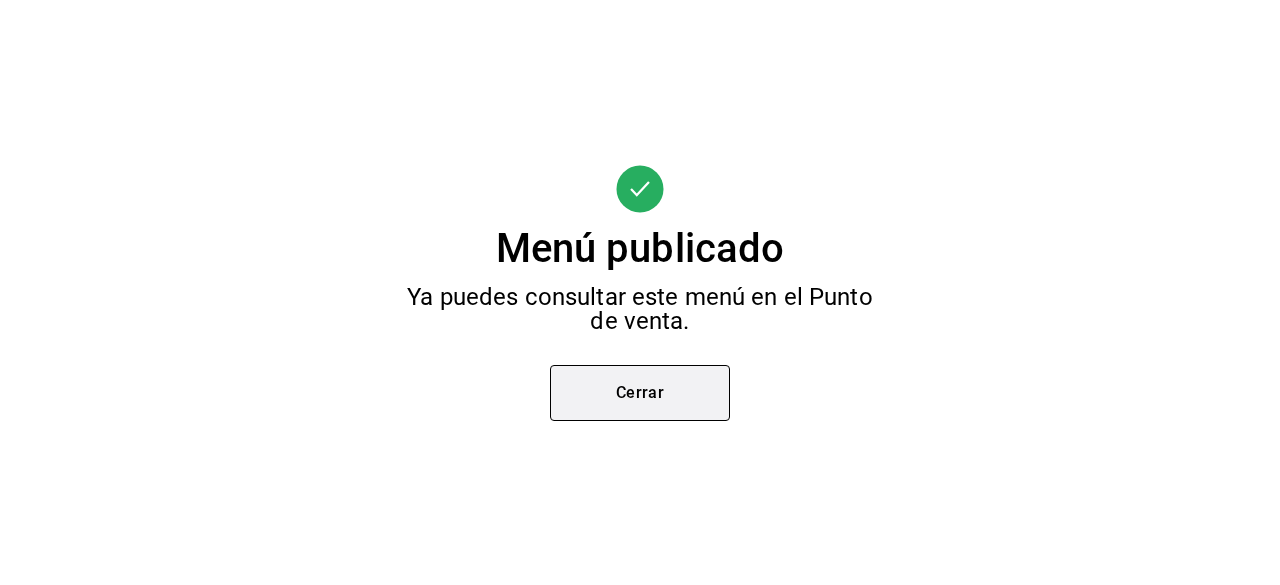 click on "Cerrar" at bounding box center [640, 393] 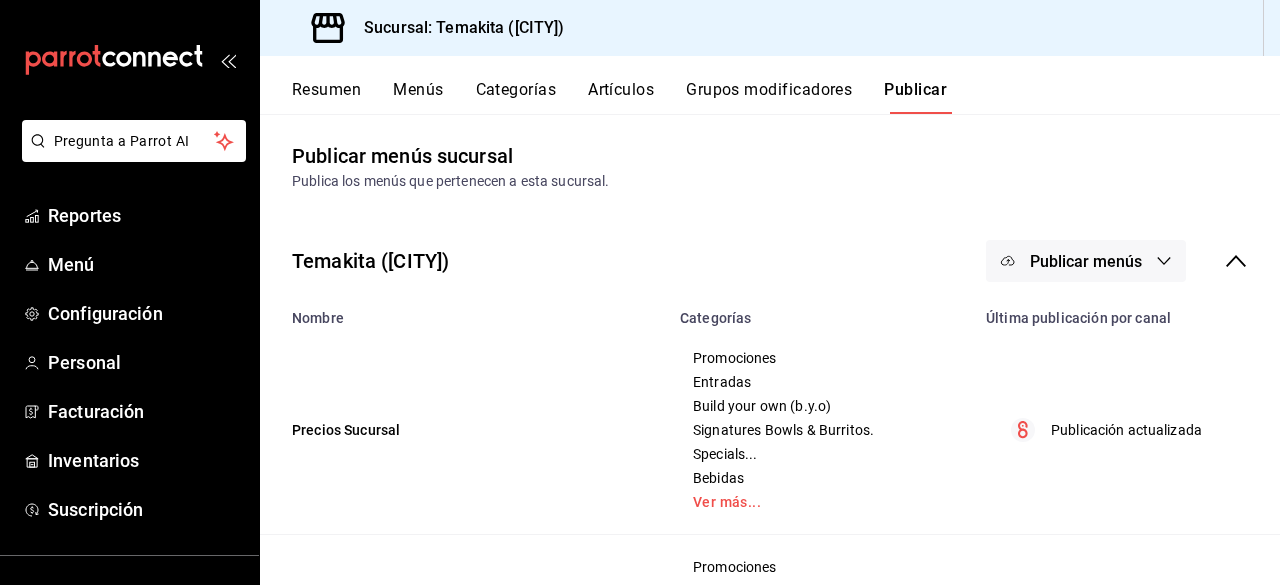 scroll, scrollTop: 0, scrollLeft: 0, axis: both 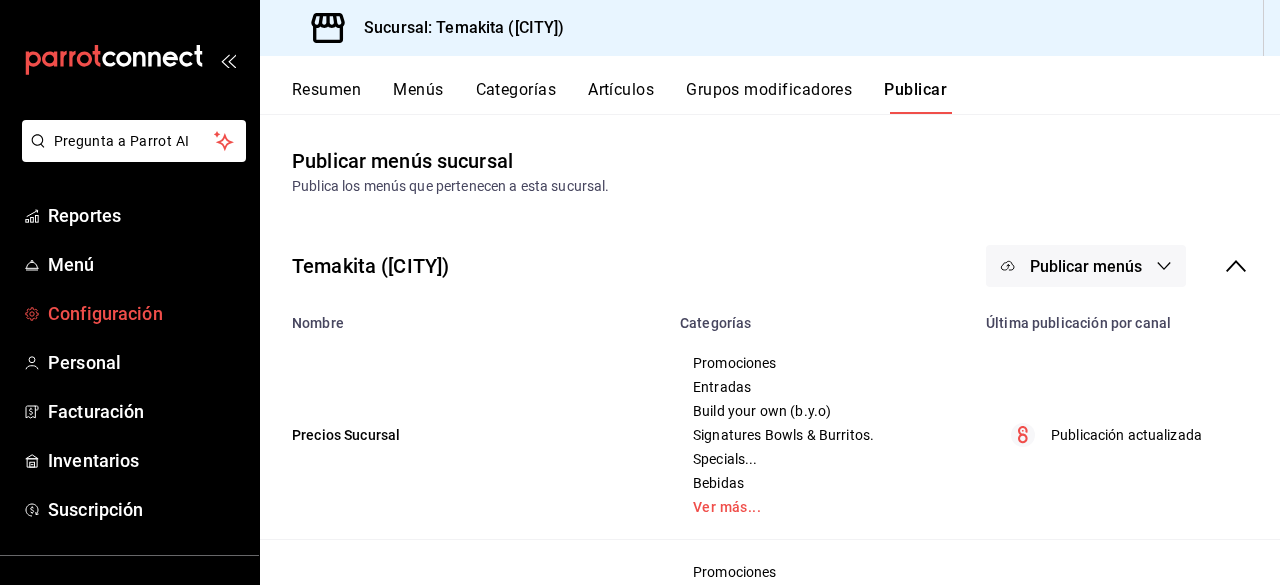 click on "Configuración" at bounding box center [145, 313] 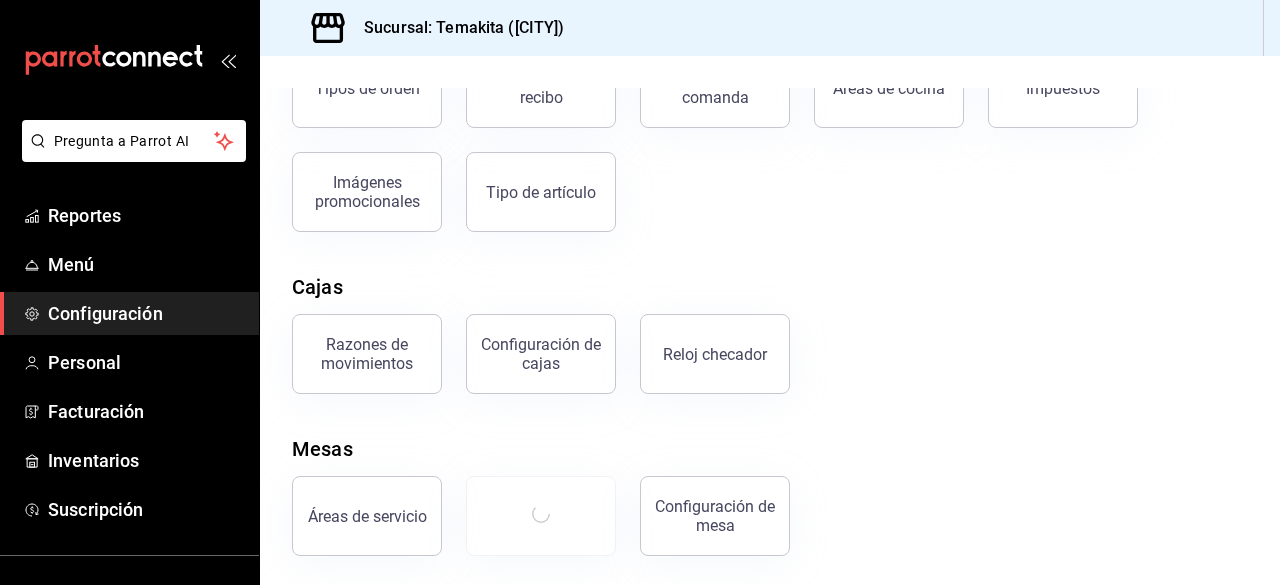 scroll, scrollTop: 429, scrollLeft: 0, axis: vertical 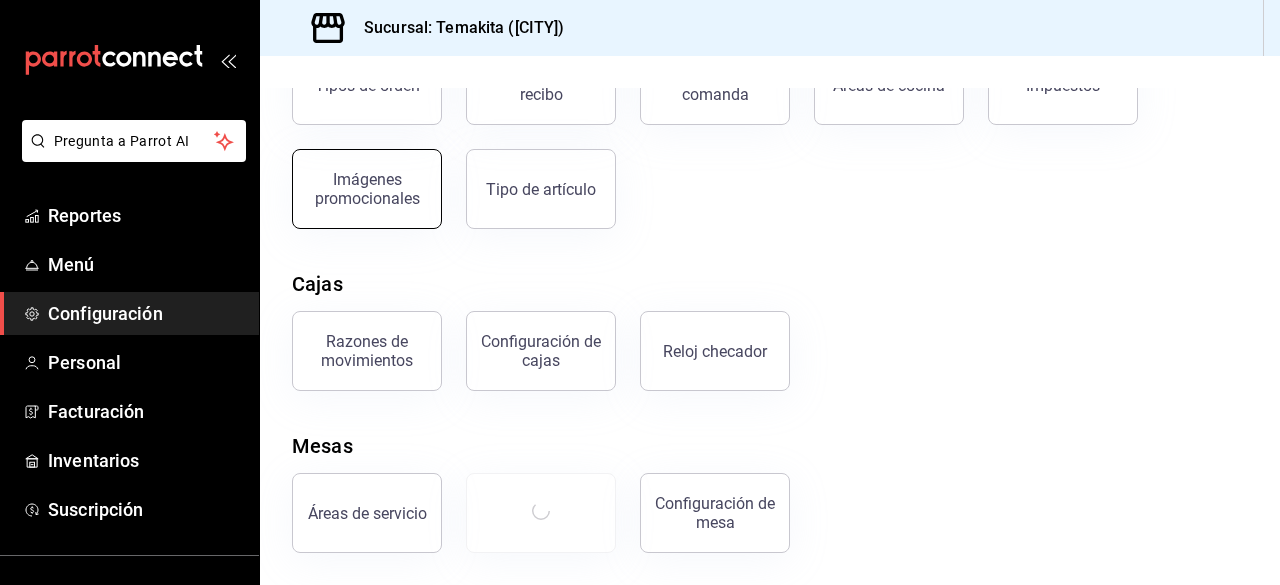 click on "Imágenes promocionales" at bounding box center (367, 189) 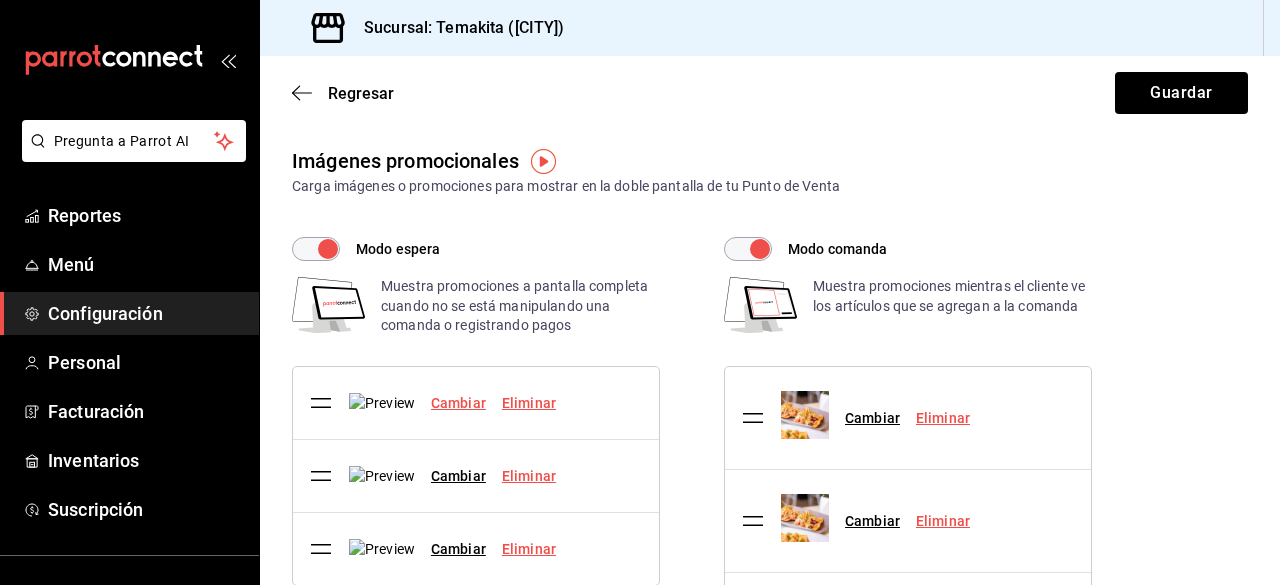 click on "Cambiar" at bounding box center [458, 403] 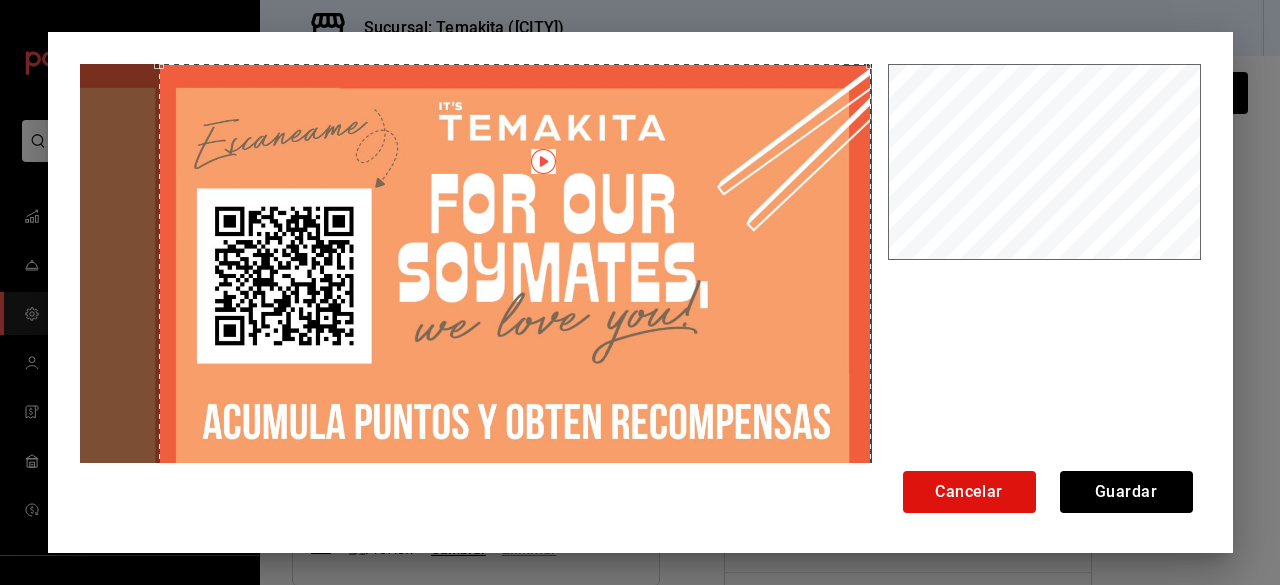 click at bounding box center (515, 287) 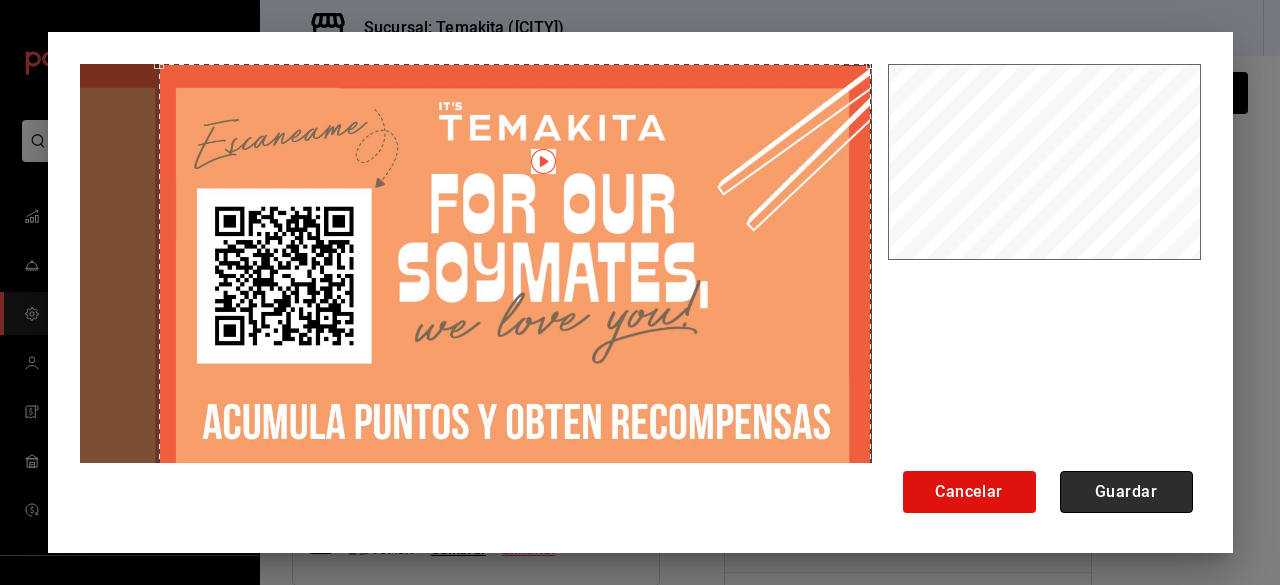 click on "Guardar" at bounding box center [1126, 492] 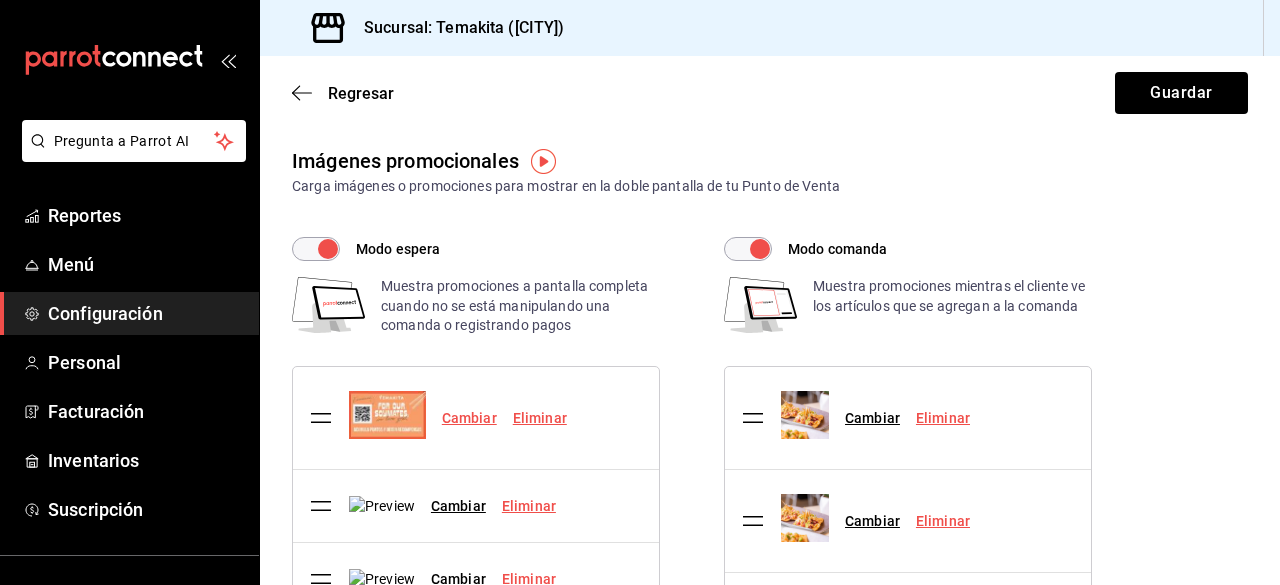 click on "Cambiar" at bounding box center [469, 418] 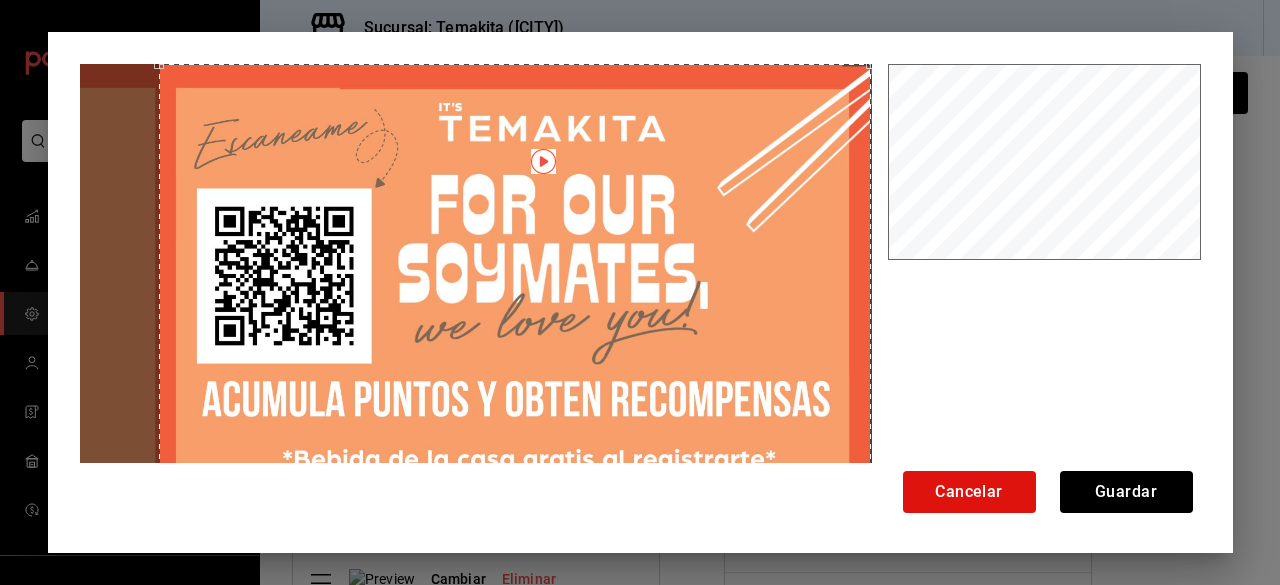 click at bounding box center [515, 287] 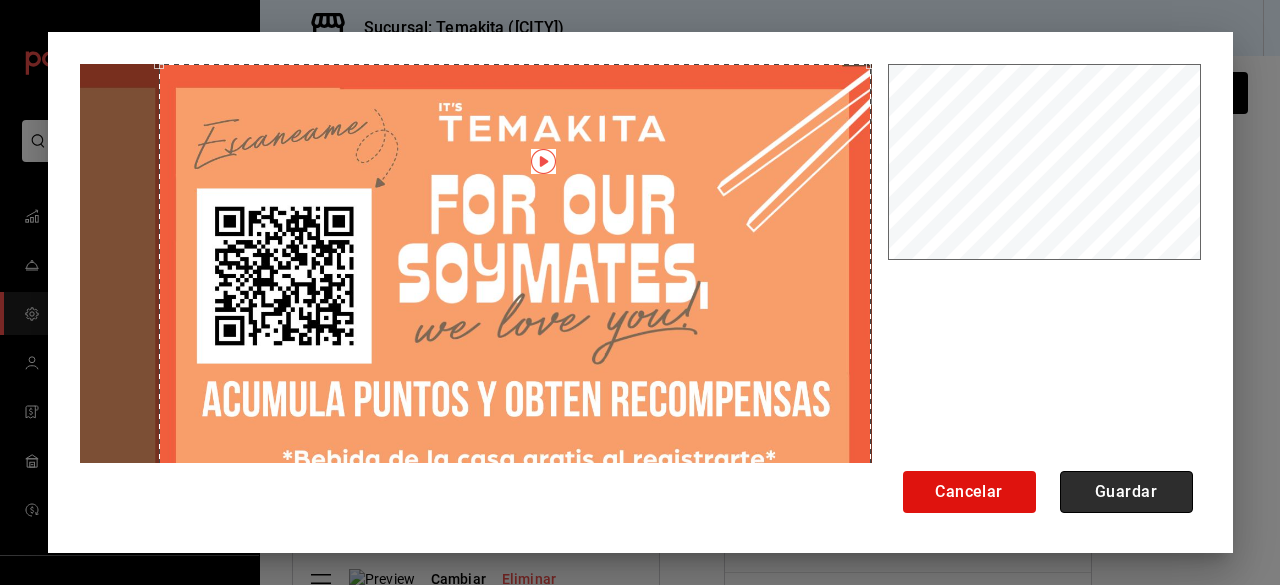 click on "Guardar" at bounding box center (1126, 492) 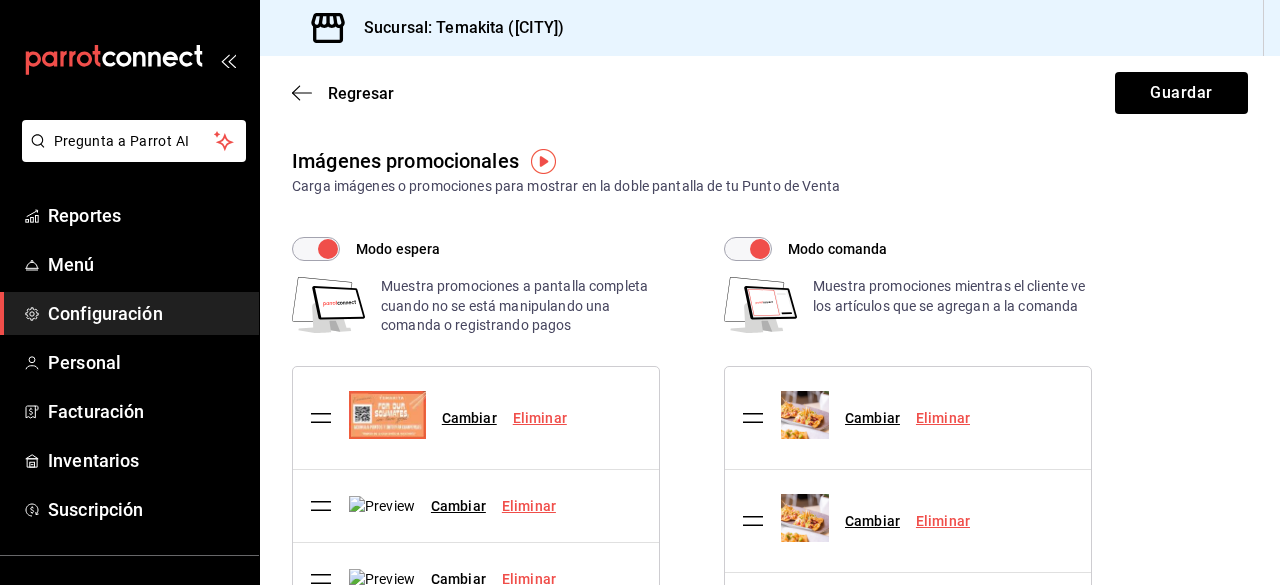 scroll, scrollTop: 0, scrollLeft: 0, axis: both 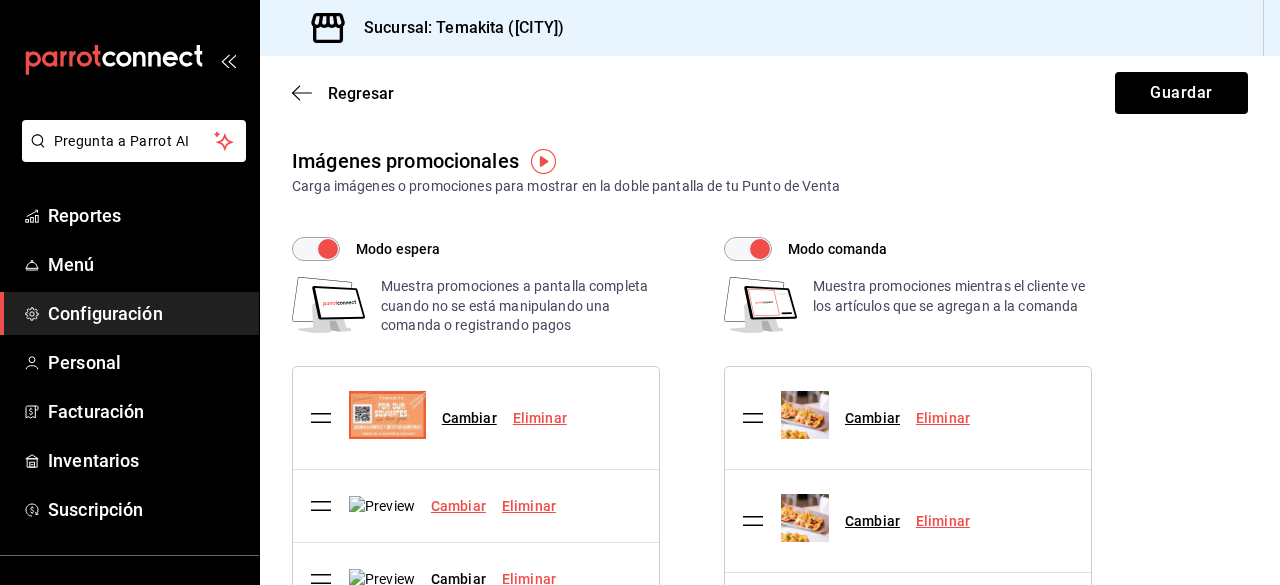 click on "Cambiar" at bounding box center (458, 506) 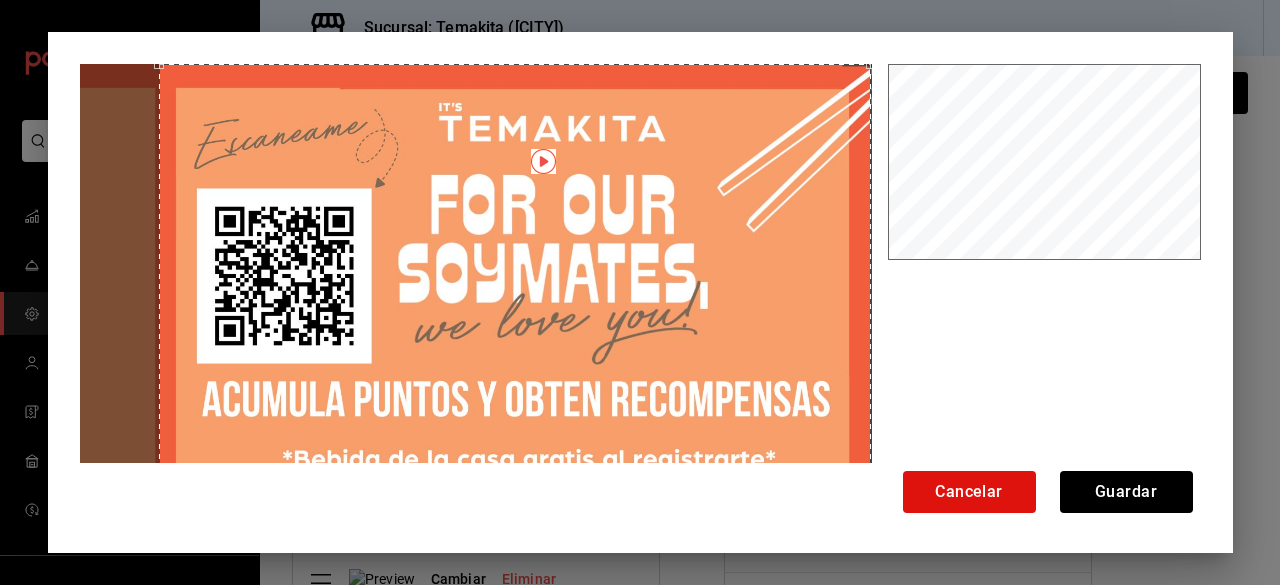 click at bounding box center (515, 286) 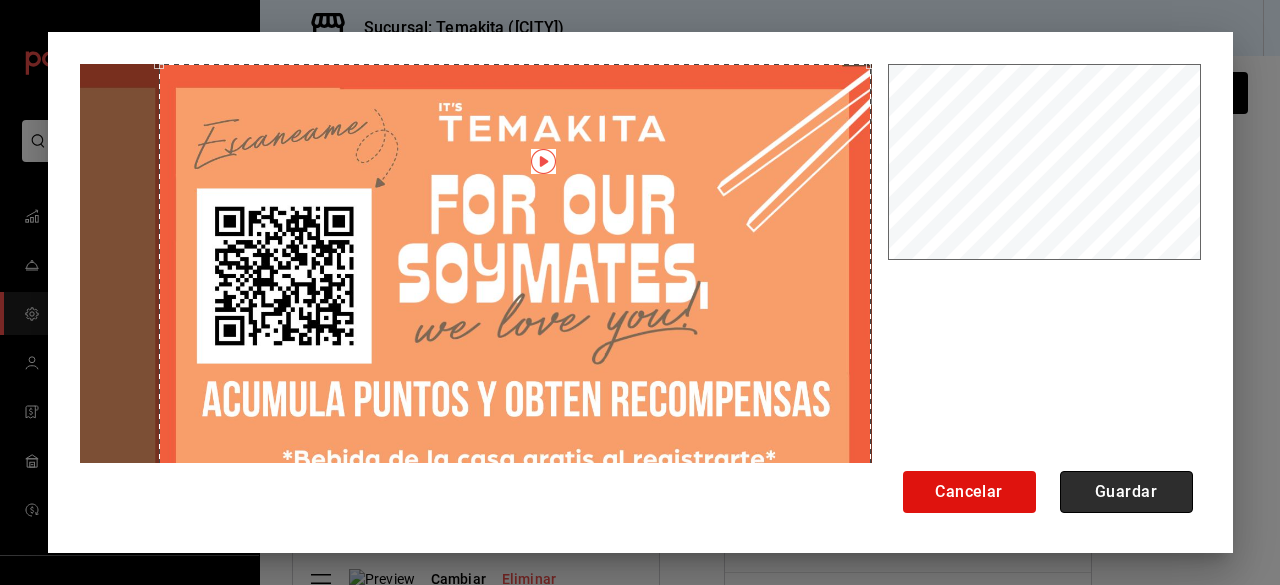 click on "Guardar" at bounding box center (1126, 492) 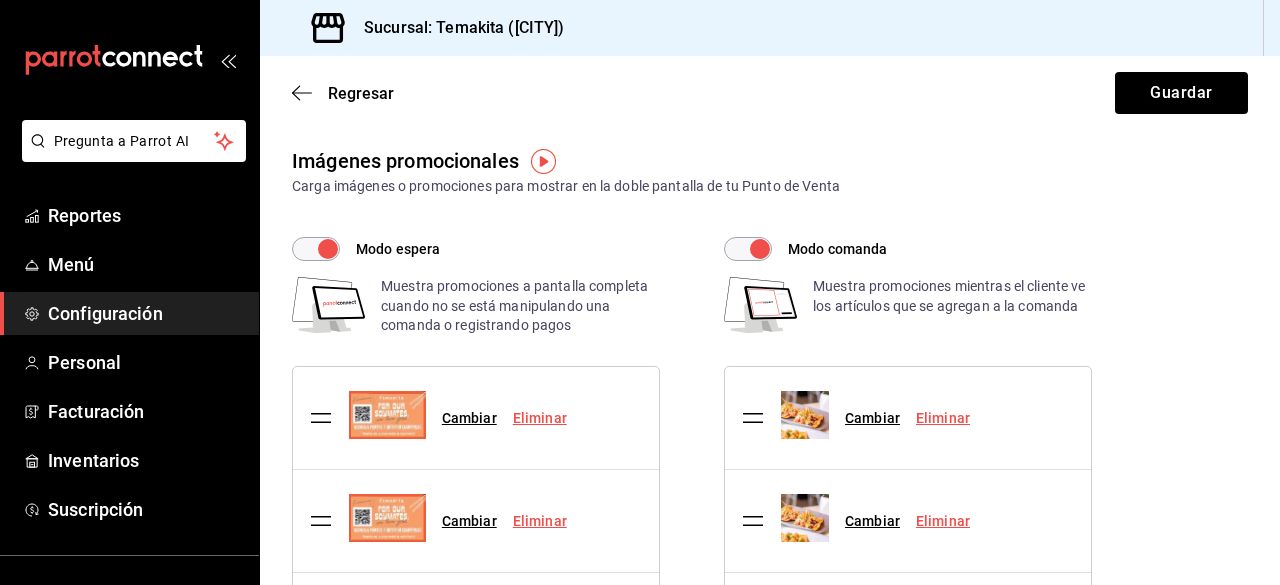 scroll, scrollTop: 197, scrollLeft: 0, axis: vertical 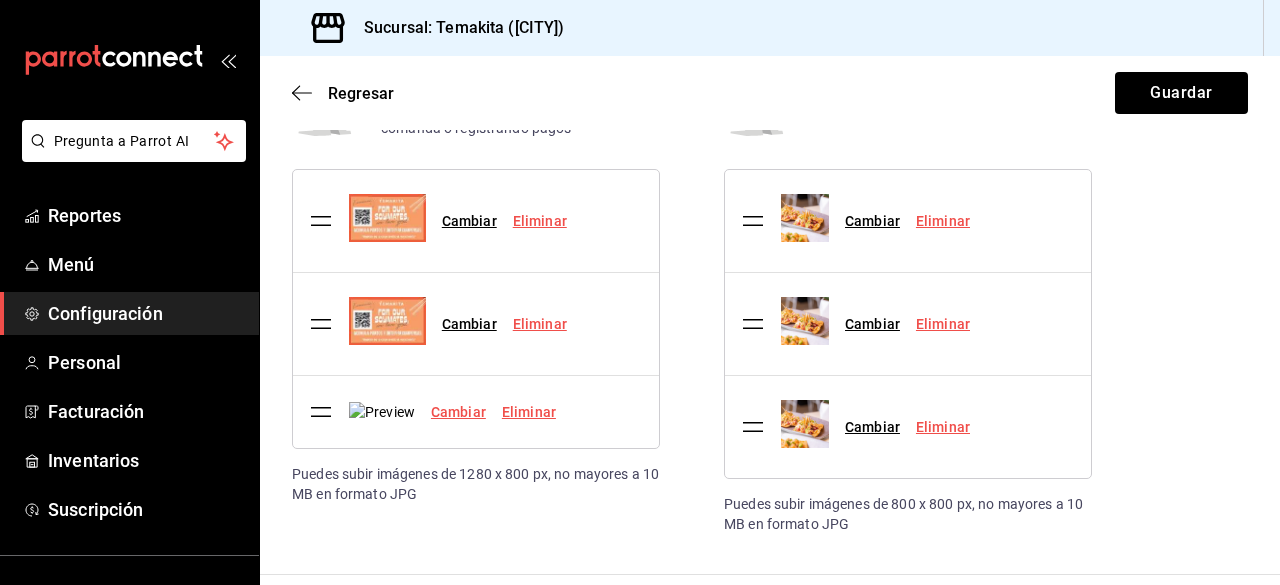 click on "Cambiar" at bounding box center (458, 412) 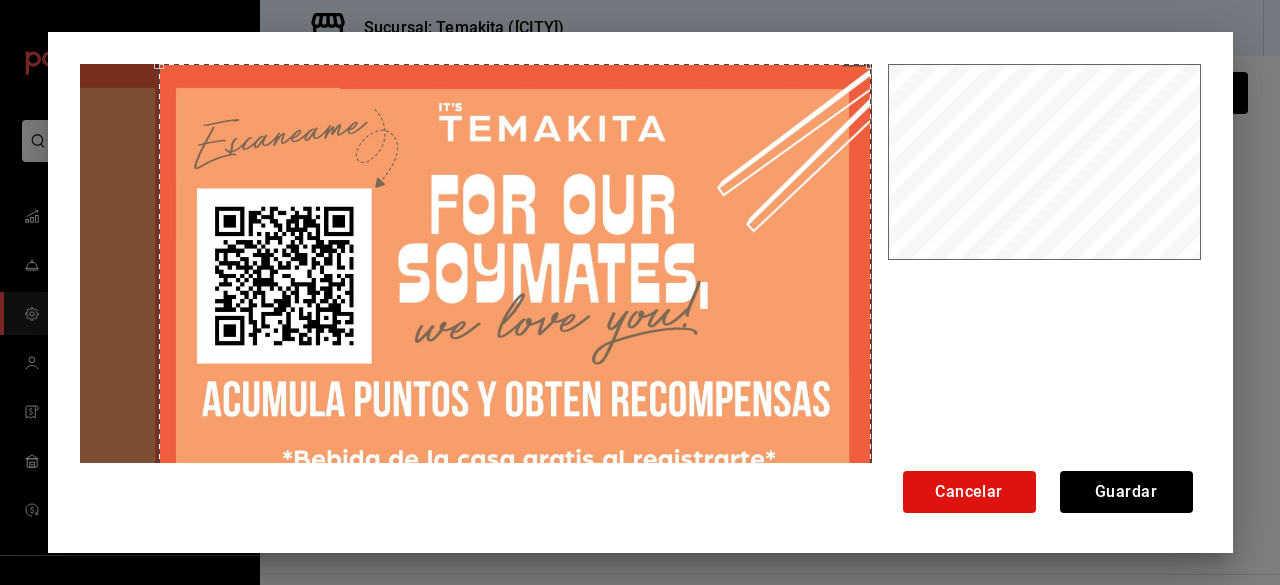 click at bounding box center [515, 286] 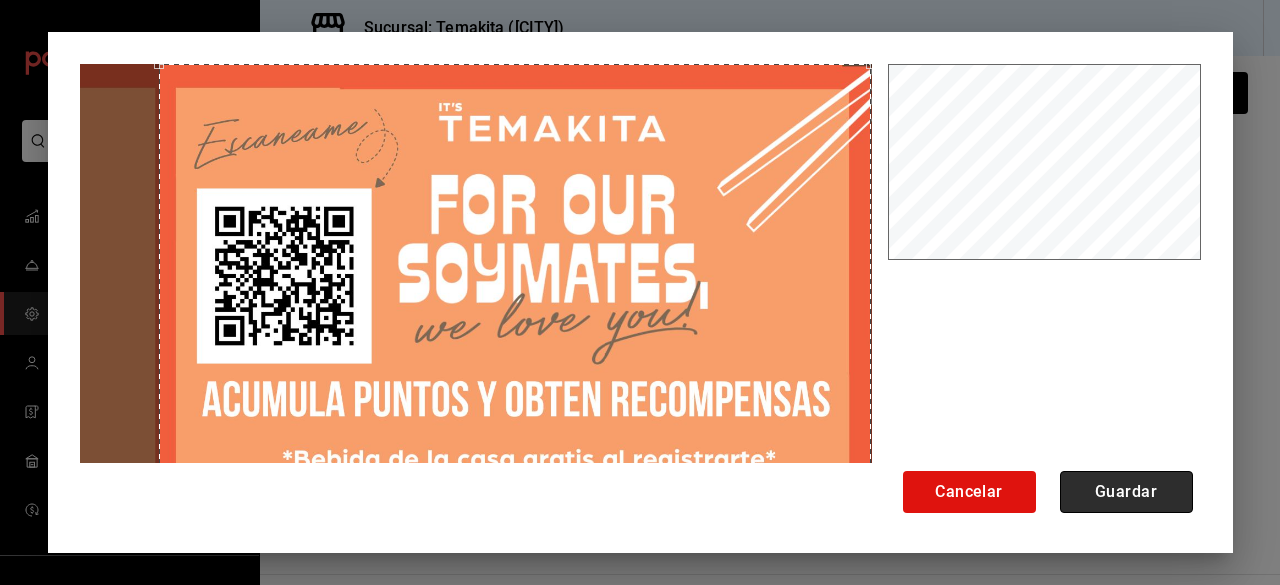 click on "Guardar" at bounding box center (1126, 492) 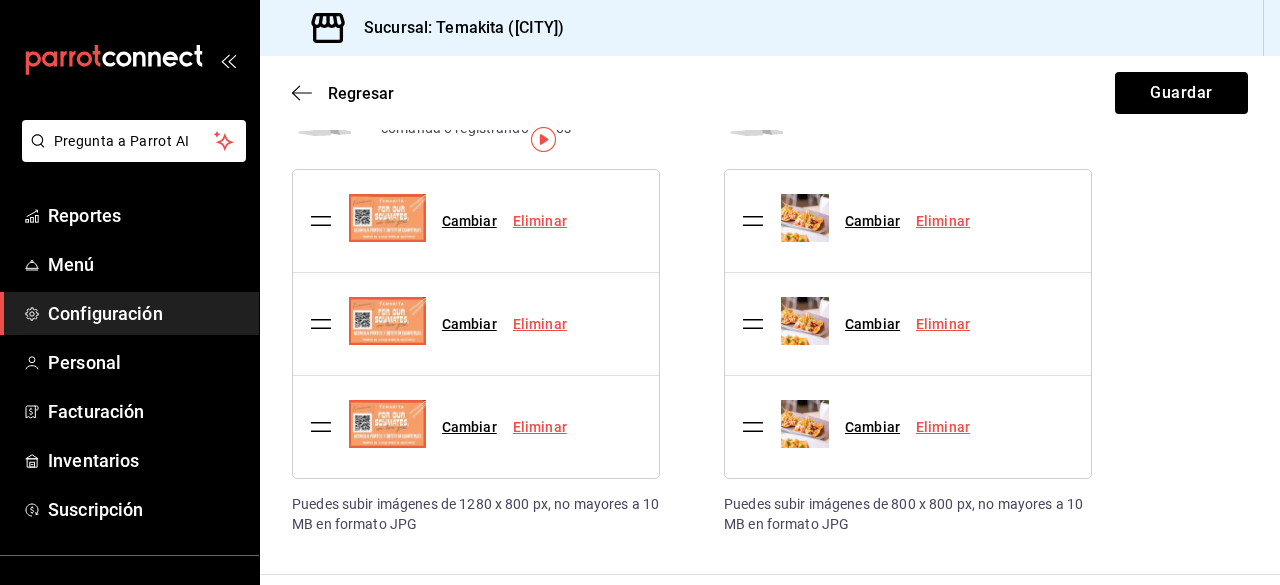 scroll, scrollTop: 0, scrollLeft: 0, axis: both 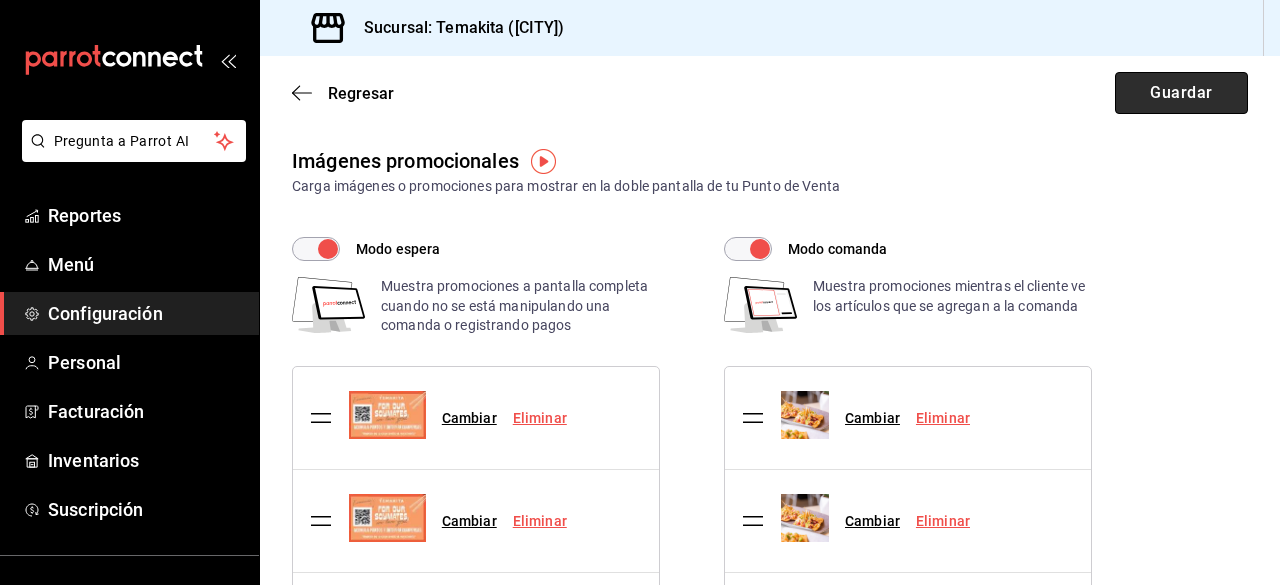 click on "Guardar" at bounding box center [1181, 93] 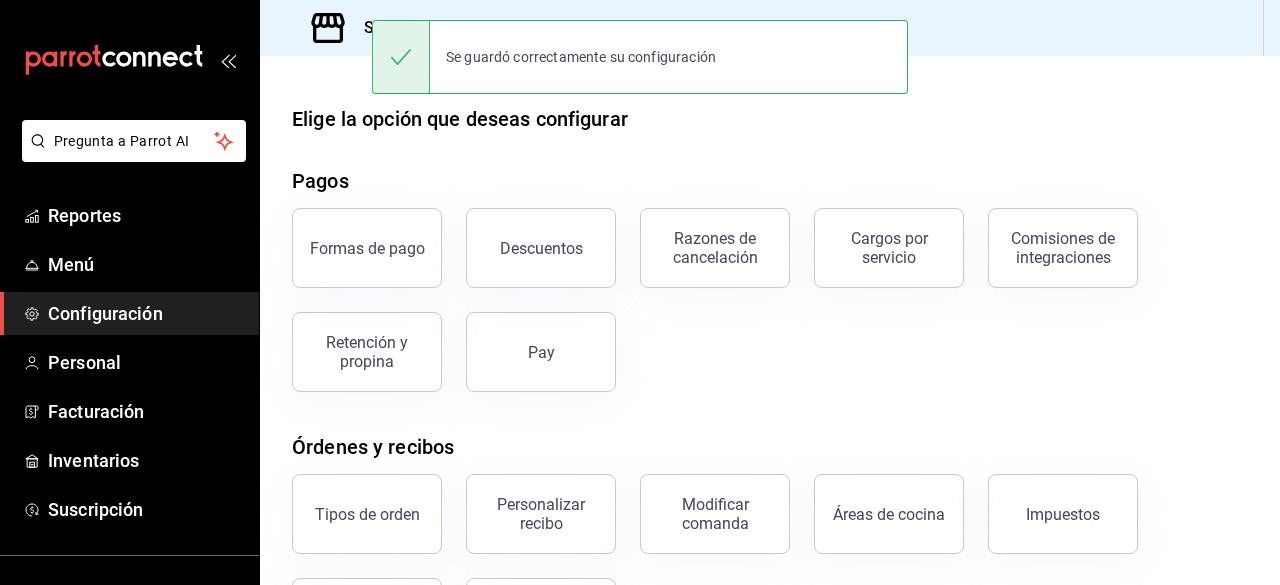 click on "Elige la opción que deseas configurar Pagos Formas de pago Descuentos Razones de cancelación Cargos por servicio Comisiones de integraciones Retención y propina Pay Órdenes y recibos Tipos de orden Personalizar recibo Modificar comanda Áreas de cocina Impuestos Imágenes promocionales Tipo de artículo Cajas Razones de movimientos Configuración de cajas Reloj checador Mesas Áreas de servicio Mesas Configuración de mesa" at bounding box center (770, 543) 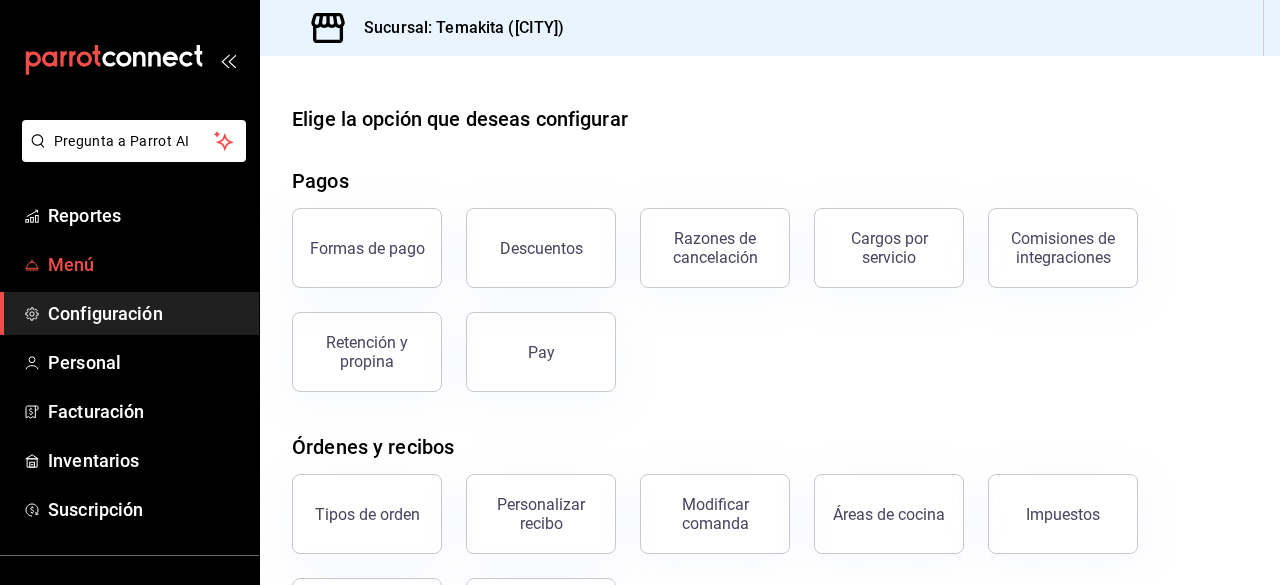 click on "Menú" at bounding box center (145, 264) 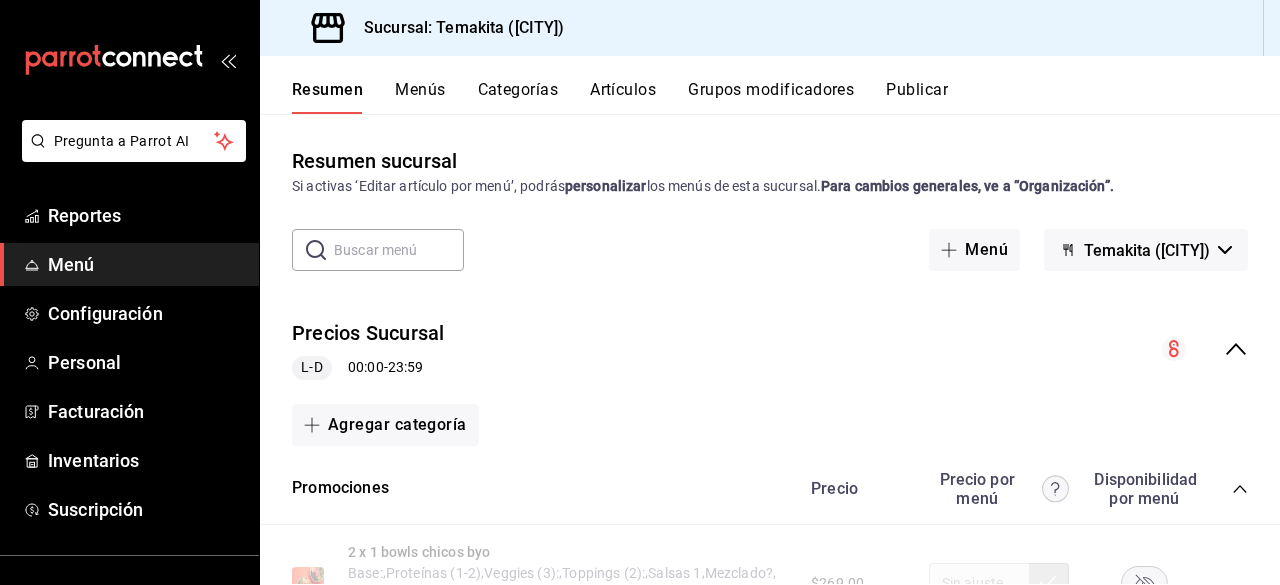 click on "Resumen sucursal Si activas ‘Editar artículo por menú’, podrás  personalizar  los menús de esta sucursal.  Para cambios generales, ve a “Organización”. ​ ​ Menú Temakita (CHIHUAHUA) Precios Sucursal L-D 00:00  -  23:59 Agregar categoría Promociones Precio Precio por menú   Disponibilidad por menú 2 x 1 bowls chicos byo Base: ,  Proteínas (1-2) ,  Veggies (3): ,  Toppings (2): ,  Salsas 1 ,  Mezclado? ,  Elige proteínas extras ,  Elige Veggies Extras ,  Elige Toppings Extras ,  Elige salsas extras ,  Quisieras agregar cubiertos? ,  Quieres salsa ponzu? $269.00 Combo Pareja Presentacion de tu Bowl Chico ,  Base para tu Bowl Chico ,  Proteína para tu Bowl Chico ,  Veggies para tu Bowl Chico ,  Toppings para tu Bowl Chico ,  Presentación Mediano ,  Base para tu Bowl Mediano ,  Proteína para tu Bowl Mediano ,  Veggies para tu Bowl Mediano ,  Toppings para tu Bowl Mediano ,  Quisieras agregar cubiertos? $484.00 $351.00 Combo tako ¿que sabor deseas tu bebida? ,  $157.00 $134.00 Mezclado?" at bounding box center (770, 349) 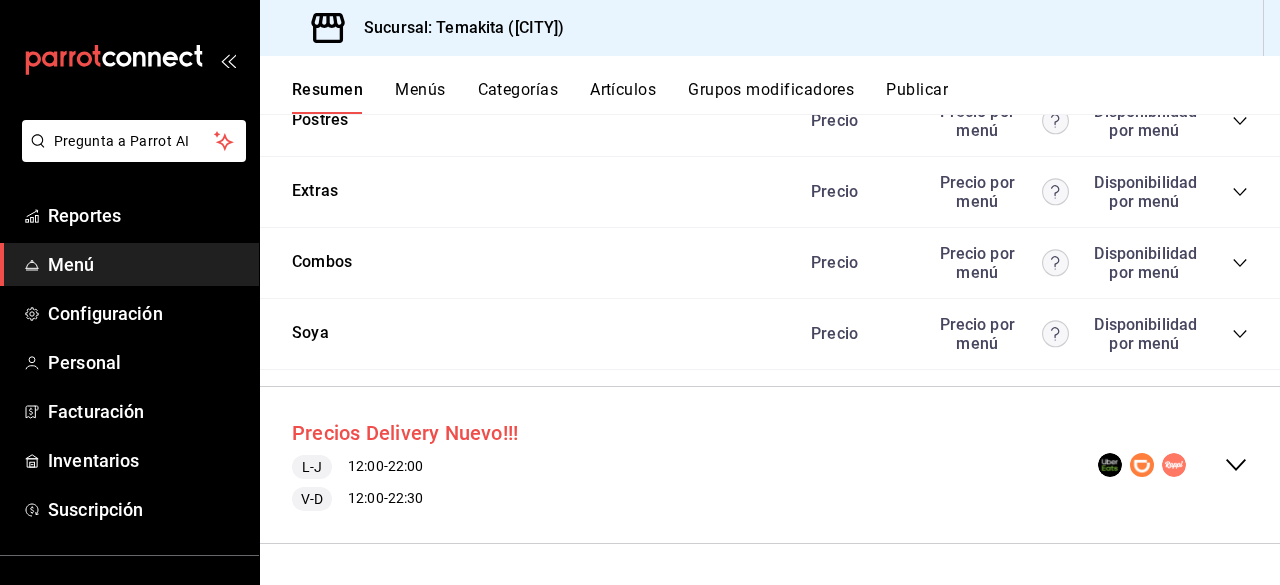 scroll, scrollTop: 2726, scrollLeft: 0, axis: vertical 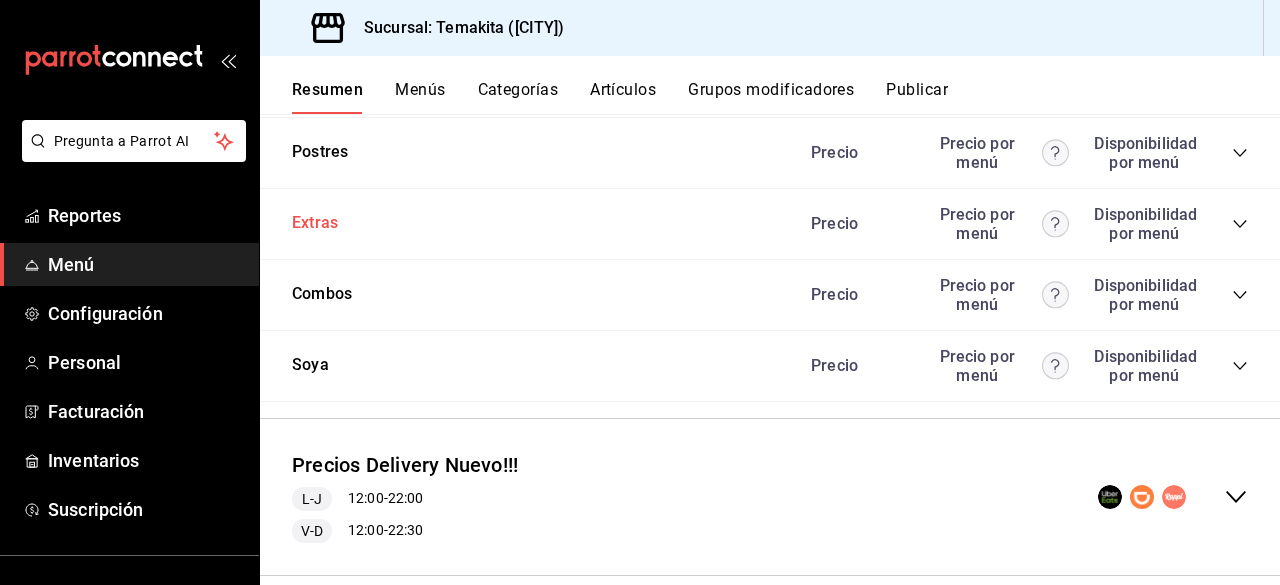 click on "Extras" at bounding box center (315, 223) 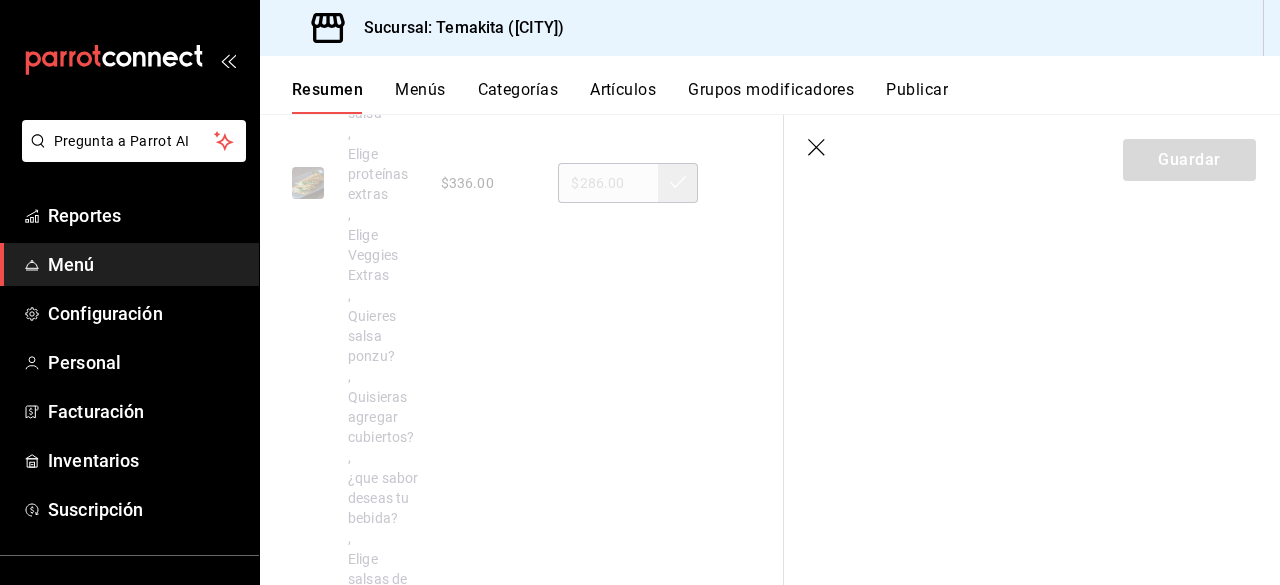 scroll, scrollTop: 2575, scrollLeft: 0, axis: vertical 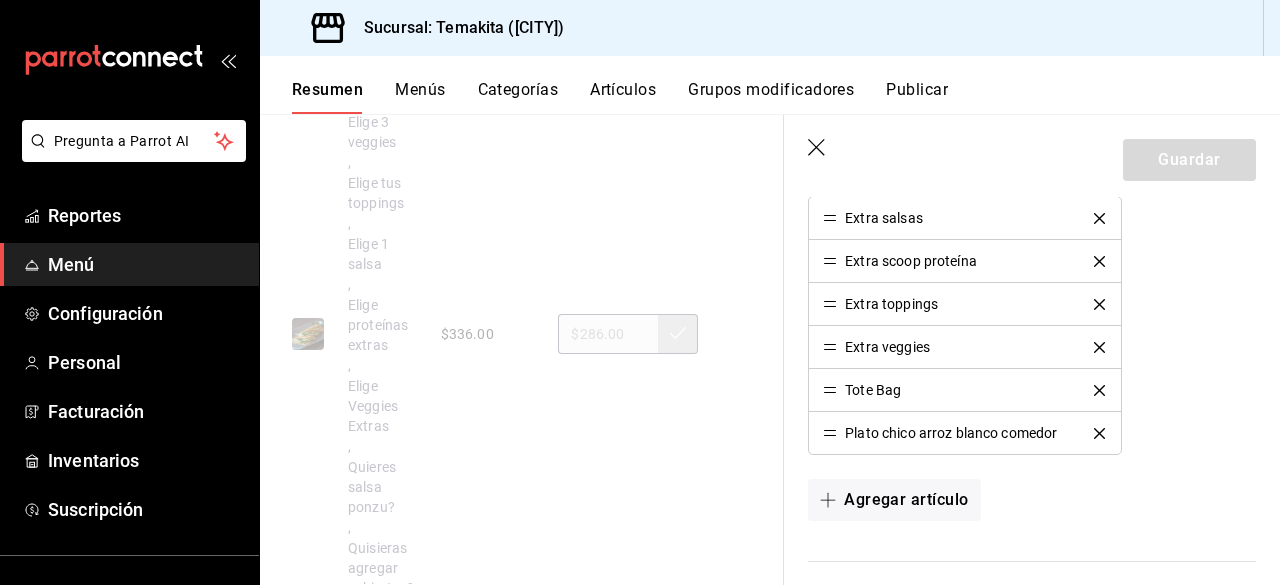 click 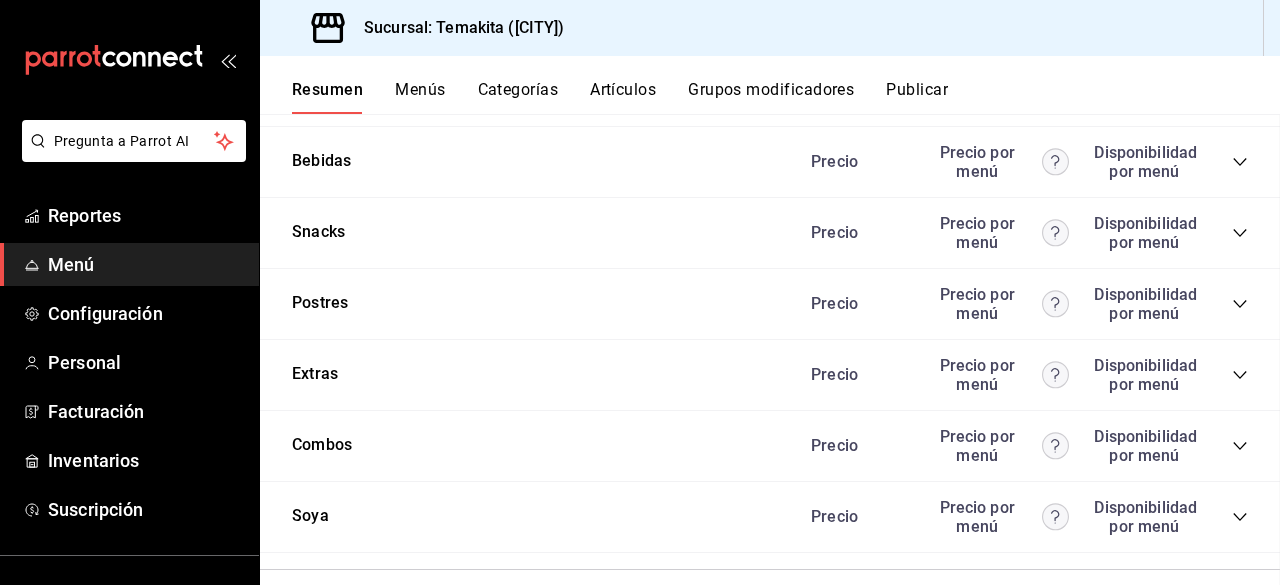 scroll, scrollTop: 0, scrollLeft: 0, axis: both 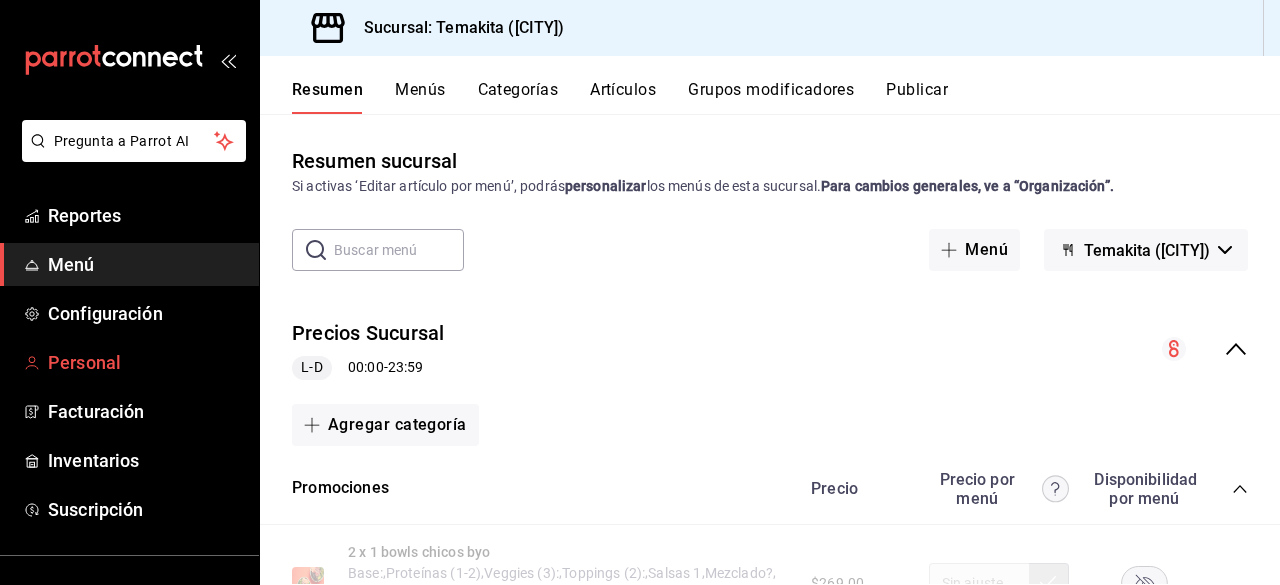 click on "Personal" at bounding box center (145, 362) 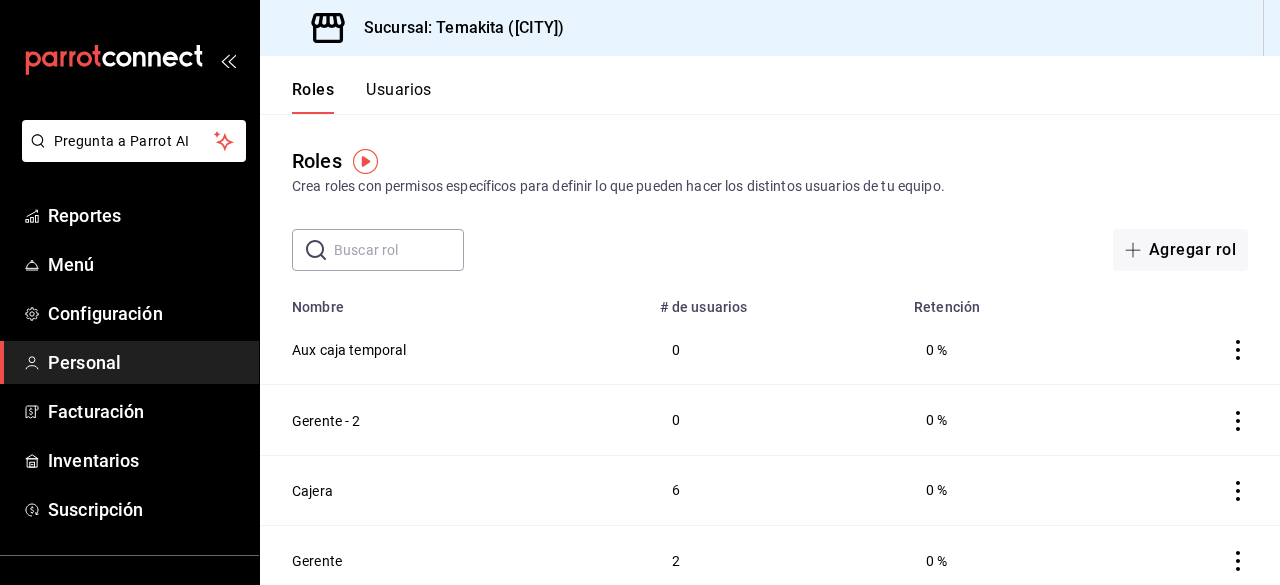 click on "Usuarios" at bounding box center [399, 97] 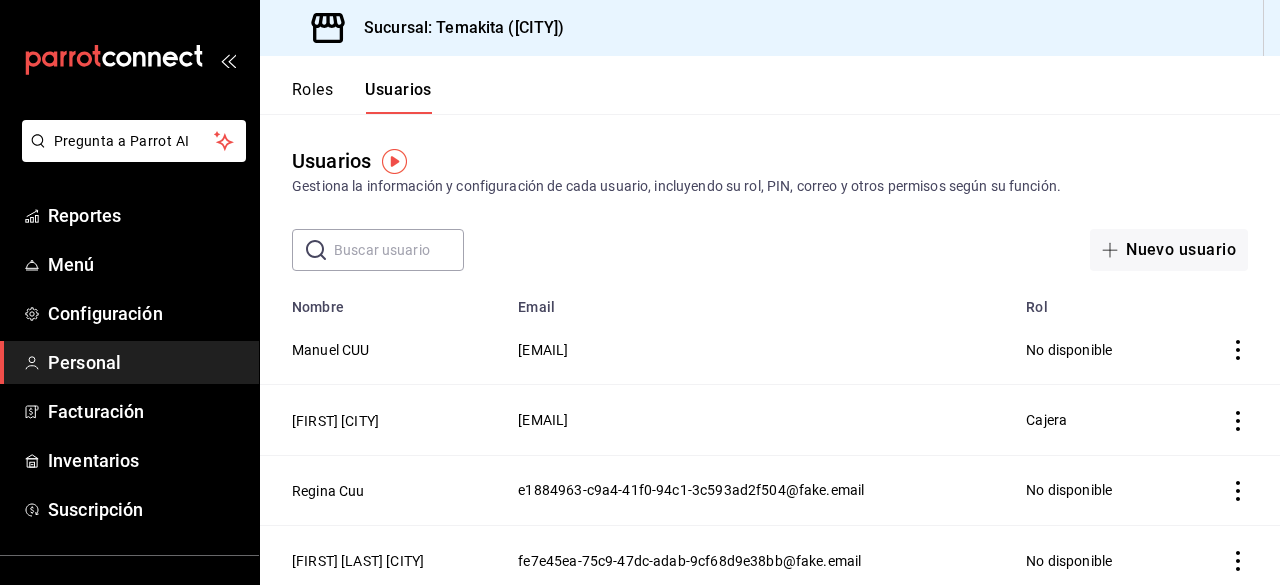 click at bounding box center [399, 250] 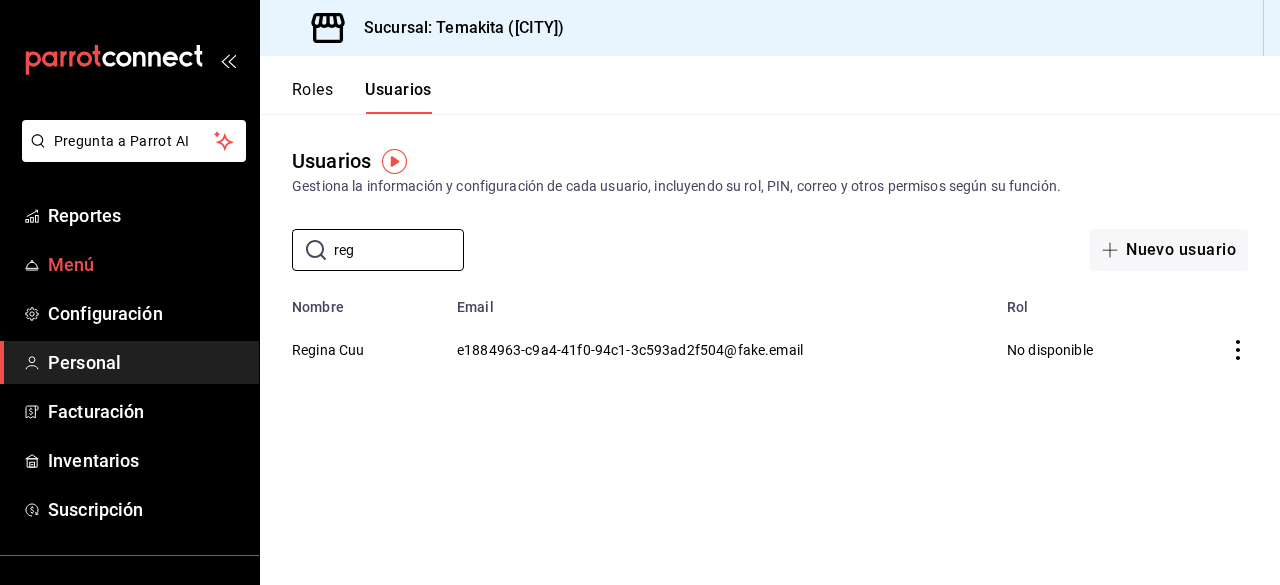 drag, startPoint x: 416, startPoint y: 268, endPoint x: 11, endPoint y: 269, distance: 405.00122 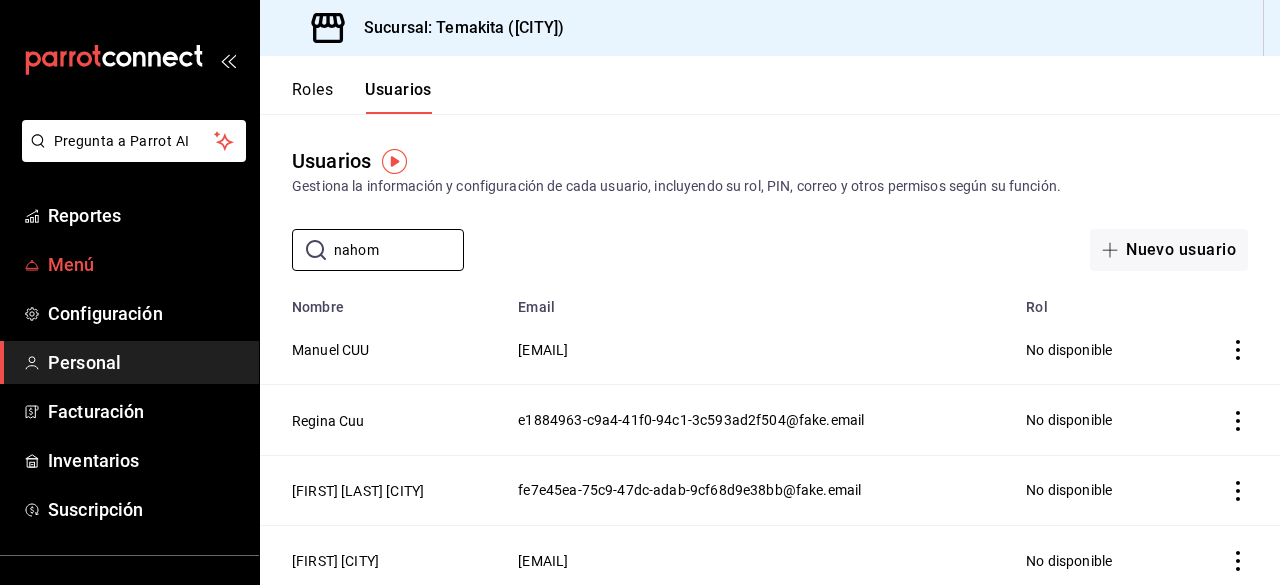 type on "nahomi" 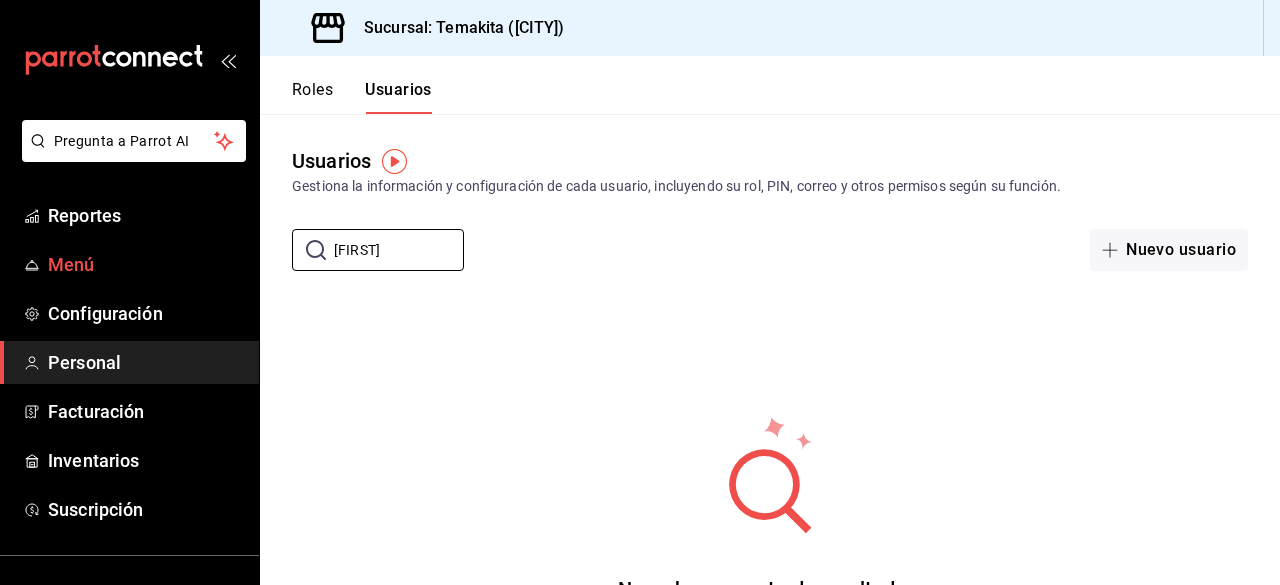 drag, startPoint x: 382, startPoint y: 263, endPoint x: 202, endPoint y: 265, distance: 180.01111 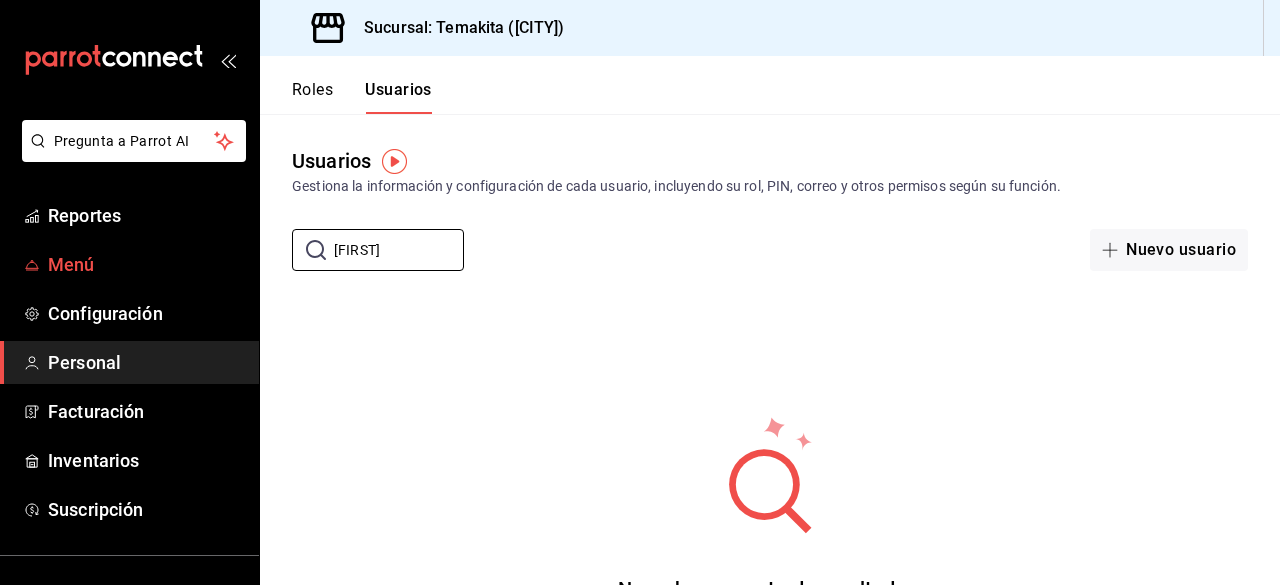 type 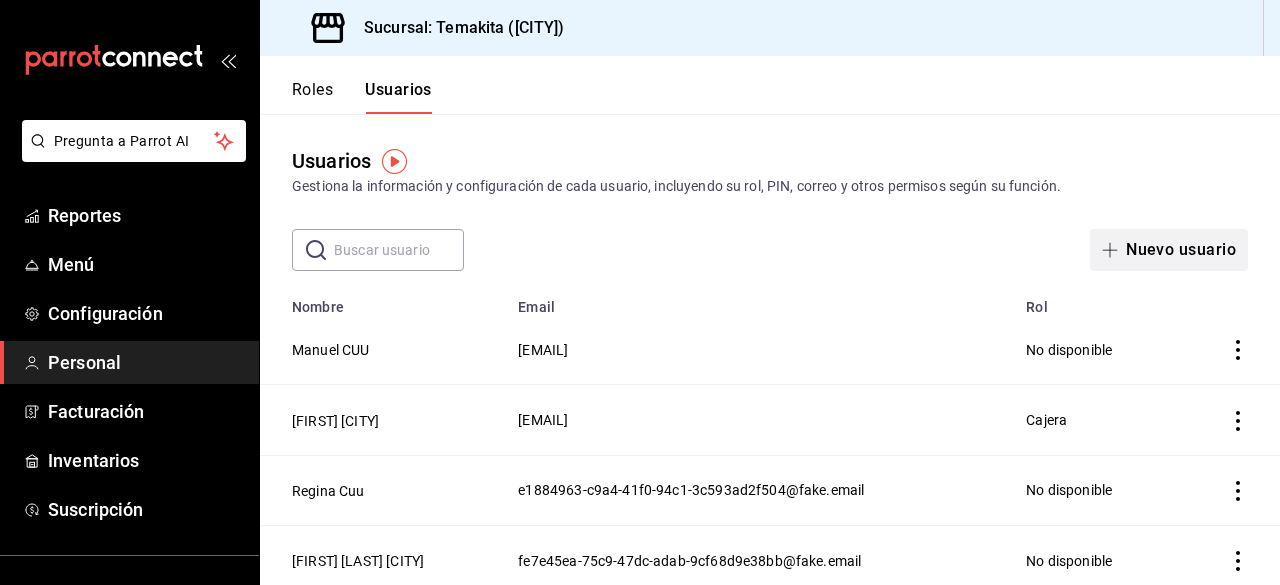 click on "Nuevo usuario" at bounding box center [1169, 250] 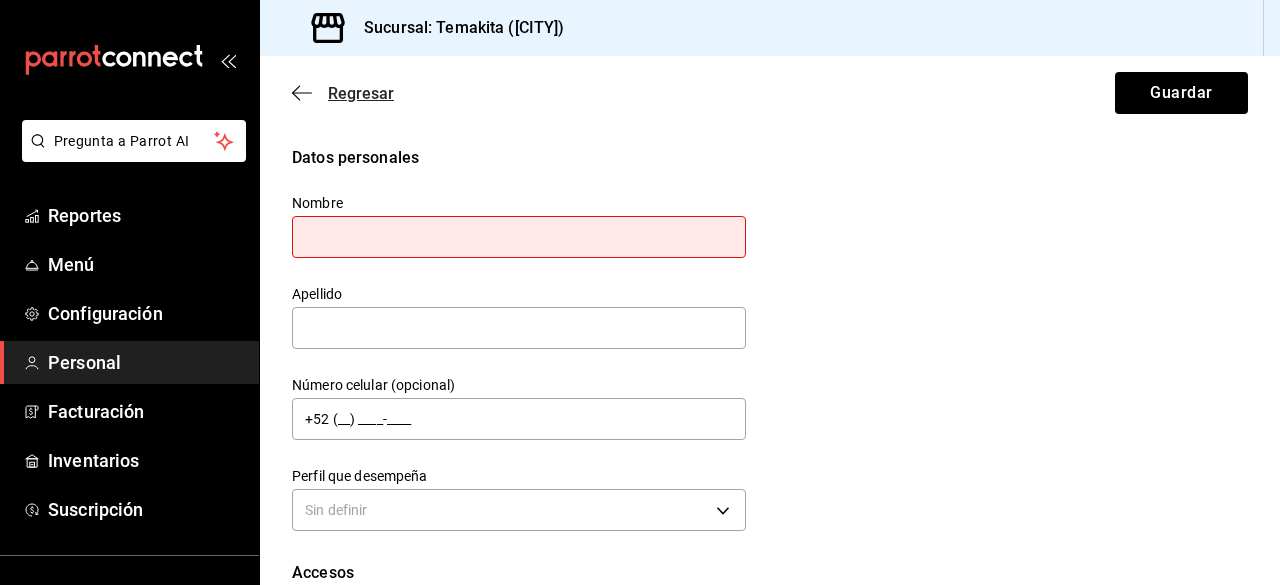 click 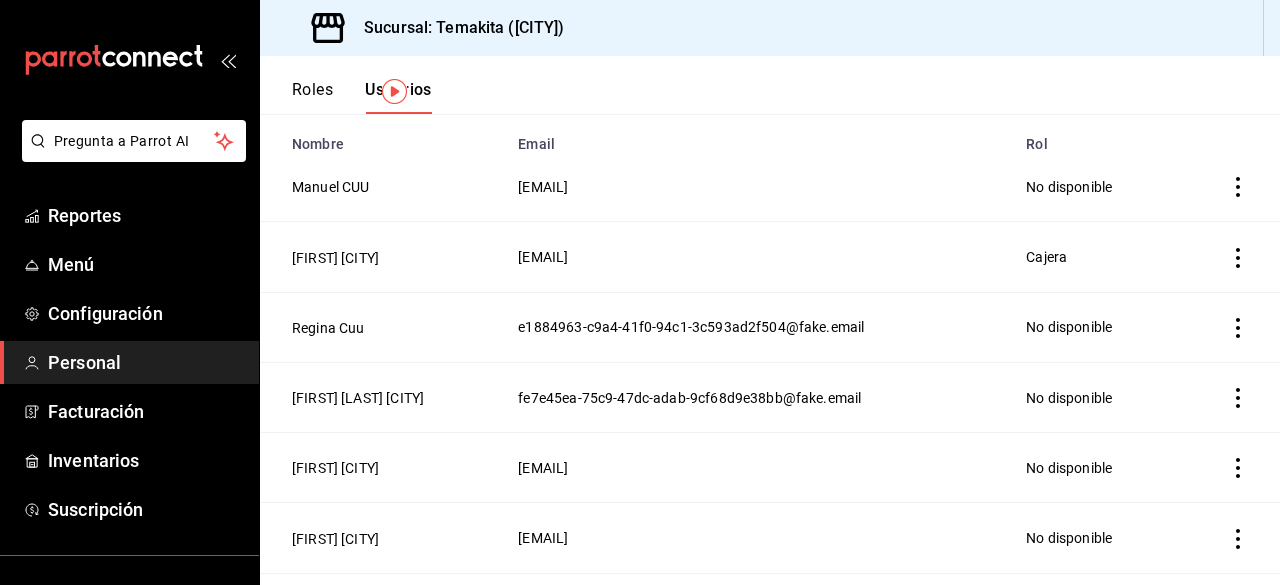 scroll, scrollTop: 0, scrollLeft: 0, axis: both 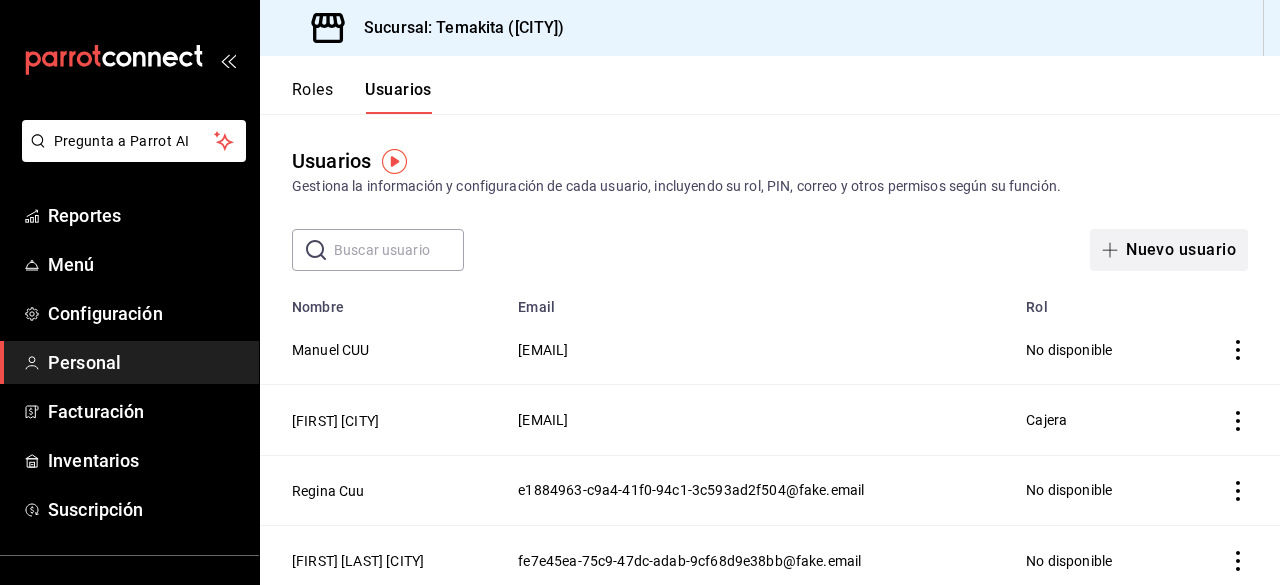 click on "Nuevo usuario" at bounding box center [1169, 250] 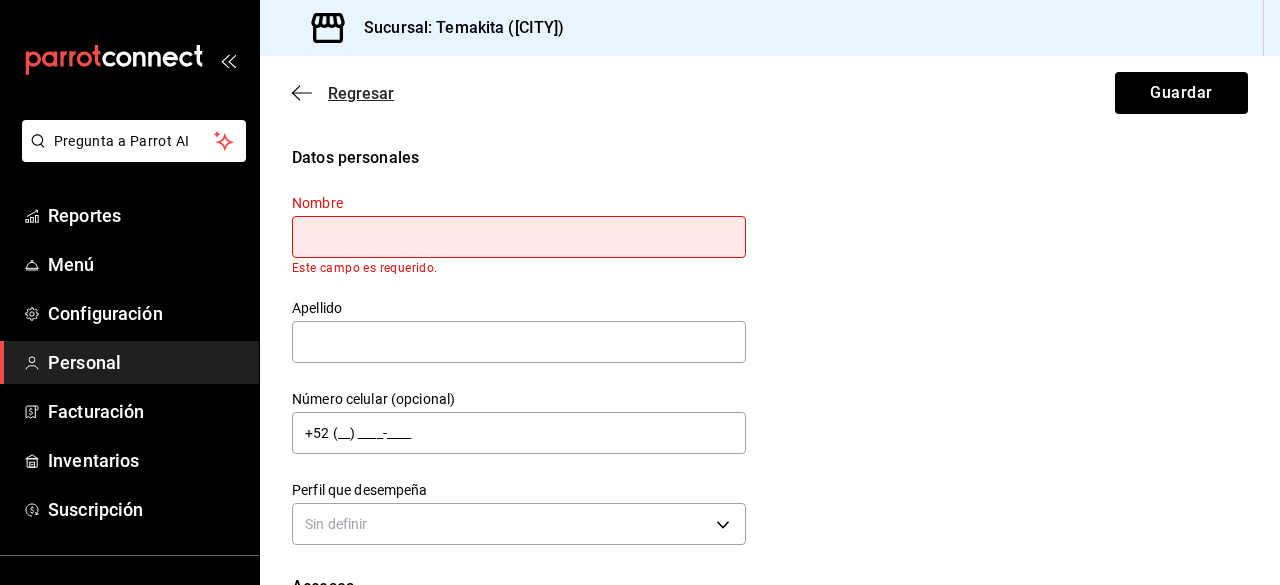 click 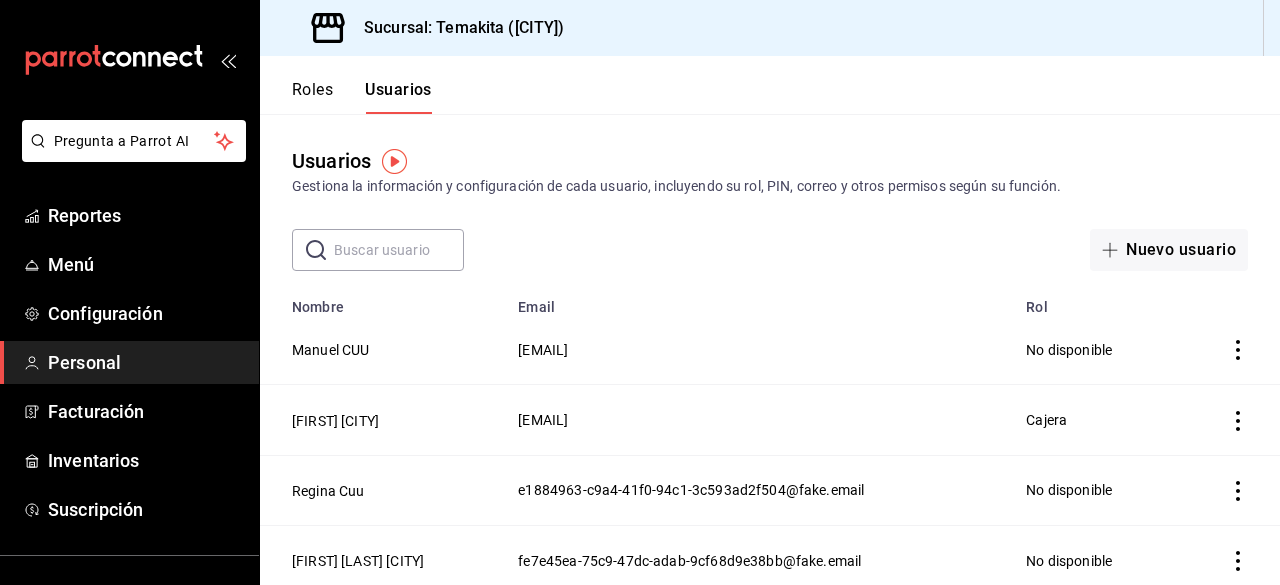 click at bounding box center (399, 250) 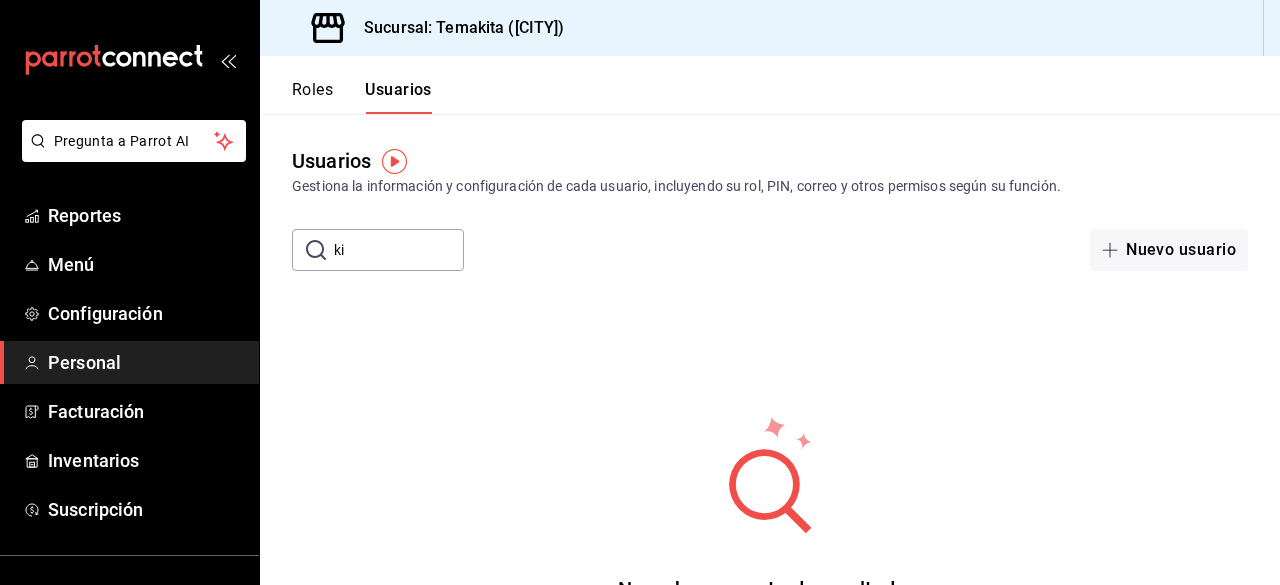 type on "k" 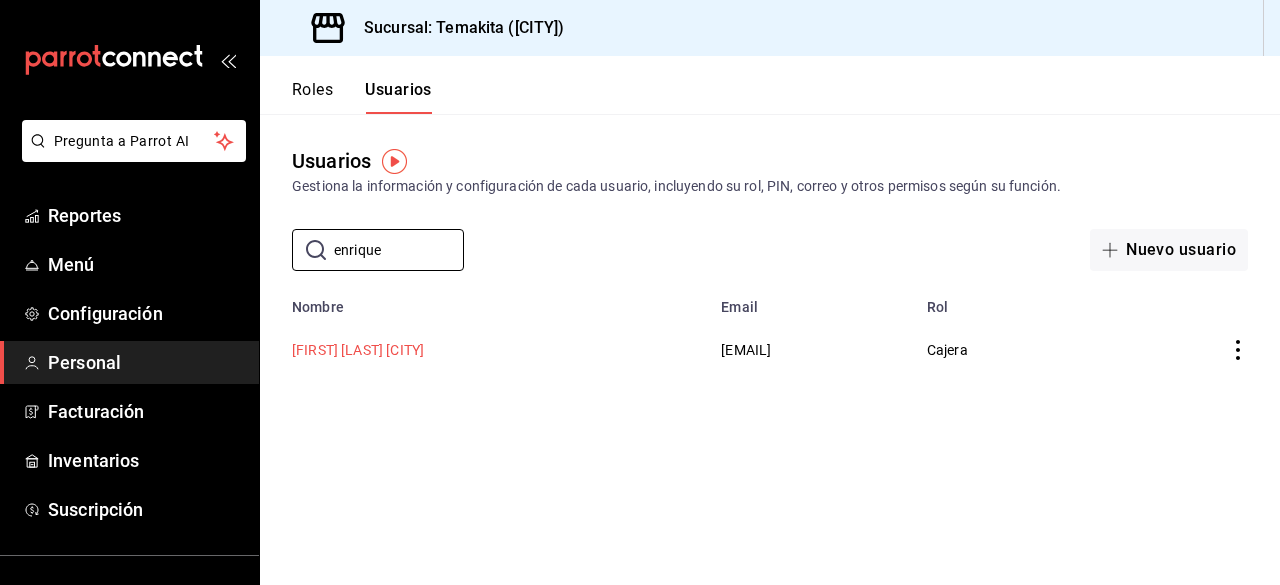 type on "enrique" 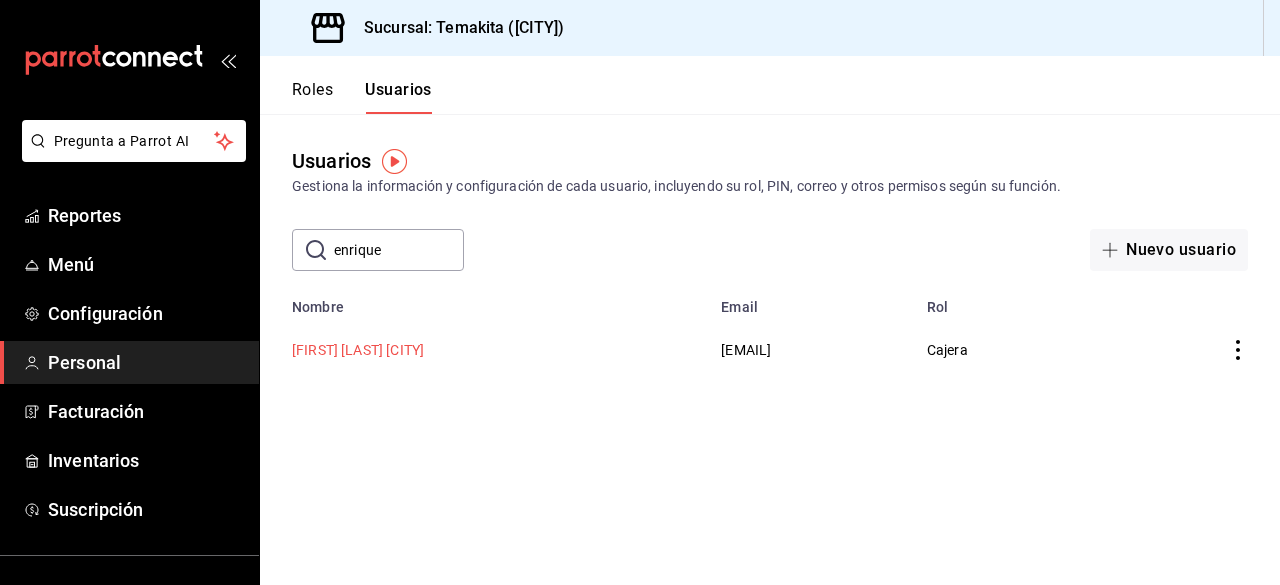 click on "Enrique Rangel CUU" at bounding box center [358, 350] 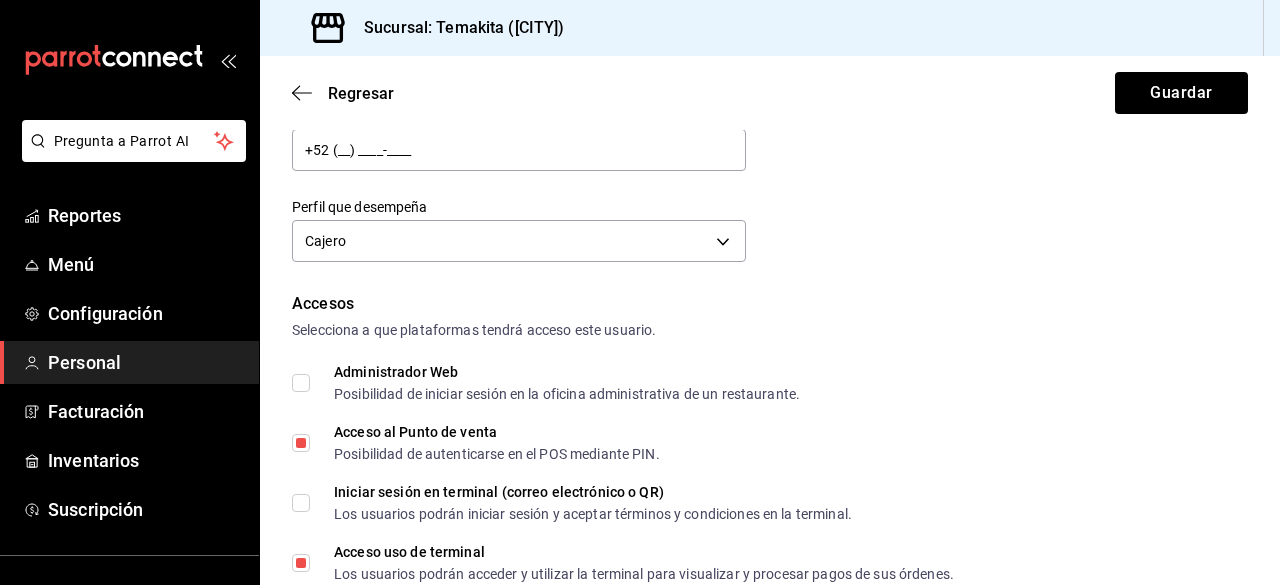 scroll, scrollTop: 270, scrollLeft: 0, axis: vertical 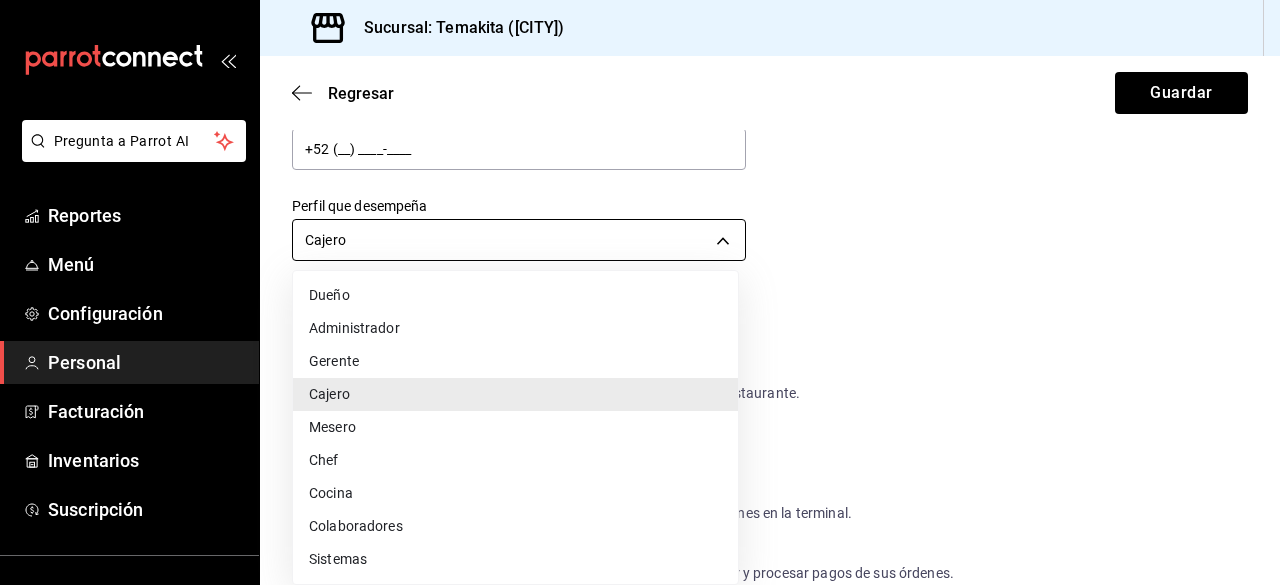 click on "Pregunta a Parrot AI Reportes   Menú   Configuración   Personal   Facturación   Inventarios   Suscripción   Ayuda Recomienda Parrot   Navil Yorba CUU   Sugerir nueva función   Sucursal: Temakita (Chihuahua) Regresar Guardar Datos personales Nombre Enrique Apellido Rangel CUU Número celular (opcional) +52 (__) ____-____ Perfil que desempeña Cajero CASHIER Accesos Selecciona a que plataformas tendrá acceso este usuario. Administrador Web Posibilidad de iniciar sesión en la oficina administrativa de un restaurante.  Acceso al Punto de venta Posibilidad de autenticarse en el POS mediante PIN.  Iniciar sesión en terminal (correo electrónico o QR) Los usuarios podrán iniciar sesión y aceptar términos y condiciones en la terminal. Acceso uso de terminal Los usuarios podrán acceder y utilizar la terminal para visualizar y procesar pagos de sus órdenes. Correo electrónico Se volverá obligatorio al tener ciertos accesos activados. 6720111c-d879-49f8-9b85-fab42d5bf061@fake.email Contraseña Contraseña" at bounding box center [640, 292] 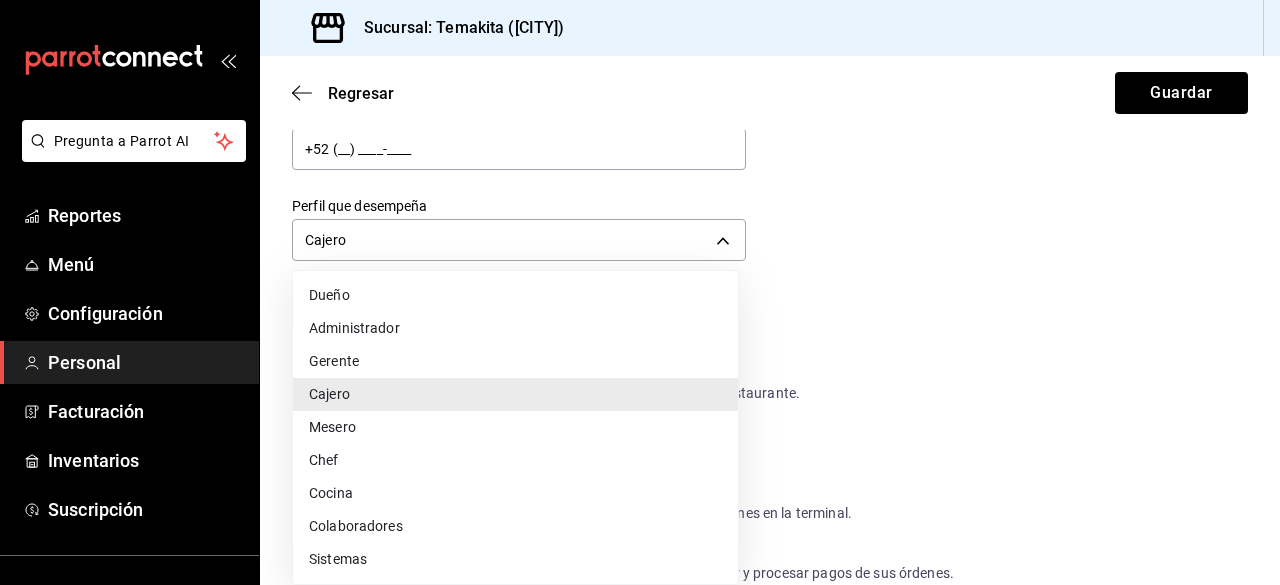 click on "Cocina" at bounding box center (515, 493) 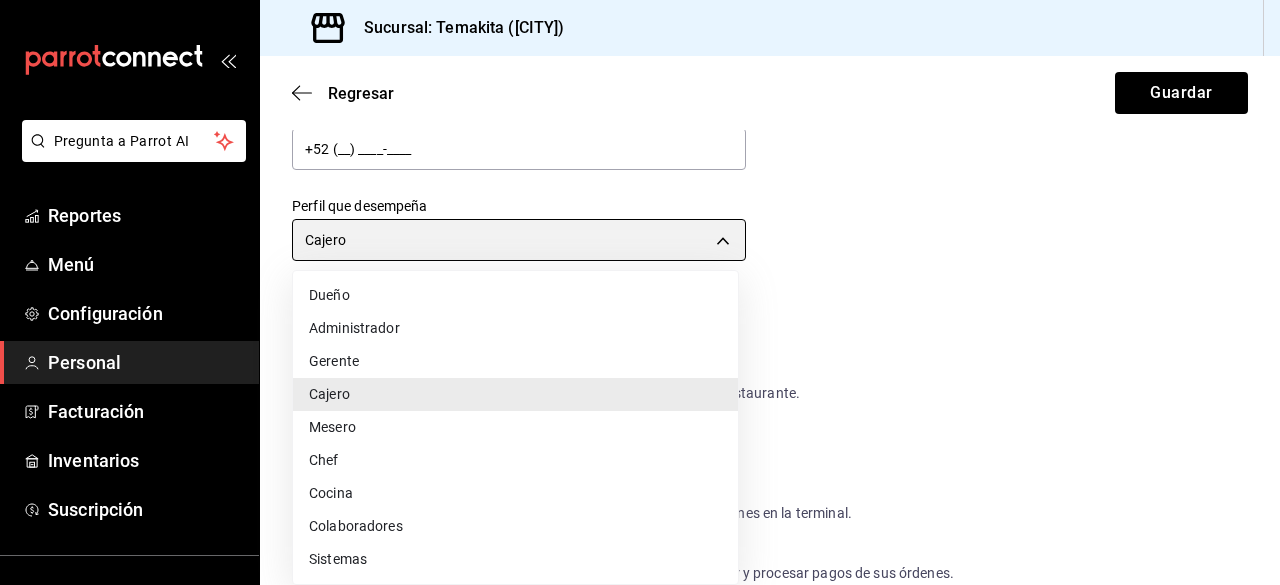 type on "KITCHEN" 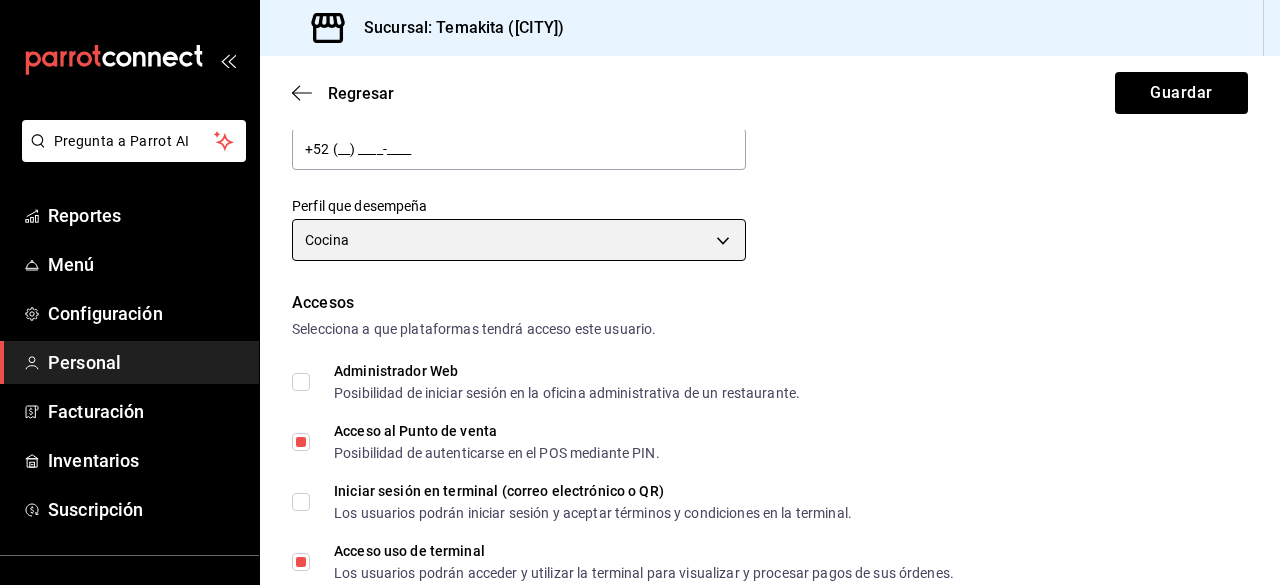 scroll, scrollTop: 430, scrollLeft: 0, axis: vertical 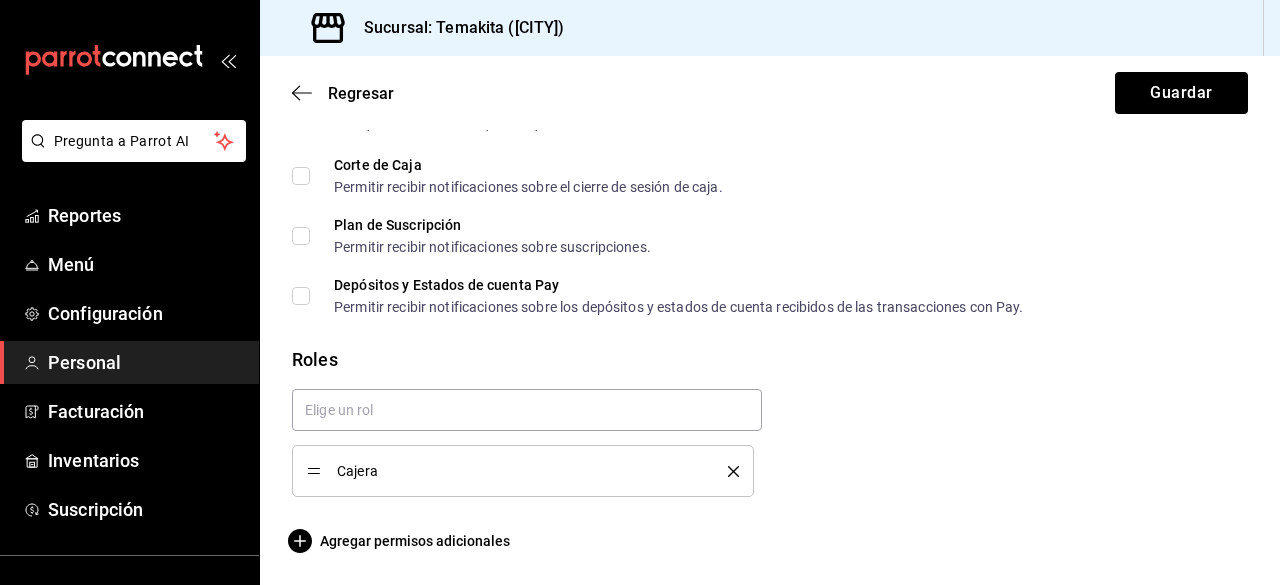 click 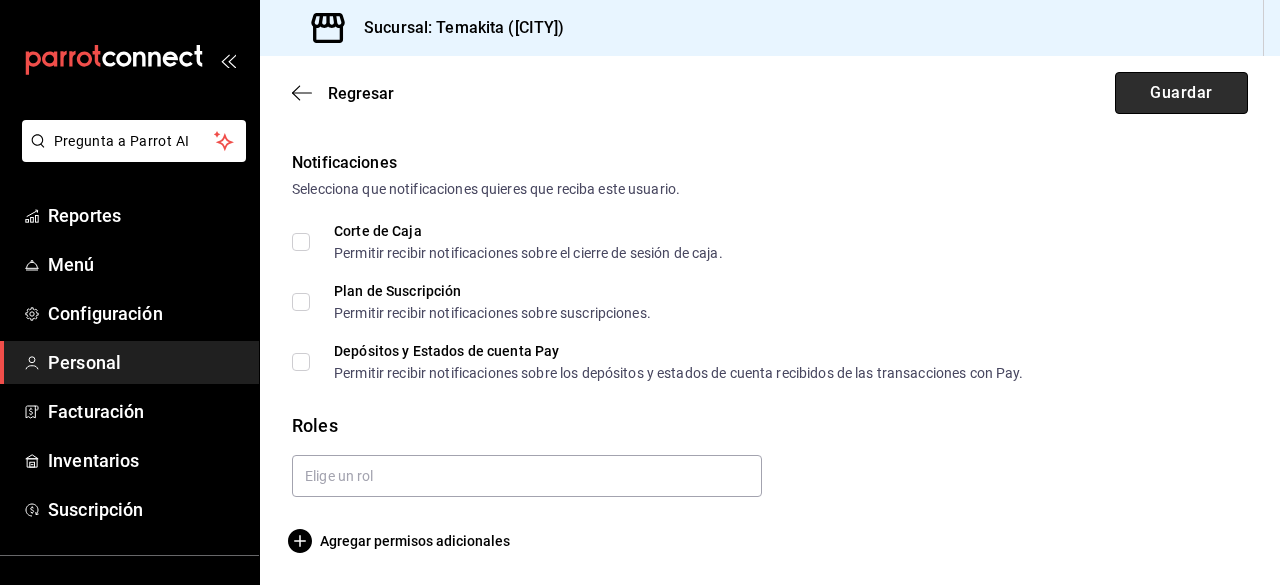 click on "Guardar" at bounding box center (1181, 93) 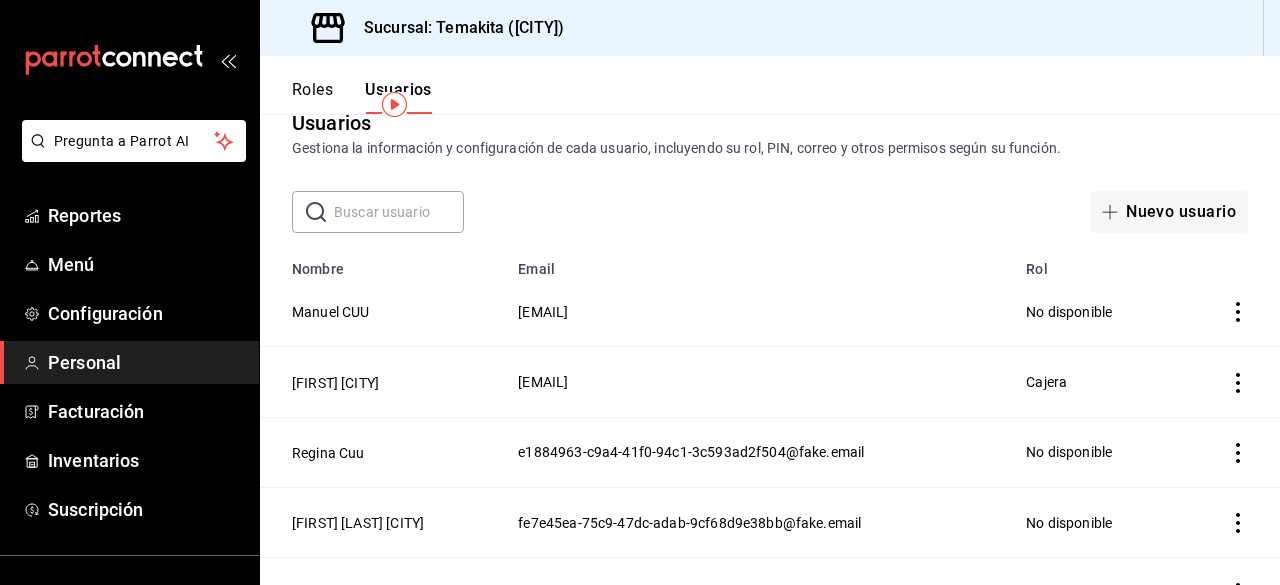 scroll, scrollTop: 0, scrollLeft: 0, axis: both 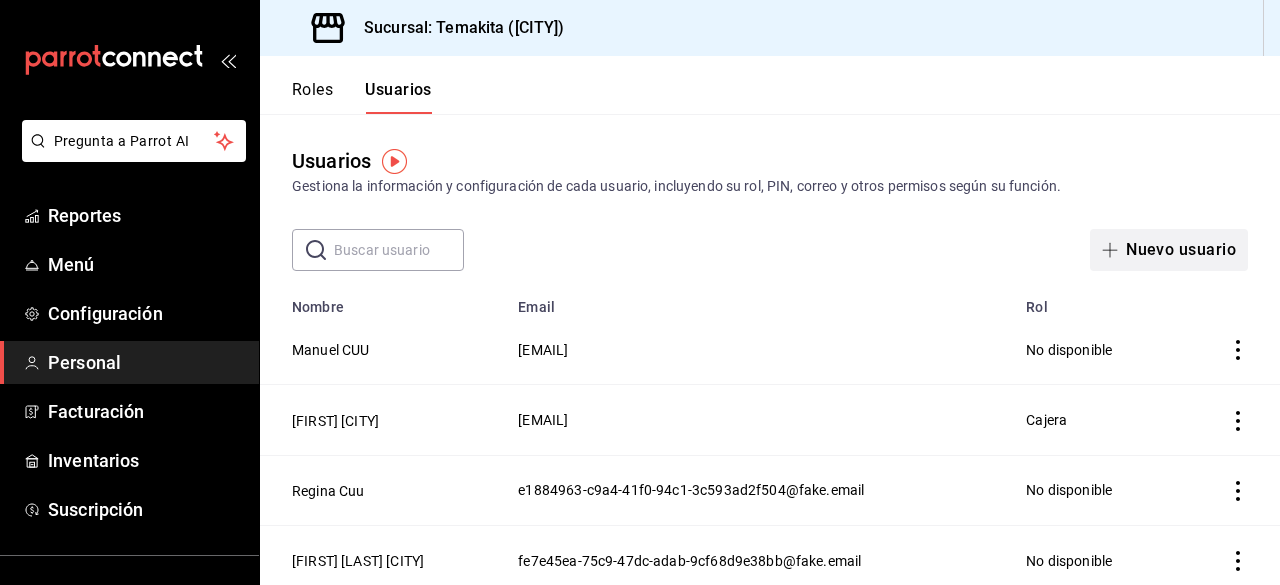 click on "Nuevo usuario" at bounding box center [1169, 250] 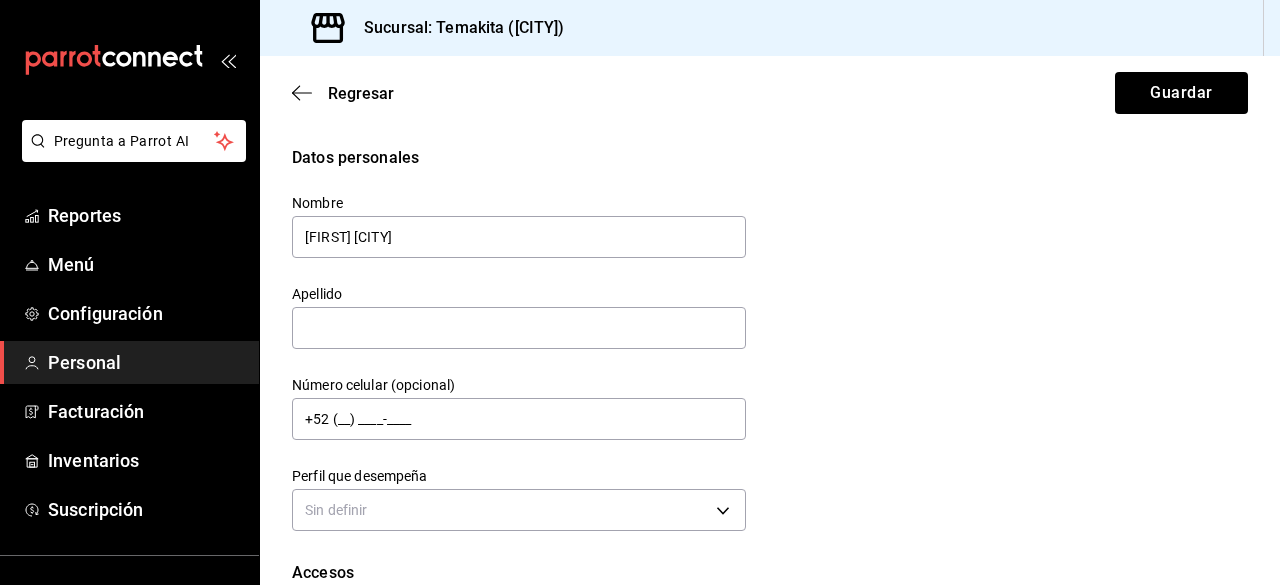 type on "Nahomi CUU" 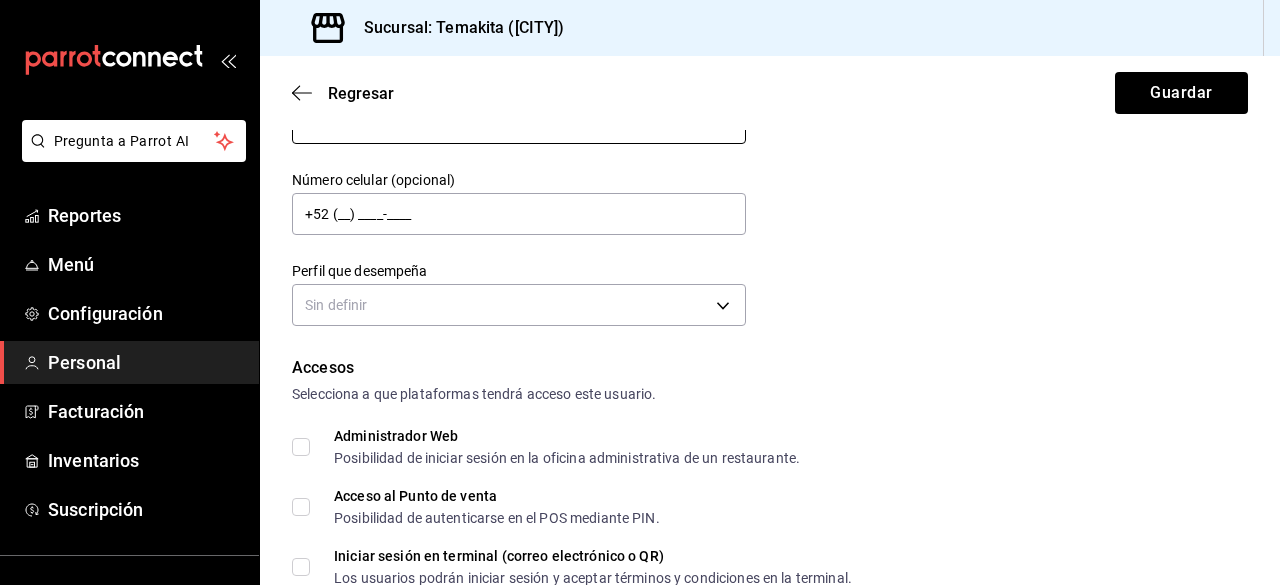 scroll, scrollTop: 174, scrollLeft: 0, axis: vertical 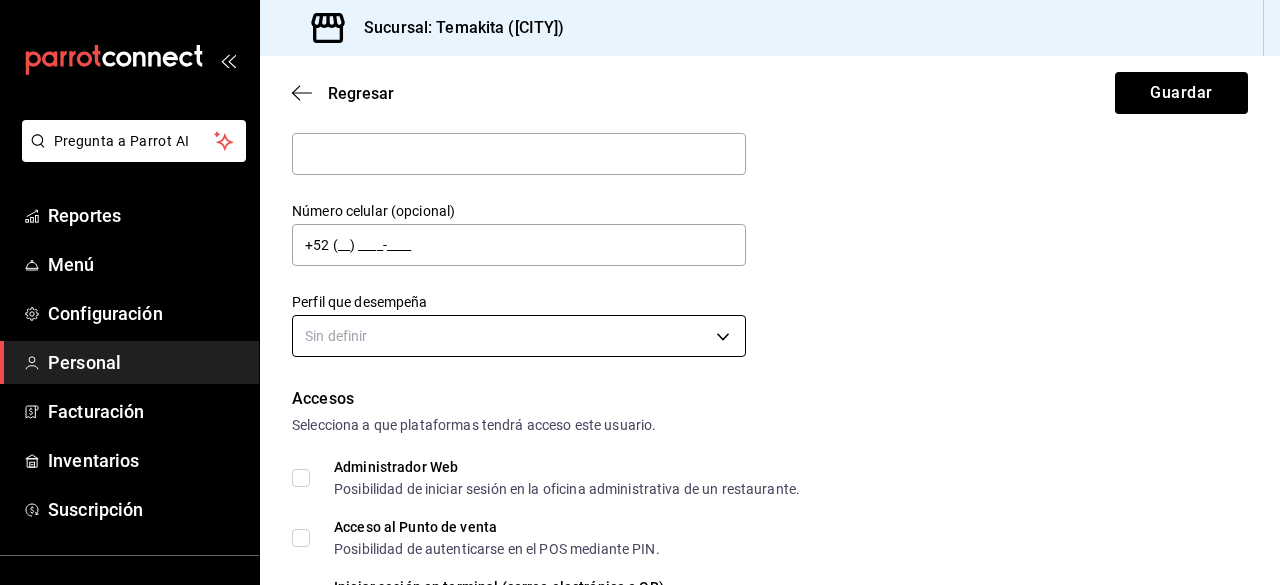 click on "Pregunta a Parrot AI Reportes   Menú   Configuración   Personal   Facturación   Inventarios   Suscripción   Ayuda Recomienda Parrot   Navil Yorba CUU   Sugerir nueva función   Sucursal: Temakita (Chihuahua) Regresar Guardar Datos personales Nombre Nahomi CUU Apellido Número celular (opcional) +52 (__) ____-____ Perfil que desempeña Sin definir Accesos Selecciona a que plataformas tendrá acceso este usuario. Administrador Web Posibilidad de iniciar sesión en la oficina administrativa de un restaurante.  Acceso al Punto de venta Posibilidad de autenticarse en el POS mediante PIN.  Iniciar sesión en terminal (correo electrónico o QR) Los usuarios podrán iniciar sesión y aceptar términos y condiciones en la terminal. Acceso uso de terminal Los usuarios podrán acceder y utilizar la terminal para visualizar y procesar pagos de sus órdenes. Correo electrónico Se volverá obligatorio al tener ciertos accesos activados. Contraseña Contraseña Repetir contraseña Repetir contraseña PIN Validar PIN" at bounding box center (640, 292) 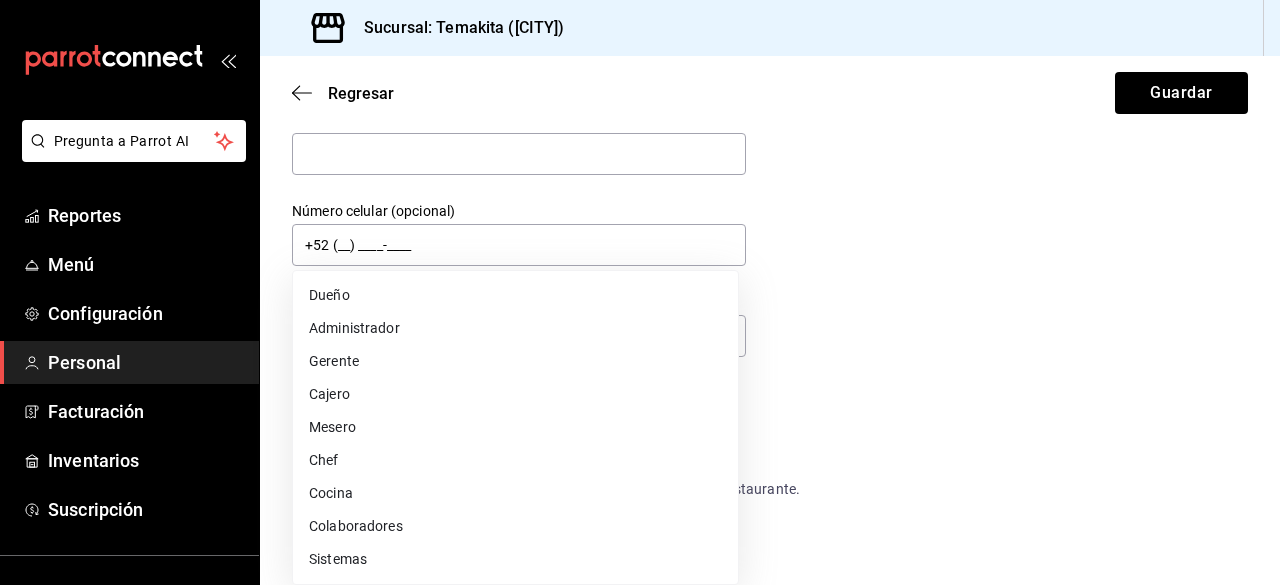 click on "Cajero" at bounding box center [515, 394] 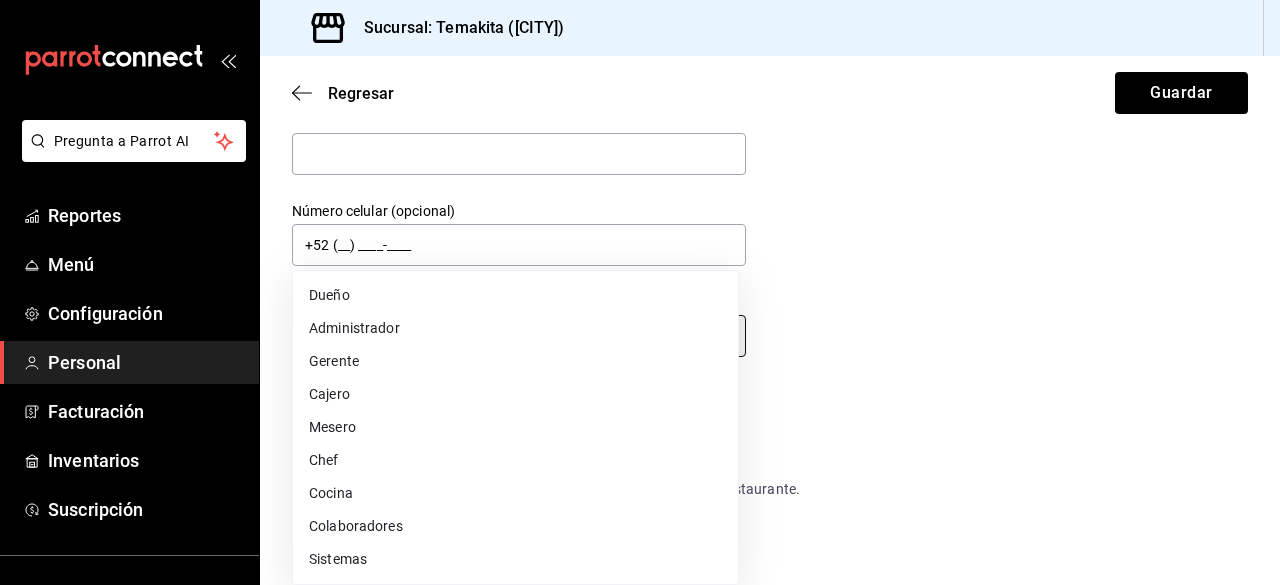 type on "CASHIER" 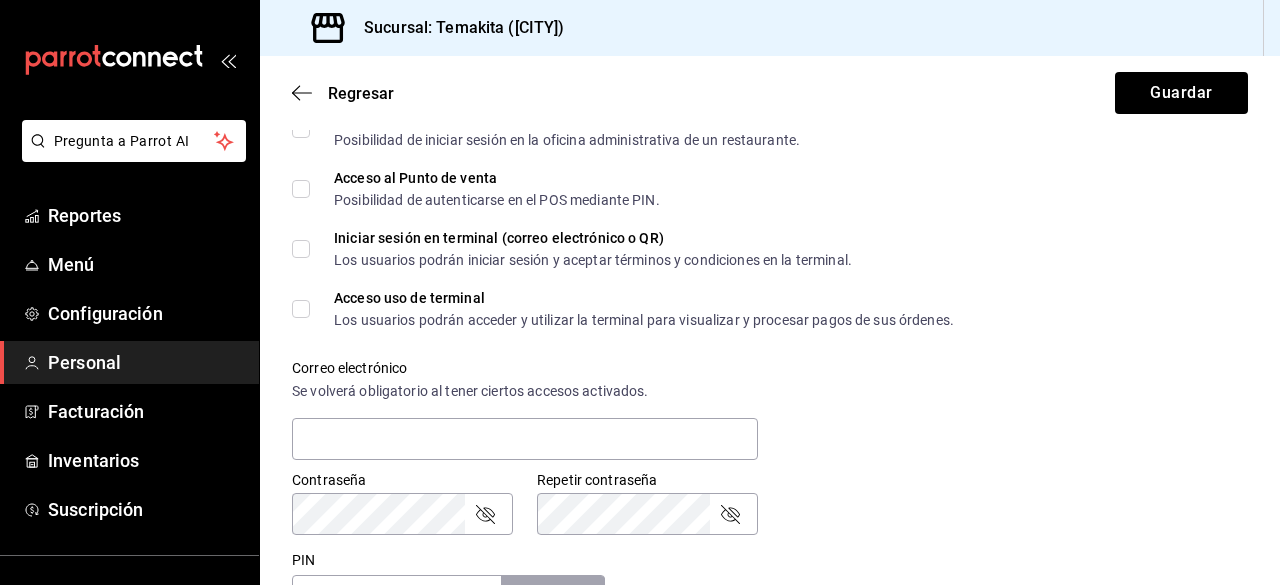 scroll, scrollTop: 524, scrollLeft: 0, axis: vertical 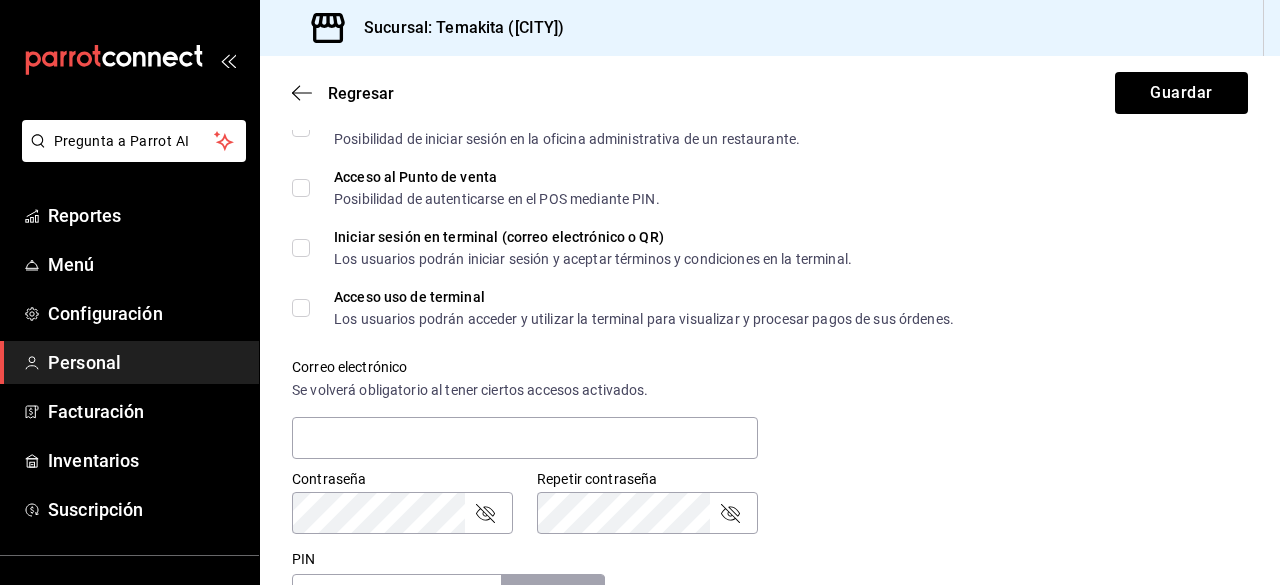click on "Acceso al Punto de venta Posibilidad de autenticarse en el POS mediante PIN." at bounding box center [301, 188] 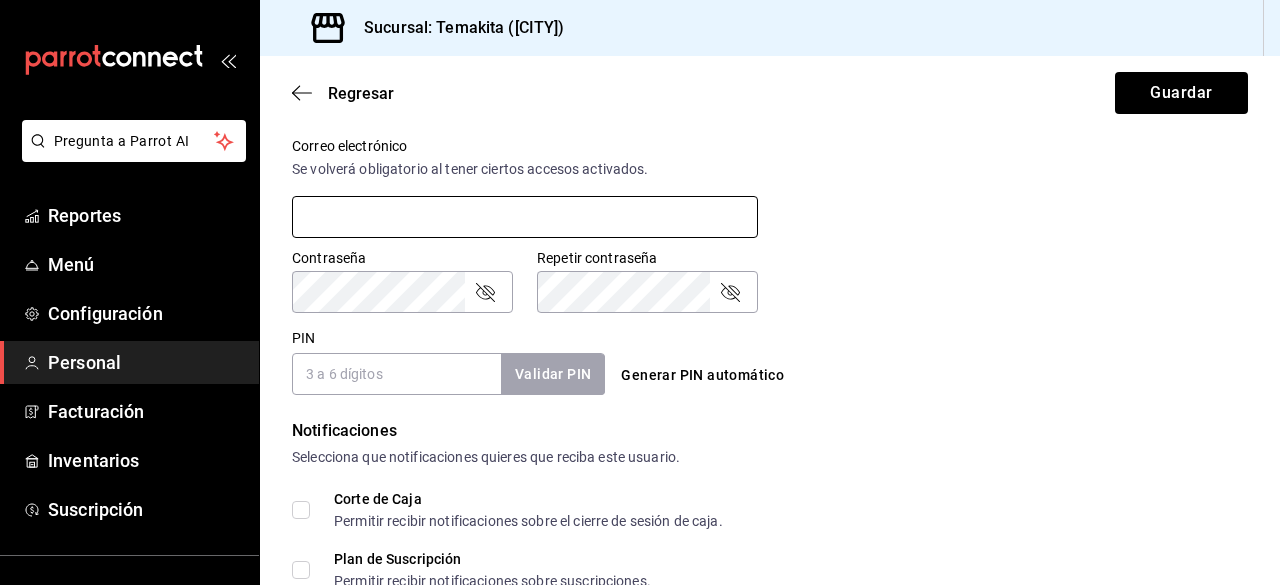 scroll, scrollTop: 749, scrollLeft: 0, axis: vertical 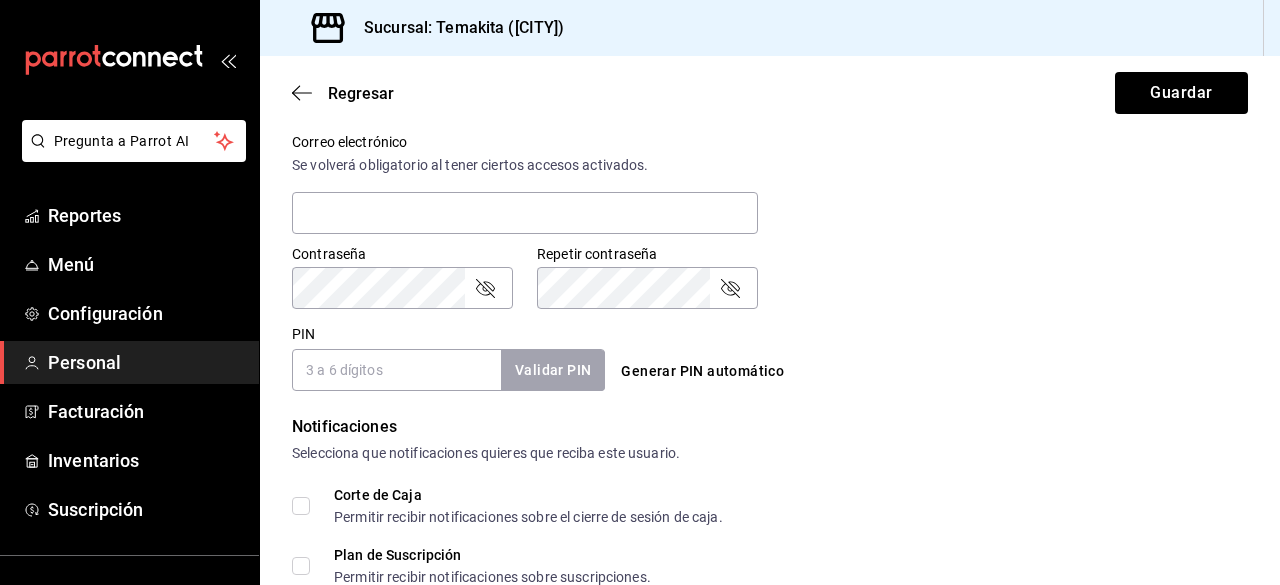 click on "PIN" at bounding box center (396, 370) 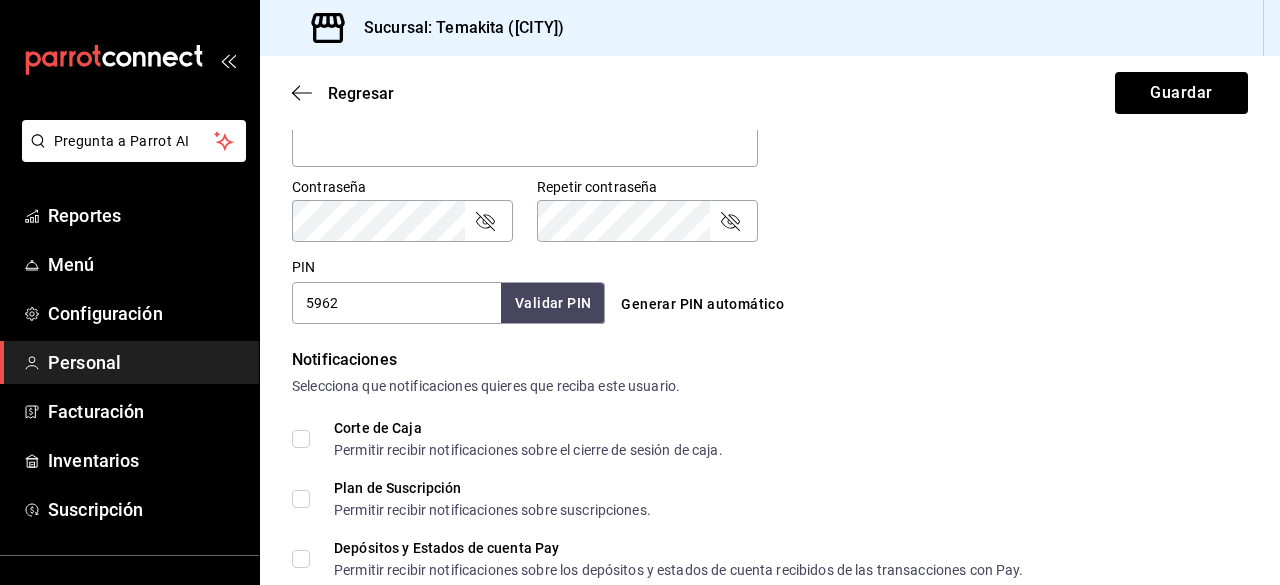 scroll, scrollTop: 817, scrollLeft: 0, axis: vertical 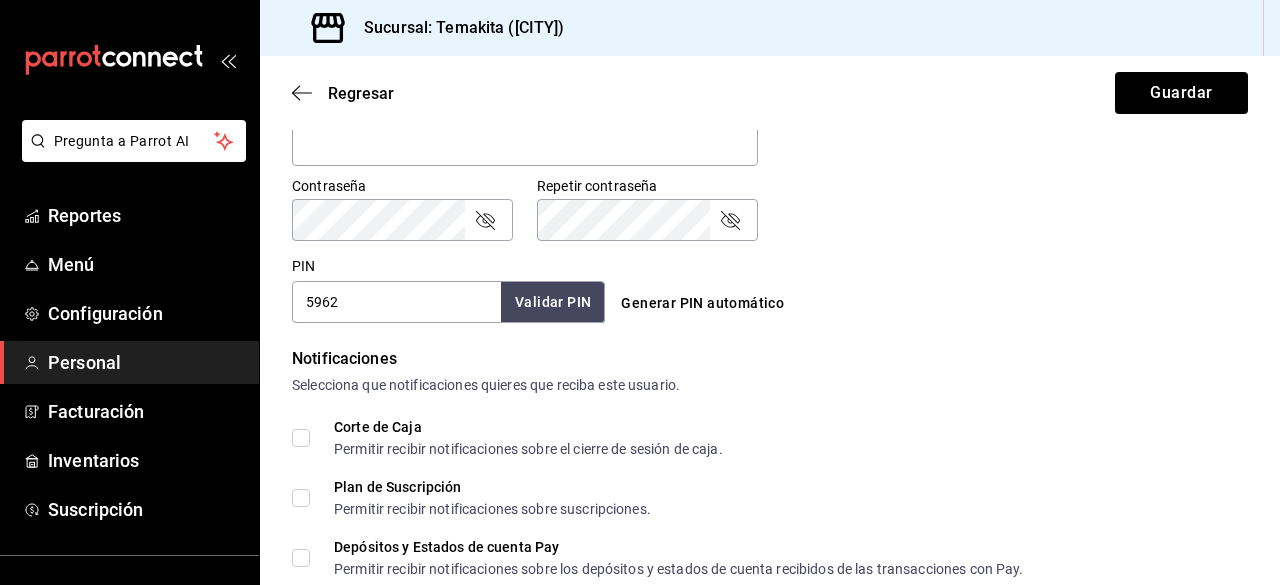 type on "5962" 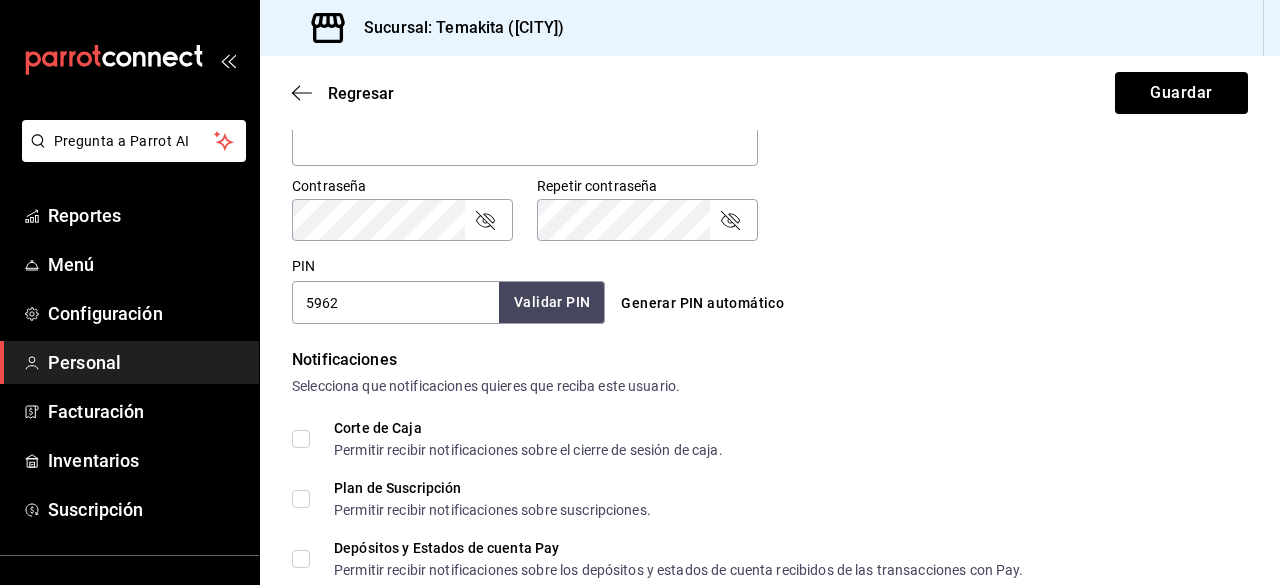 click on "Validar PIN" at bounding box center (552, 302) 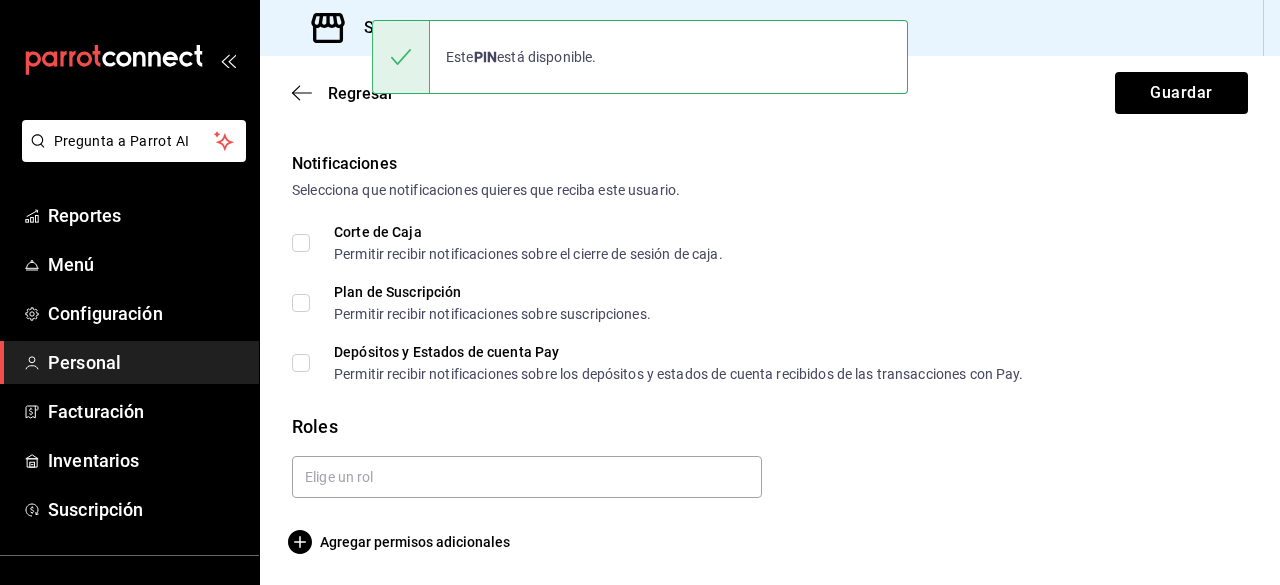 scroll, scrollTop: 1013, scrollLeft: 0, axis: vertical 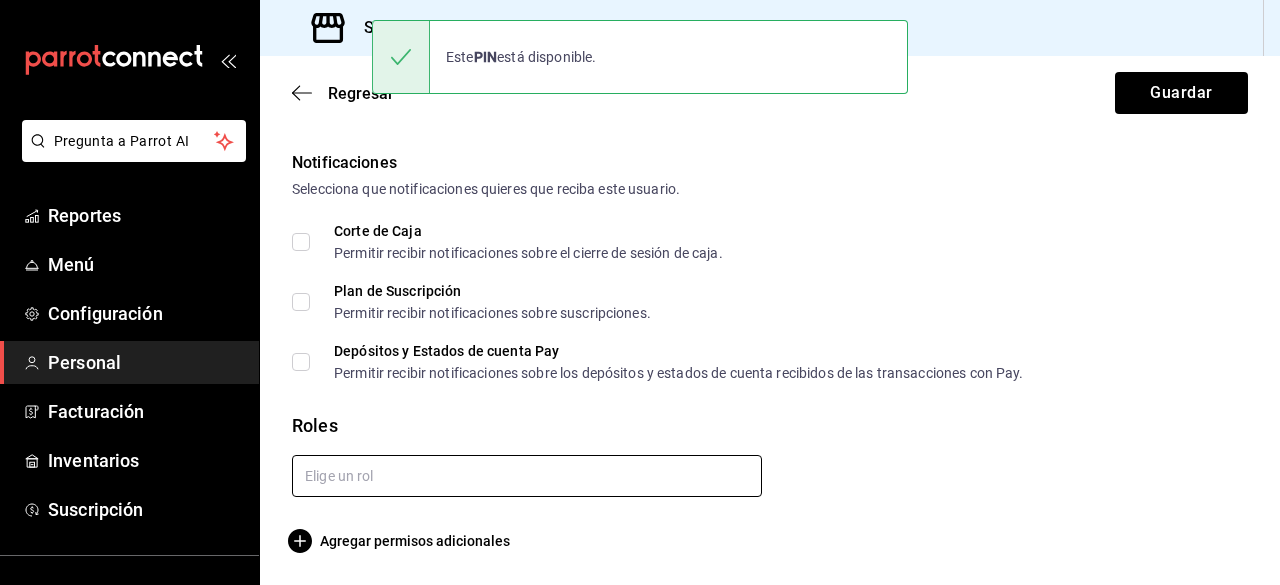 click at bounding box center [527, 476] 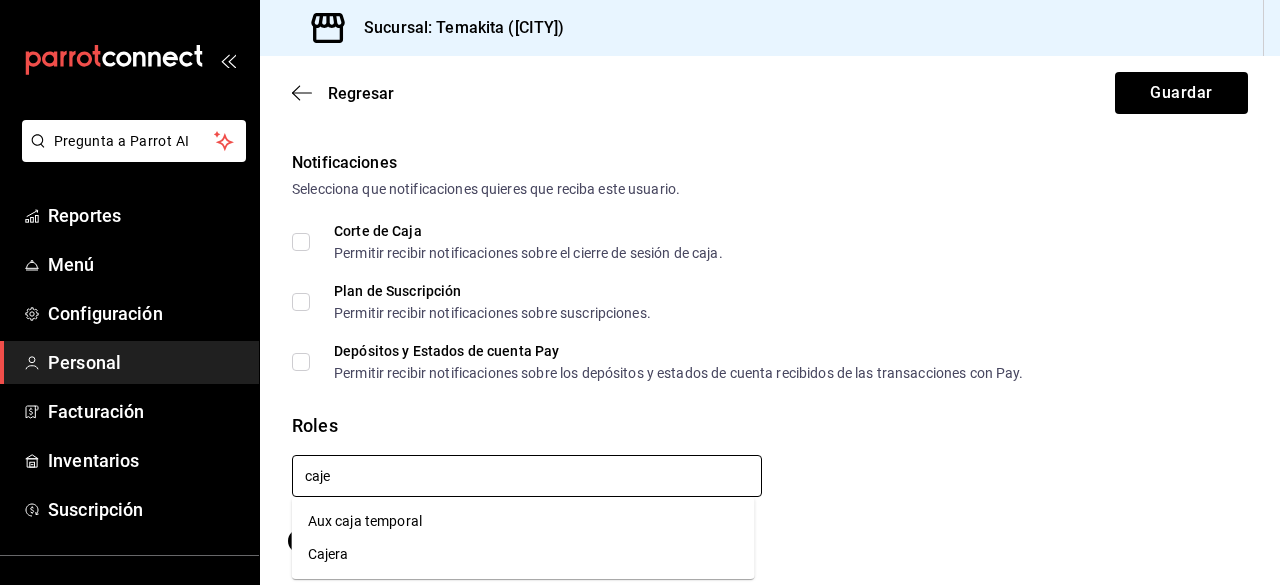 type on "cajer" 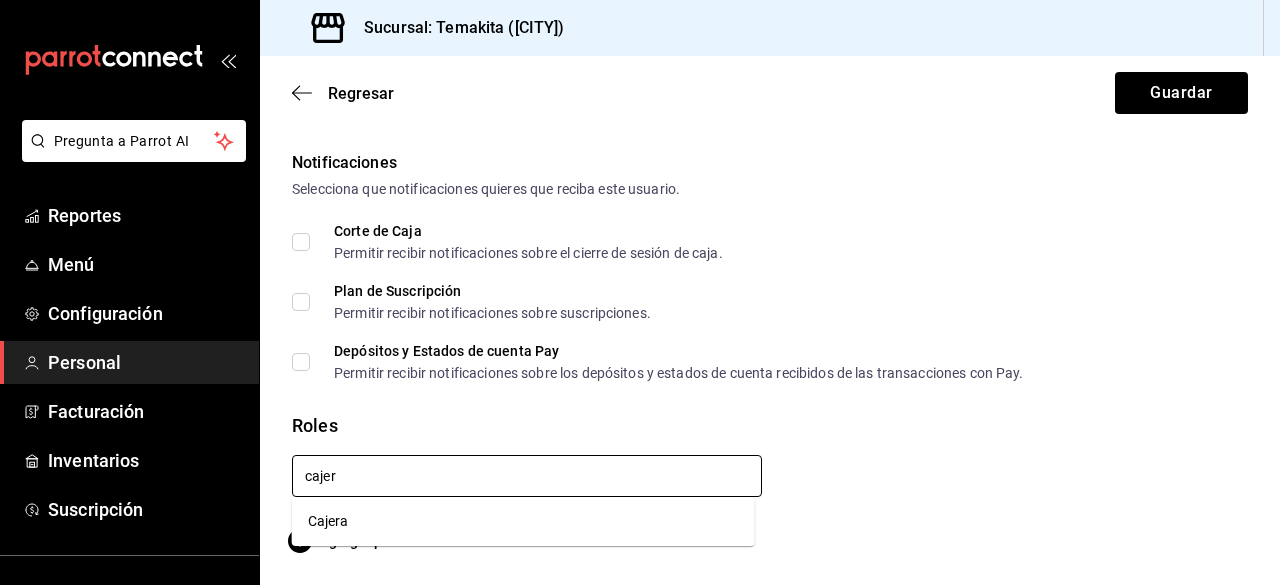 click on "Cajera" at bounding box center (523, 521) 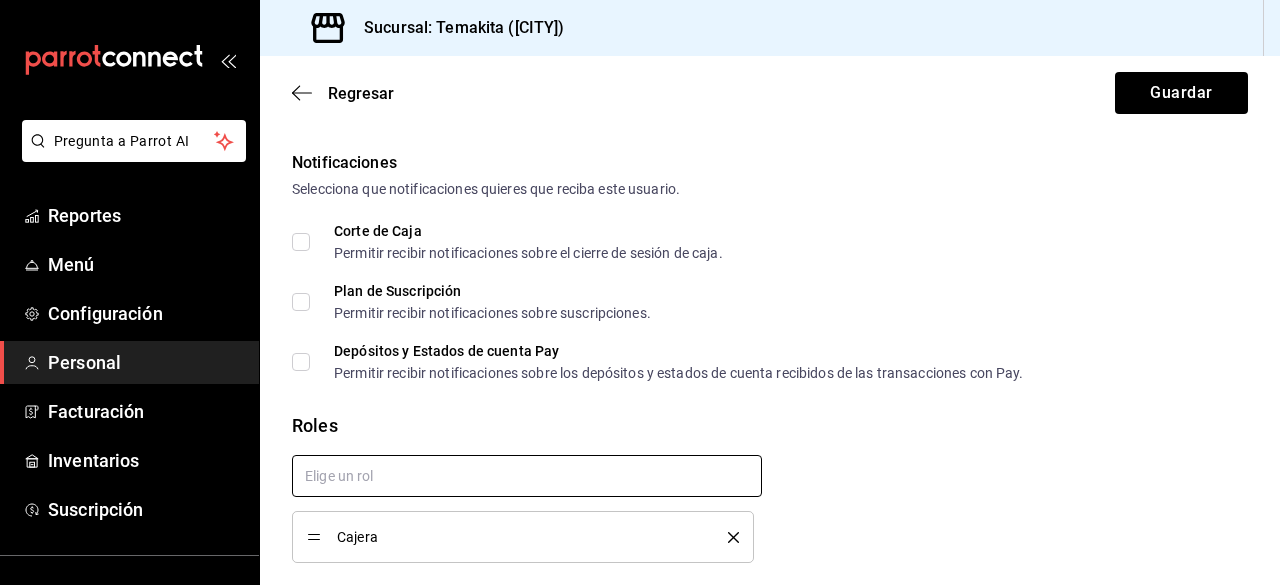 checkbox on "true" 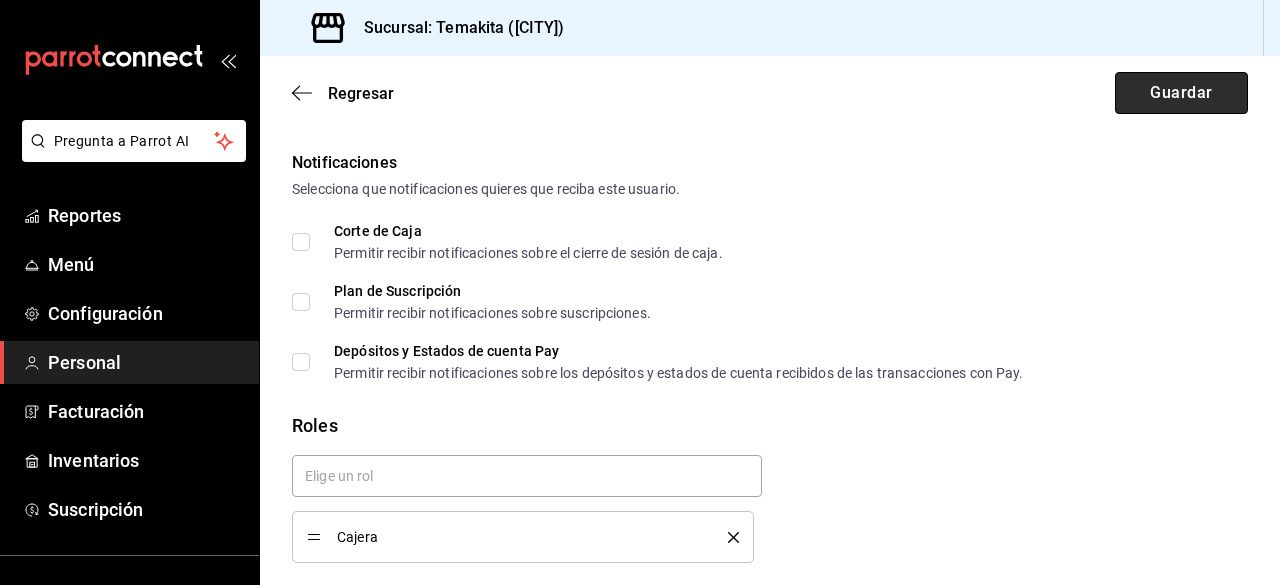 click on "Guardar" at bounding box center [1181, 93] 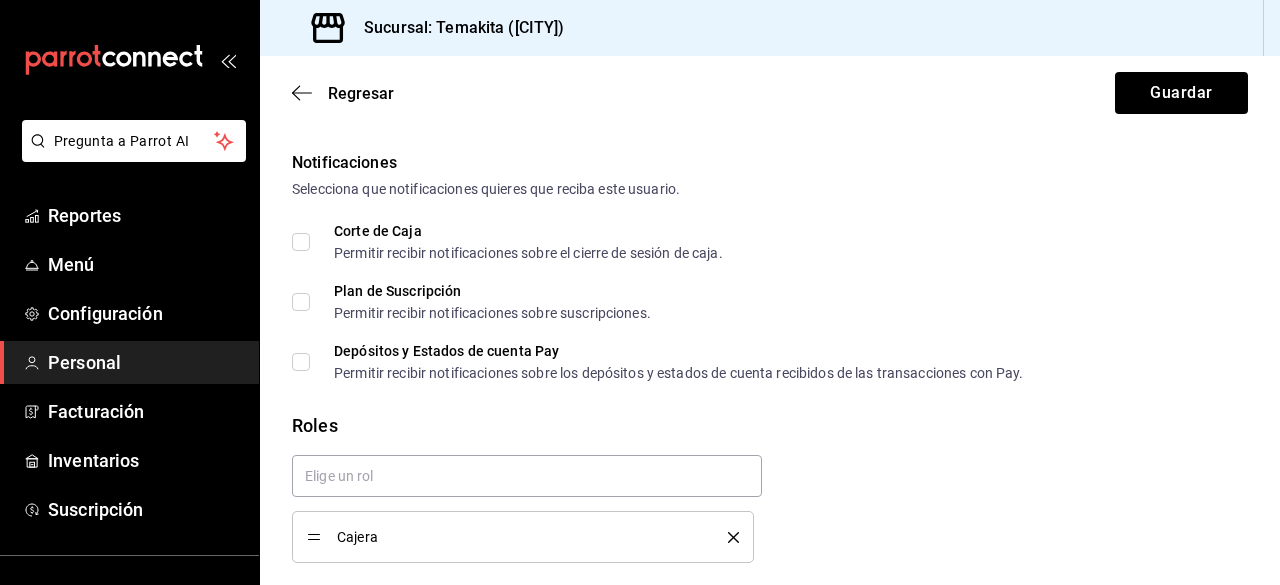 scroll, scrollTop: 7, scrollLeft: 0, axis: vertical 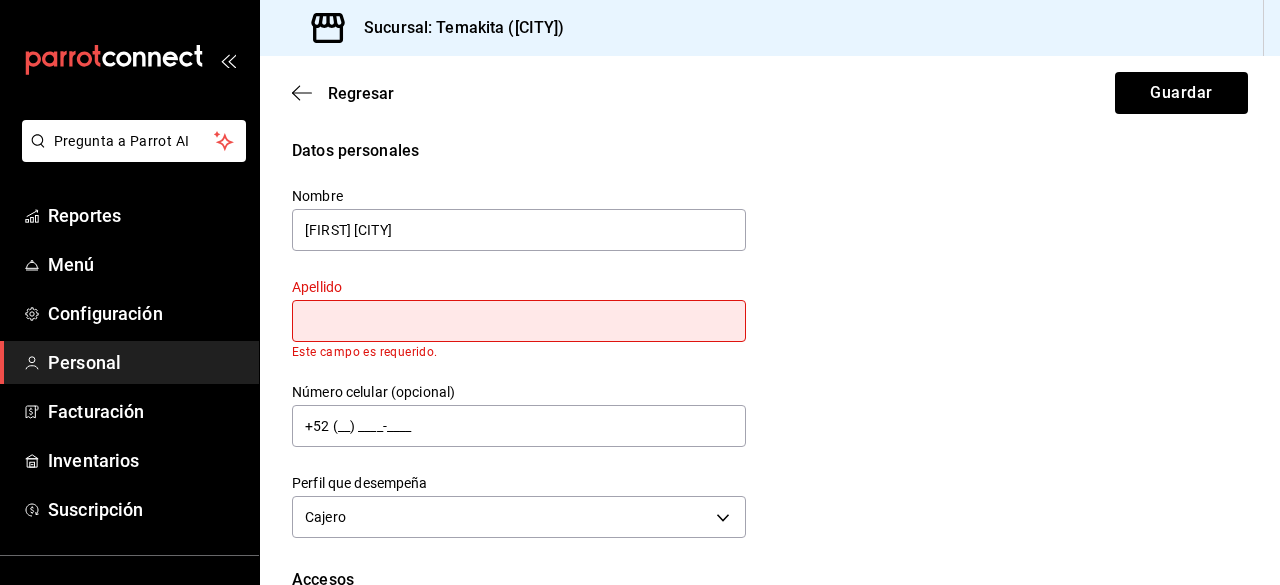 click at bounding box center [519, 321] 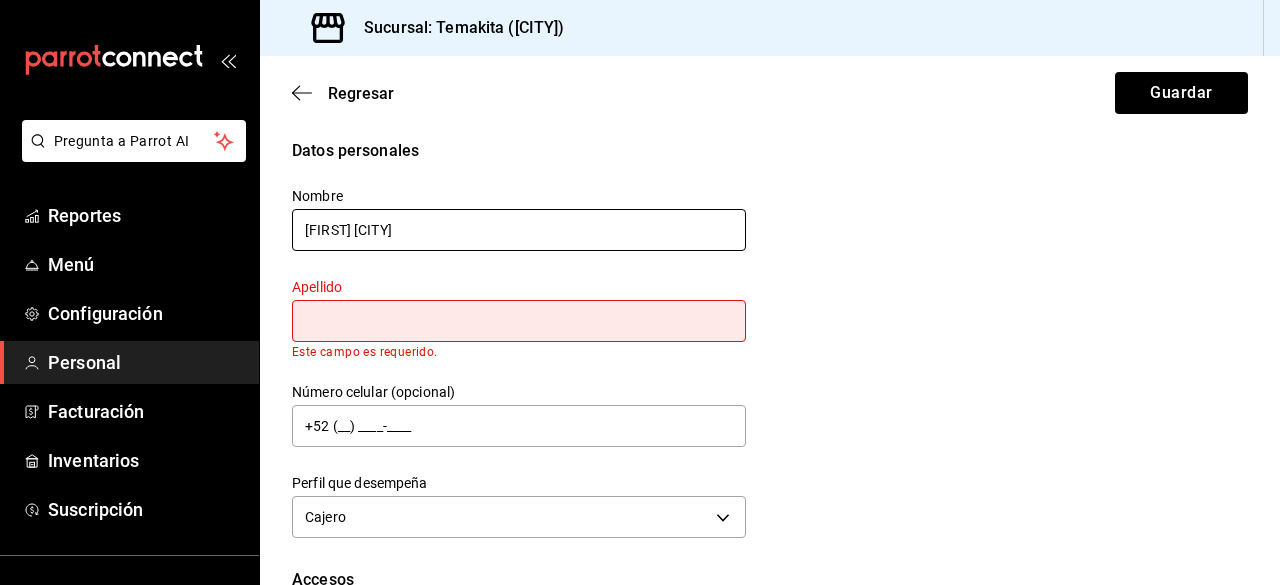 click on "Nahomi CUU" at bounding box center (519, 230) 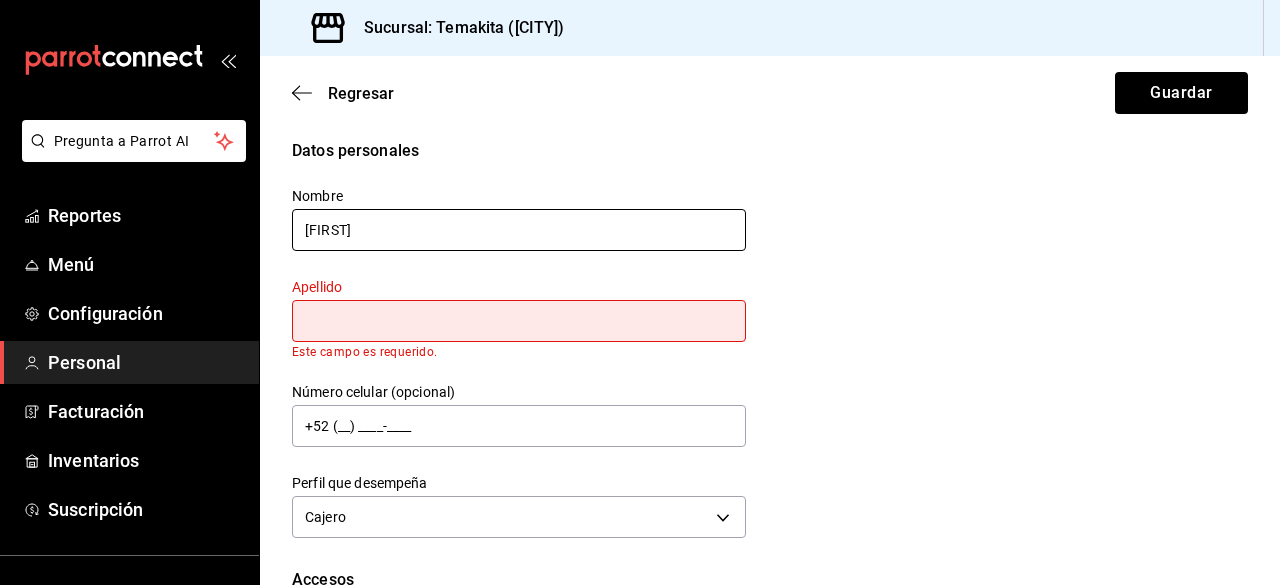 type on "Nahomi" 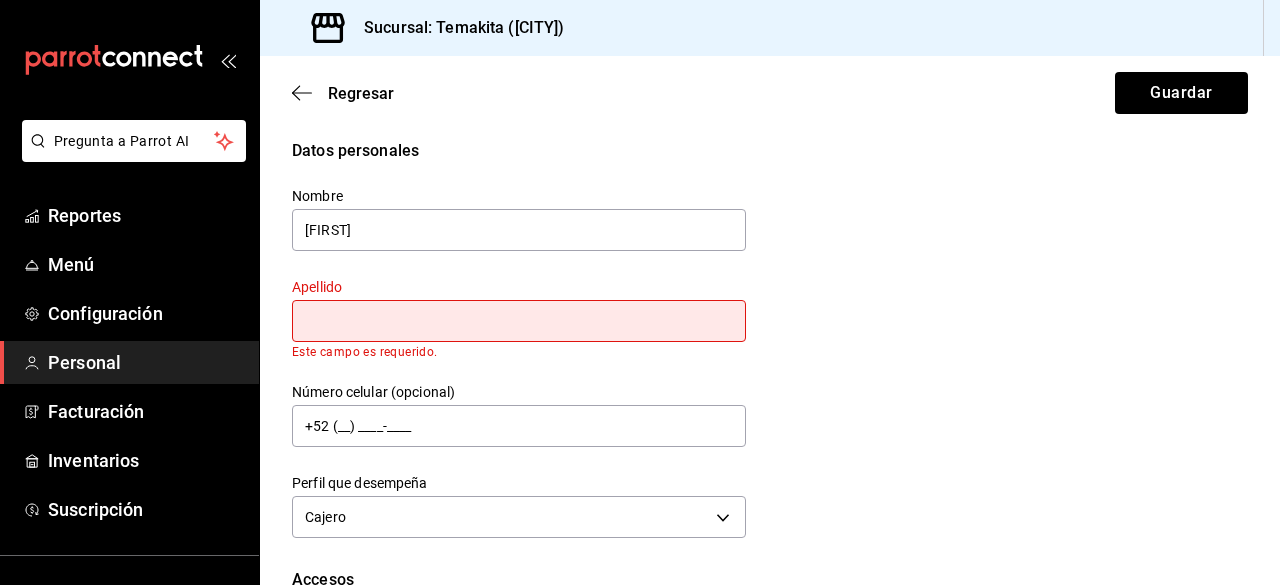 click at bounding box center [519, 321] 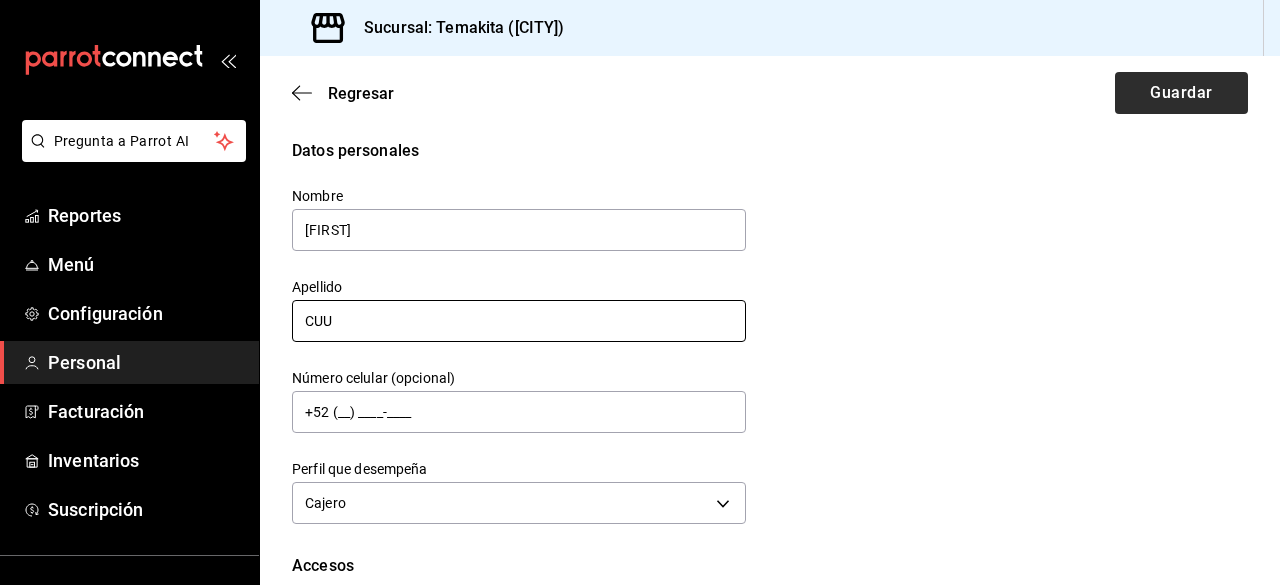 type on "CUU" 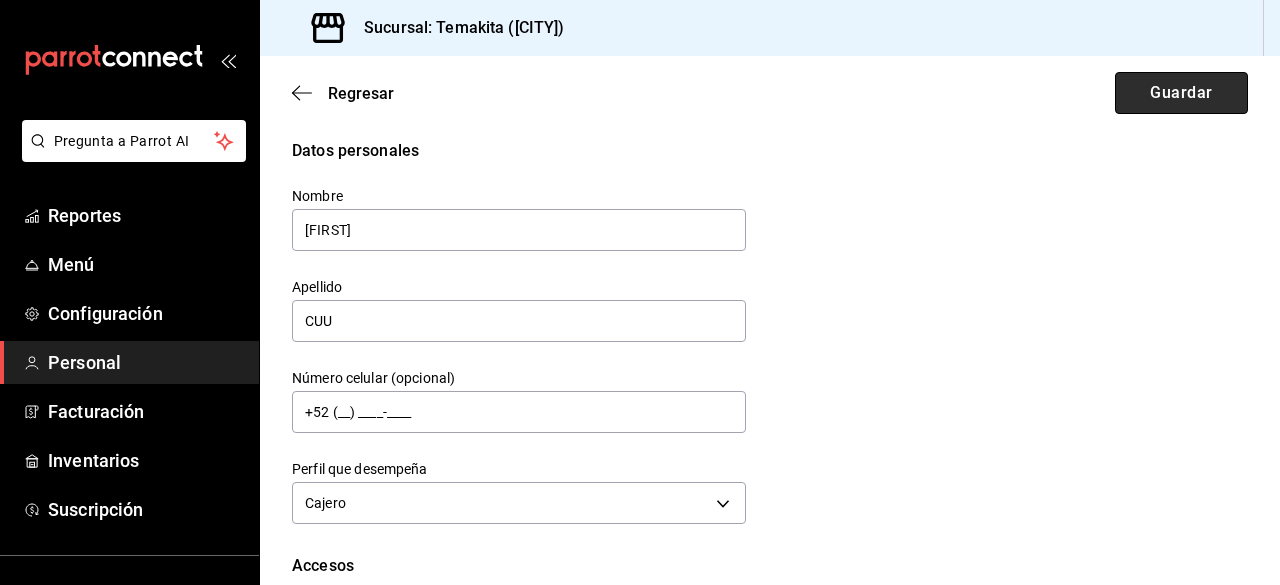 click on "Guardar" at bounding box center (1181, 93) 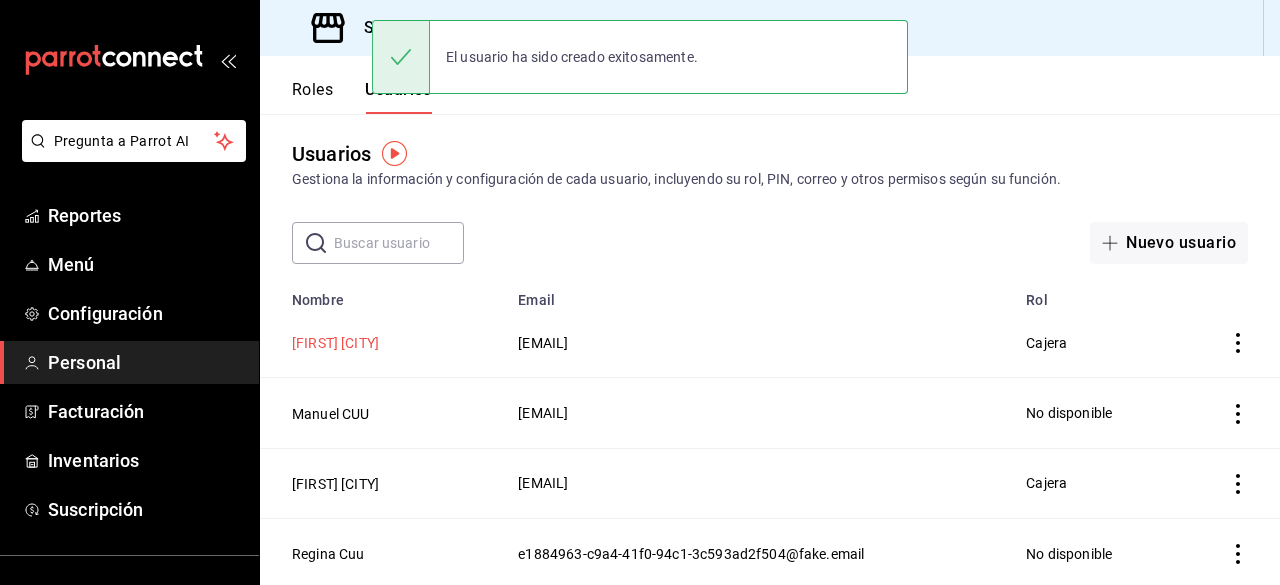 click on "Nahomi CUU" at bounding box center (335, 343) 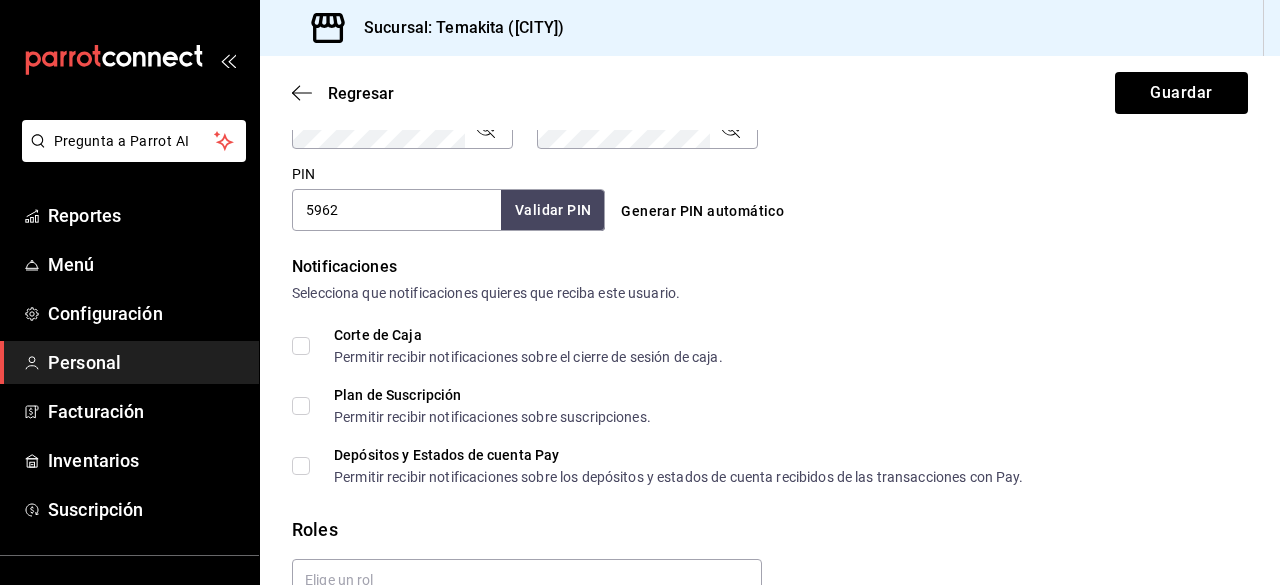 scroll, scrollTop: 921, scrollLeft: 0, axis: vertical 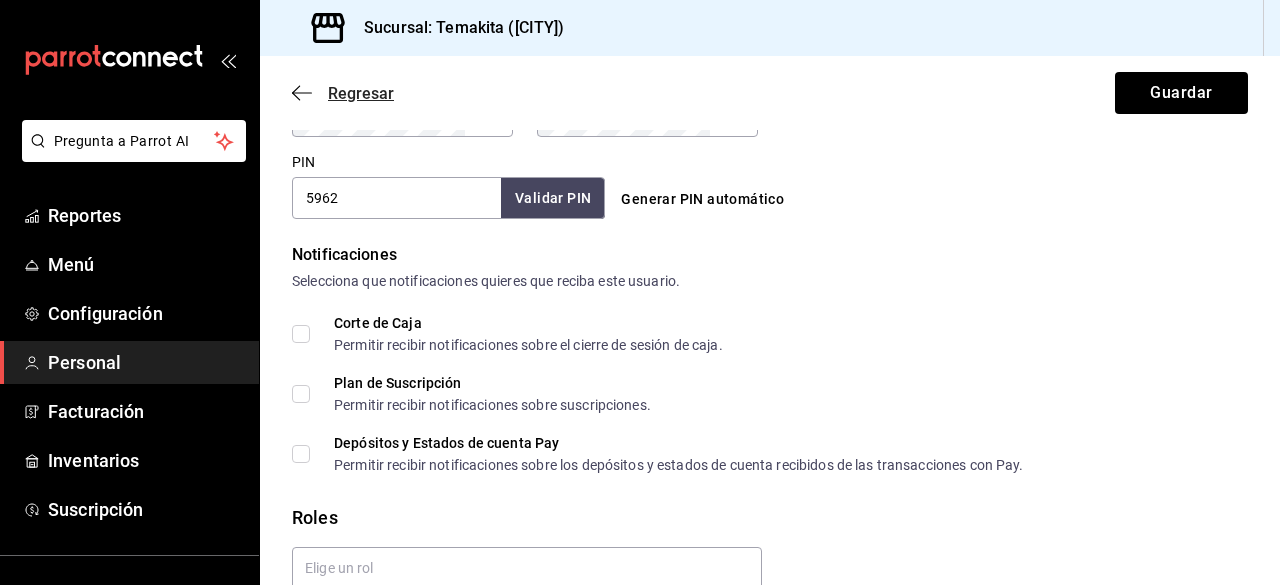 click on "Regresar" at bounding box center (343, 93) 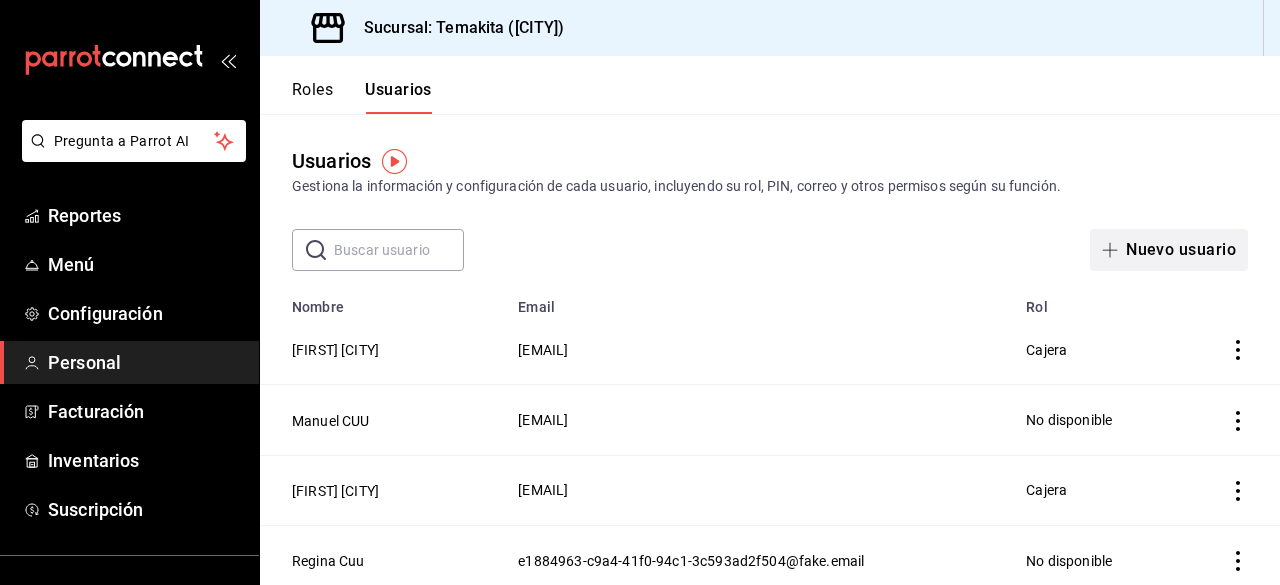 click on "Nuevo usuario" at bounding box center (1169, 250) 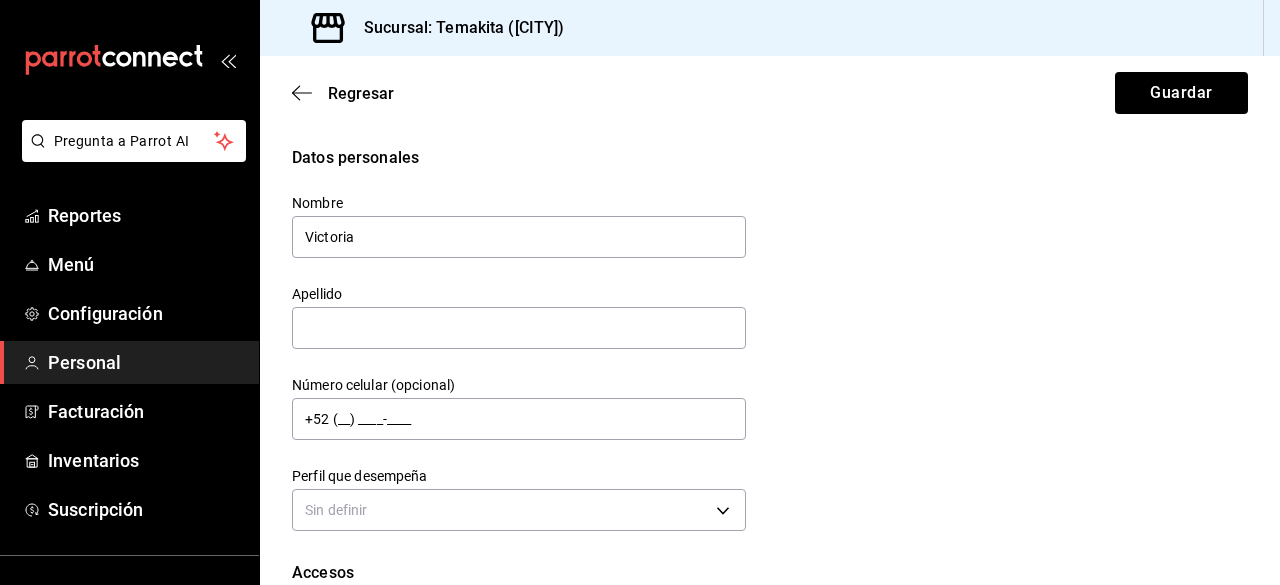 type on "Victoria" 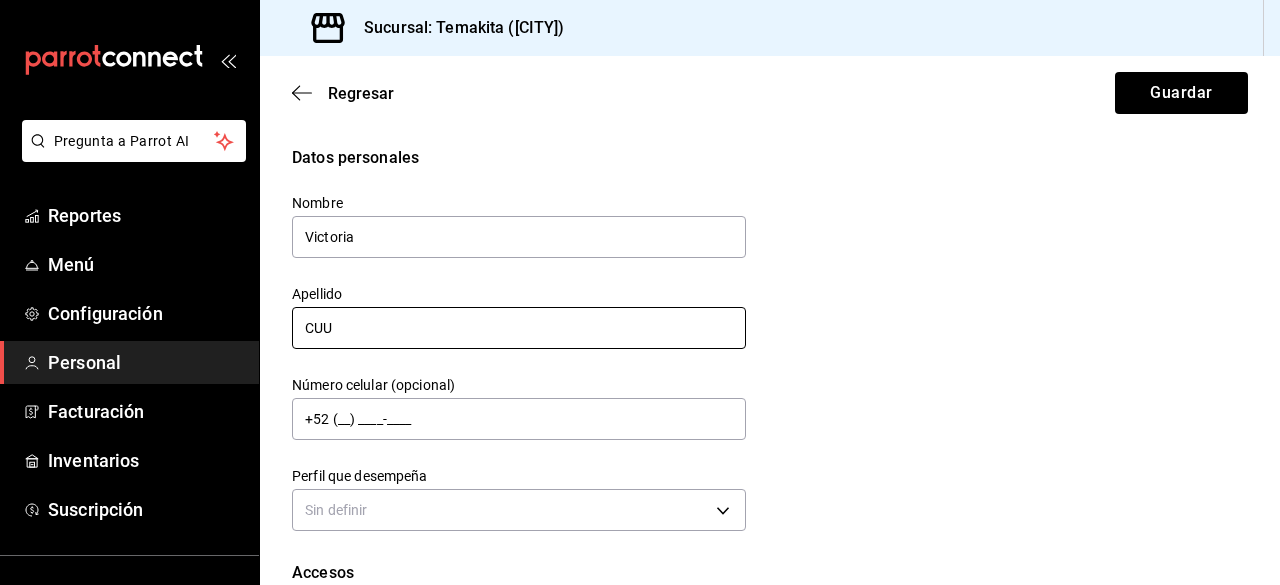 type on "CUU" 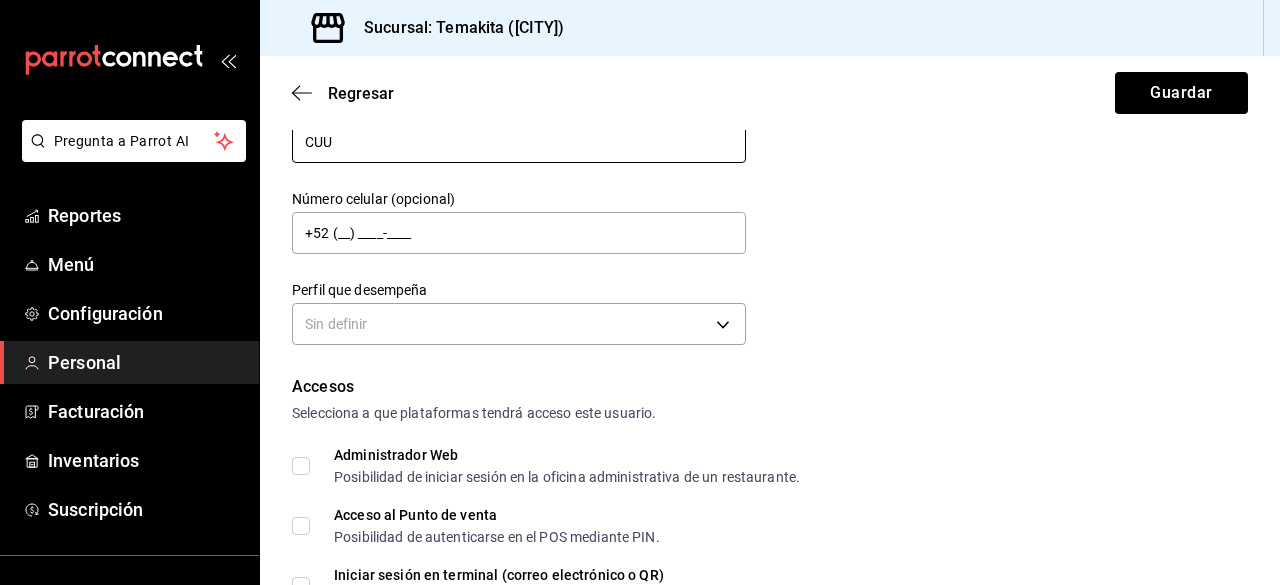 scroll, scrollTop: 190, scrollLeft: 0, axis: vertical 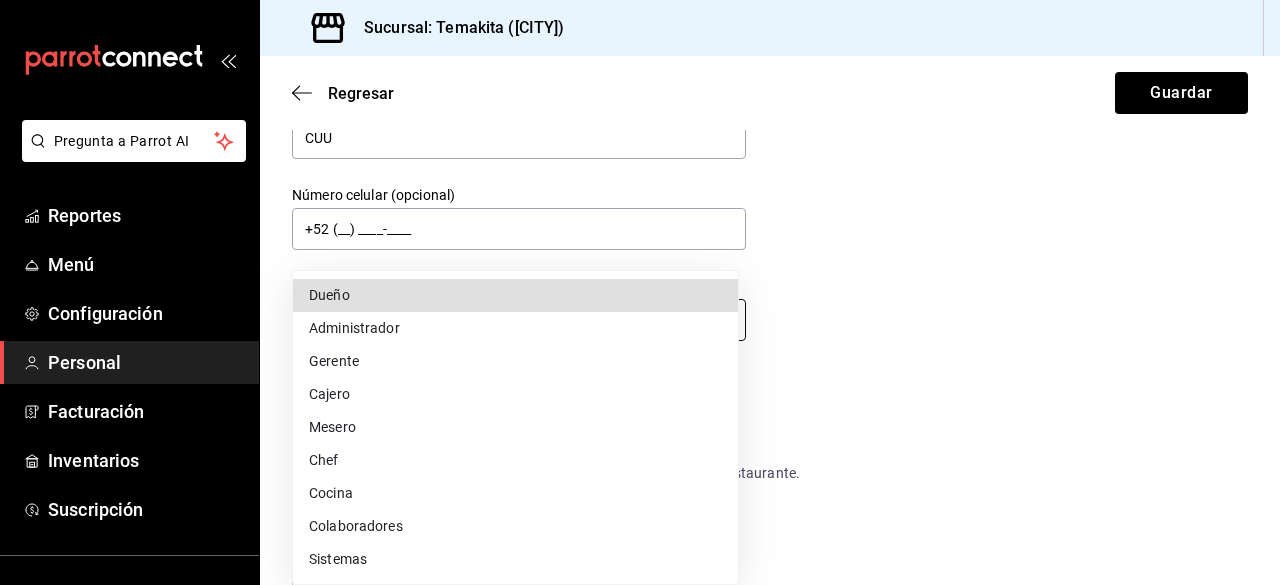 click on "Pregunta a Parrot AI Reportes   Menú   Configuración   Personal   Facturación   Inventarios   Suscripción   Ayuda Recomienda Parrot   Navil Yorba CUU   Sugerir nueva función   Sucursal: Temakita (Chihuahua) Regresar Guardar Datos personales Nombre Victoria Apellido CUU Número celular (opcional) +52 (__) ____-____ Perfil que desempeña Sin definir Accesos Selecciona a que plataformas tendrá acceso este usuario. Administrador Web Posibilidad de iniciar sesión en la oficina administrativa de un restaurante.  Acceso al Punto de venta Posibilidad de autenticarse en el POS mediante PIN.  Iniciar sesión en terminal (correo electrónico o QR) Los usuarios podrán iniciar sesión y aceptar términos y condiciones en la terminal. Acceso uso de terminal Los usuarios podrán acceder y utilizar la terminal para visualizar y procesar pagos de sus órdenes. Correo electrónico Se volverá obligatorio al tener ciertos accesos activados. Contraseña Contraseña Repetir contraseña Repetir contraseña PIN Validar PIN" at bounding box center (640, 292) 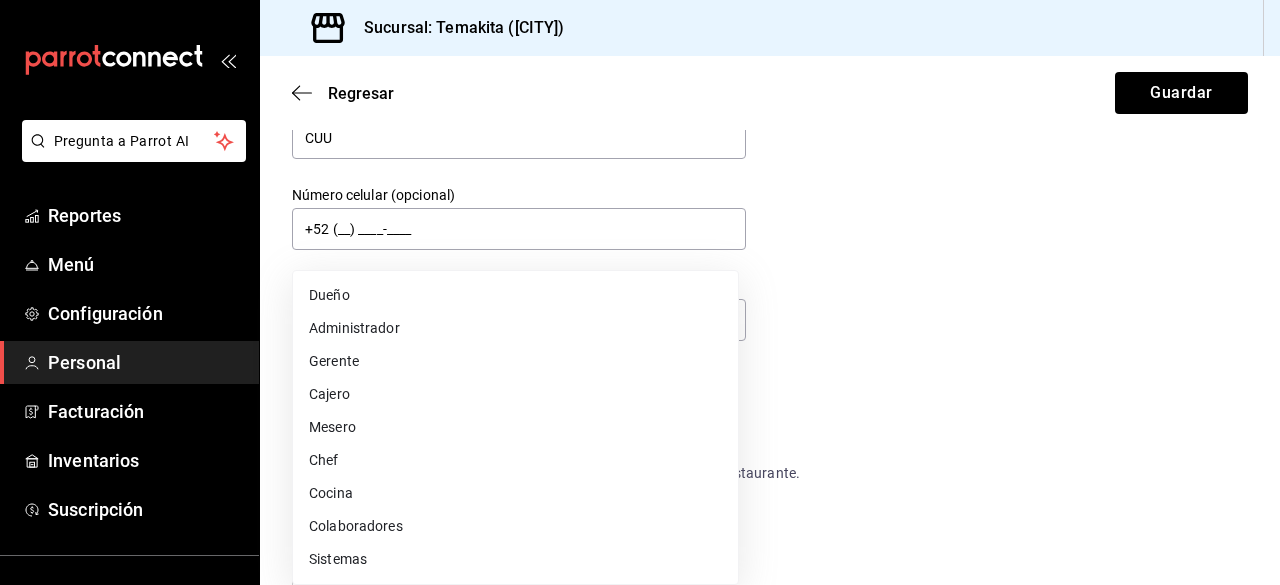 click on "Cajero" at bounding box center [515, 394] 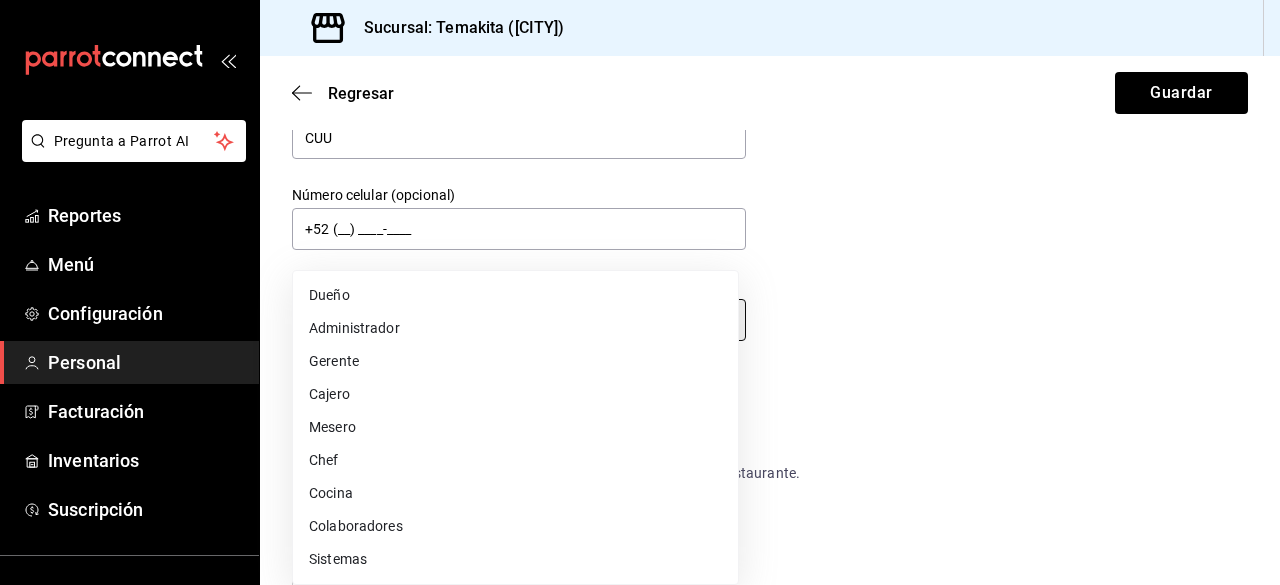 type on "CASHIER" 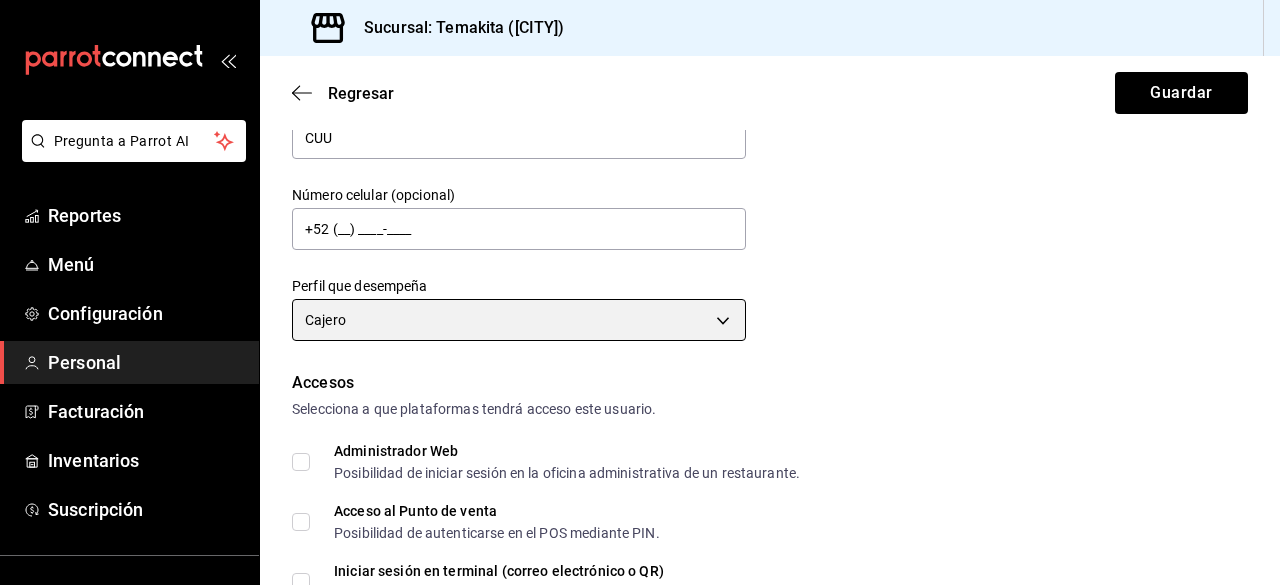 scroll, scrollTop: 309, scrollLeft: 0, axis: vertical 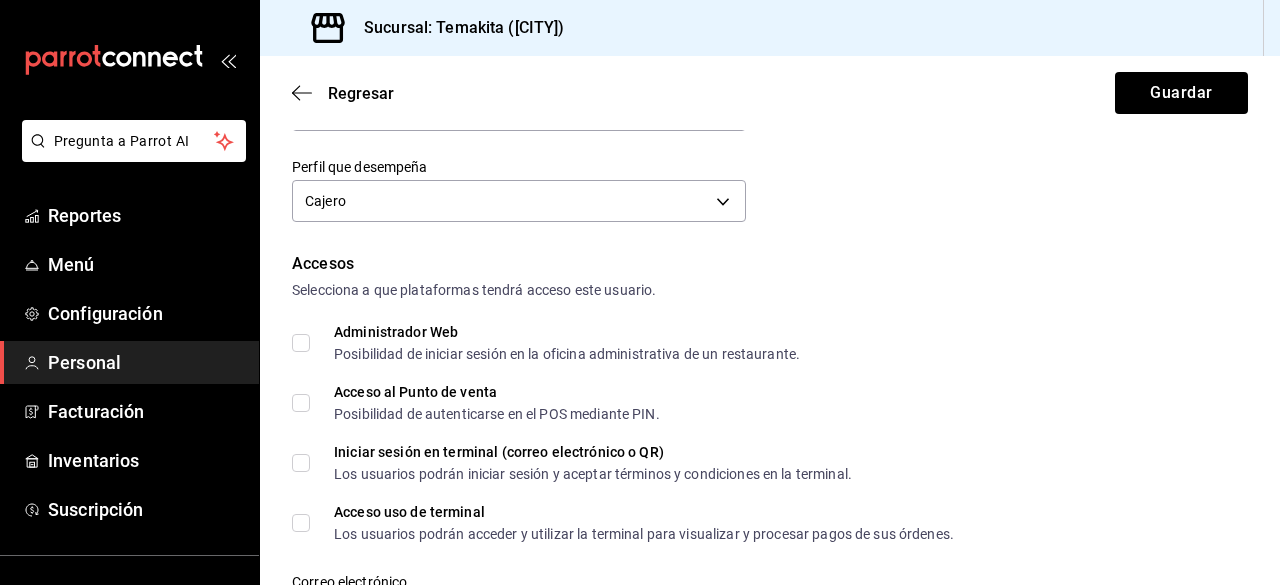 click on "Acceso al Punto de venta Posibilidad de autenticarse en el POS mediante PIN." at bounding box center (301, 403) 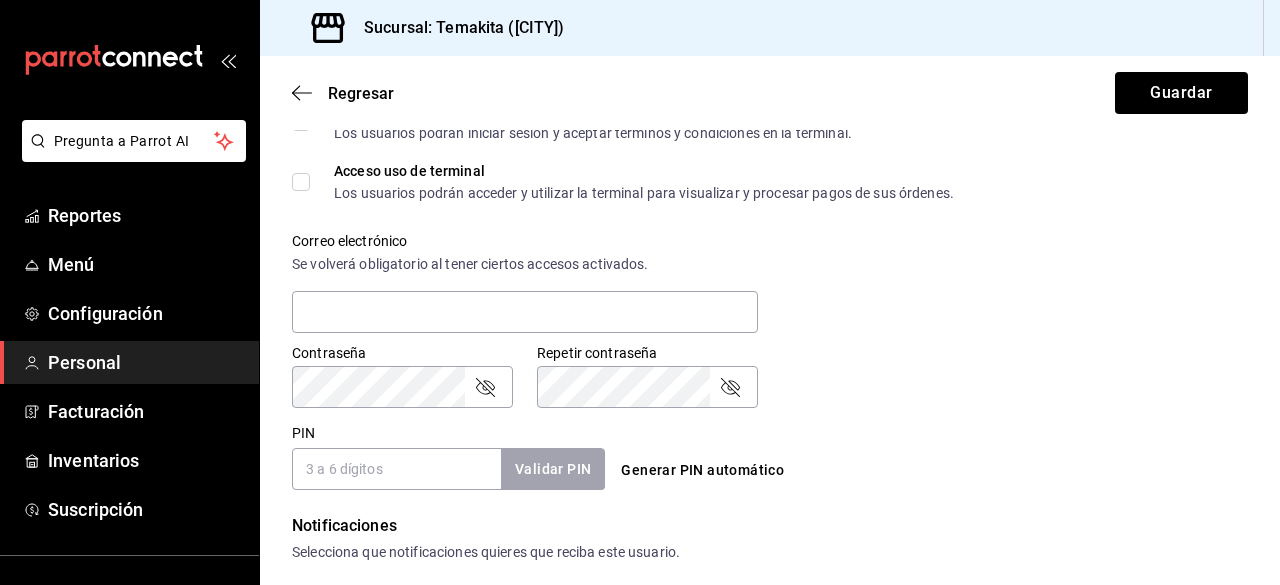 scroll, scrollTop: 651, scrollLeft: 0, axis: vertical 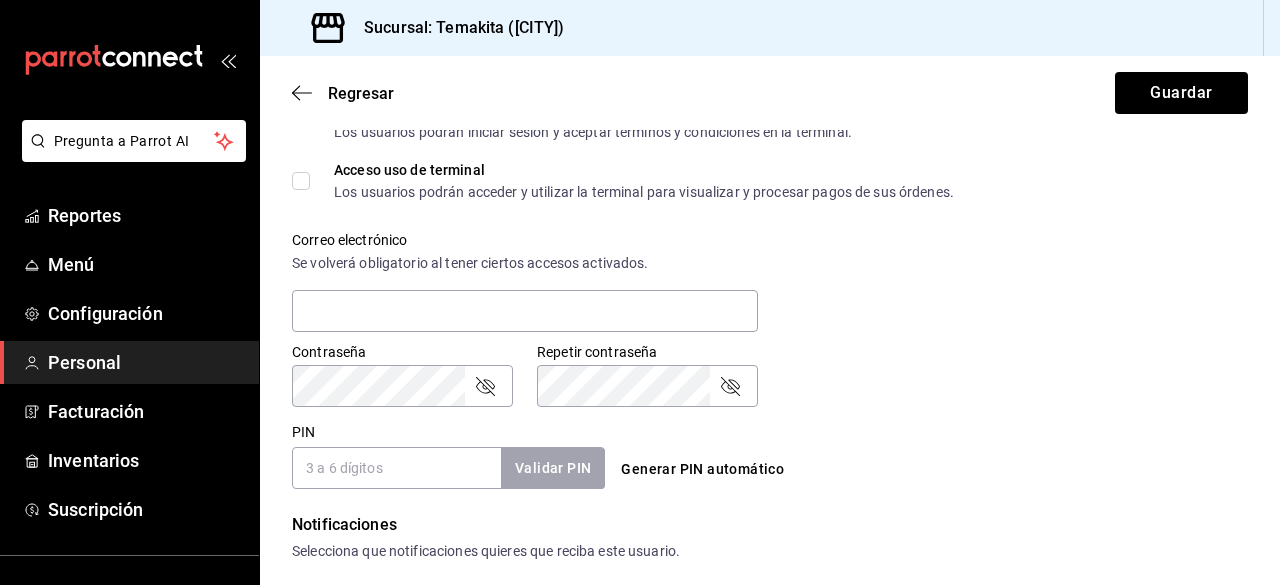 click on "PIN" at bounding box center [396, 468] 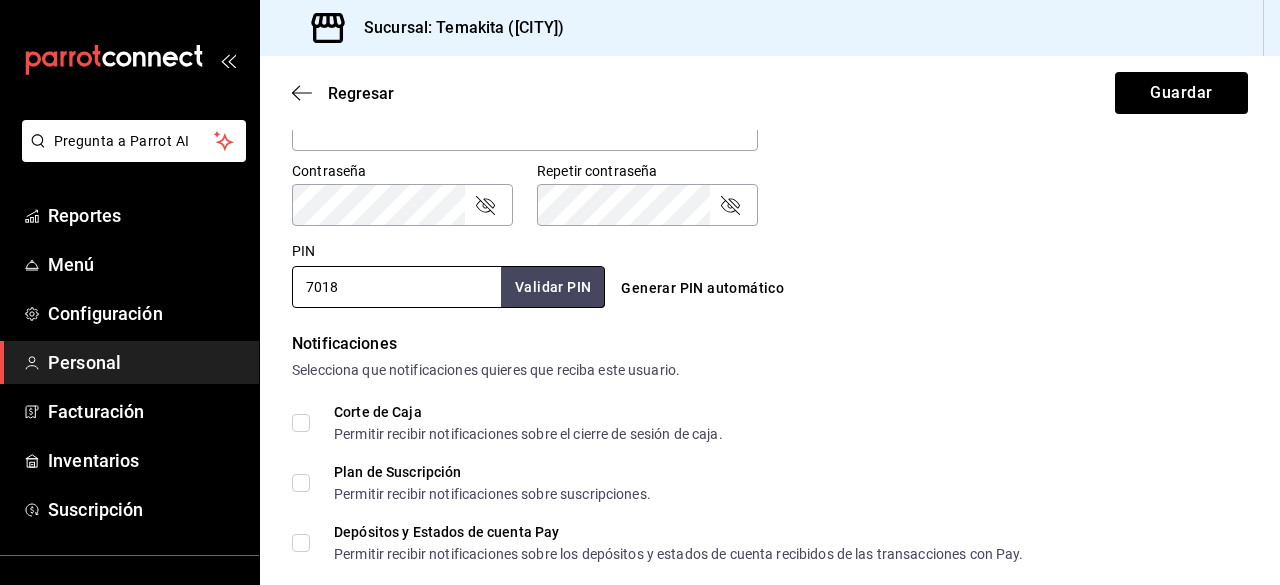 scroll, scrollTop: 1013, scrollLeft: 0, axis: vertical 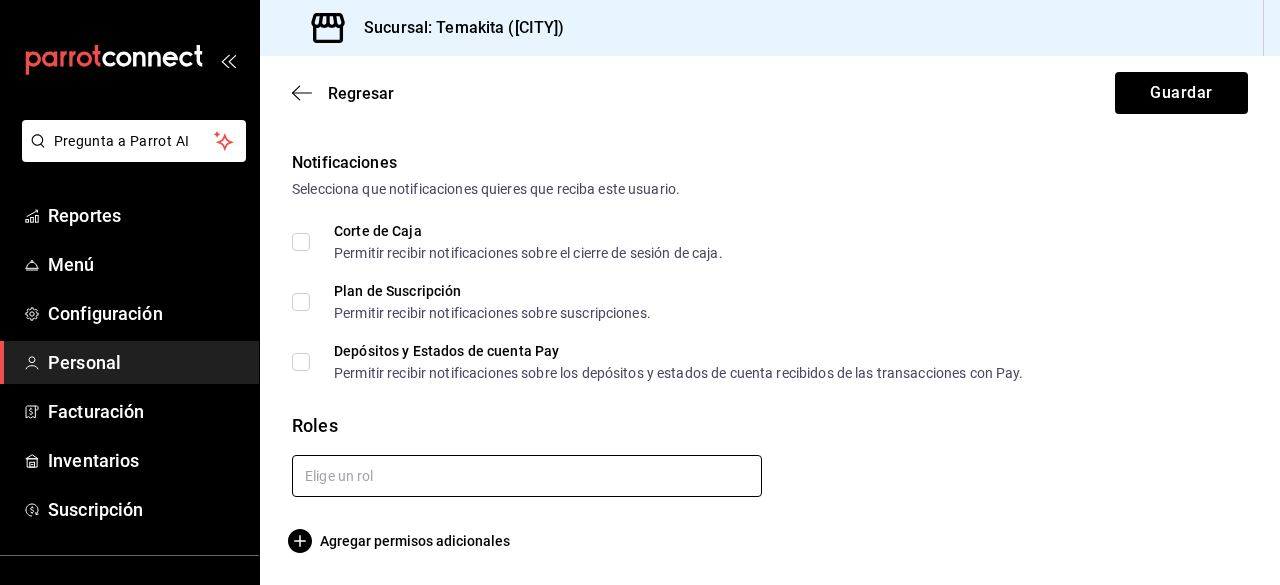 type on "7018" 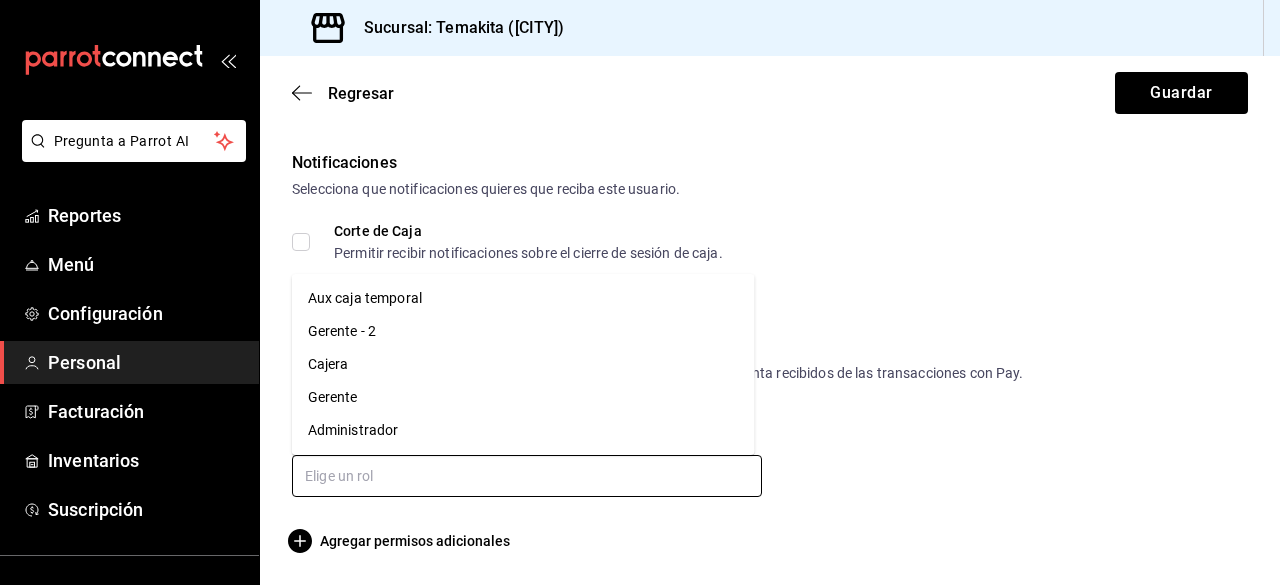 click at bounding box center (527, 476) 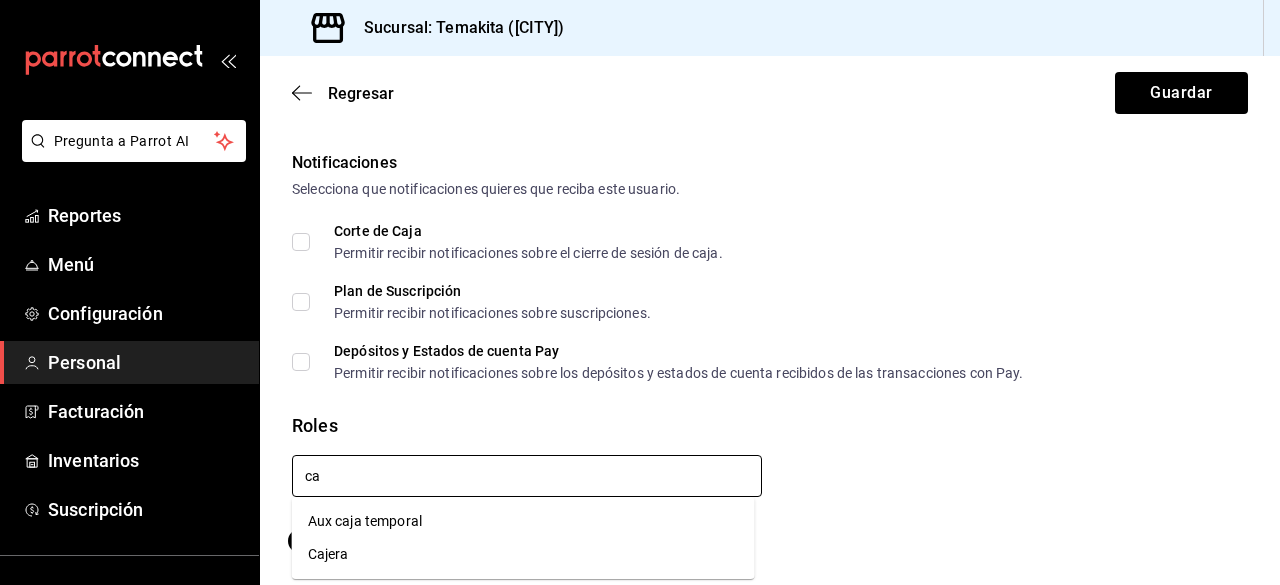 type on "caj" 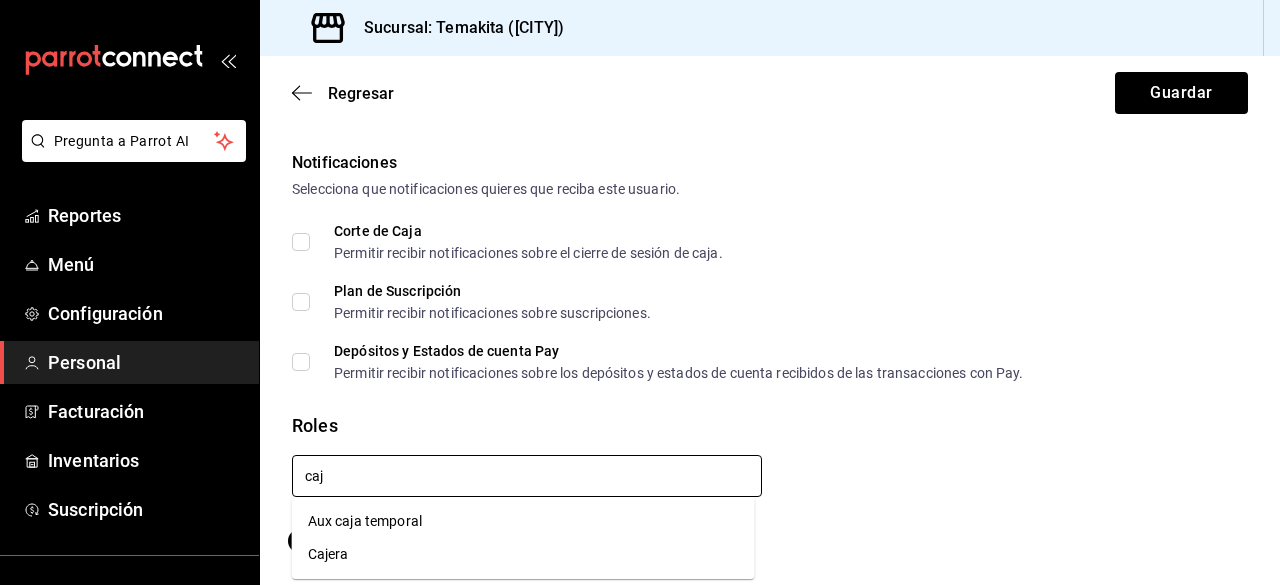 click on "Cajera" at bounding box center (523, 554) 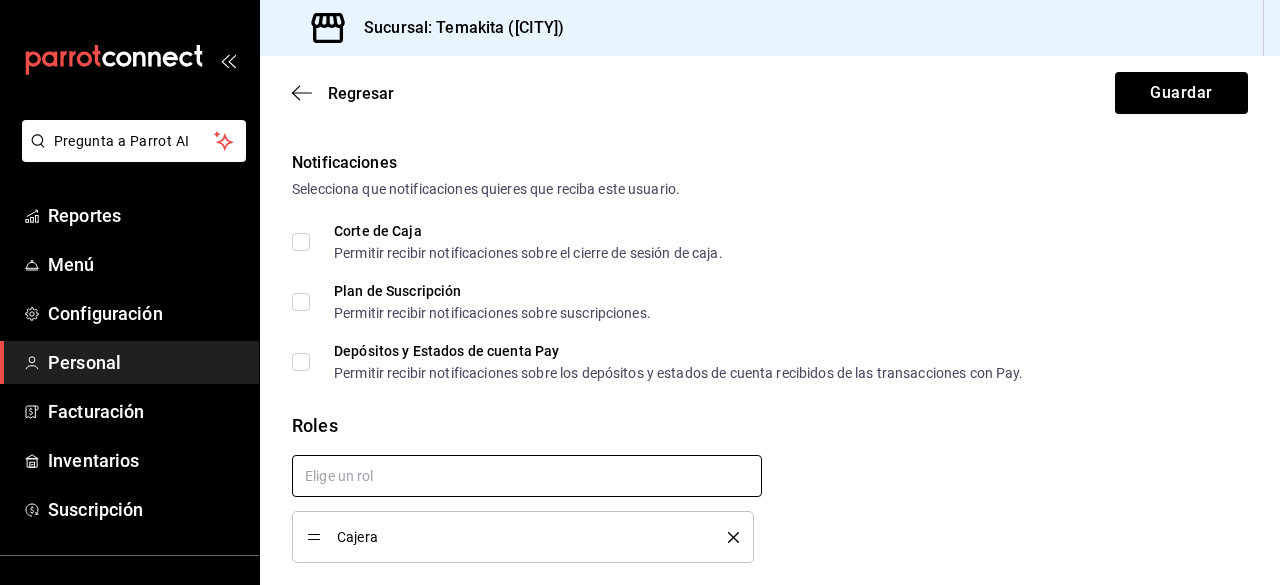 checkbox on "true" 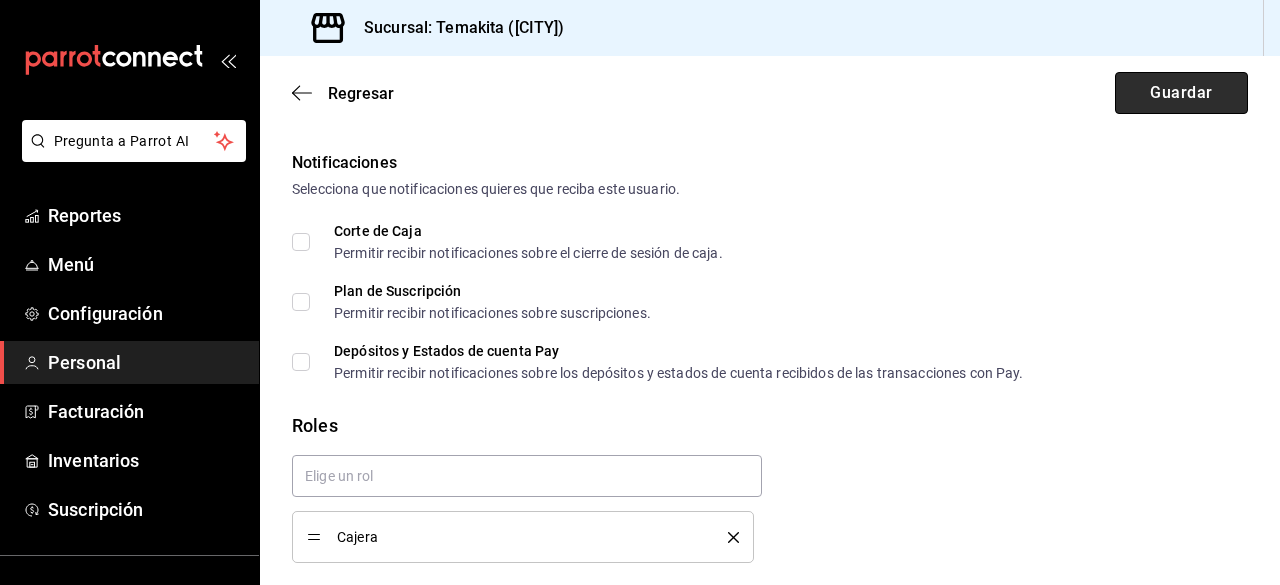 click on "Guardar" at bounding box center [1181, 93] 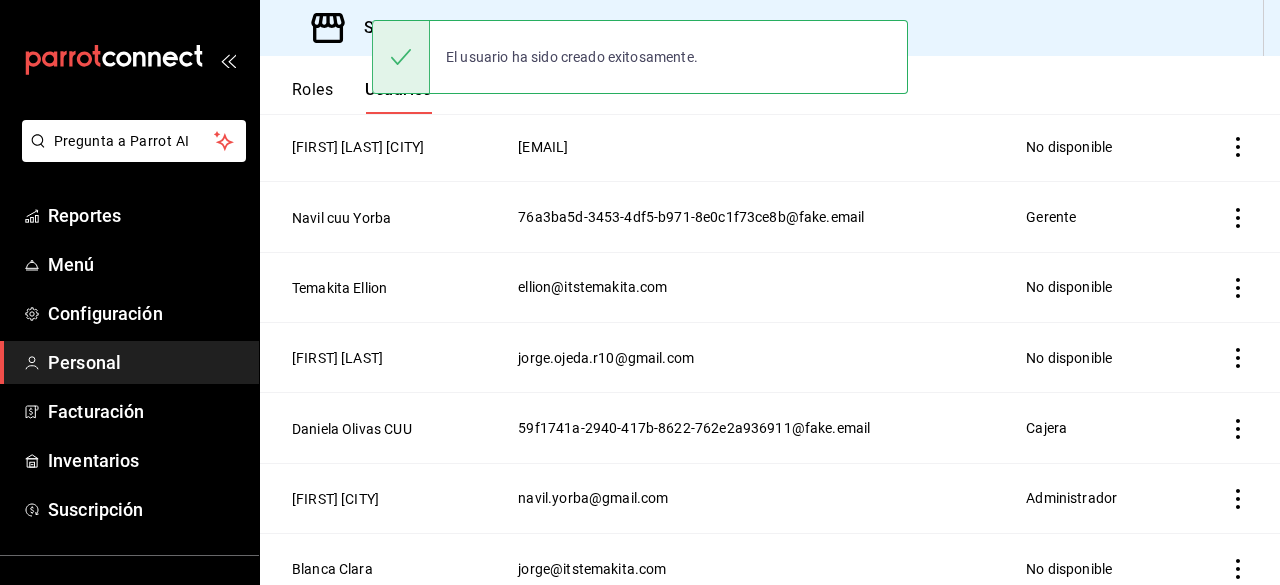 scroll, scrollTop: 1258, scrollLeft: 0, axis: vertical 